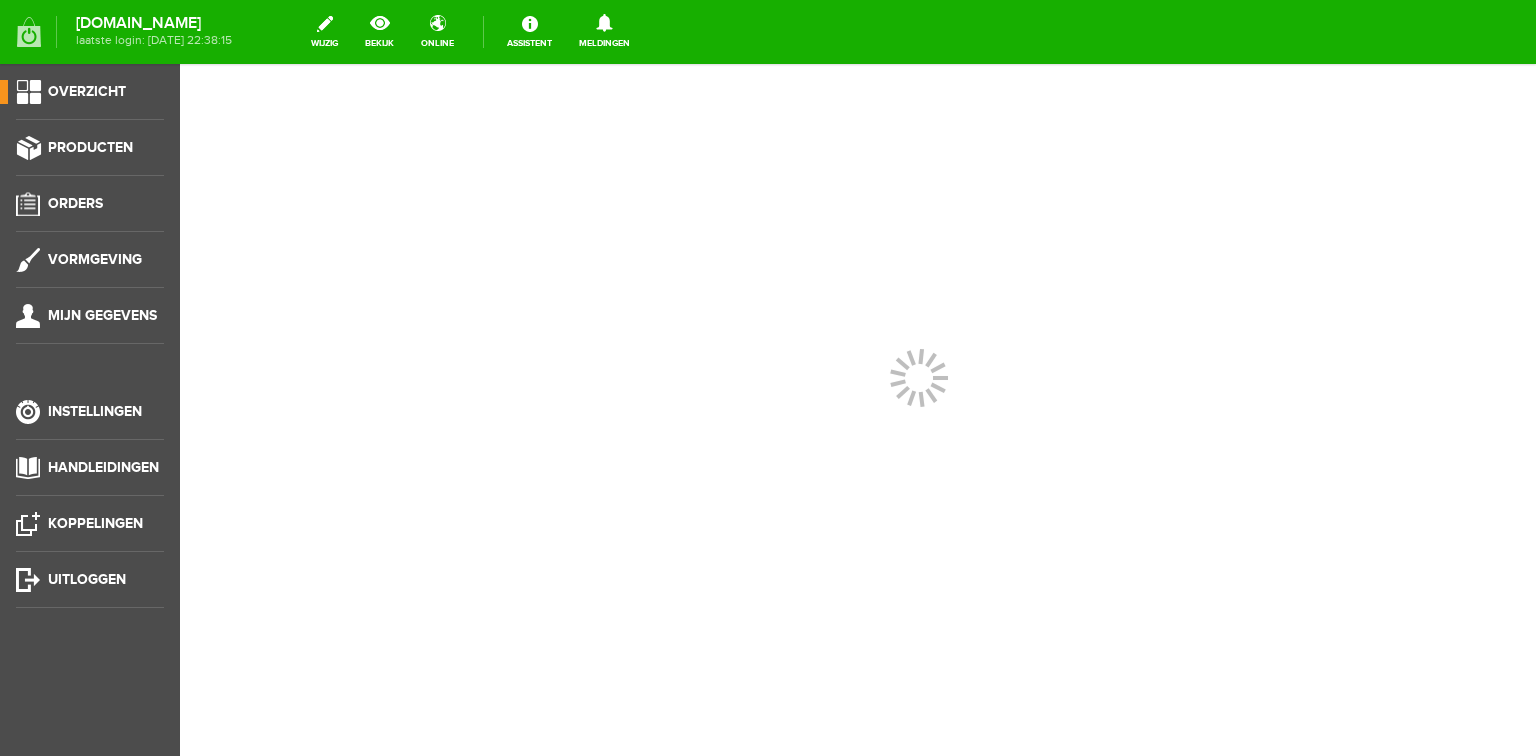 scroll, scrollTop: 0, scrollLeft: 0, axis: both 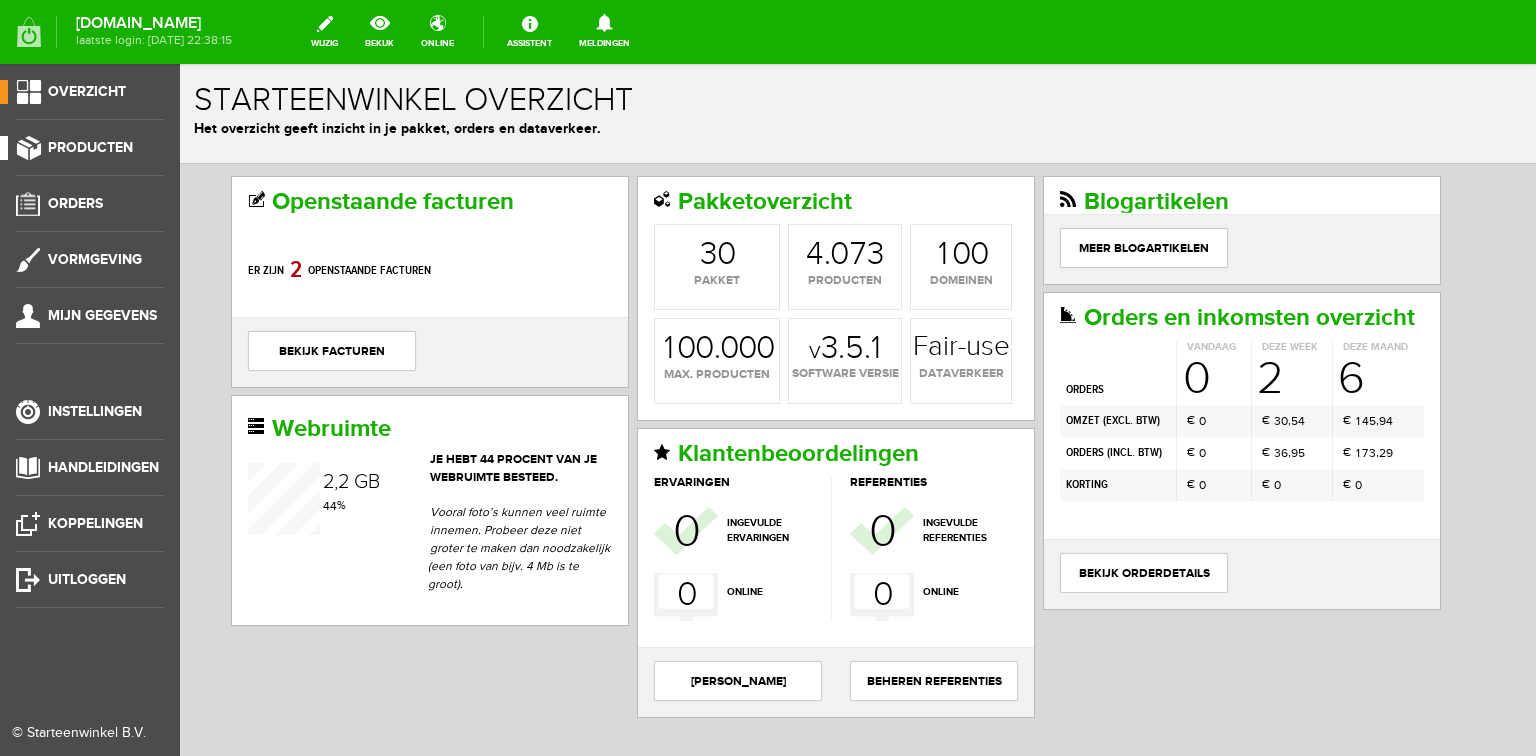 click on "Producten" at bounding box center [90, 147] 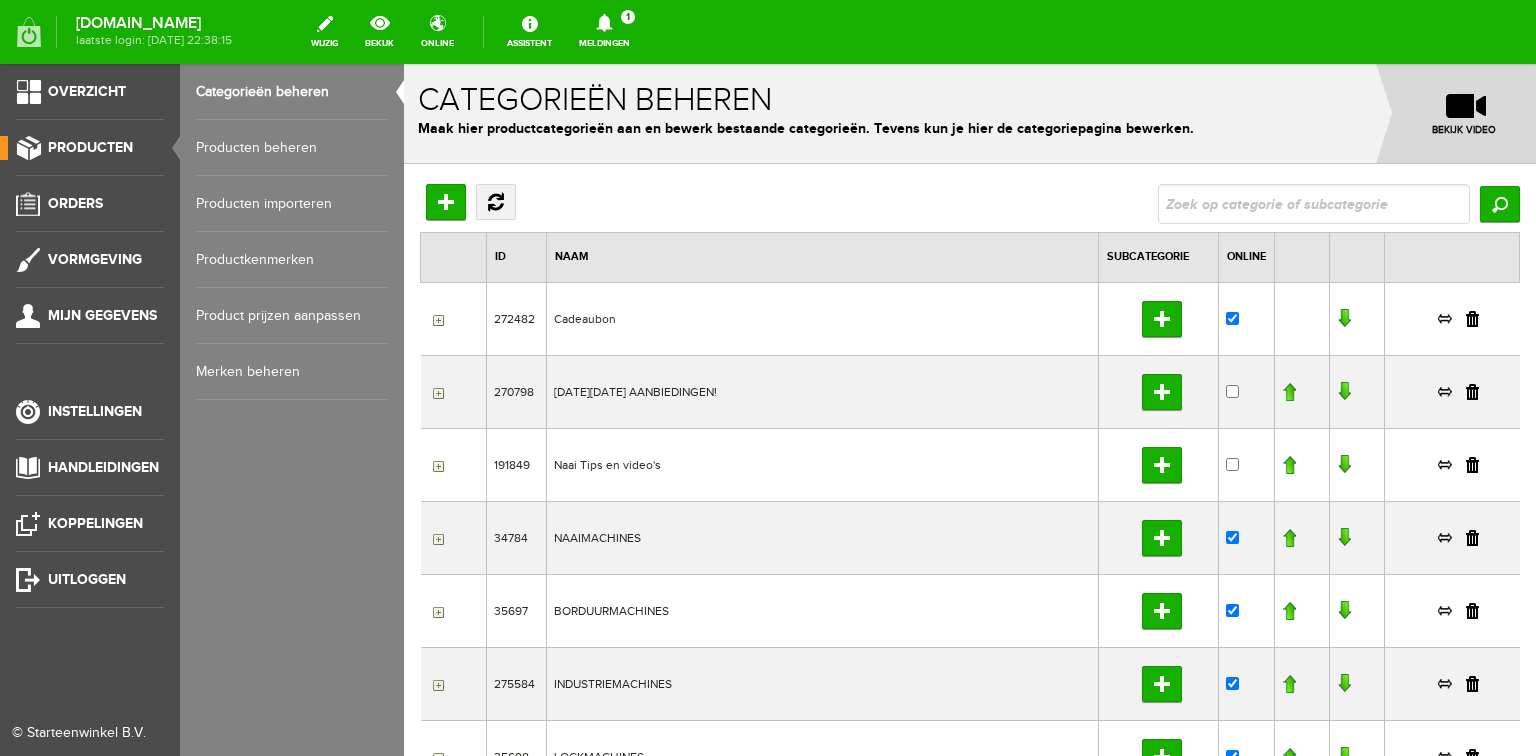 scroll, scrollTop: 0, scrollLeft: 0, axis: both 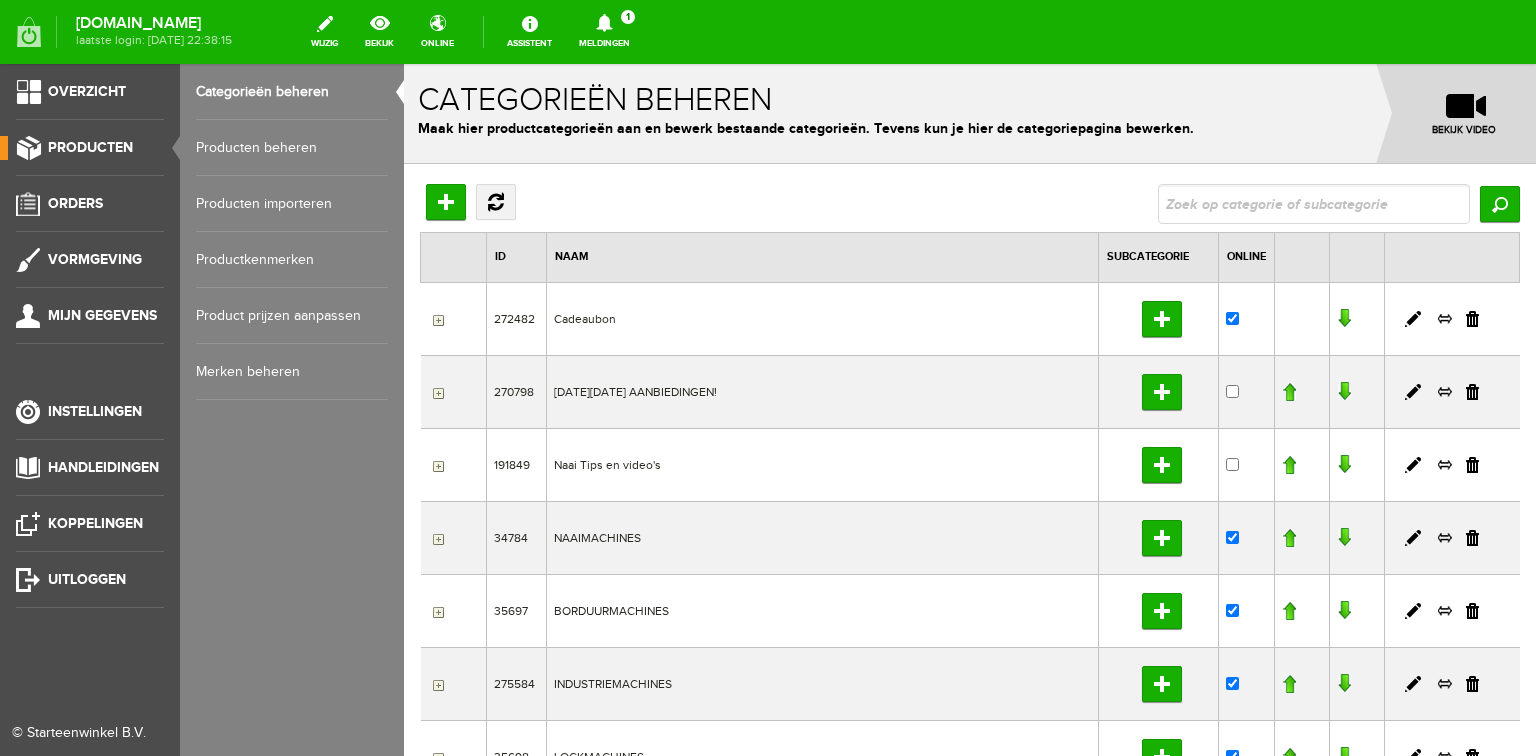 click on "Producten beheren" at bounding box center (292, 148) 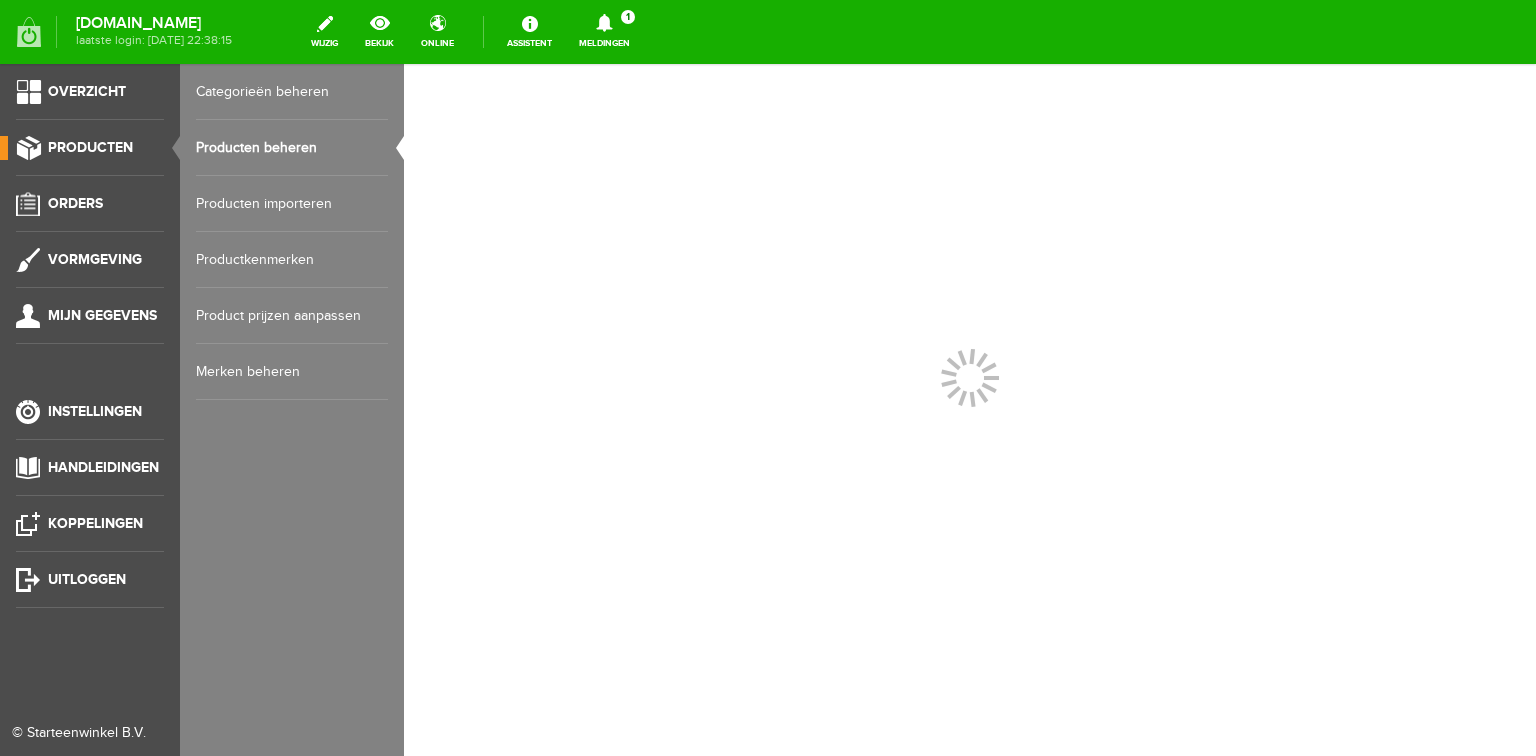 scroll, scrollTop: 0, scrollLeft: 0, axis: both 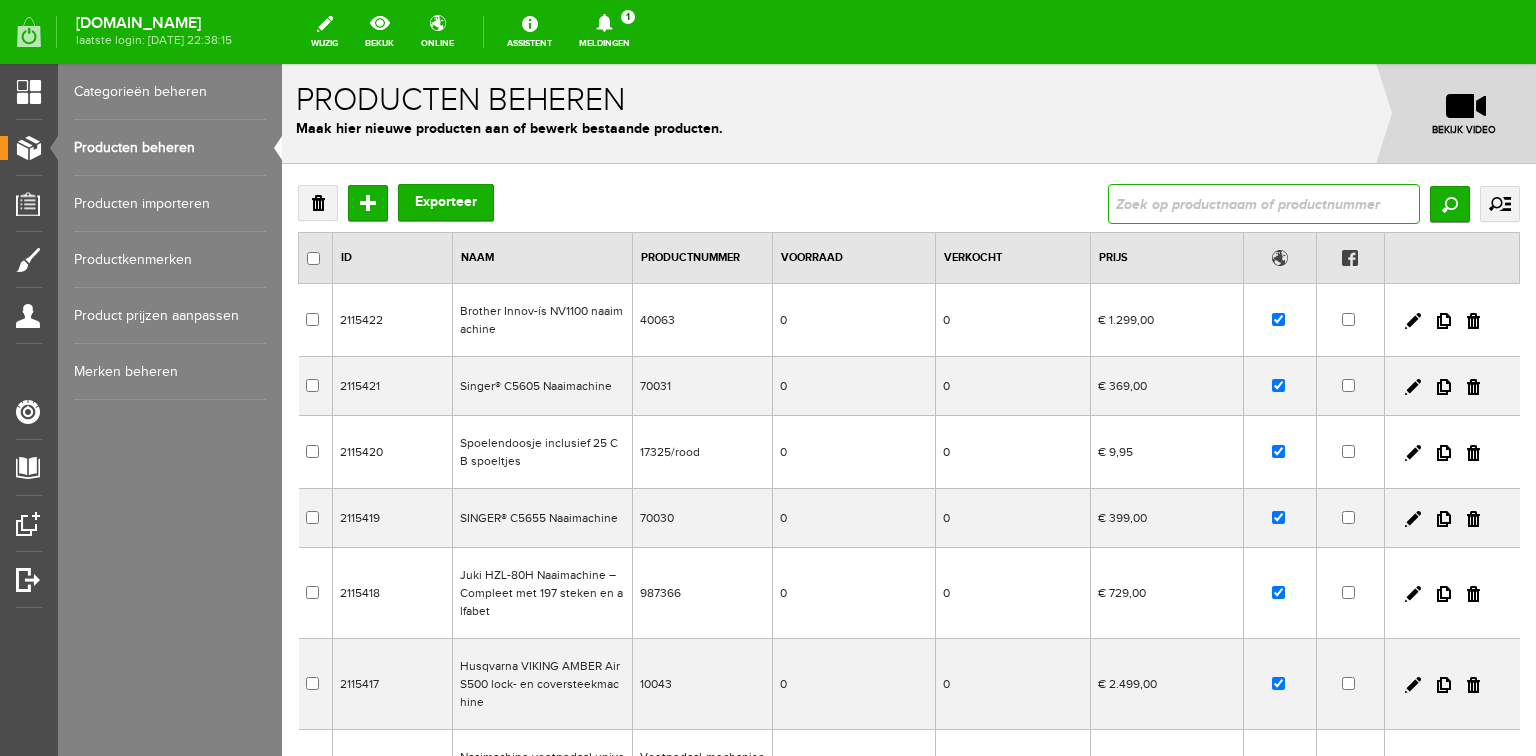 click at bounding box center [1264, 204] 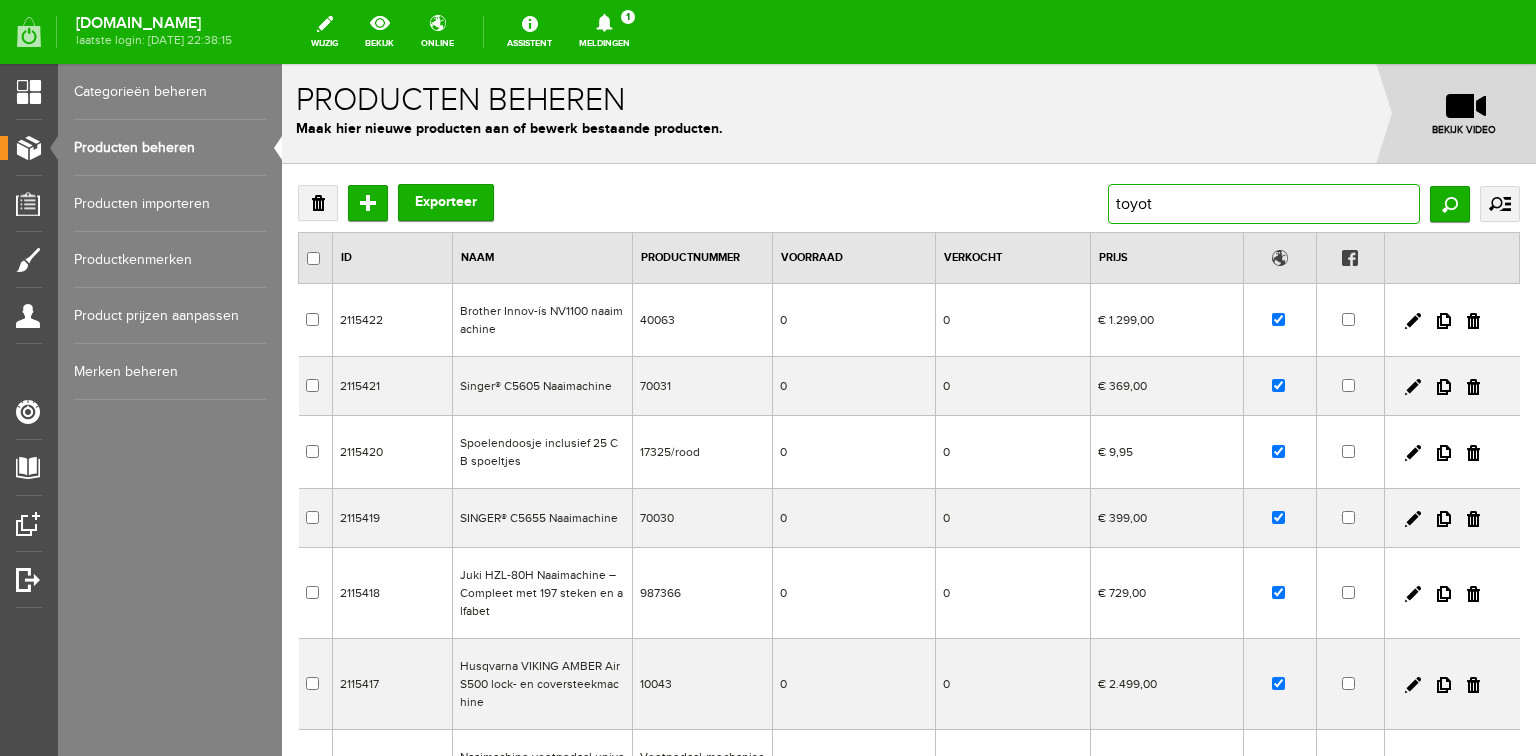 type on "toyota" 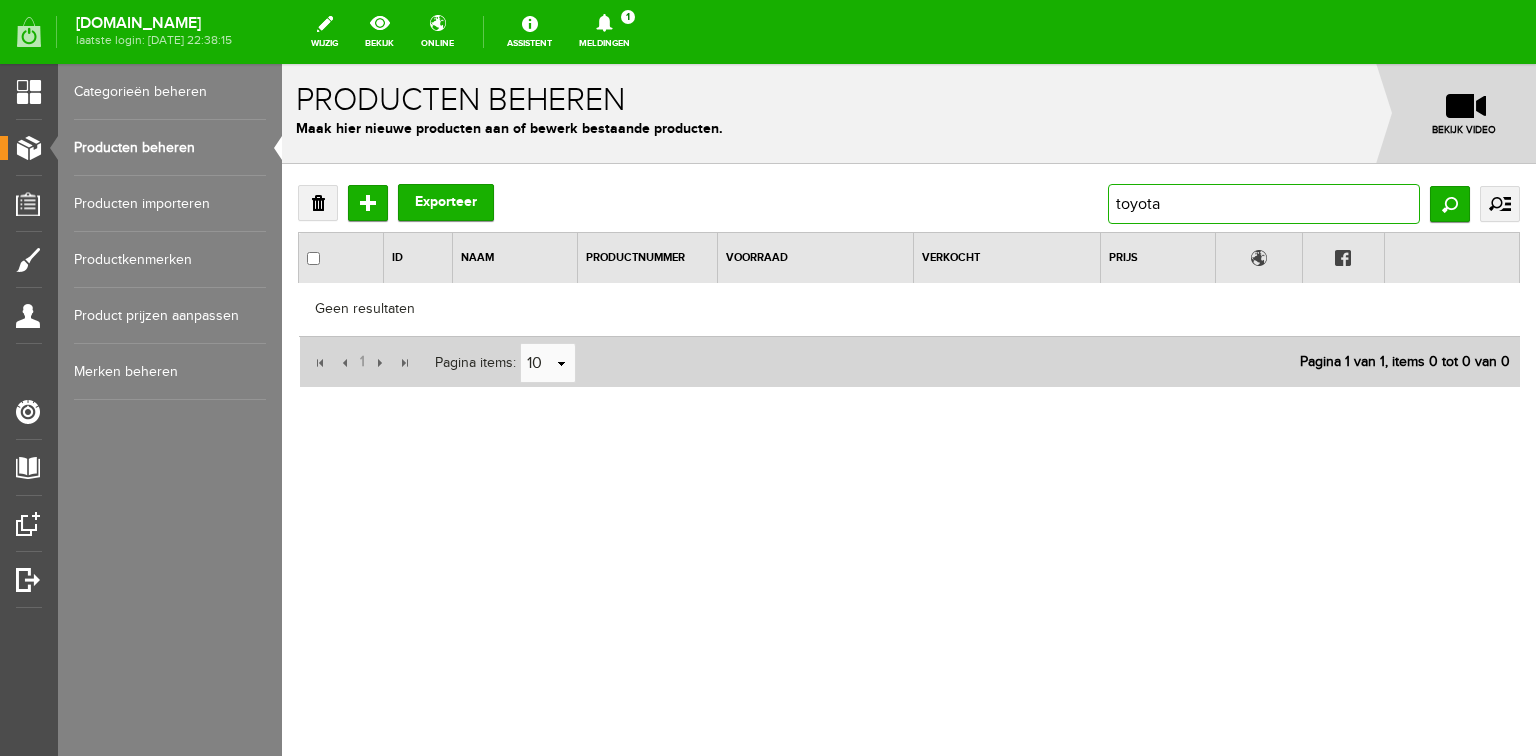 drag, startPoint x: 1180, startPoint y: 207, endPoint x: 1094, endPoint y: 204, distance: 86.05231 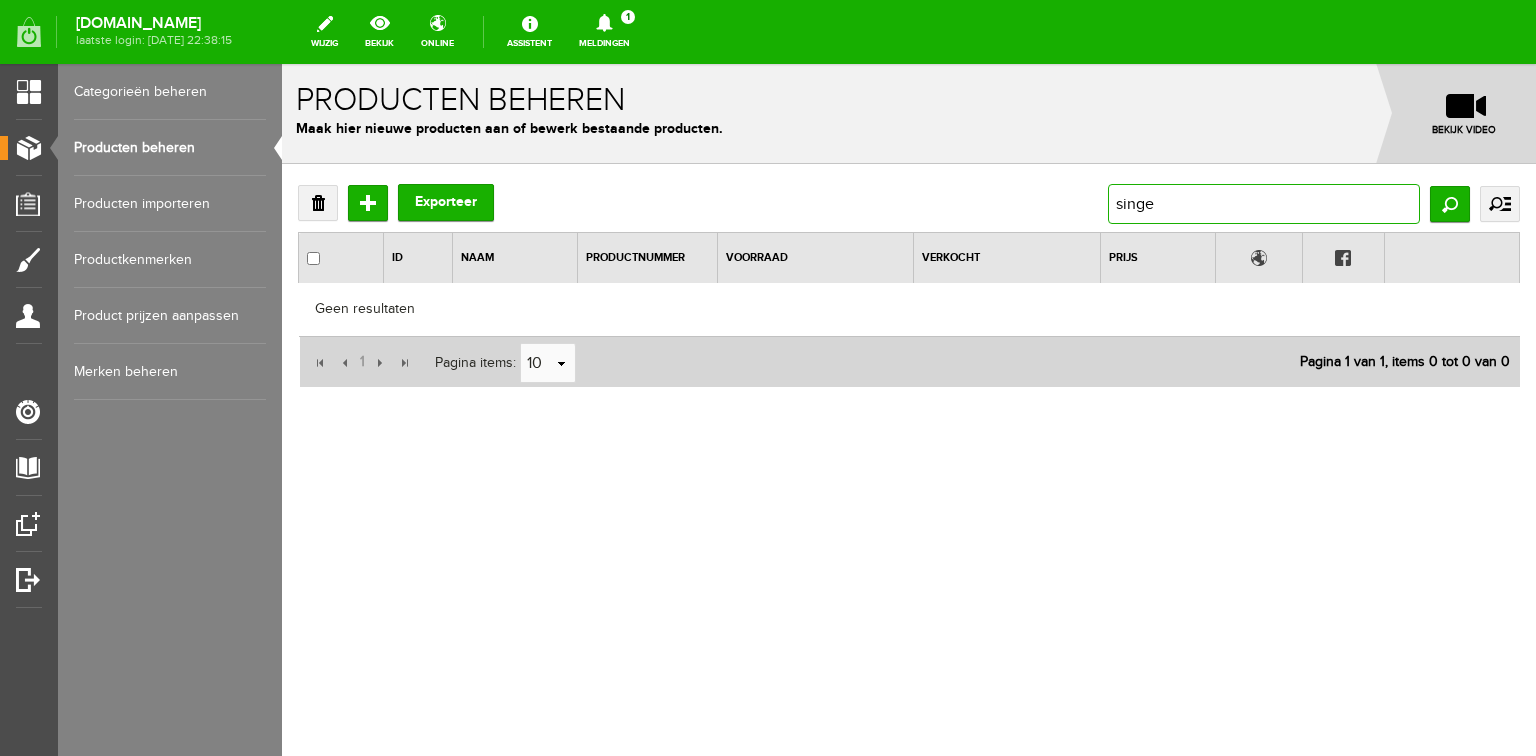type on "singer" 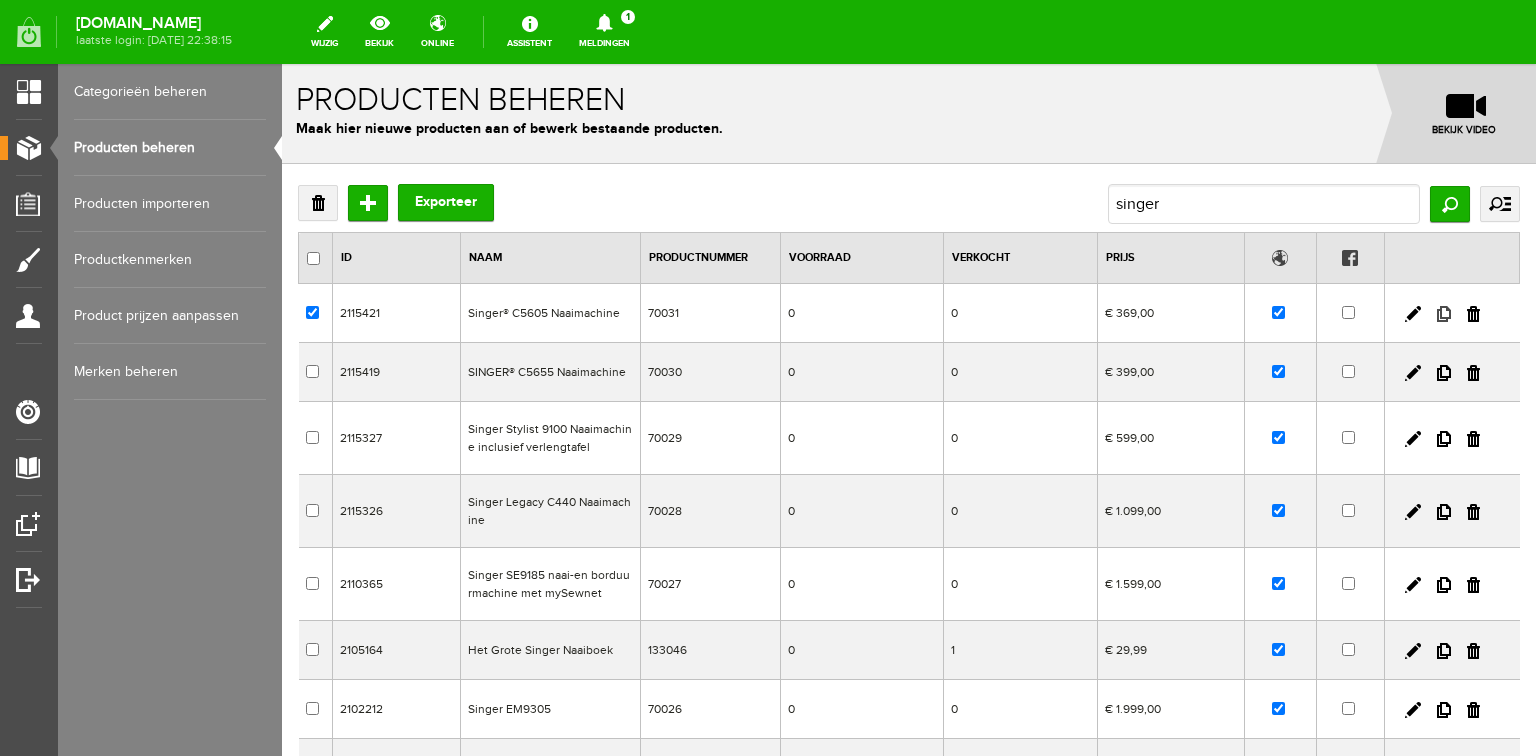 click at bounding box center (1444, 314) 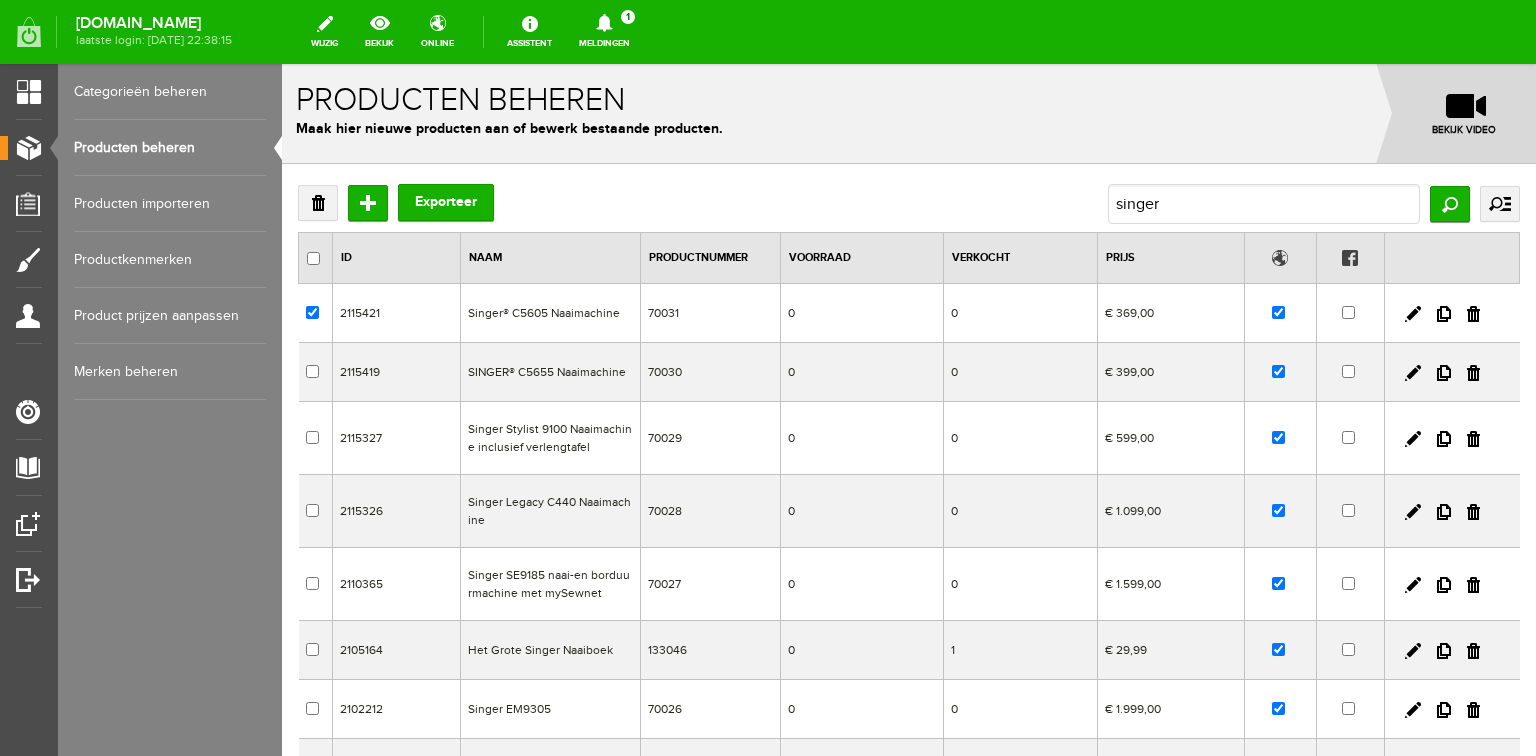 checkbox on "true" 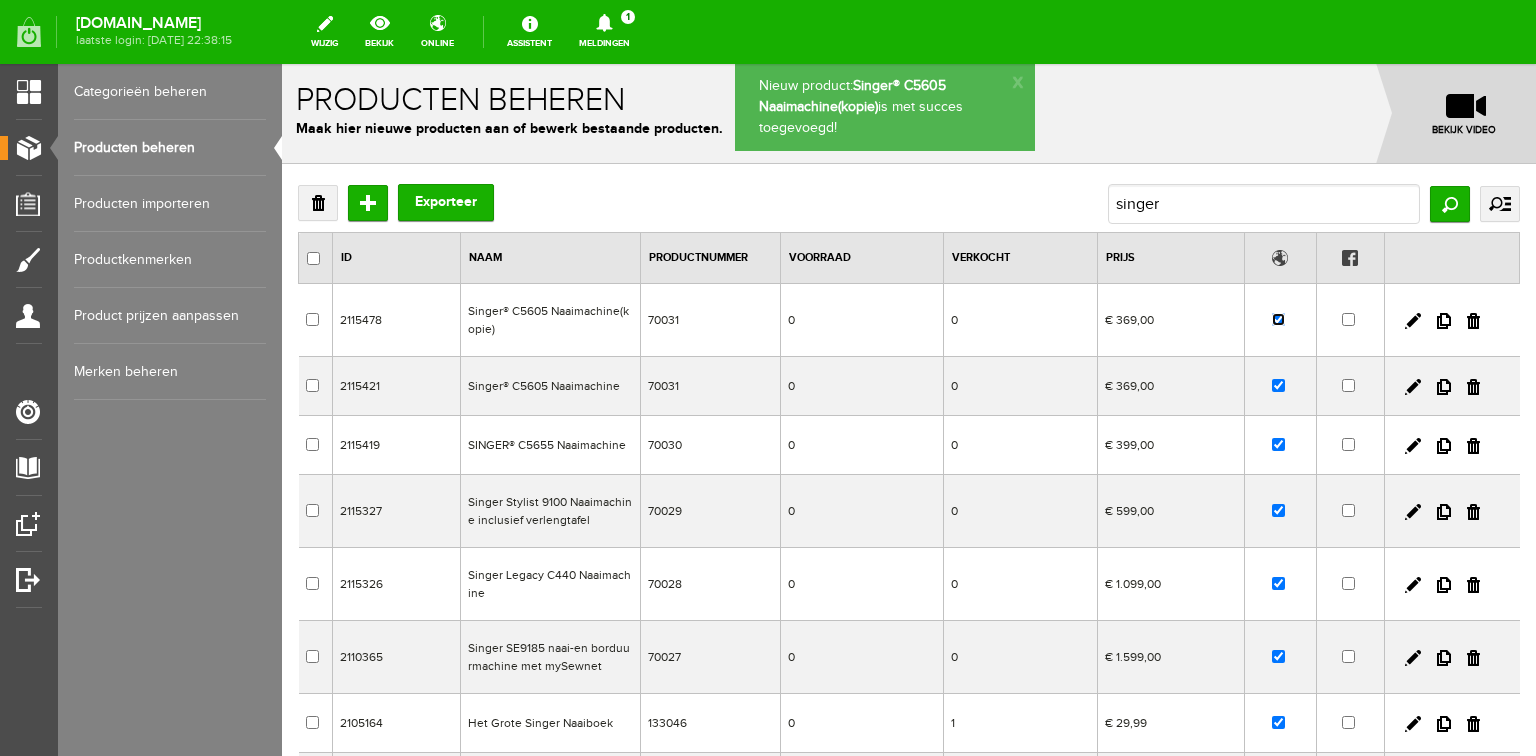 click at bounding box center [1278, 319] 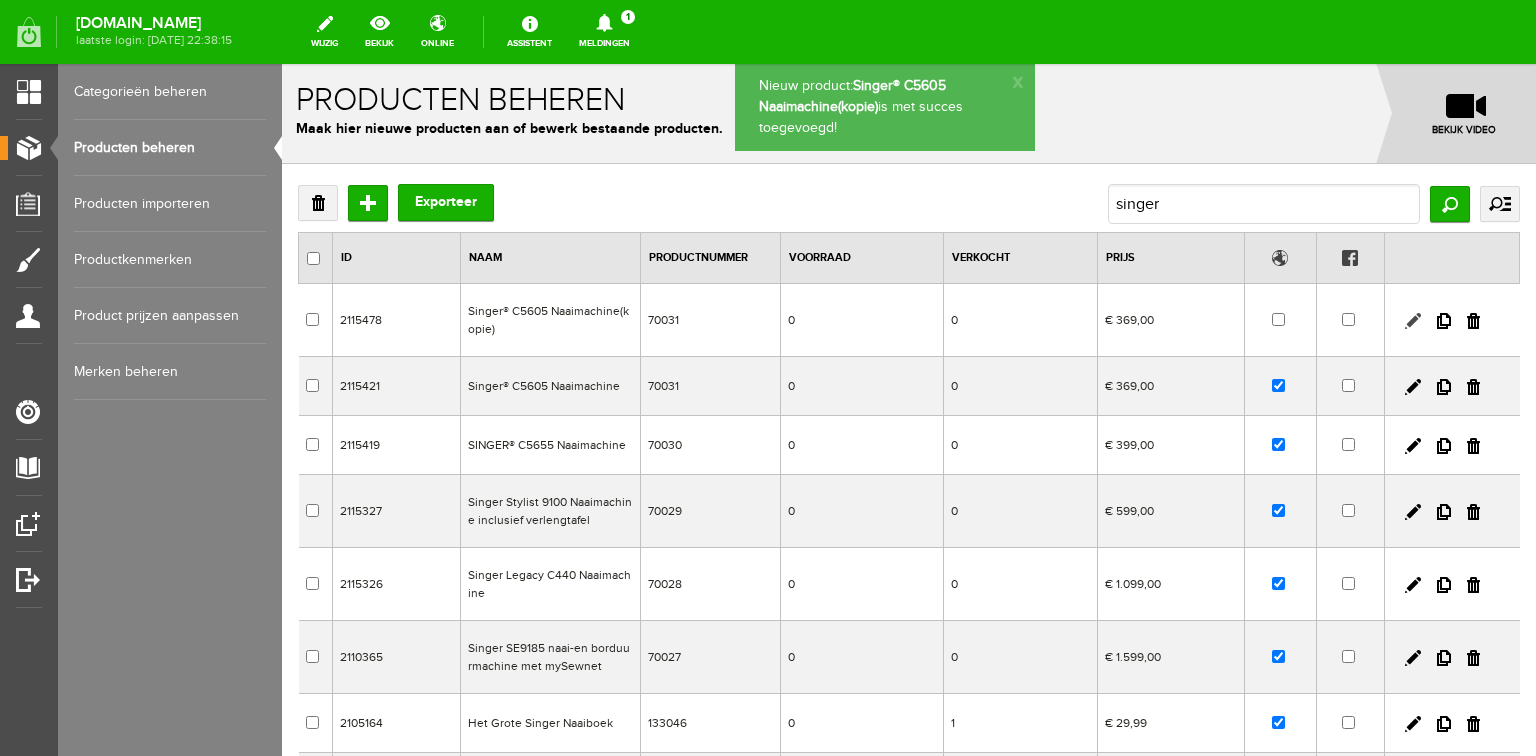 click at bounding box center [1413, 321] 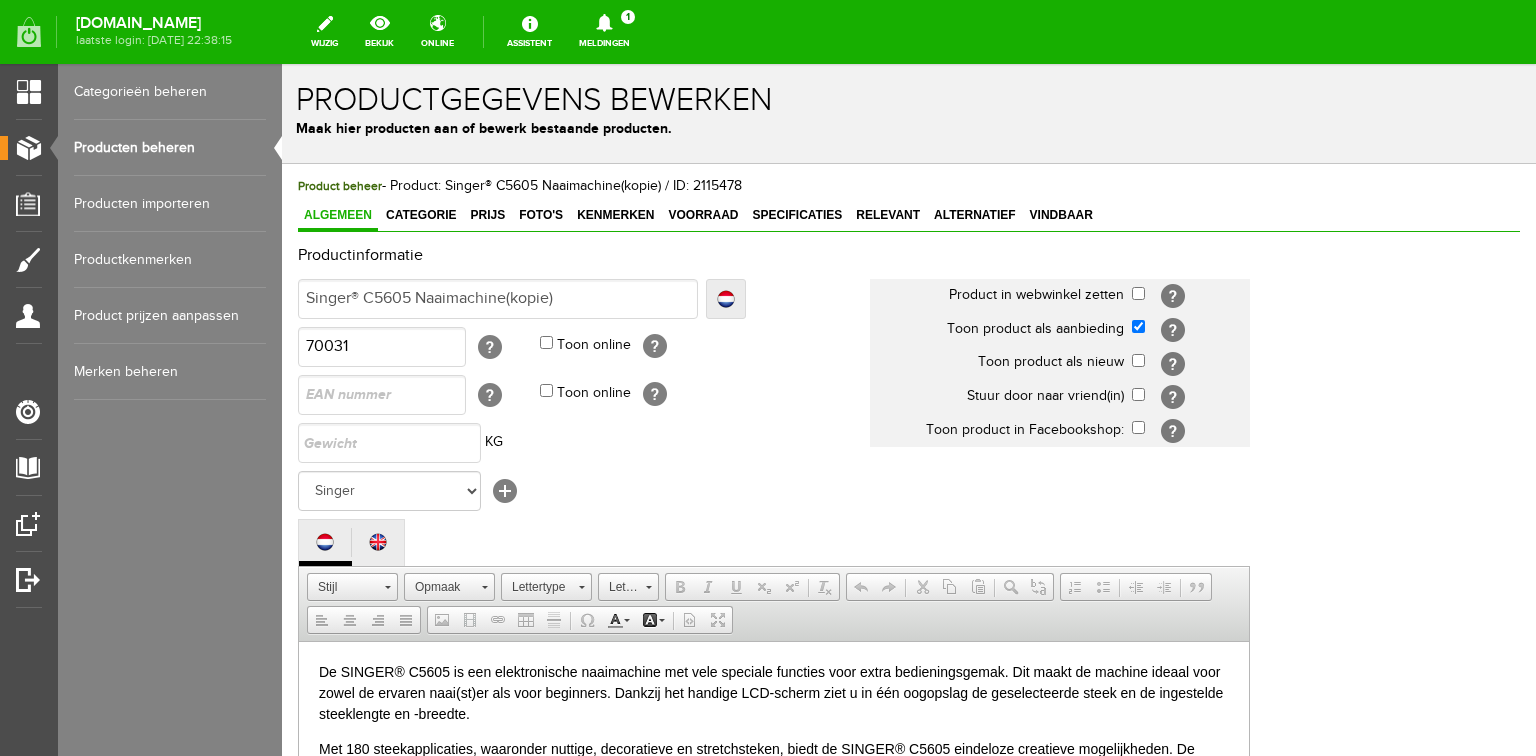 scroll, scrollTop: 0, scrollLeft: 0, axis: both 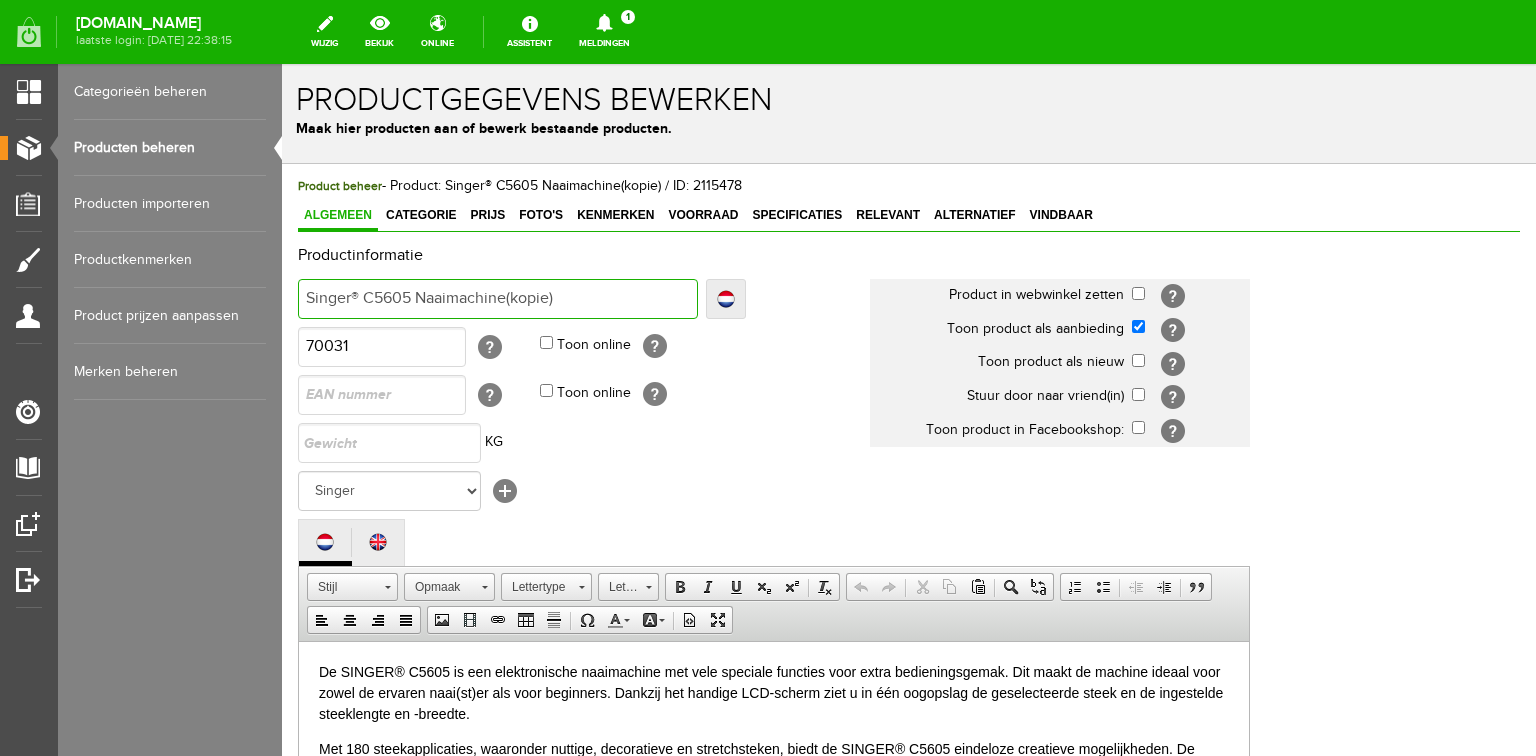drag, startPoint x: 302, startPoint y: 294, endPoint x: 572, endPoint y: 297, distance: 270.01666 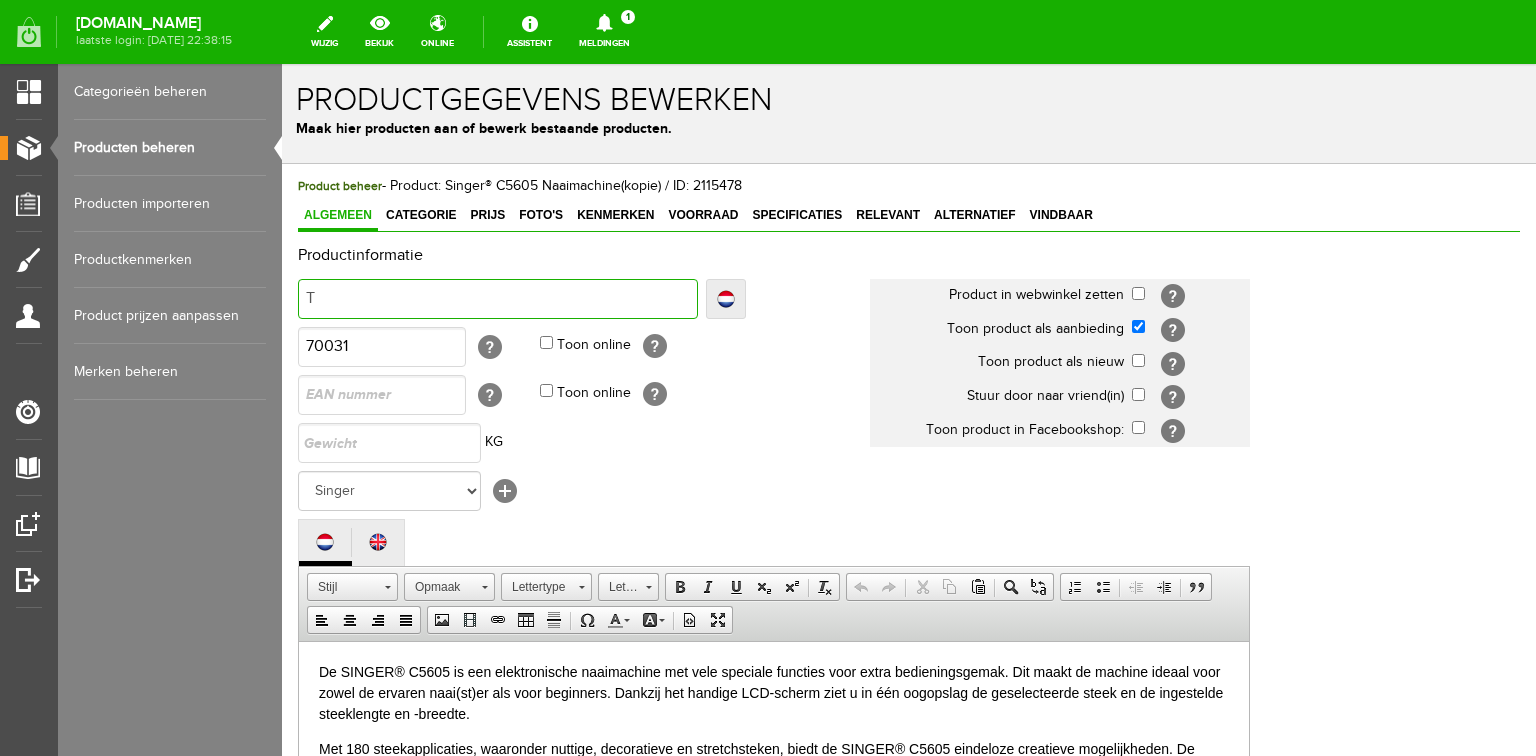type on "T" 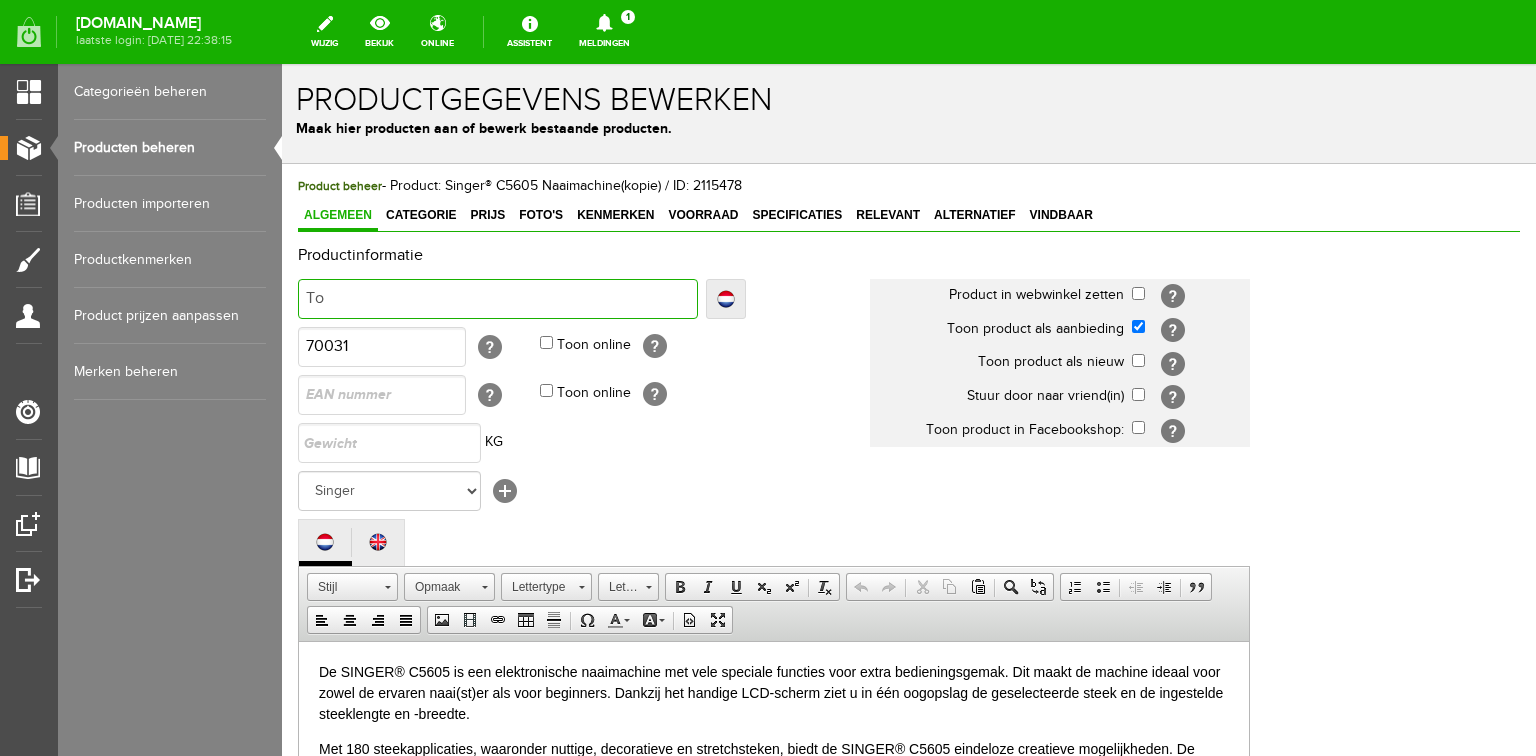 type on "To" 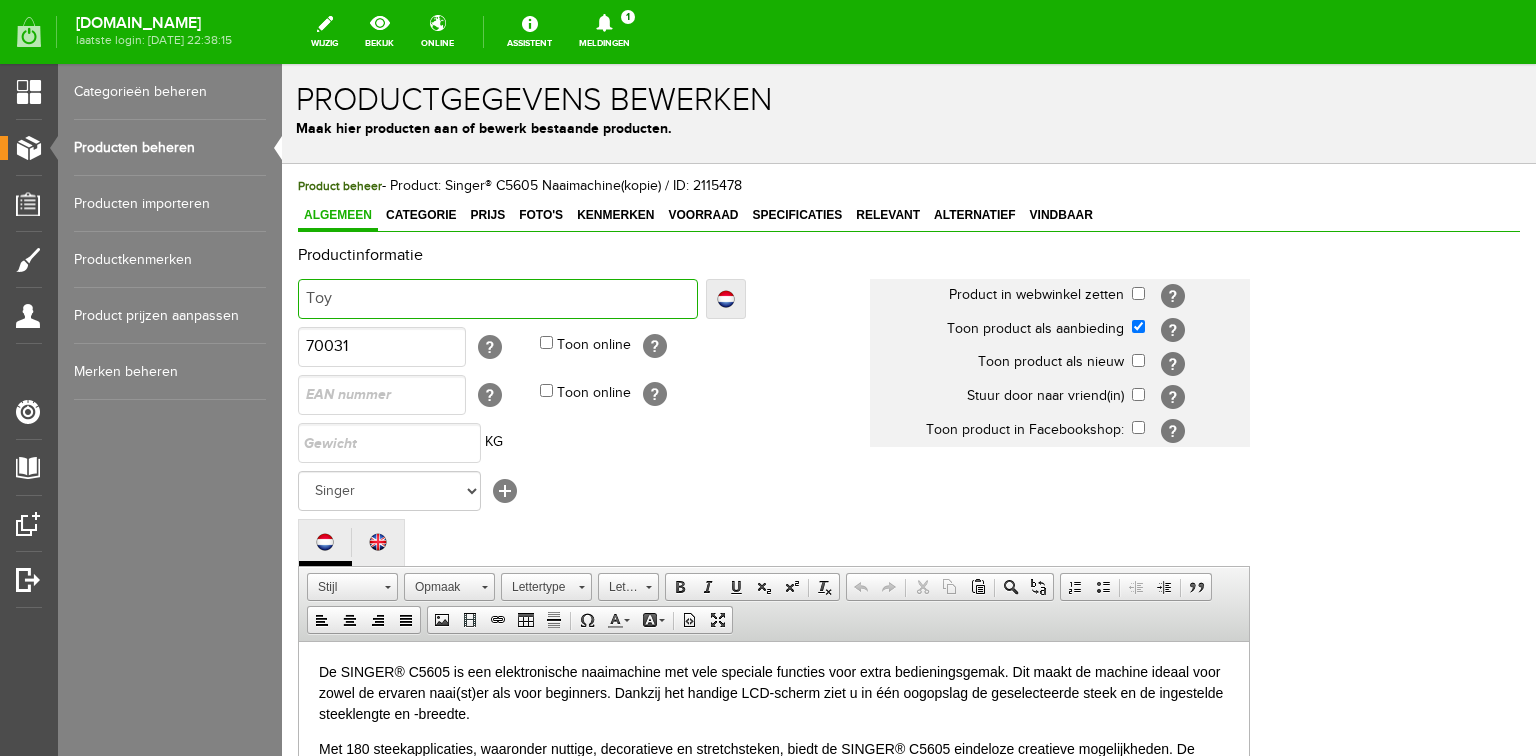 type on "Toy" 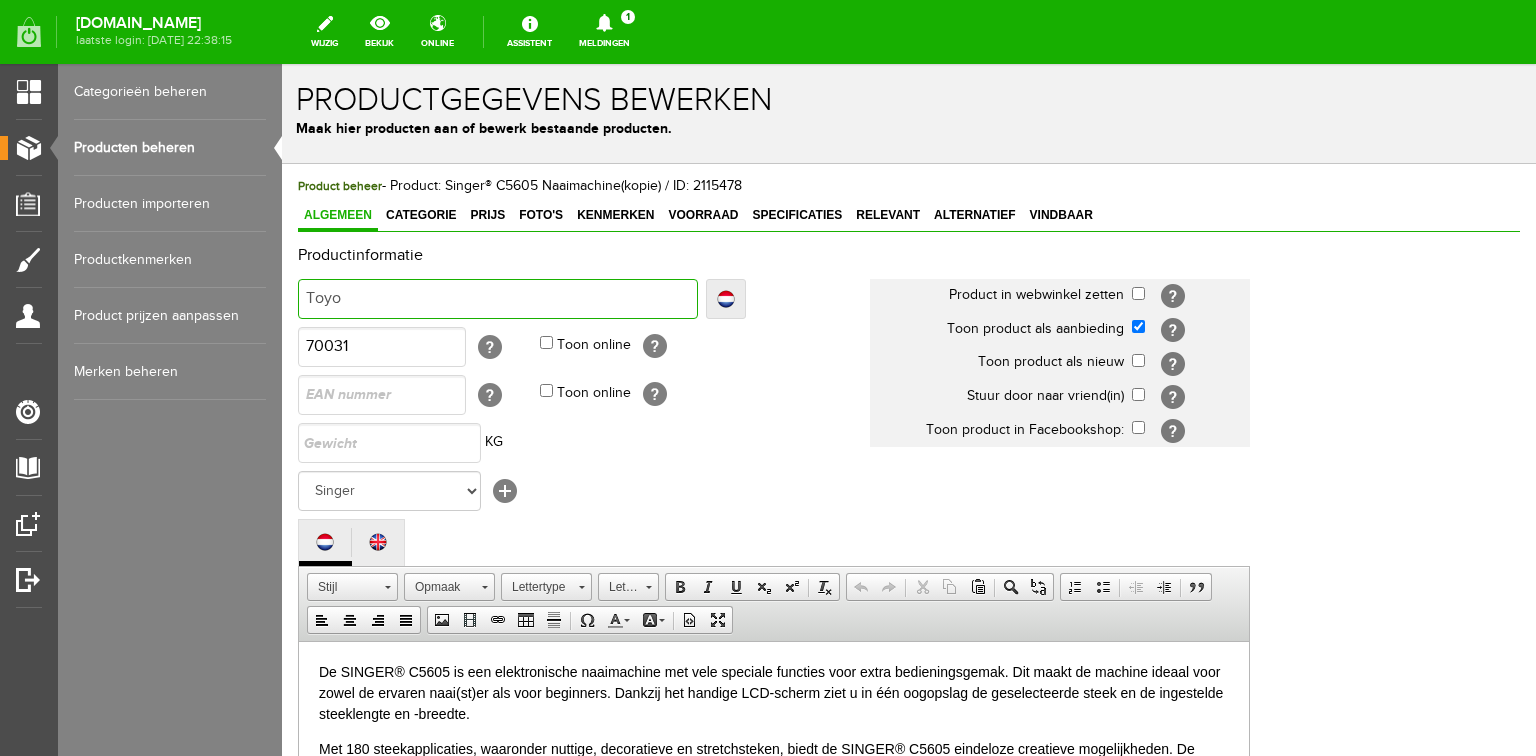 type on "Toyo" 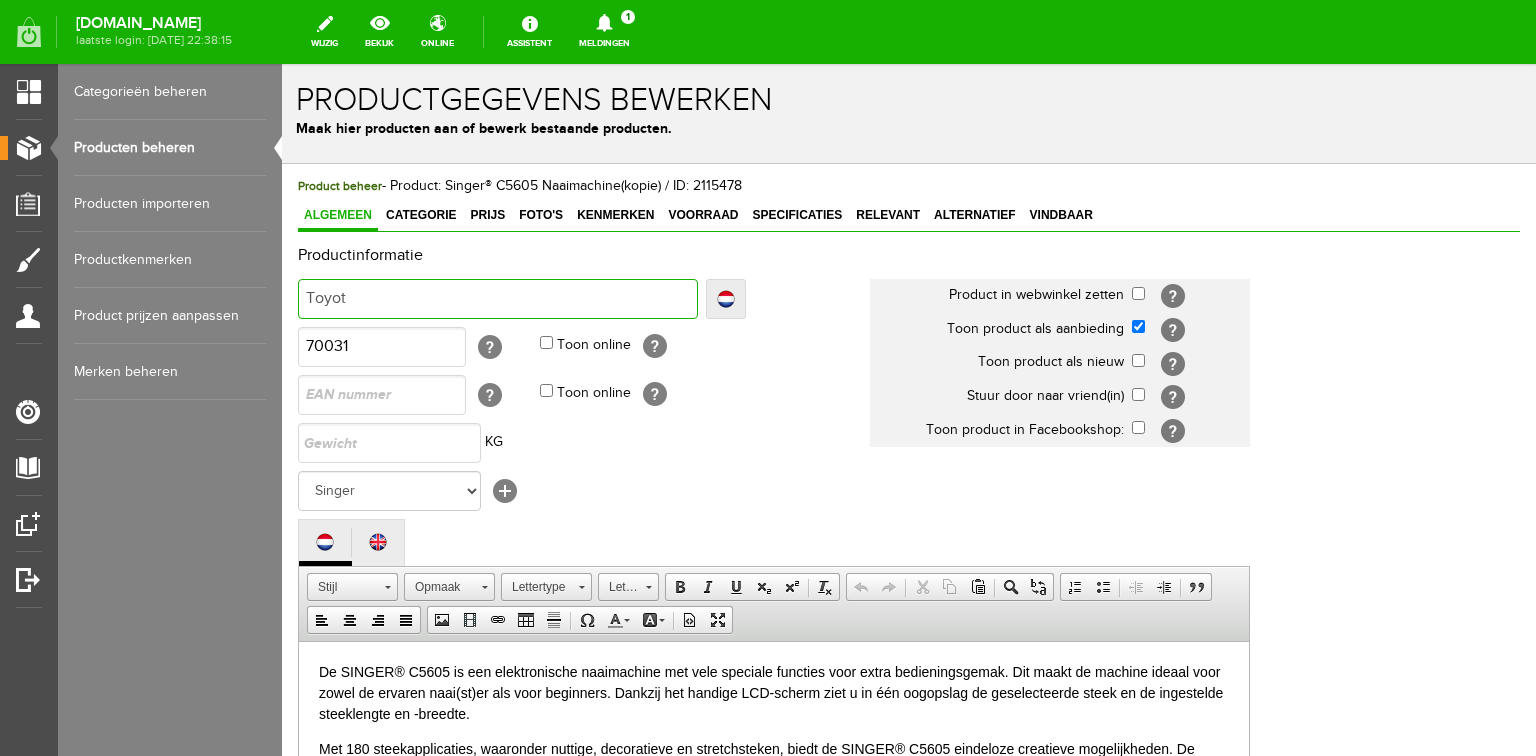 type on "Toyot" 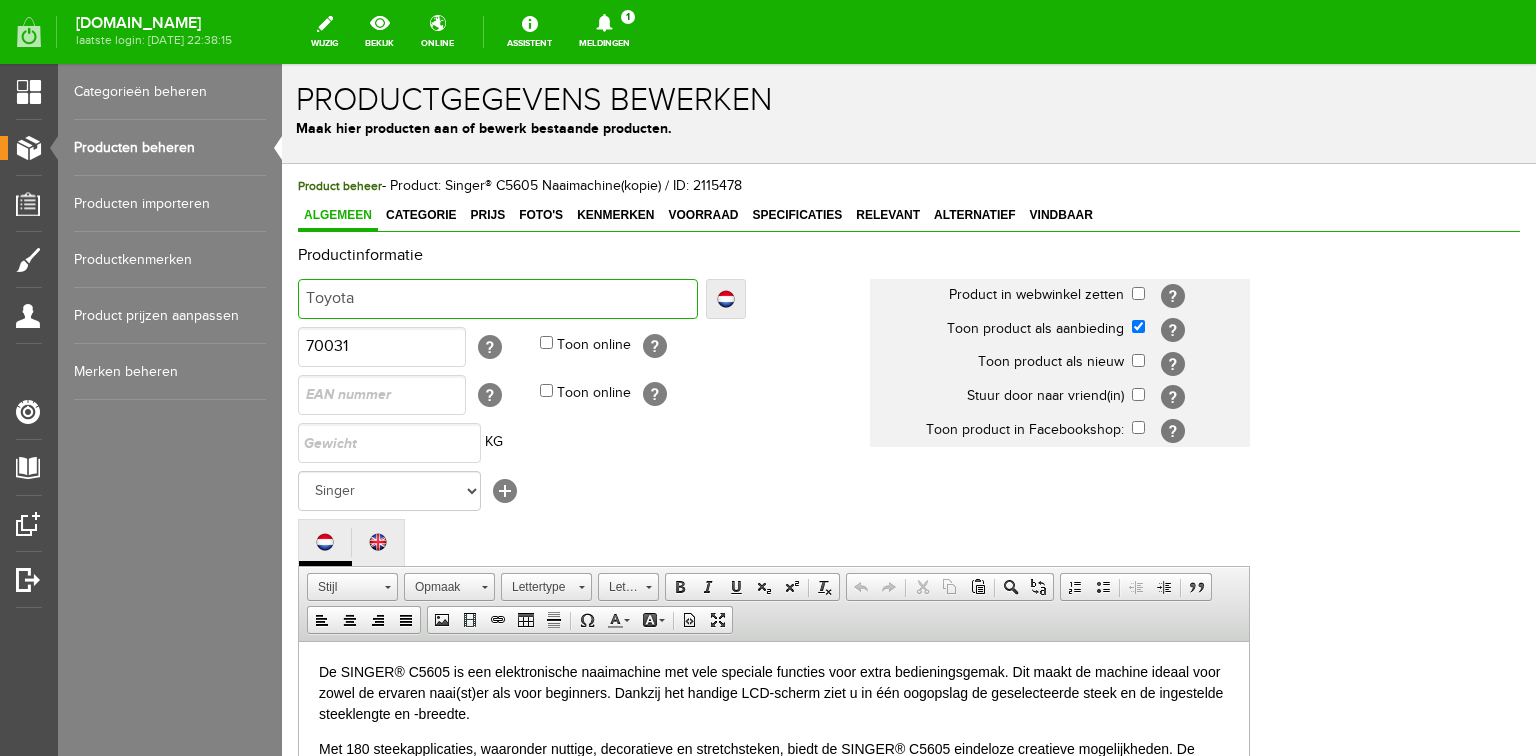 type on "Toyota" 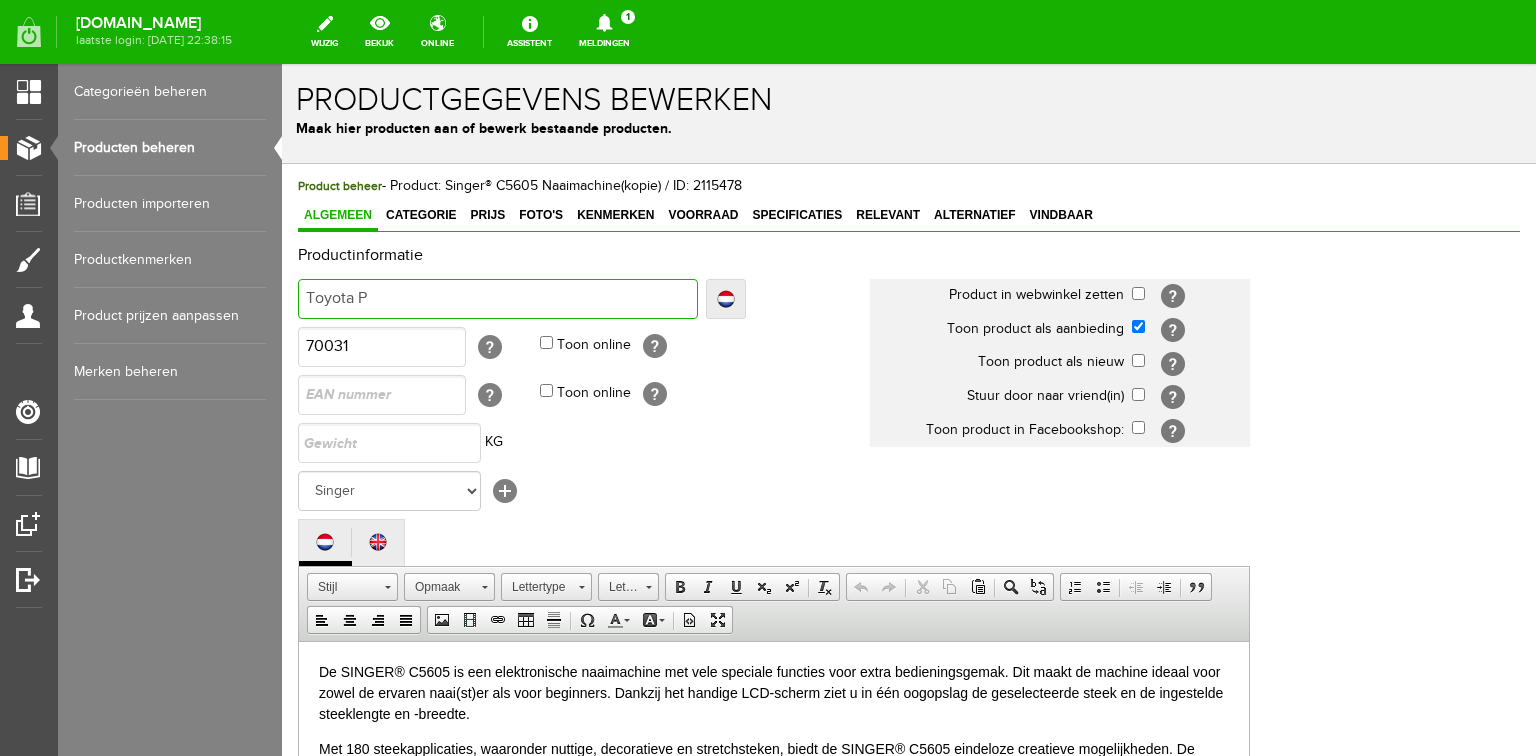 type on "Toyota P" 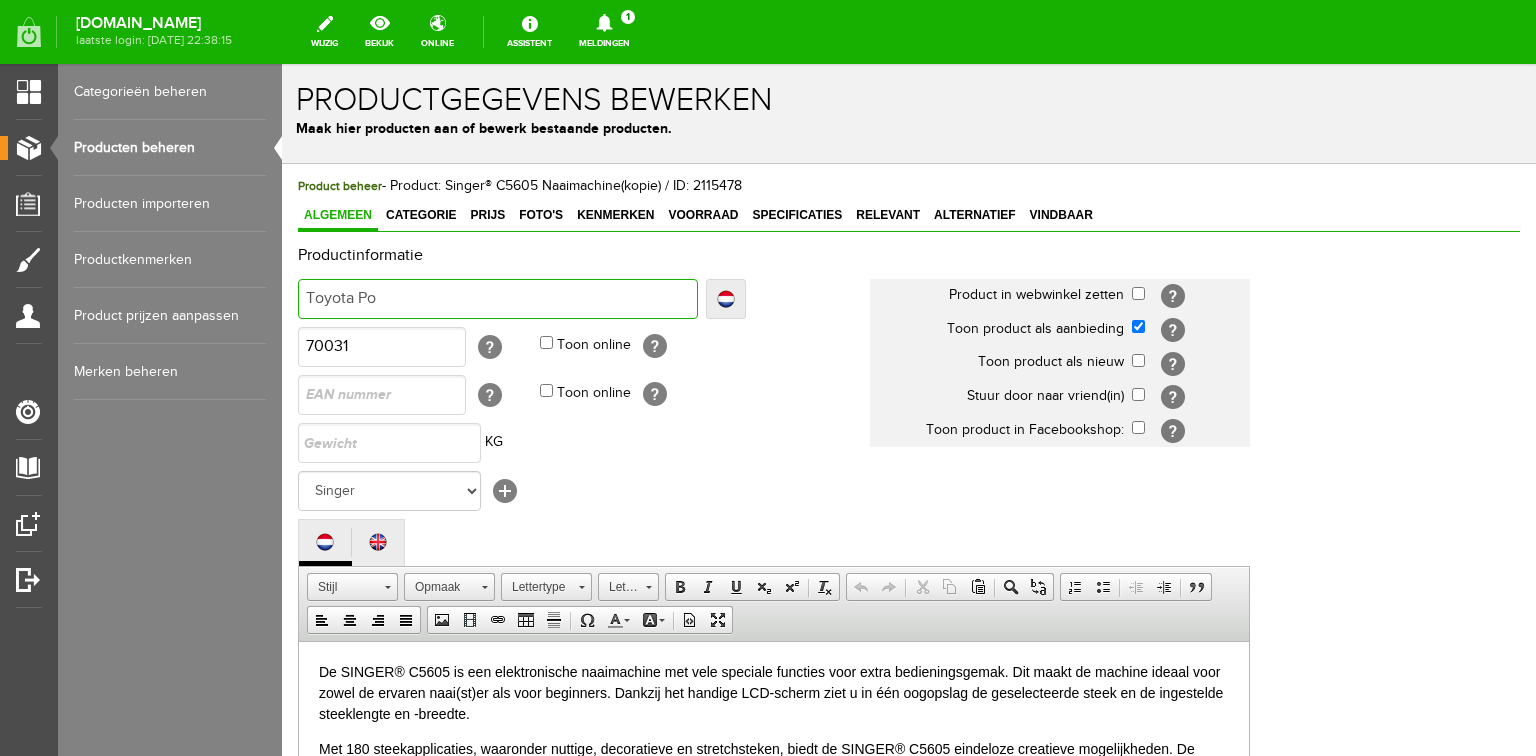 type on "Toyota Po" 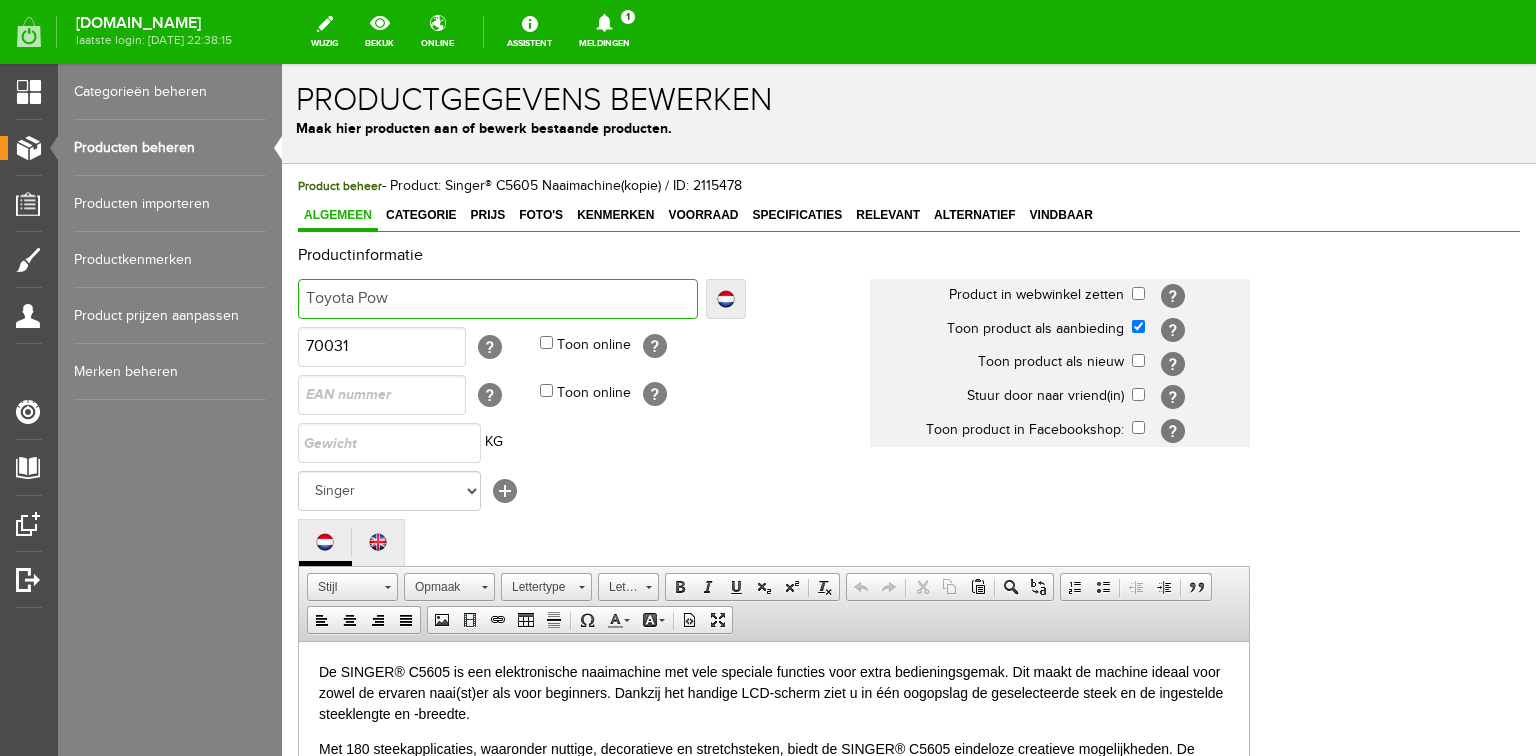 type on "Toyota Pow" 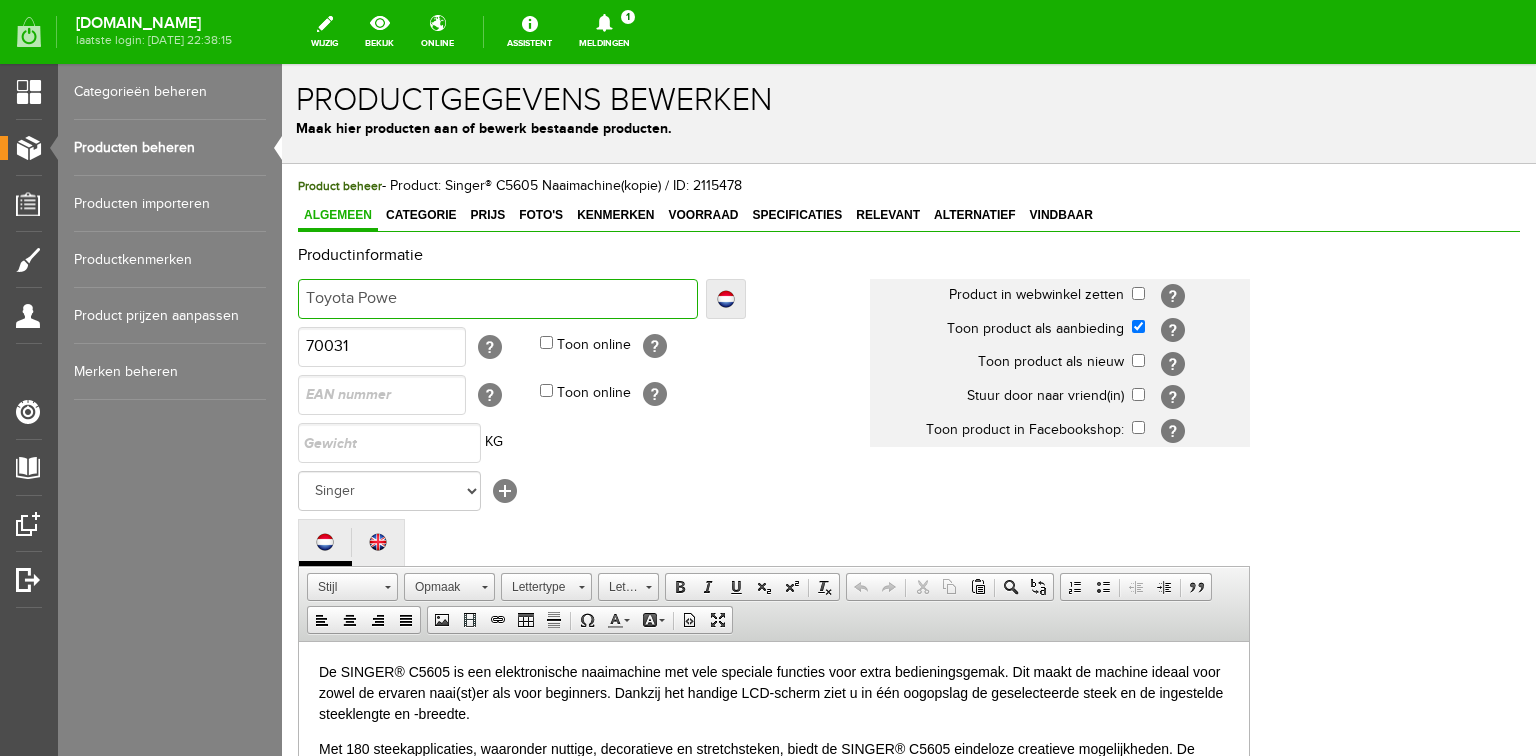 type on "Toyota Power" 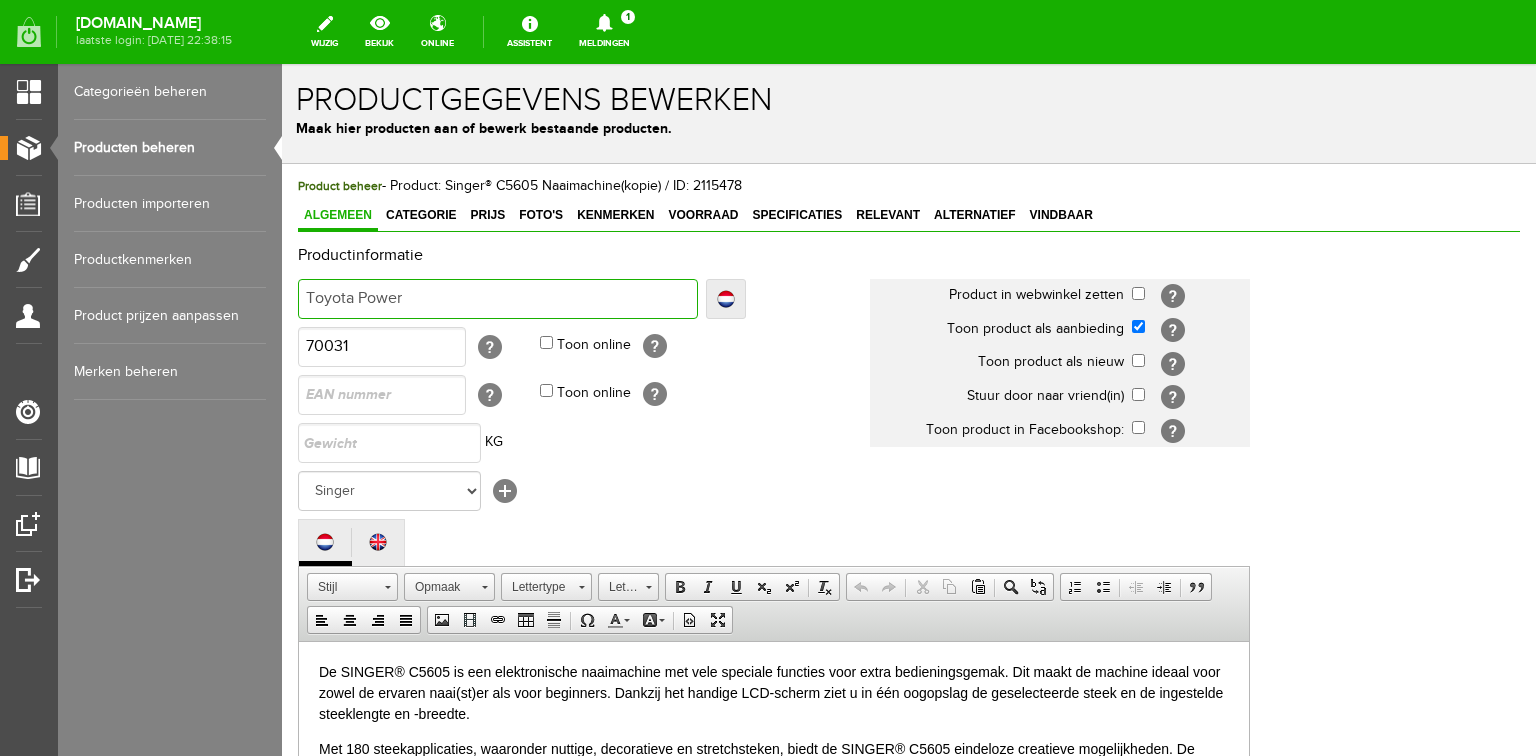 type on "Toyota Power" 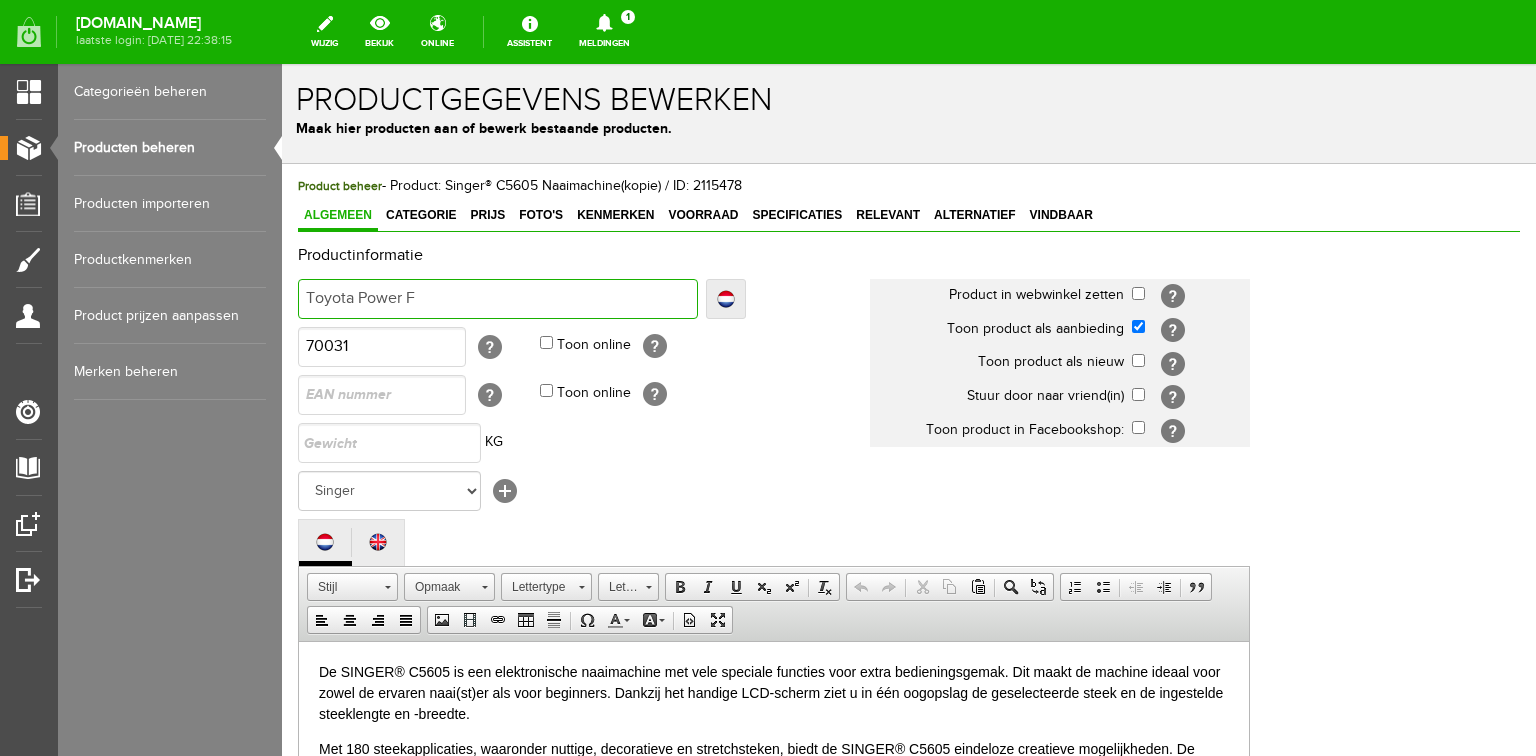 type on "Toyota Power F" 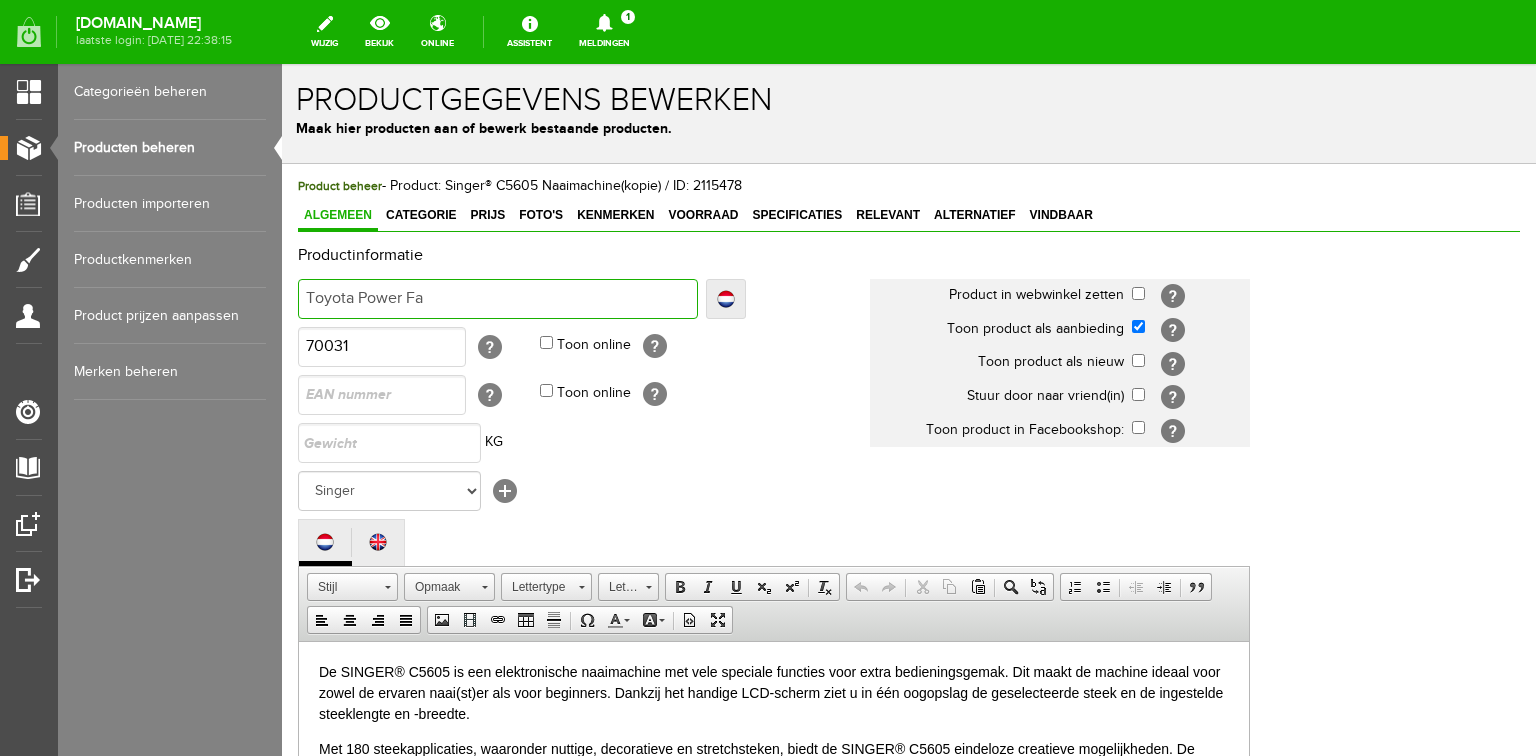 type on "Toyota Power Fa" 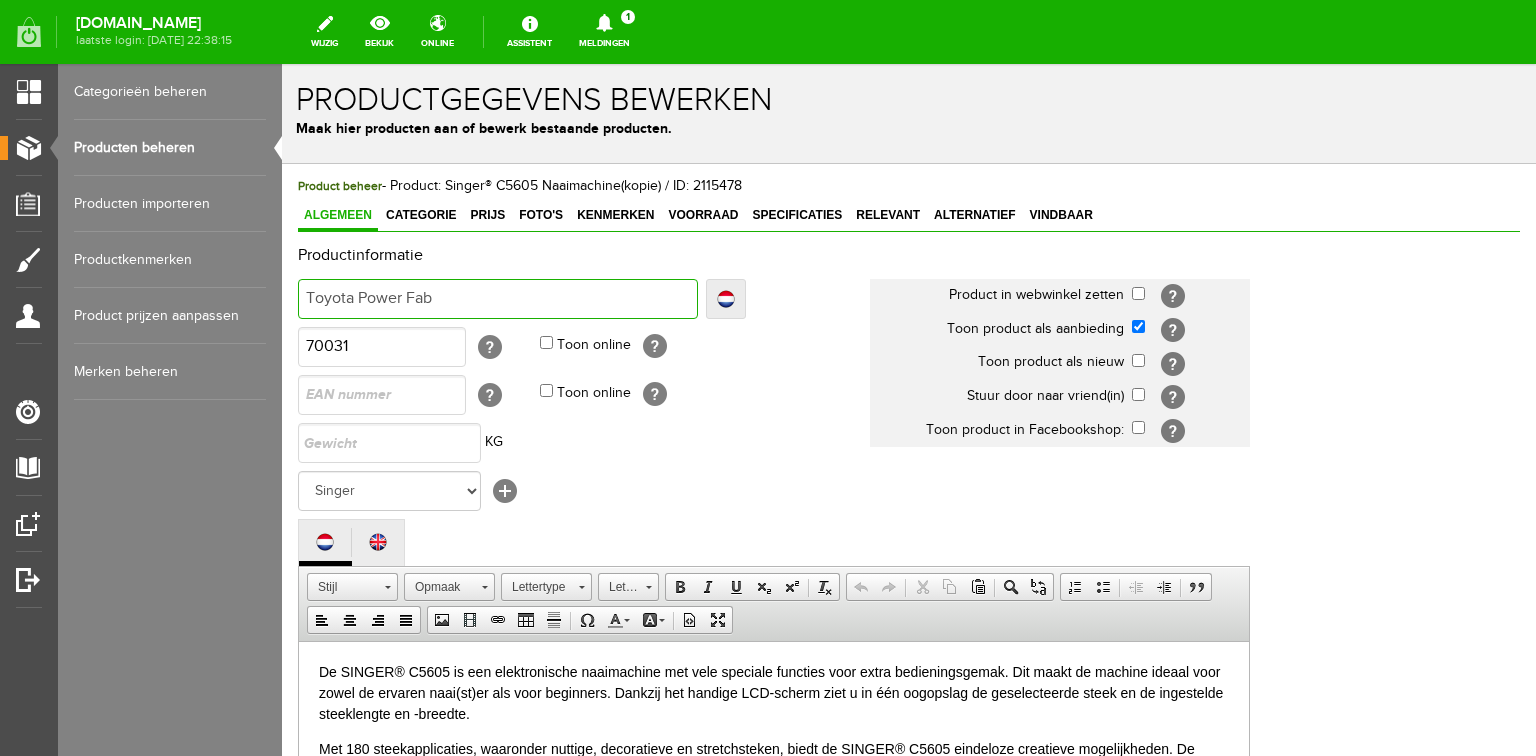 type on "Toyota Power Fabr" 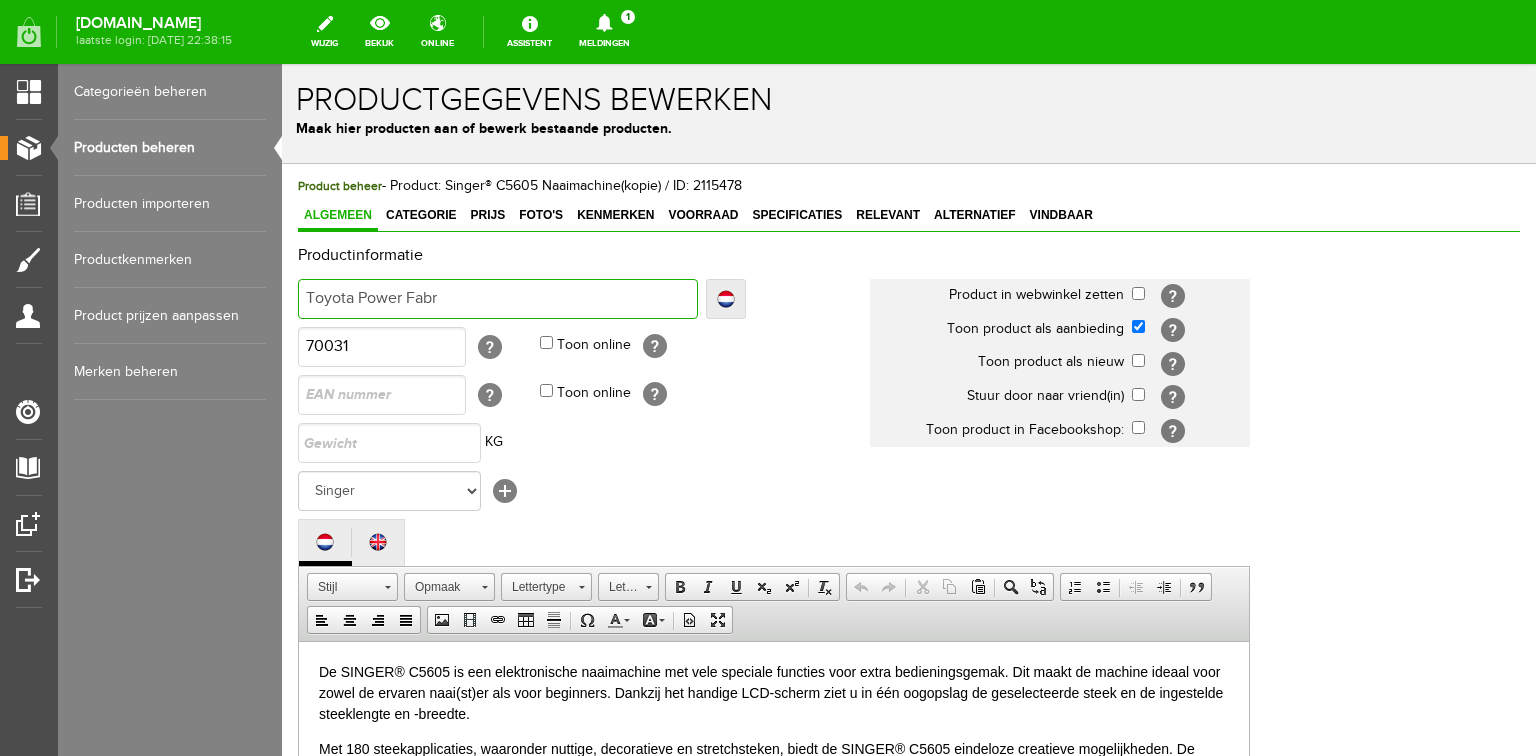 type on "Toyota Power Fabr" 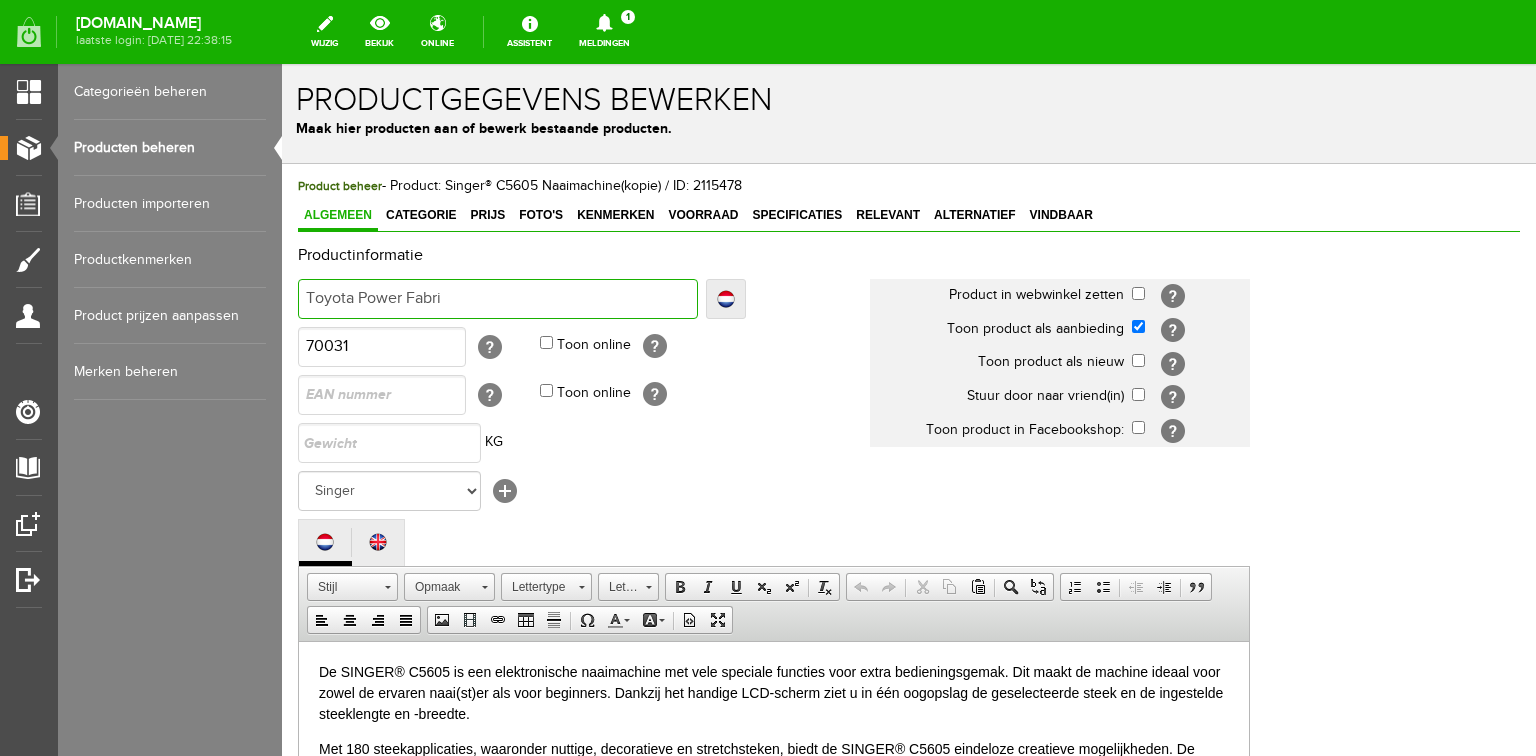 type on "Toyota Power Fabri" 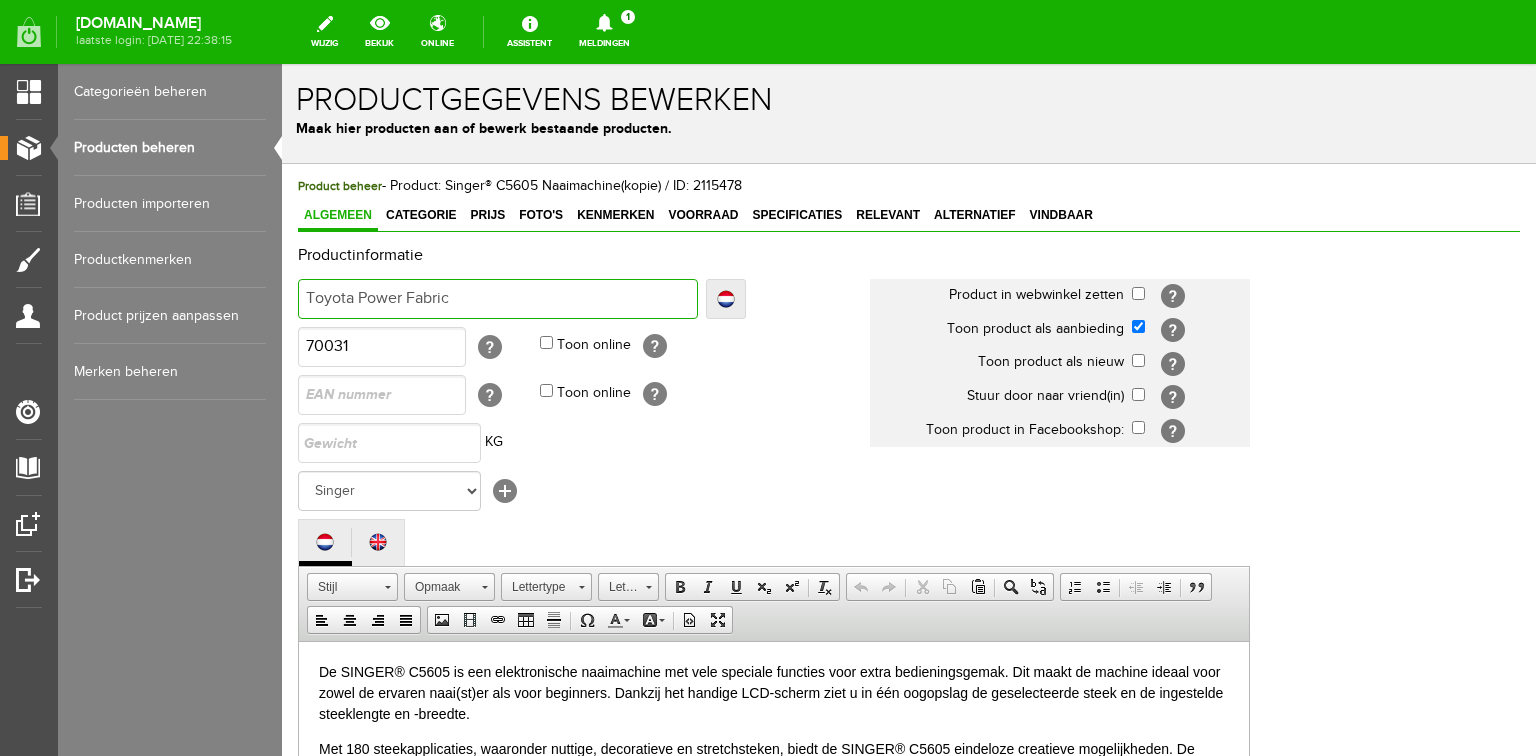 type on "Toyota Power Fabric" 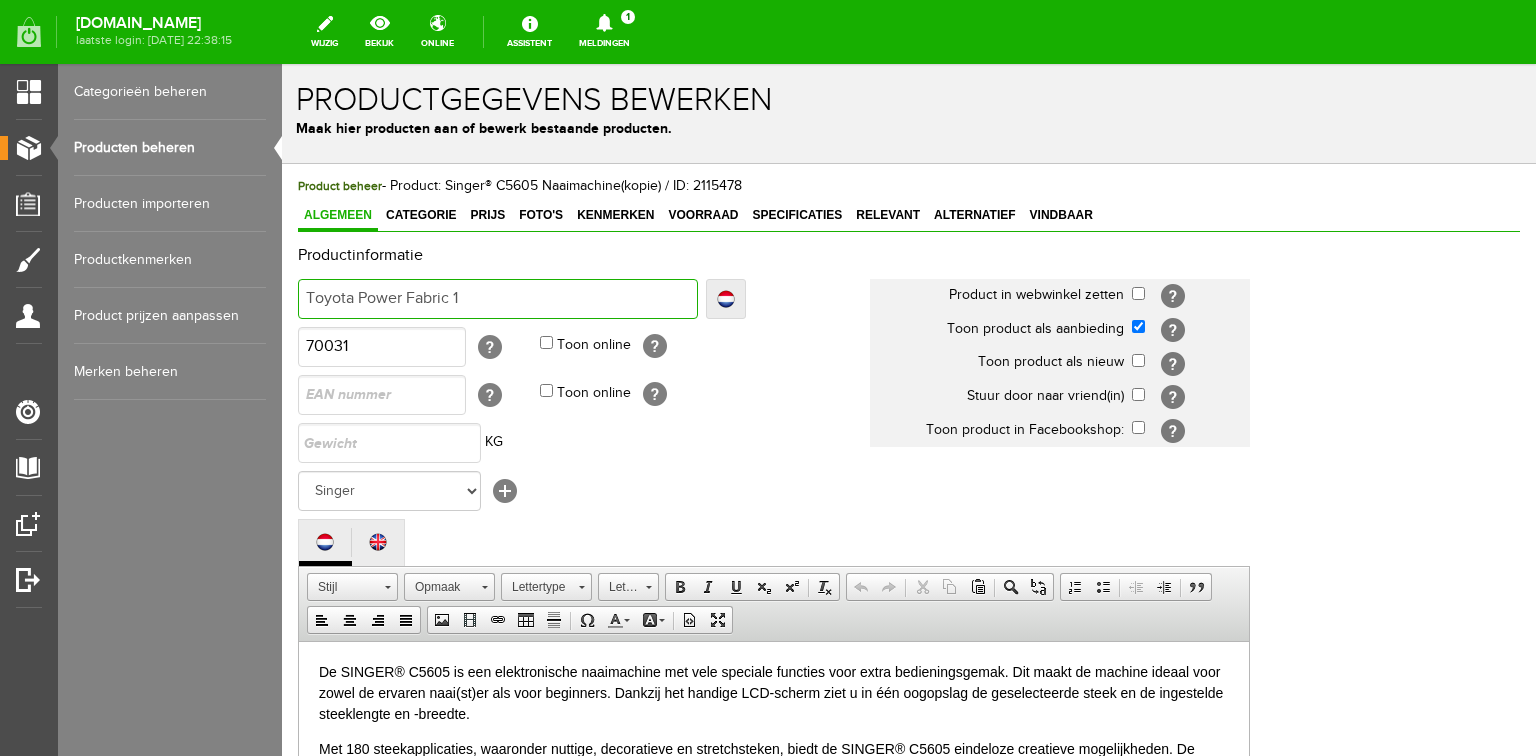 type on "Toyota Power Fabric 1" 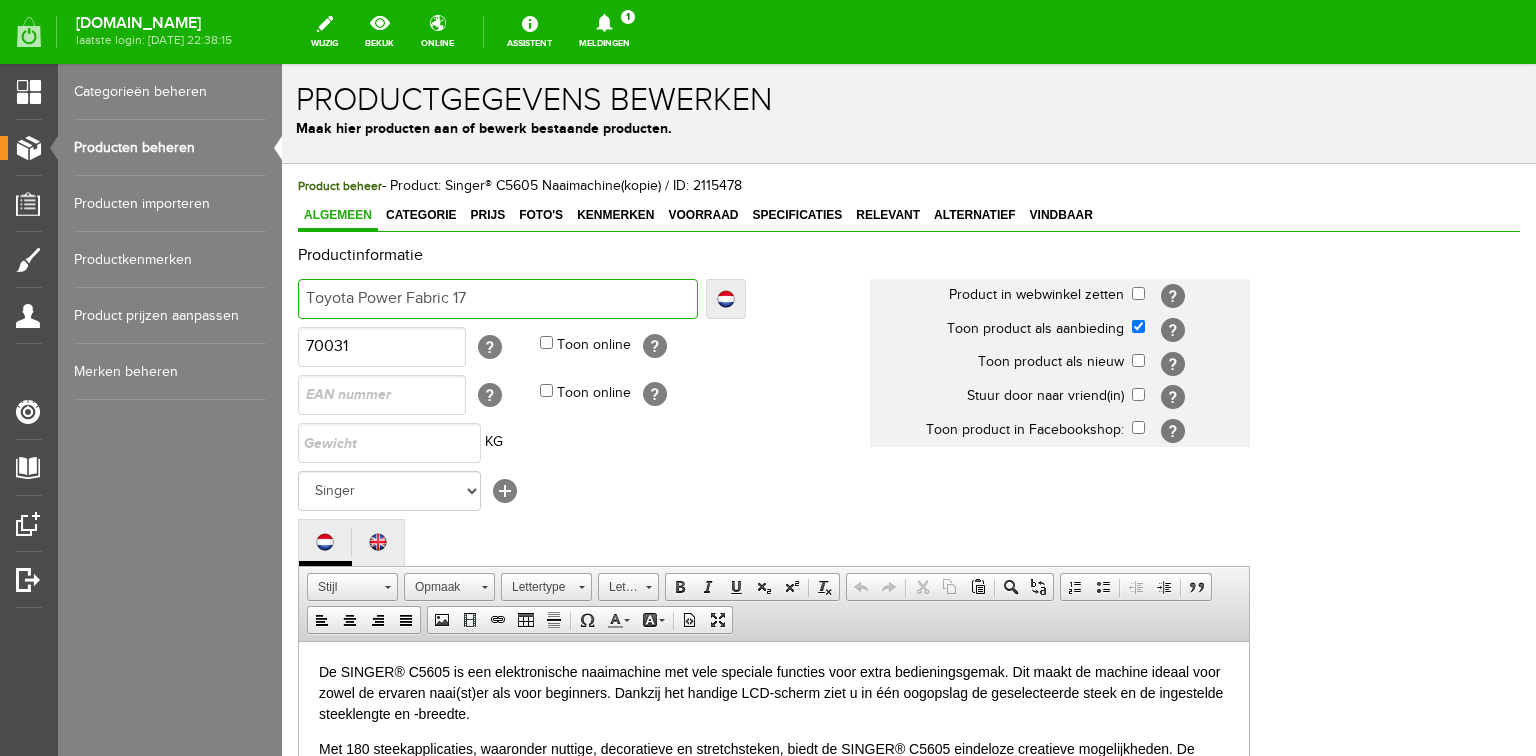 type on "Toyota Power Fabric 17" 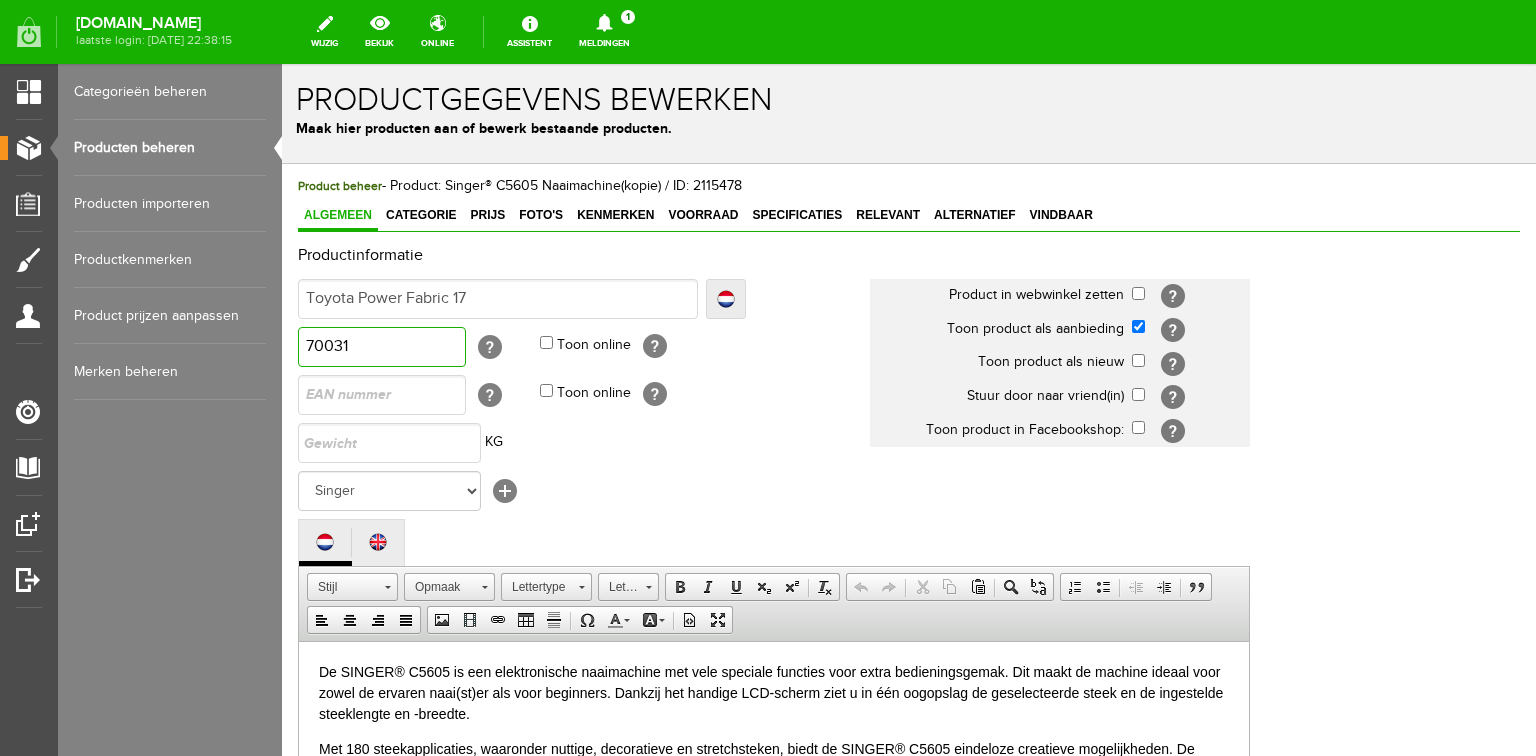 click on "70031" at bounding box center [382, 347] 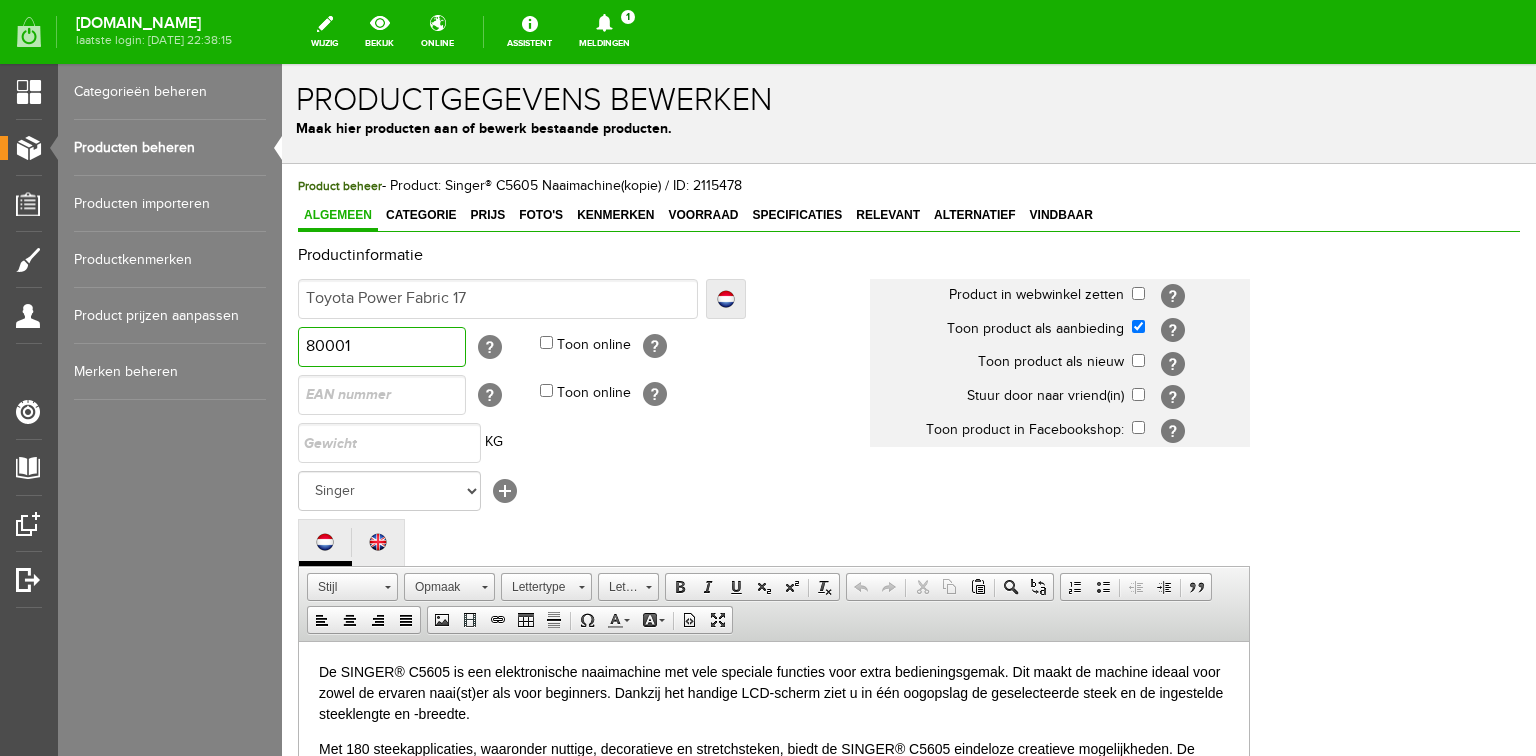 type on "80001" 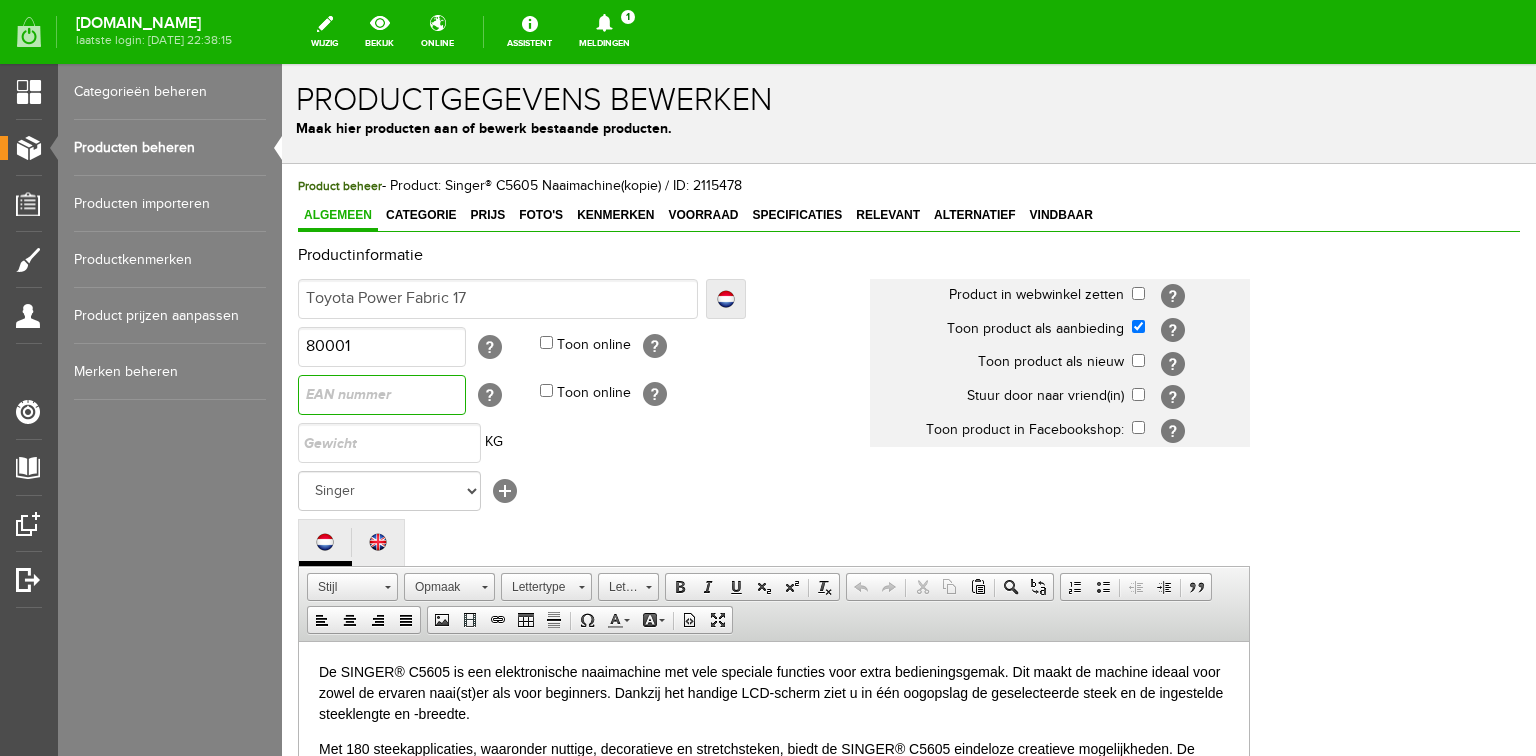 click at bounding box center (382, 395) 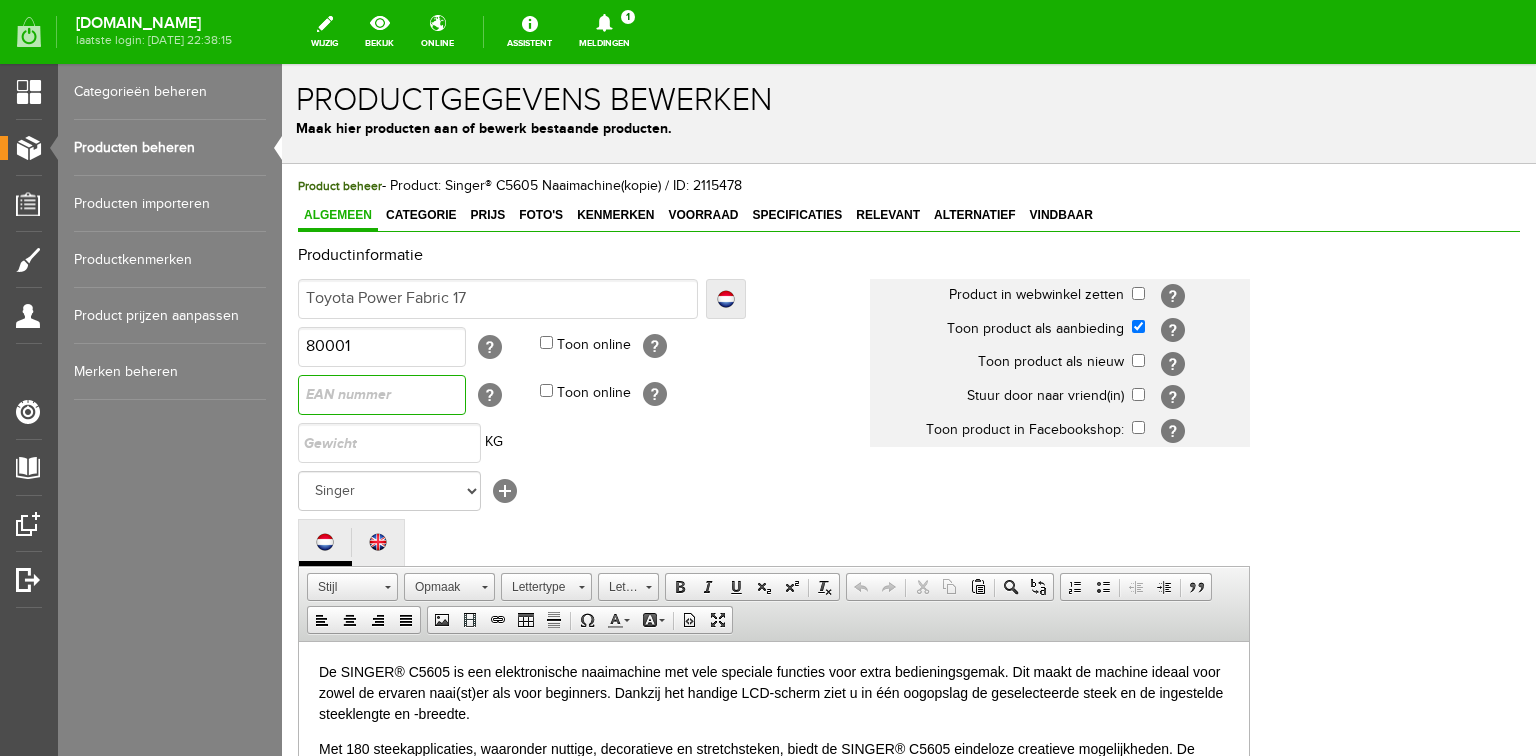 click at bounding box center [382, 395] 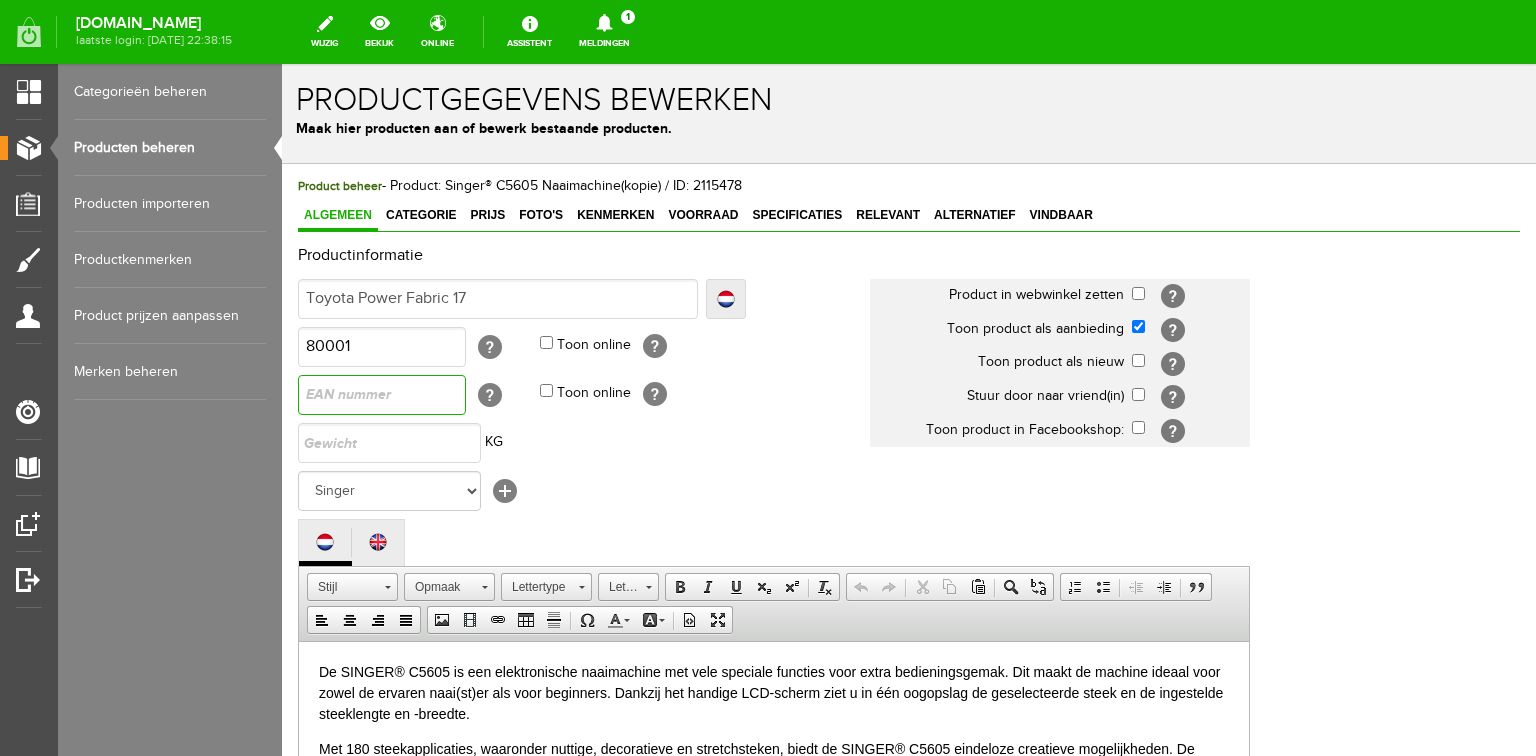 click at bounding box center [382, 395] 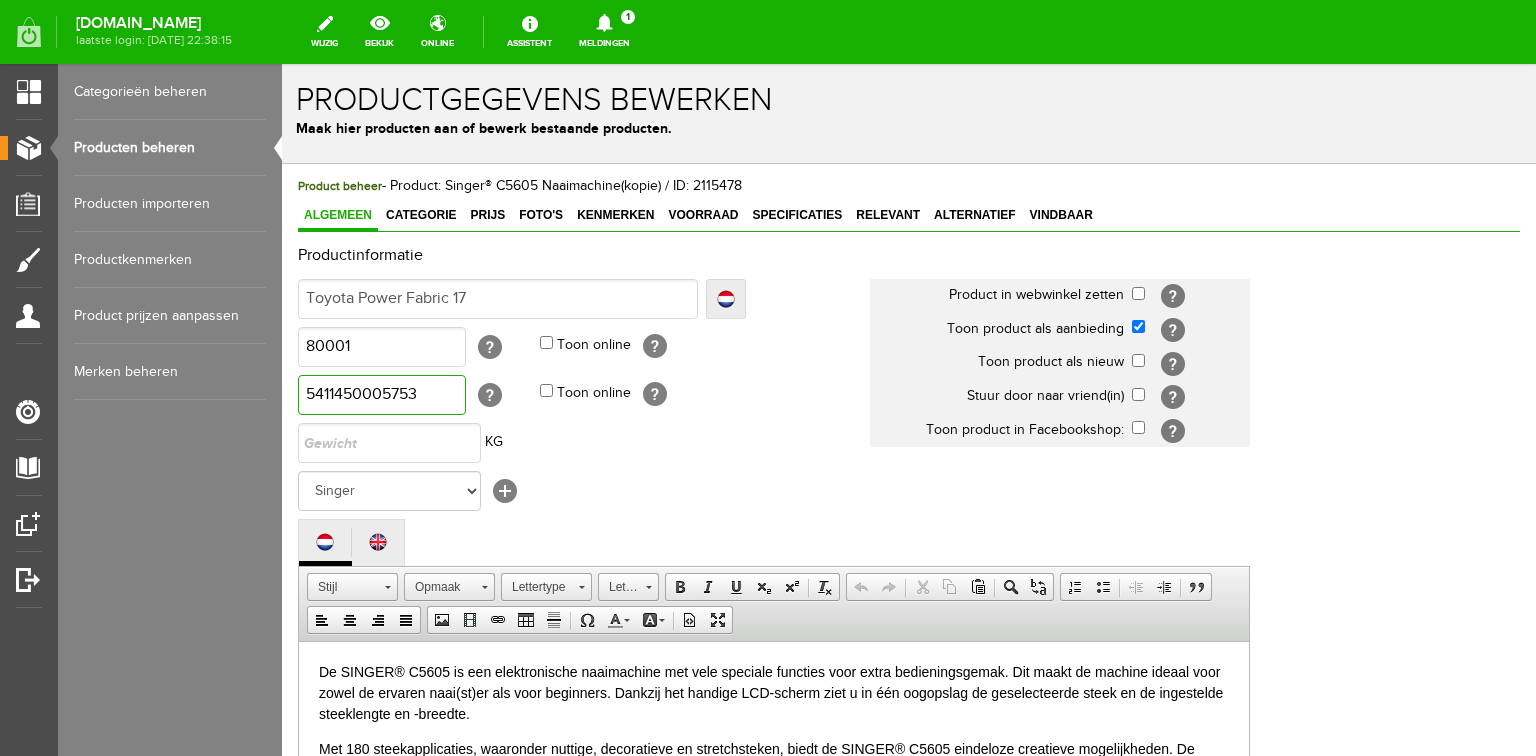 type on "5411450005753" 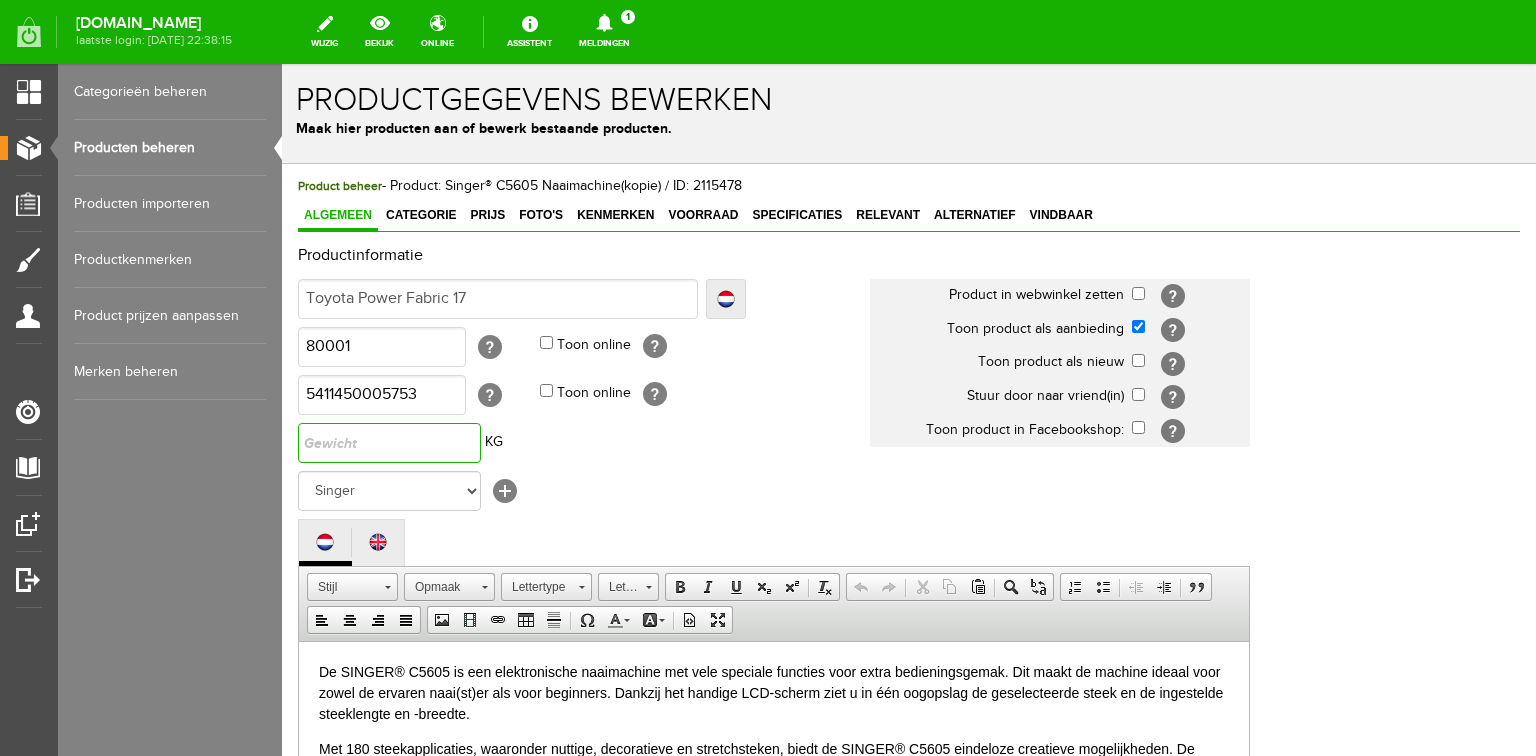 click at bounding box center [389, 443] 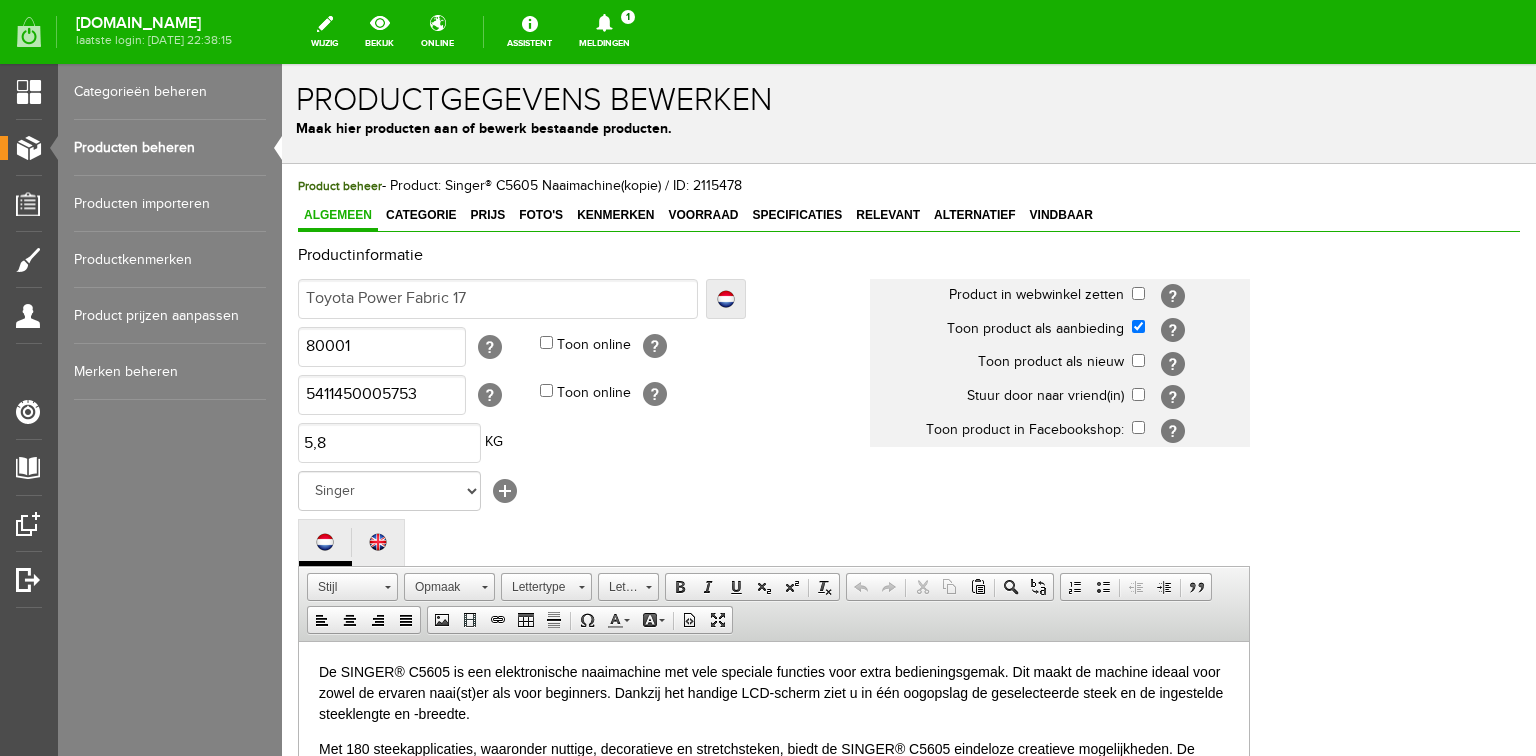 type on "5,80" 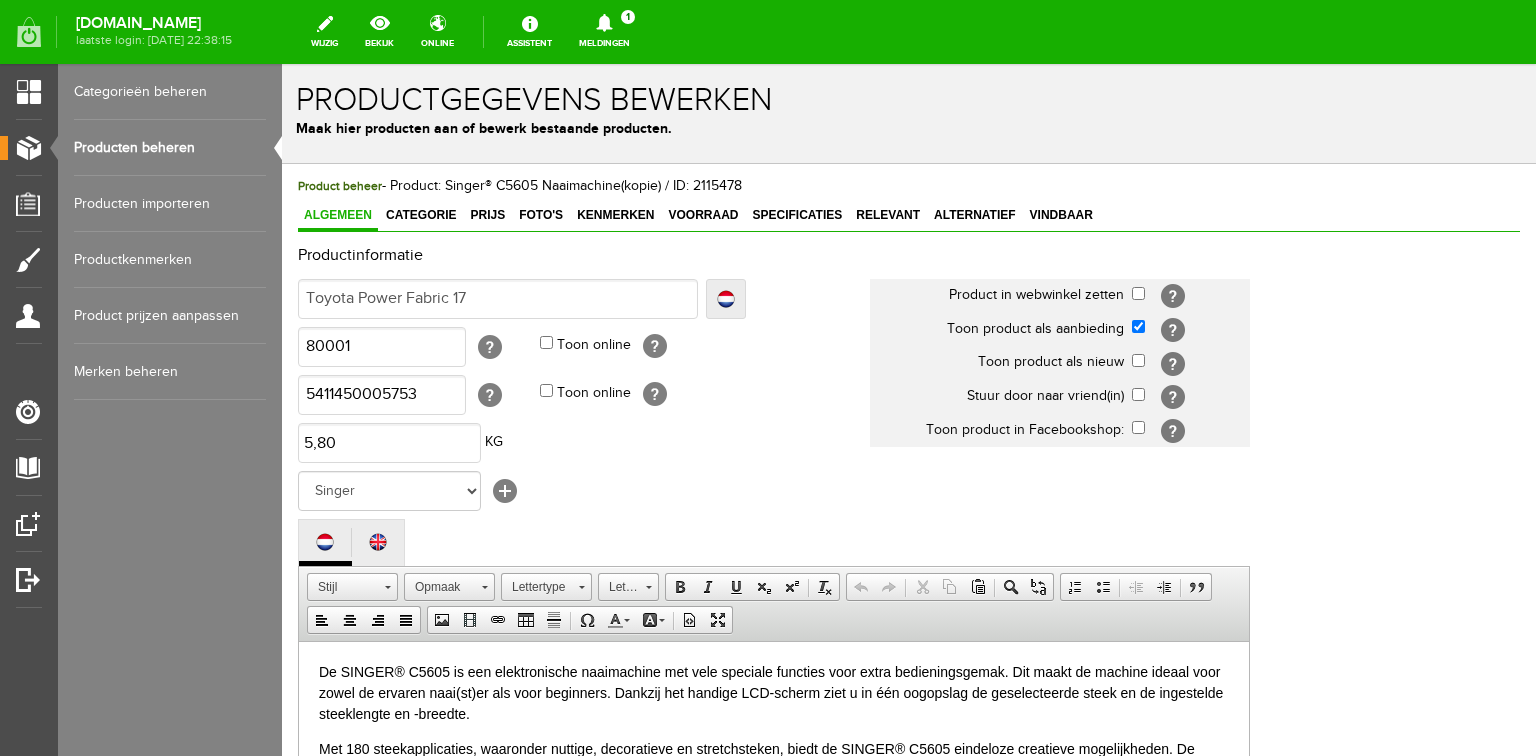 click on "Geen merk
[PERSON_NAME] Own
Fixit
Odif
MUUD
Bohin
Hoechstmass
Sew Mate
Fiskars
Timeless Treasures
Curver
[PERSON_NAME] Fabrics
Jalekro
Mundial
Nooteboom
Oaki Doki
[PERSON_NAME] Mettler
Antex
Burda
Botter IJsselmuiden
Gütermann
Hobbs
Hemline
Madeira
Pony
Pingouin
Restyle
Tulip
Sewline
Olfa
Panda Kussenvulling
Perfect
Vlieseline
Wicotex
Opry
baby lock
BabySnap
Quality textiles
Stylecraft
Westalee
Northcott
Clover
Knitpro
Prym
Diamondspun
KNORR Prandell
Husqvarna Viking
Brother
Bernina
Pfaff
[PERSON_NAME]" at bounding box center [584, 491] 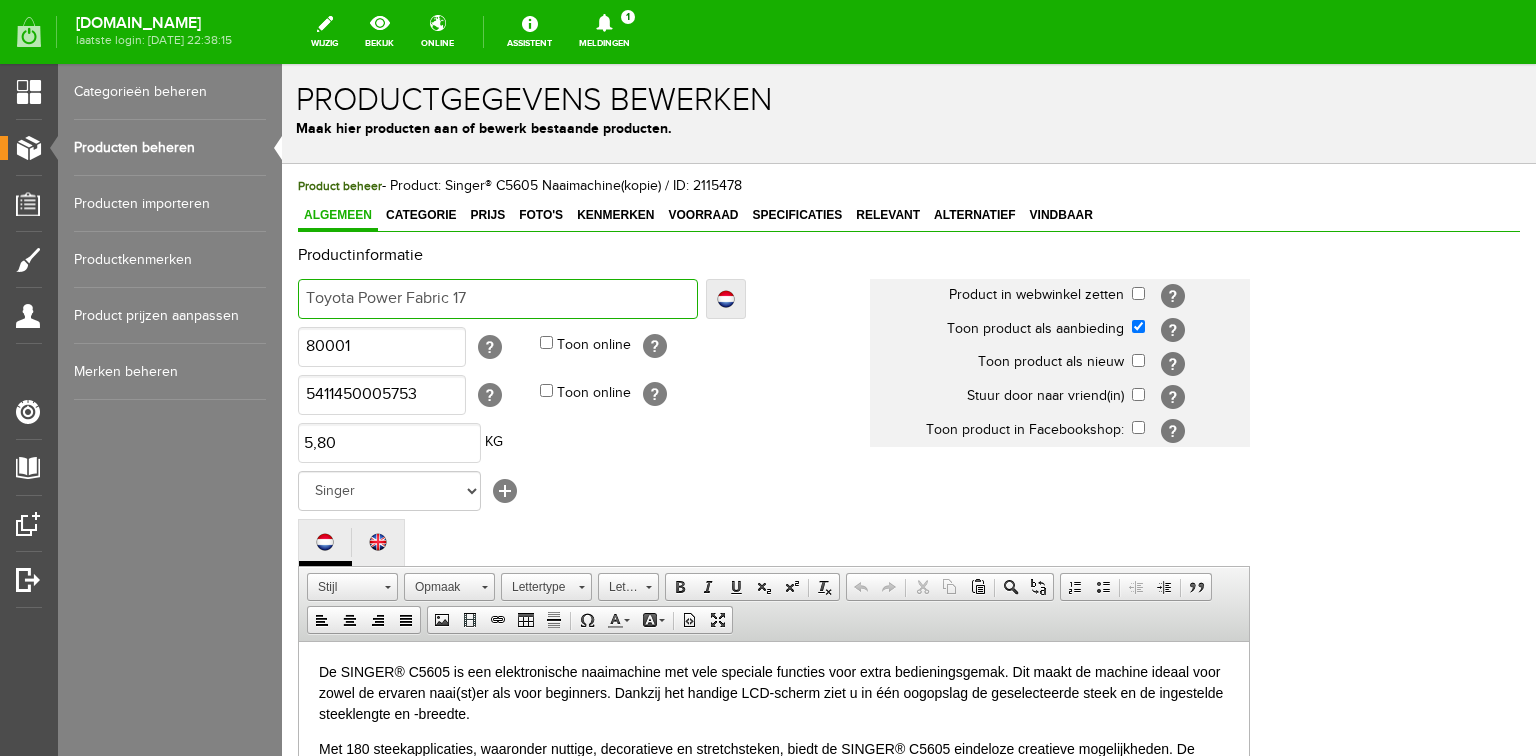 click on "Toyota Power Fabric 17" at bounding box center [498, 299] 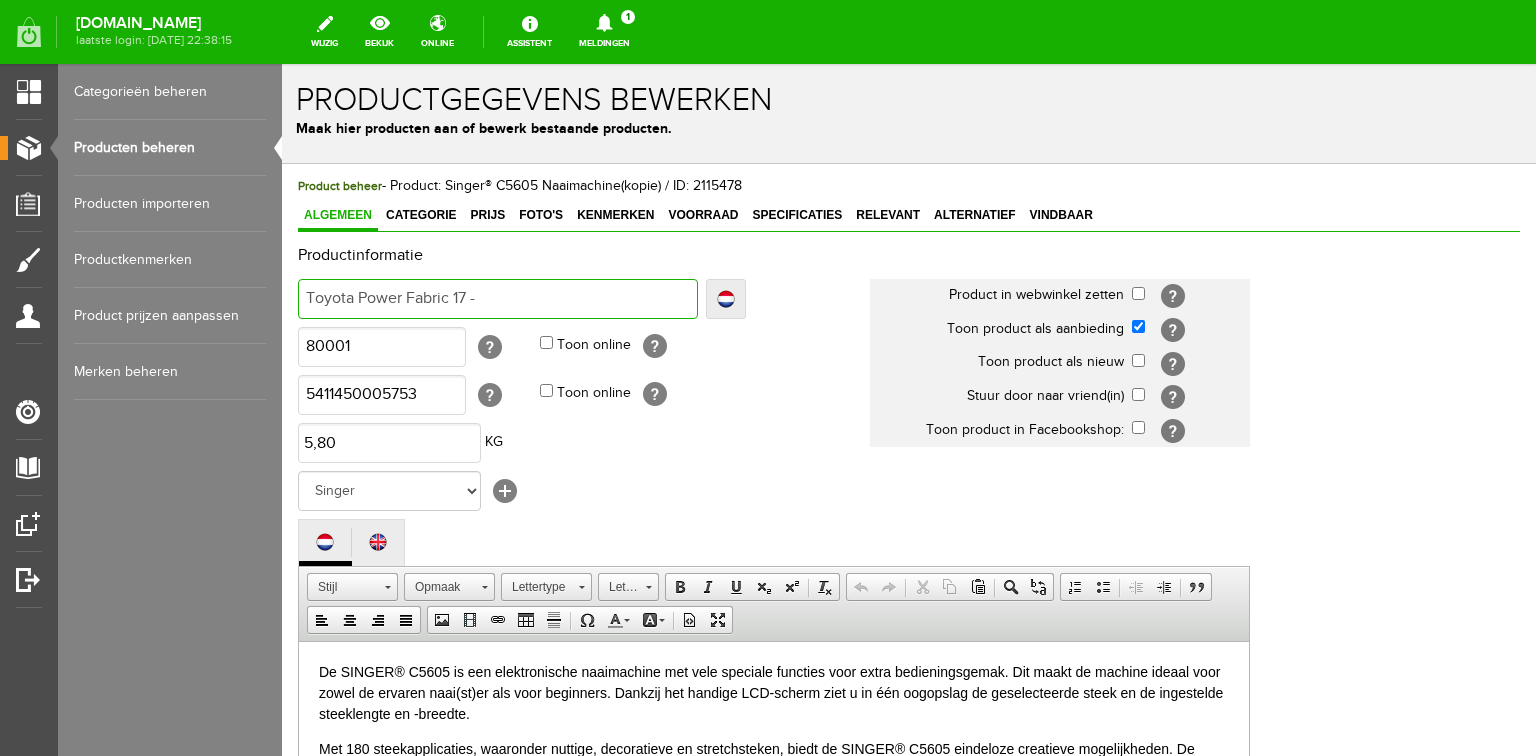 type on "Toyota Power Fabric 17 -" 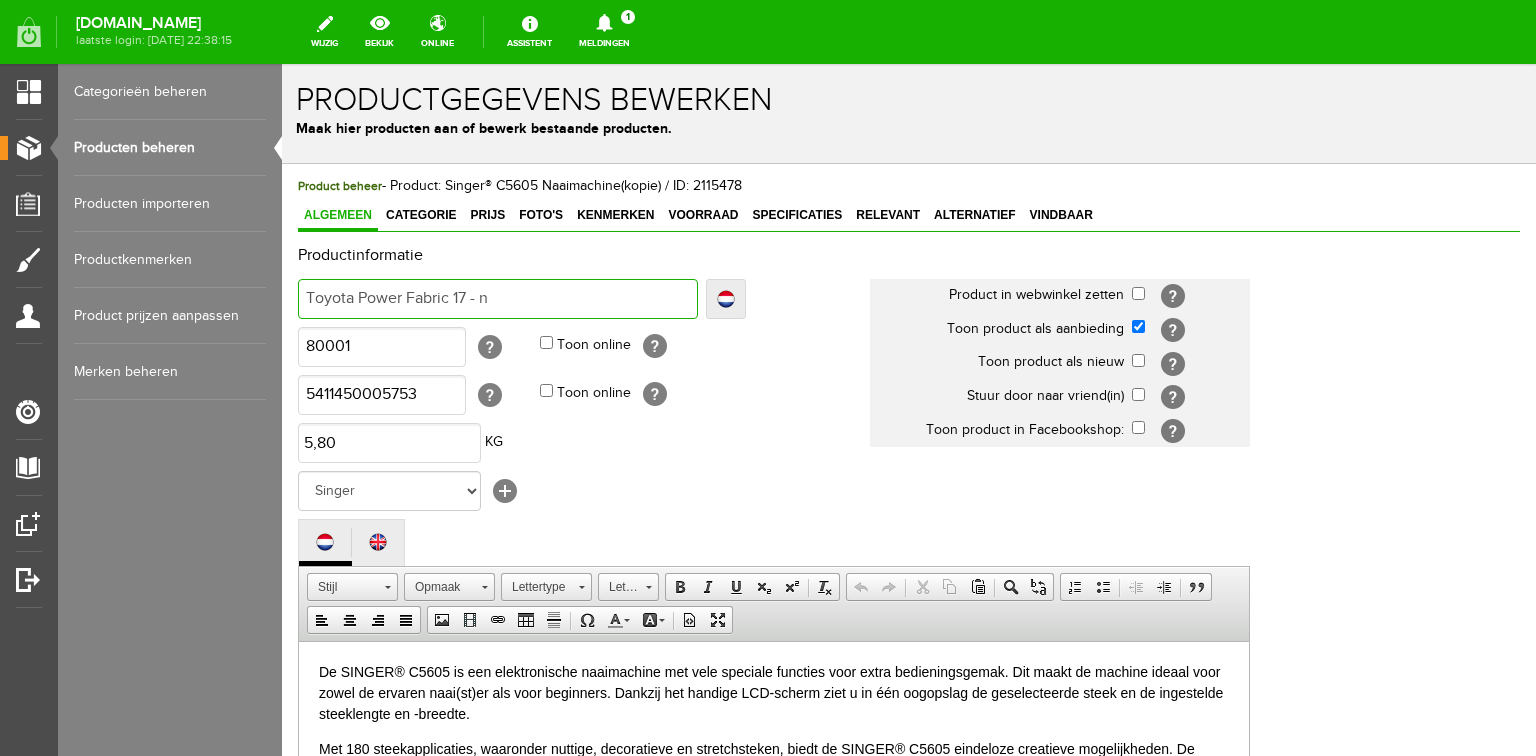 type on "Toyota Power Fabric 17 - n" 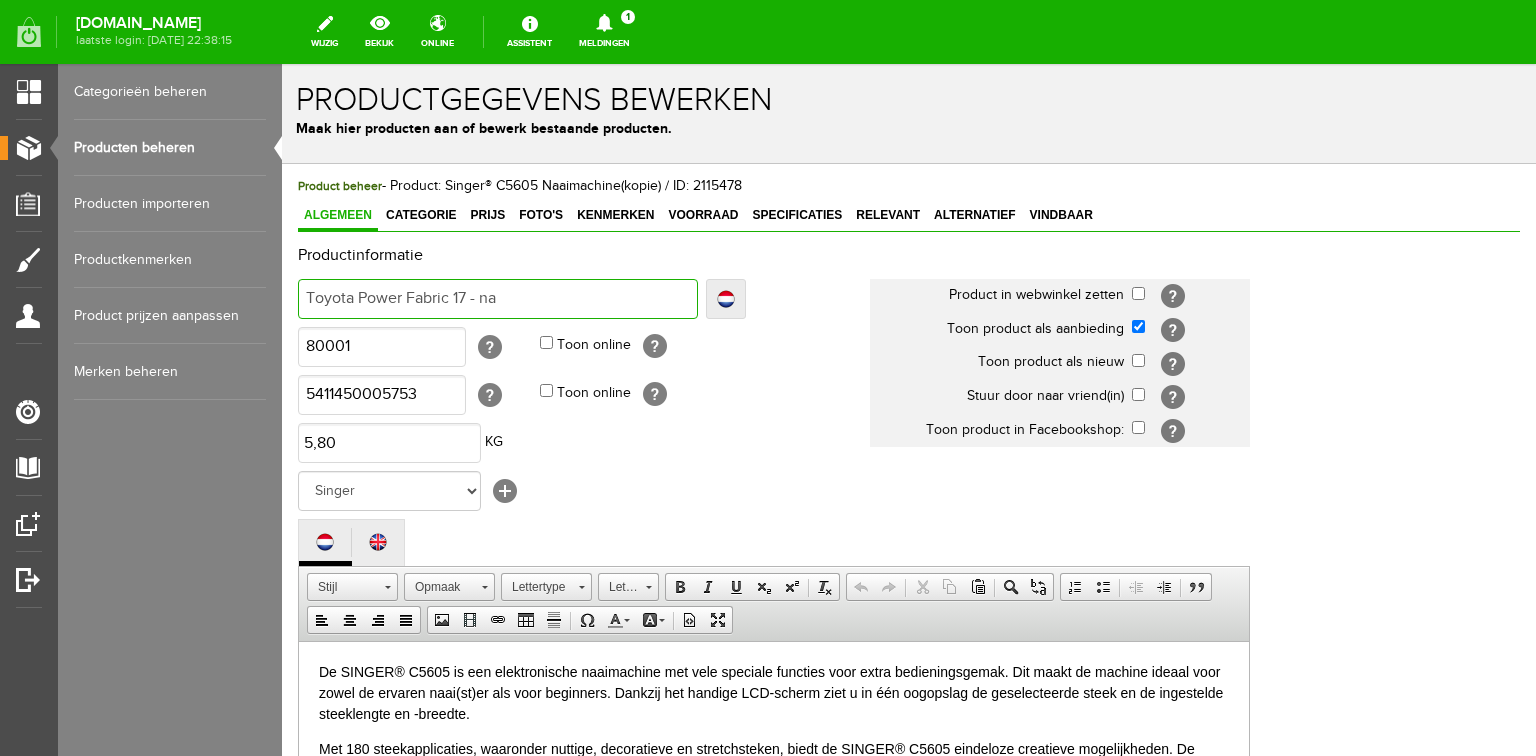 type on "Toyota Power Fabric 17 - na" 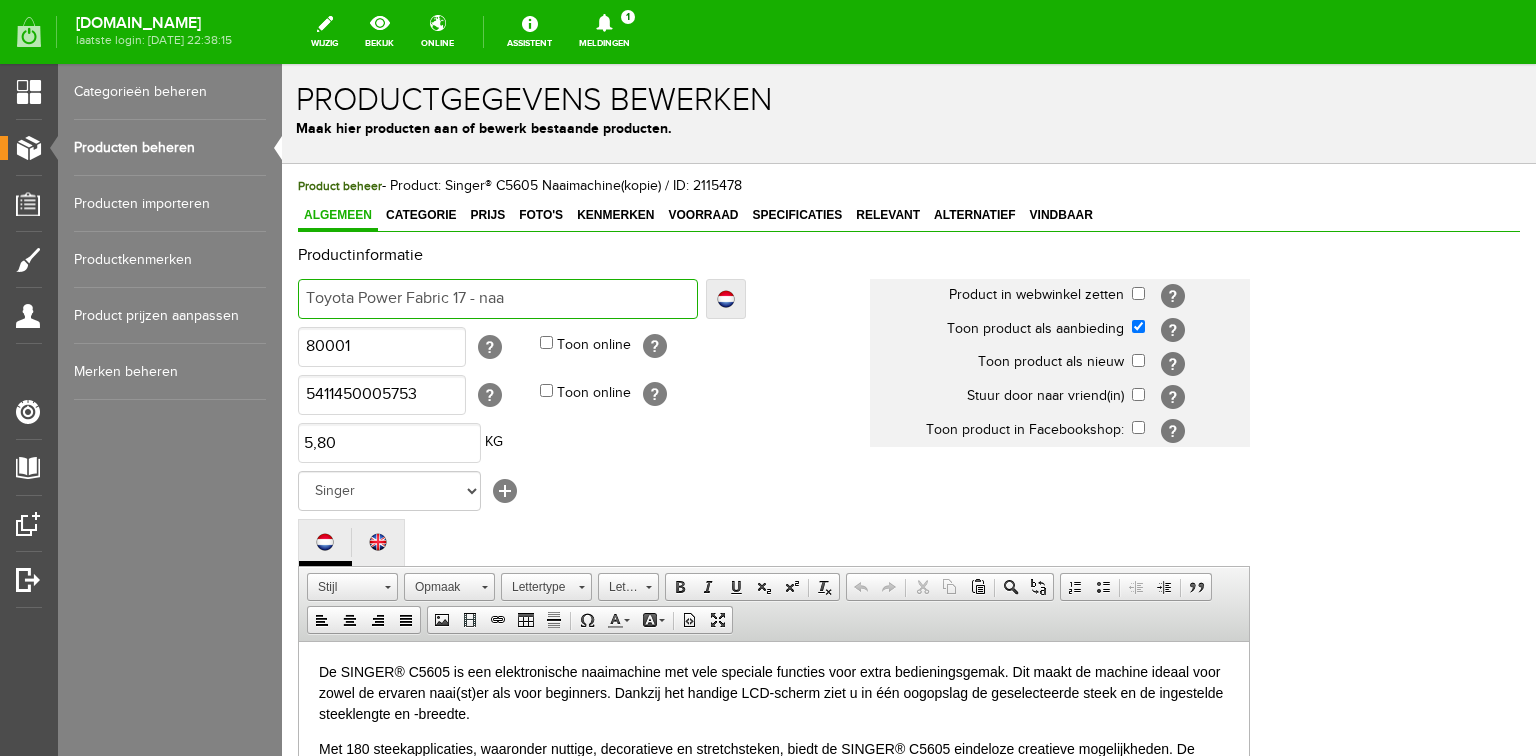 type on "Toyota Power Fabric 17 - naai" 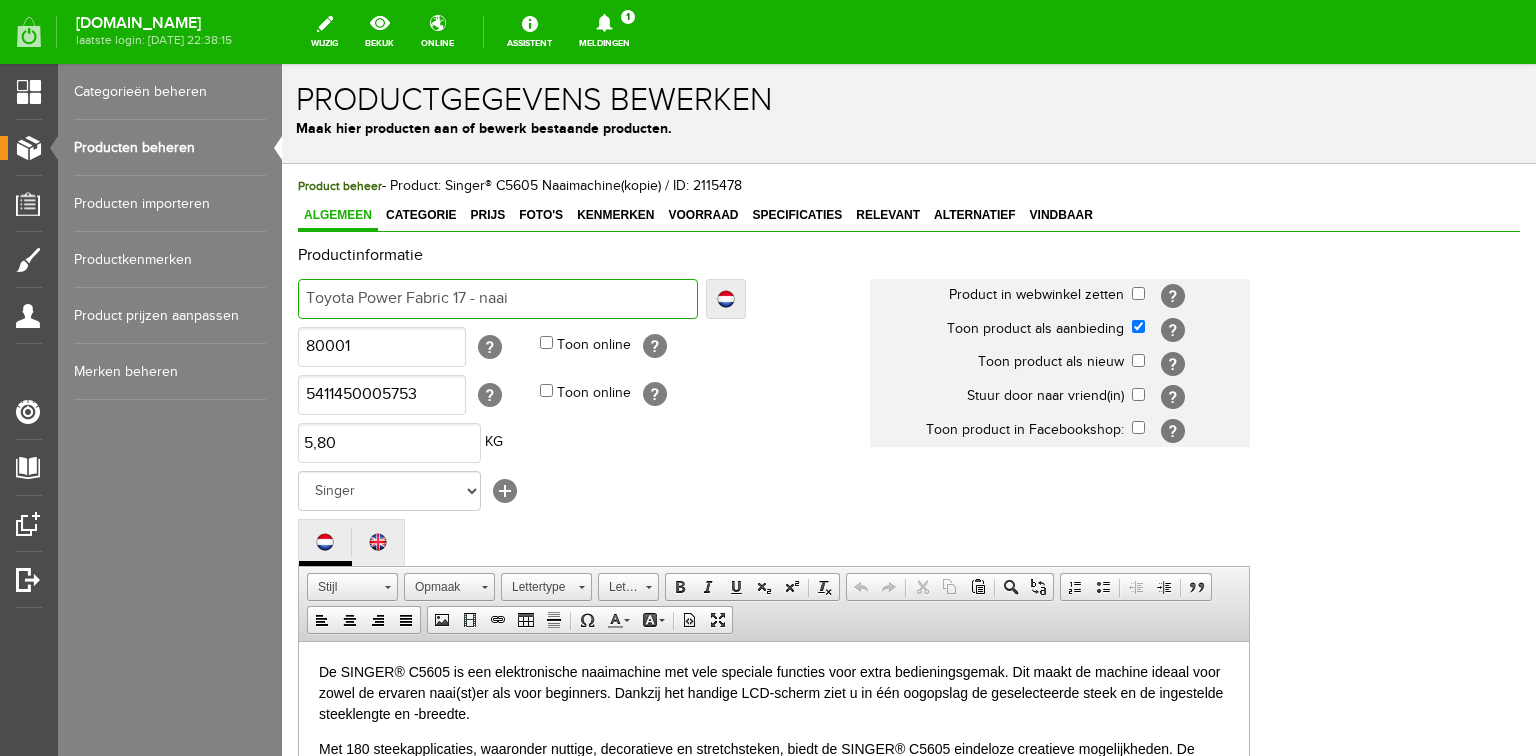 type on "Toyota Power Fabric 17 - naai" 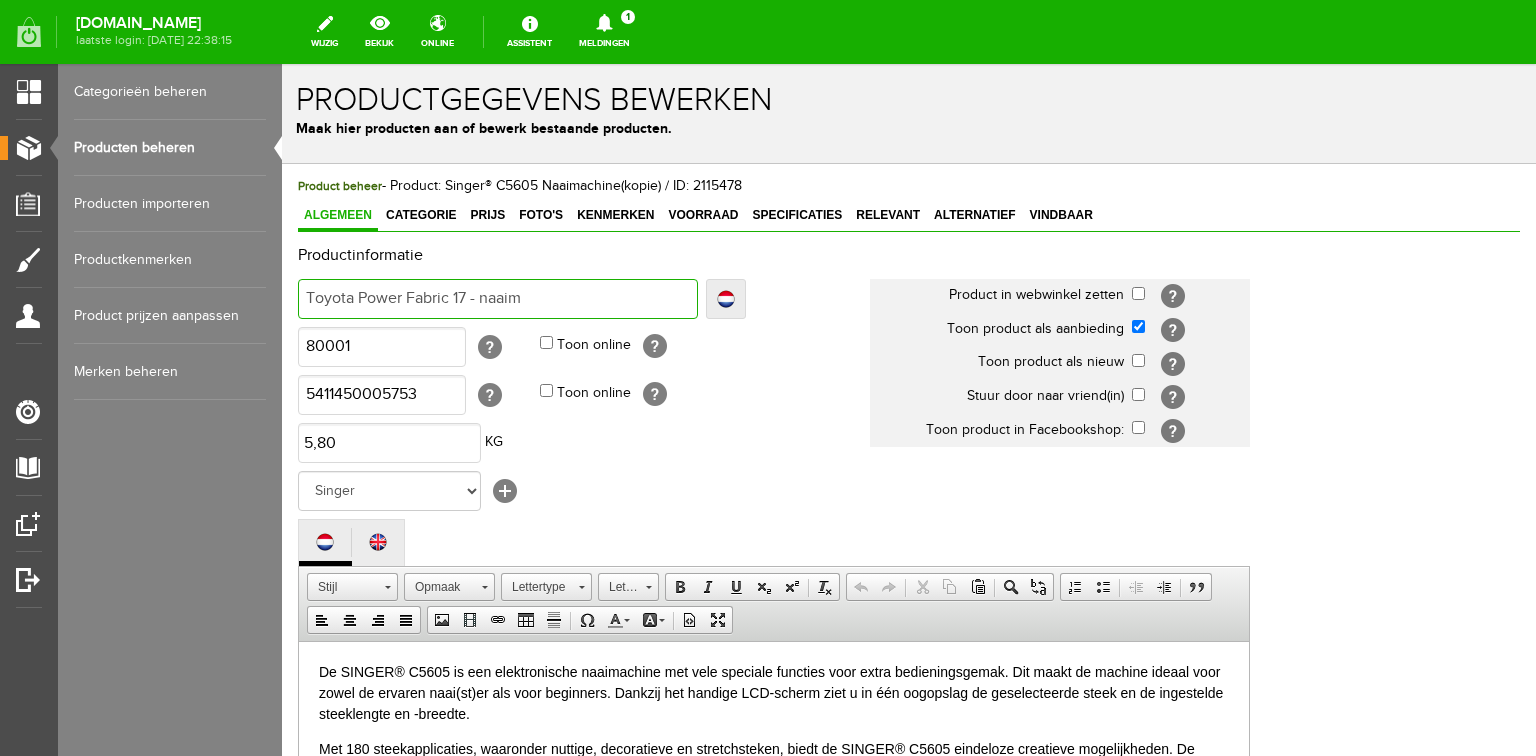 type on "Toyota Power Fabric 17 - naaima" 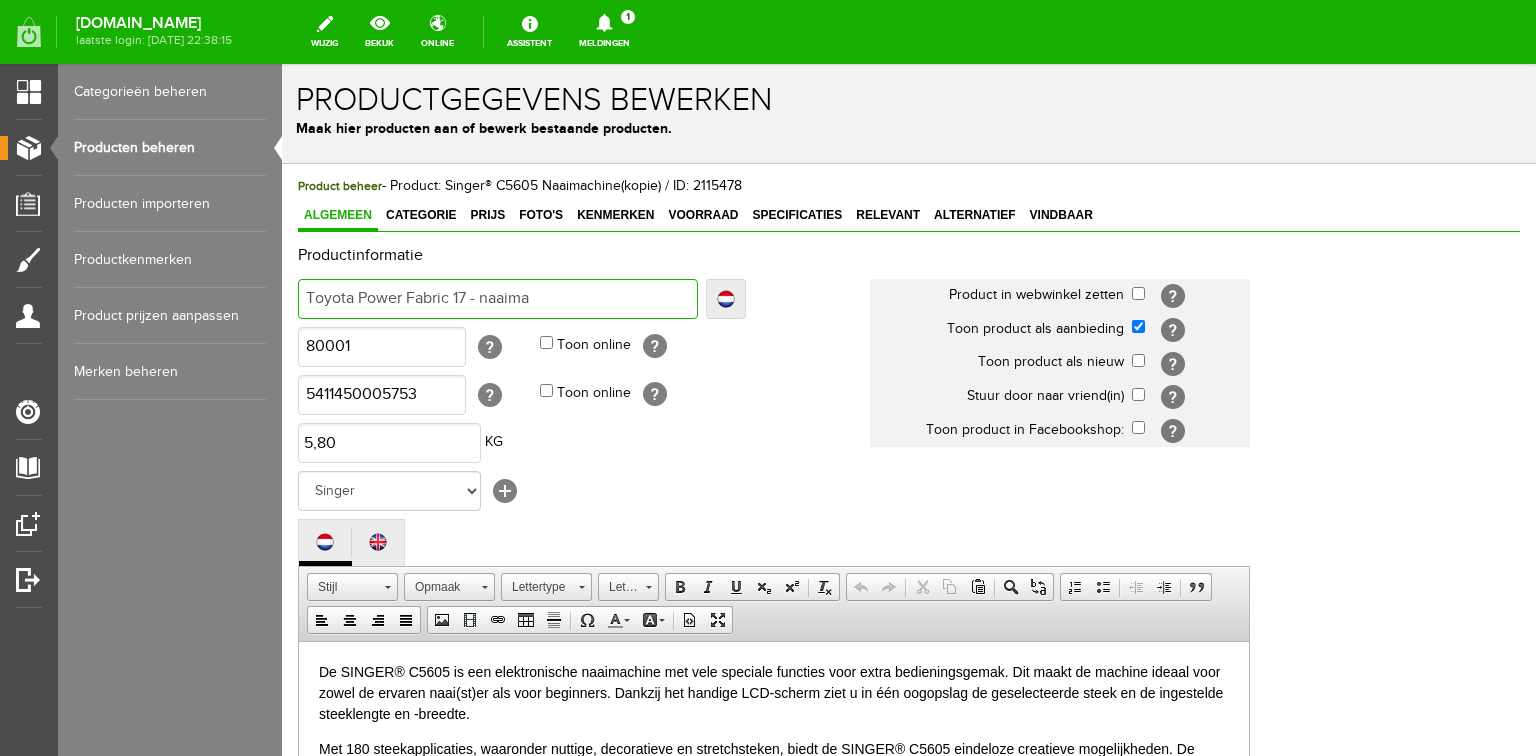 type on "Toyota Power Fabric 17 - naaima" 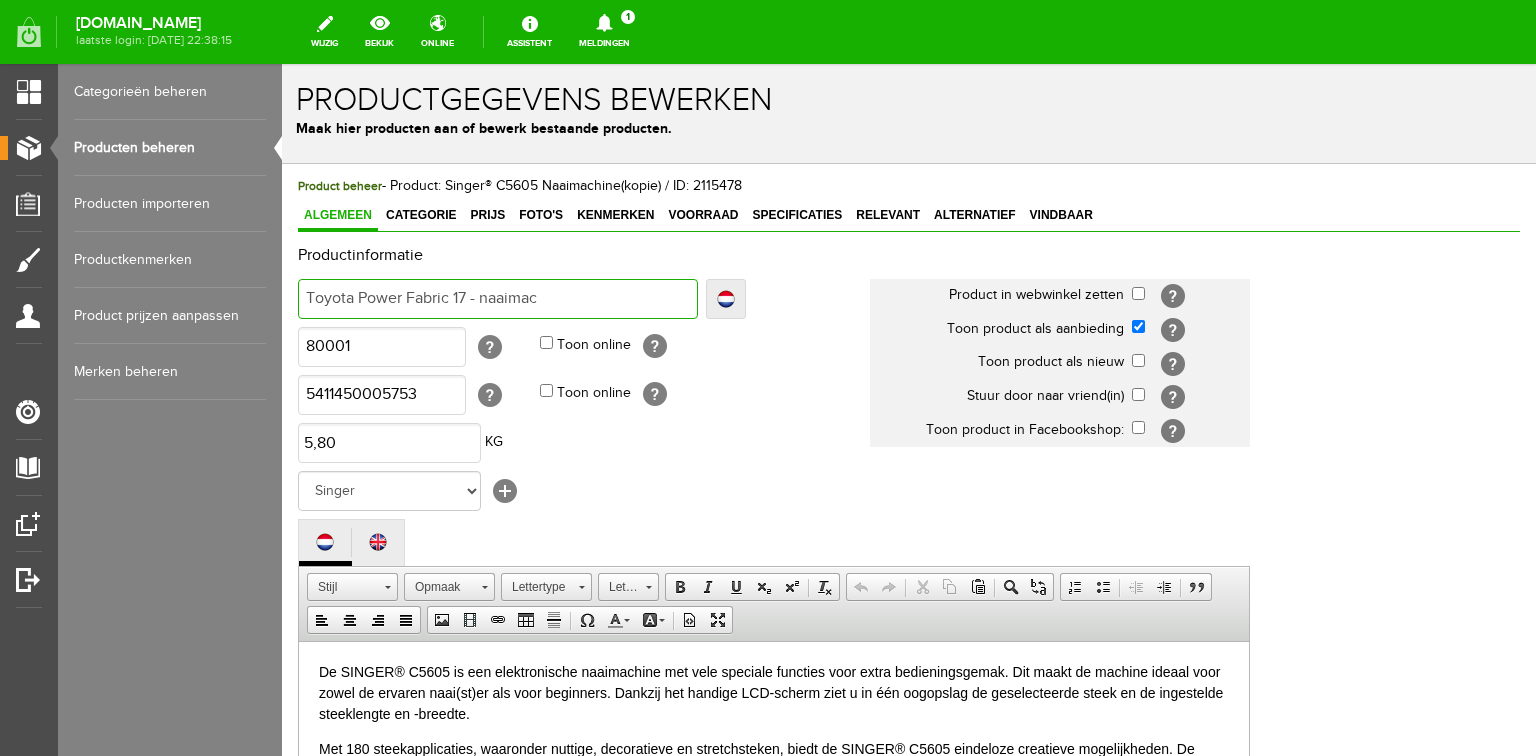 type on "Toyota Power Fabric 17 - naaimach" 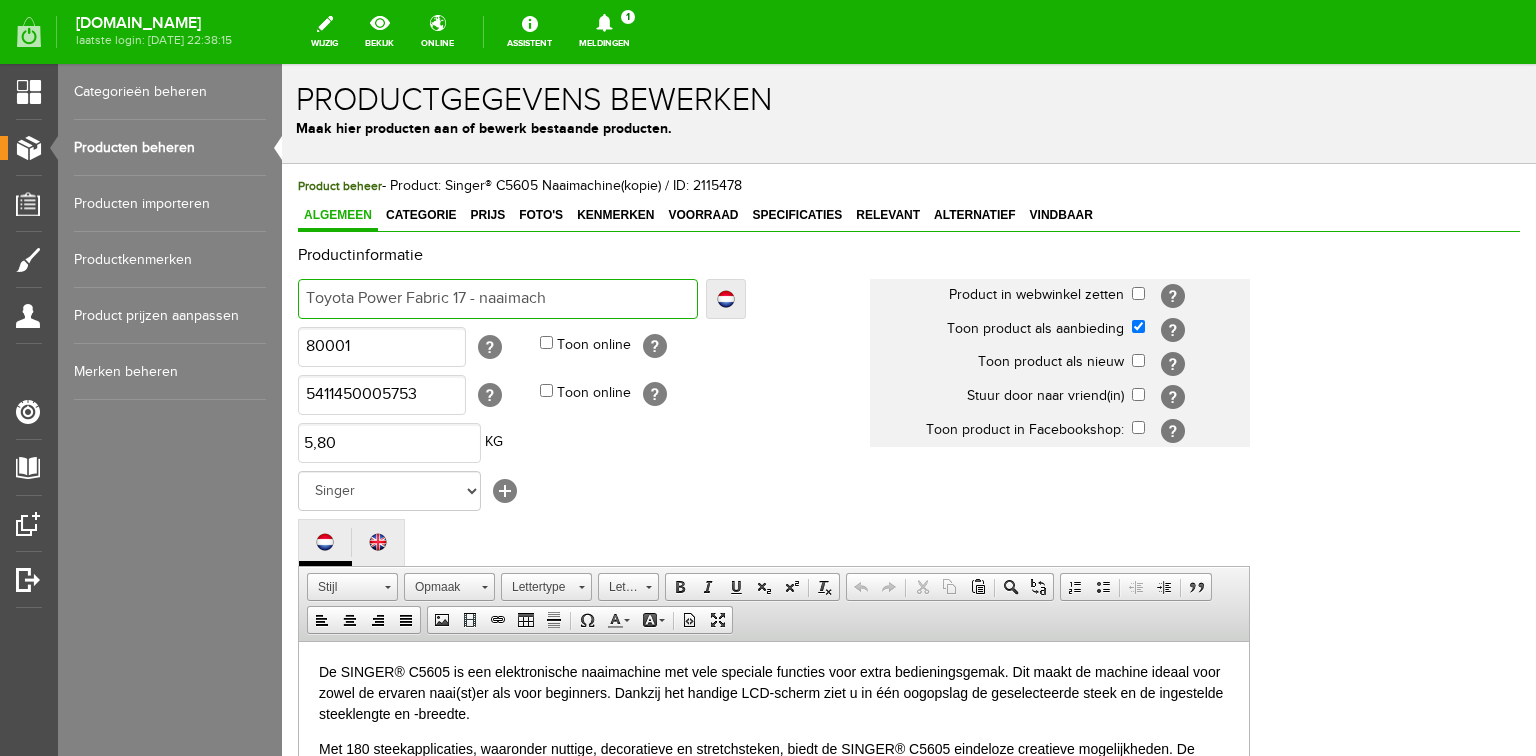 type on "Toyota Power Fabric 17 - naaimach" 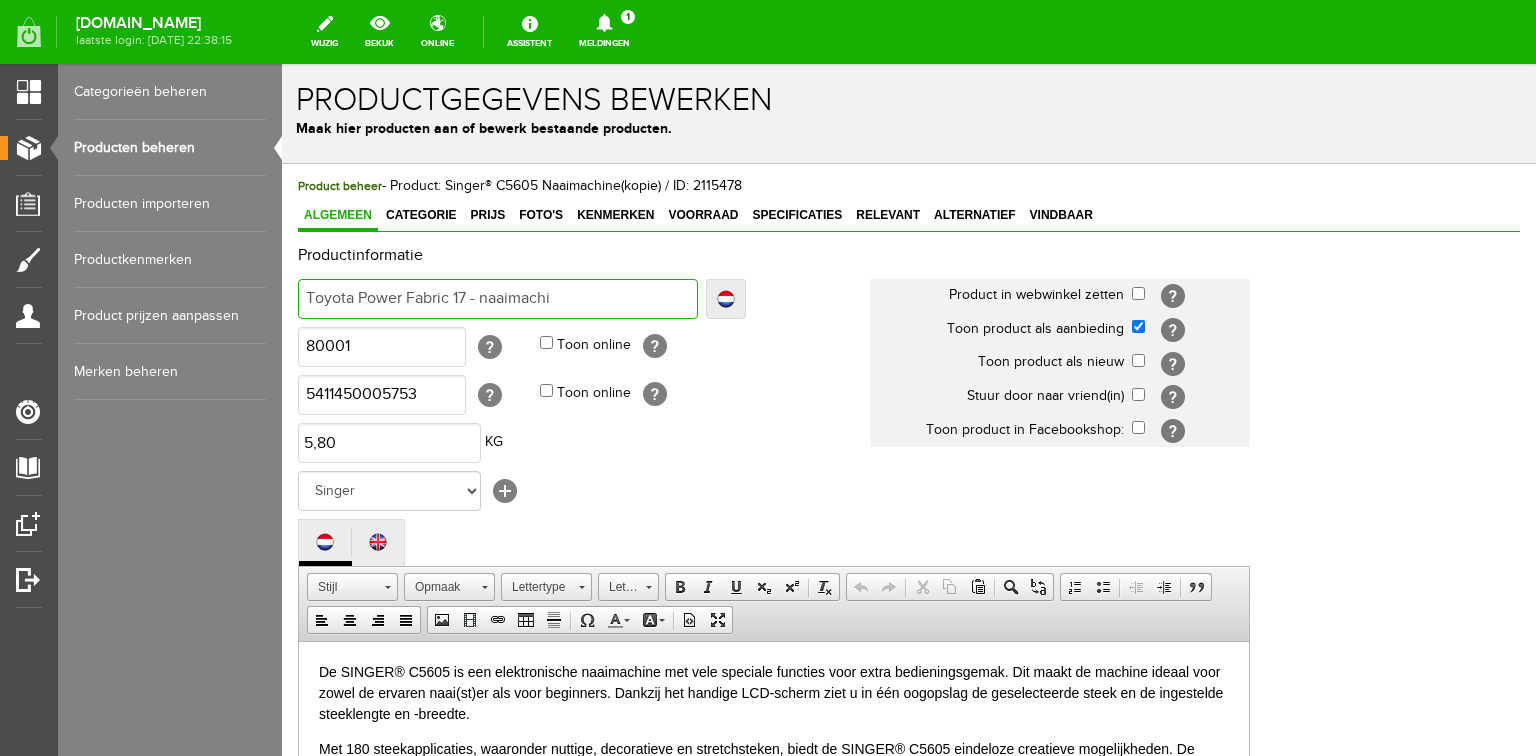 type on "Toyota Power Fabric 17 - naaimachi" 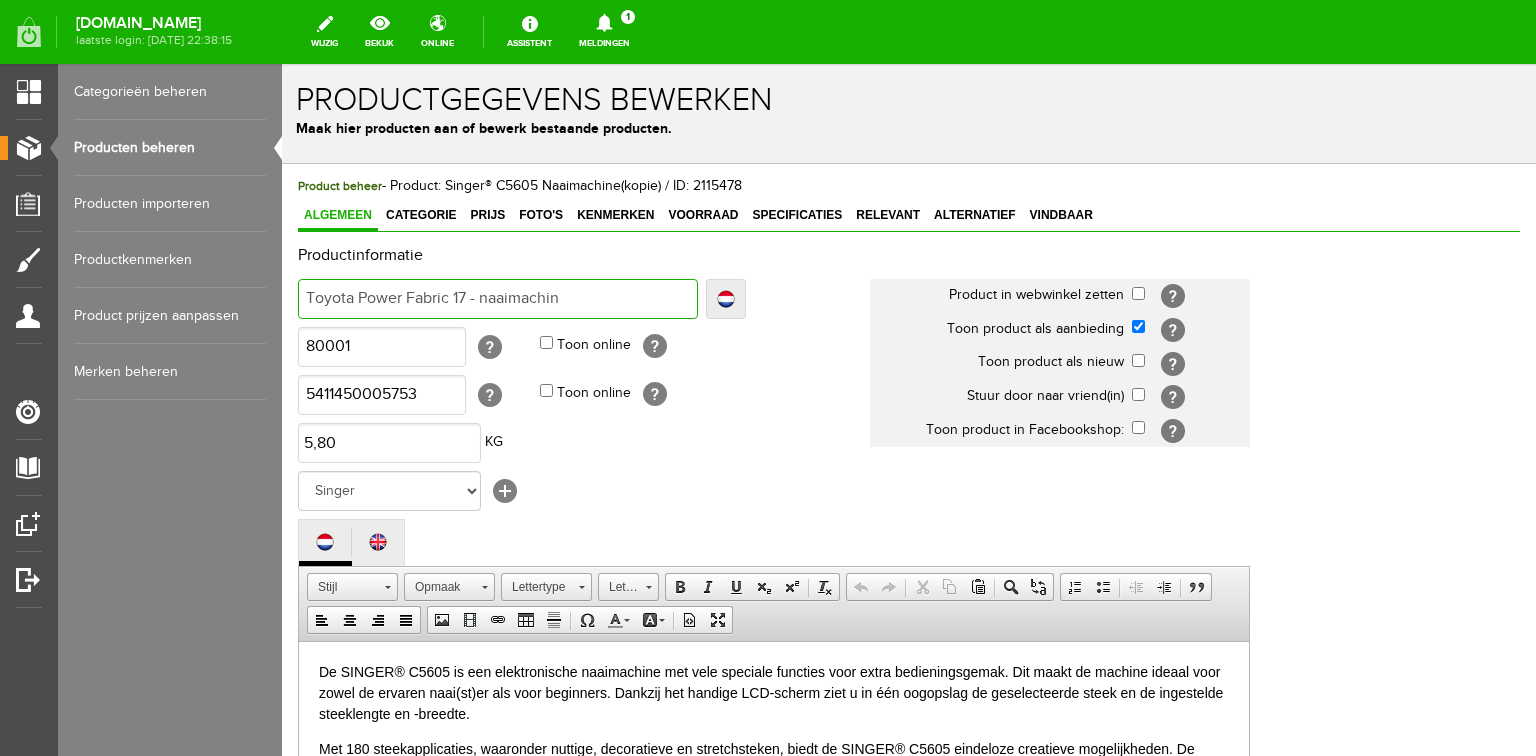 type on "Toyota Power Fabric 17 - naaimachine" 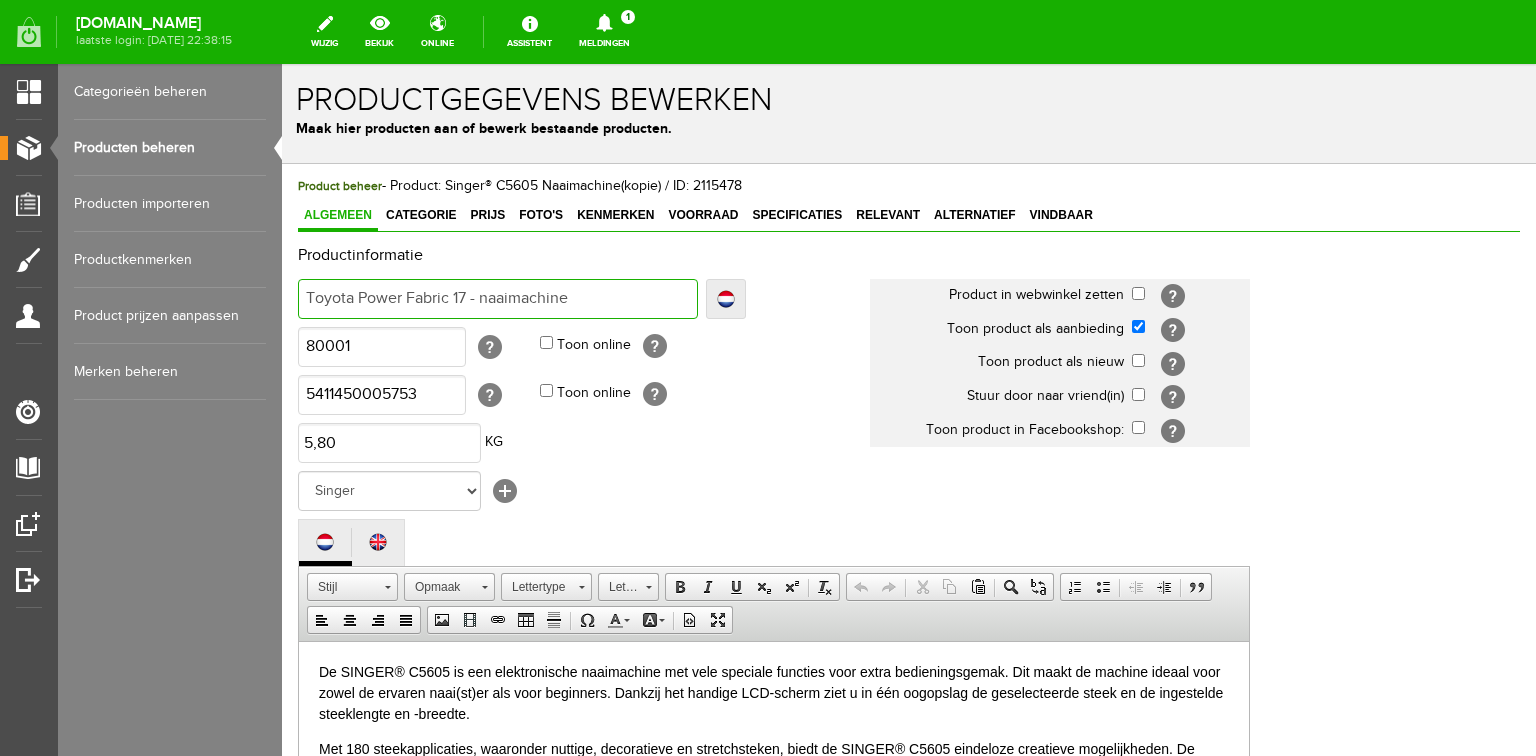 type on "Toyota Power Fabric 17 - naaimachine" 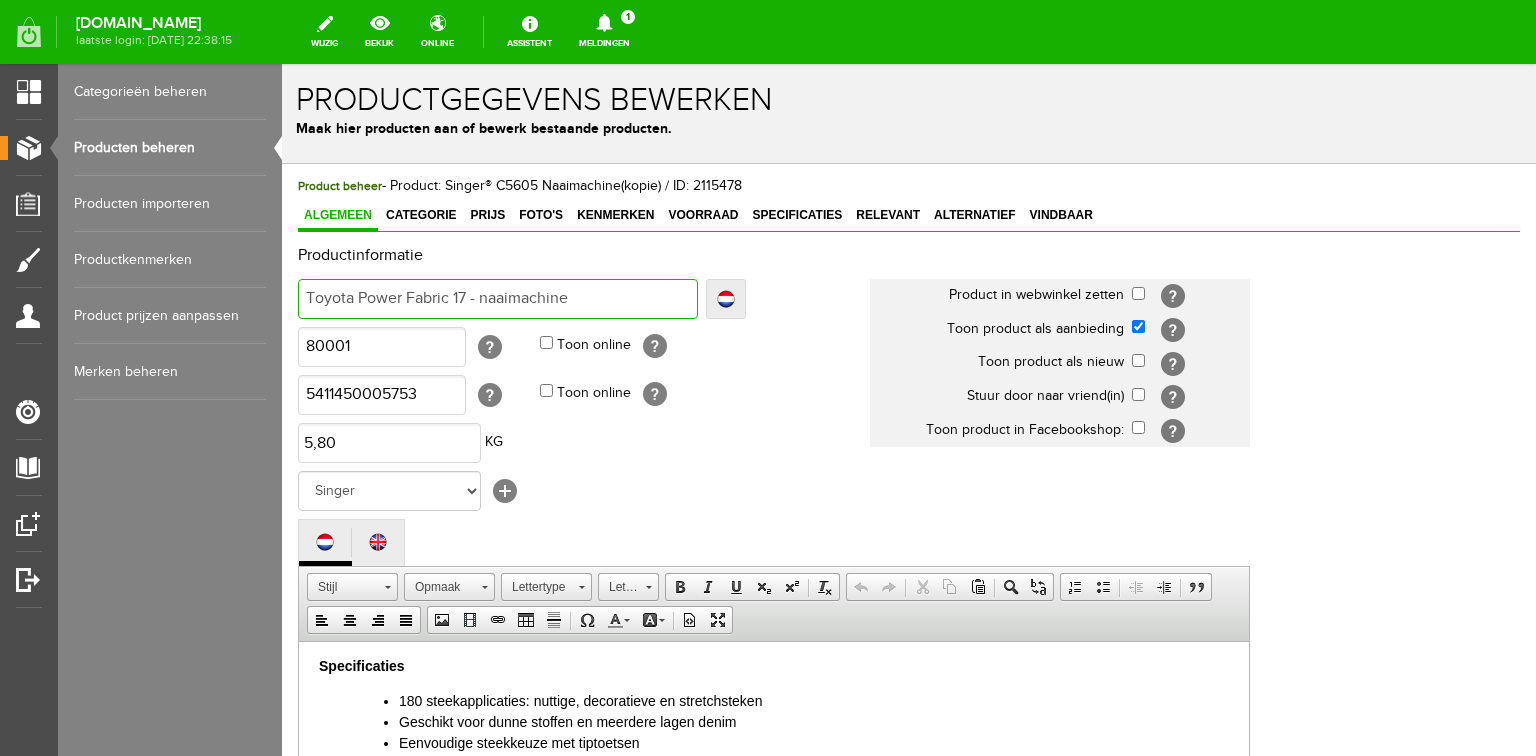scroll, scrollTop: 0, scrollLeft: 0, axis: both 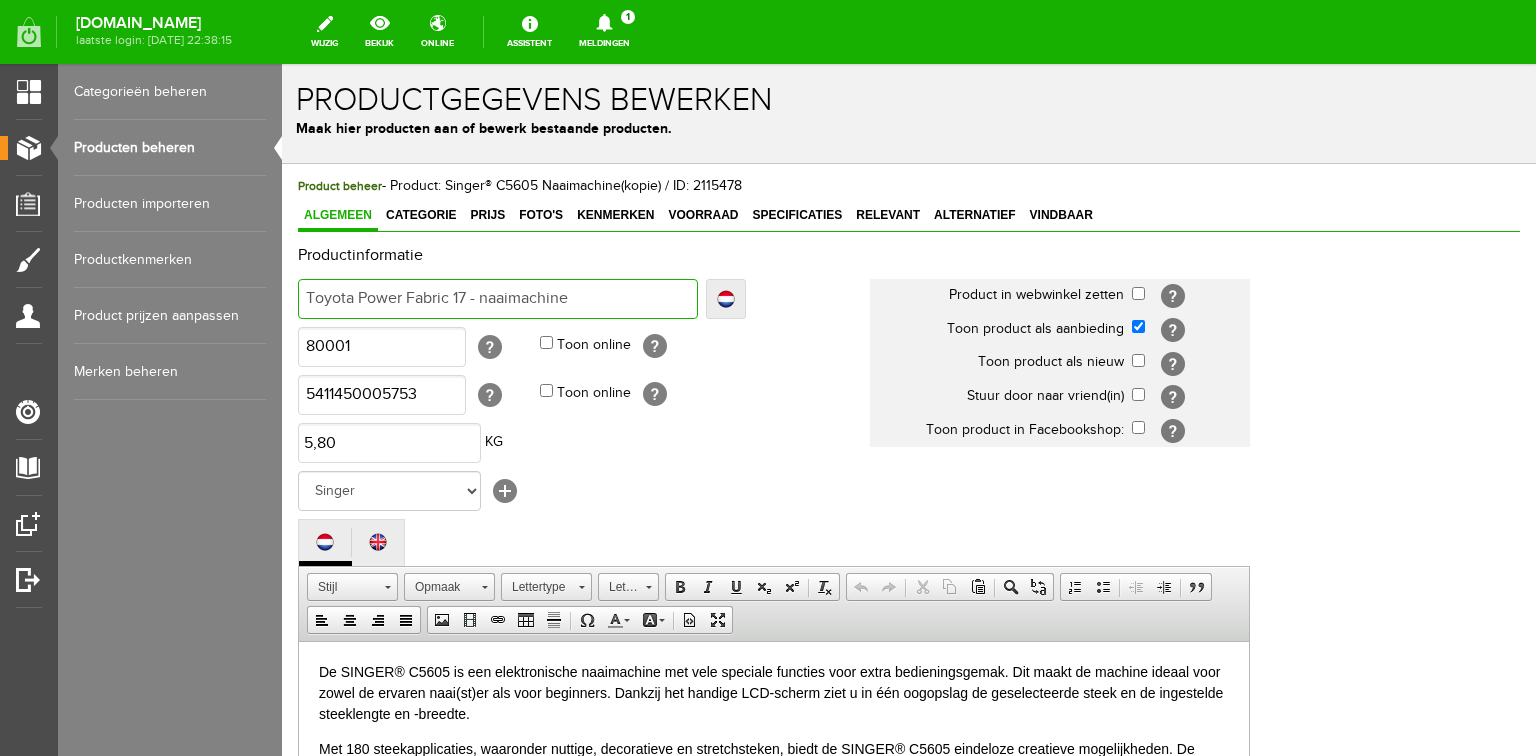 type on "Toyota Power Fabric 17 - naaimachine" 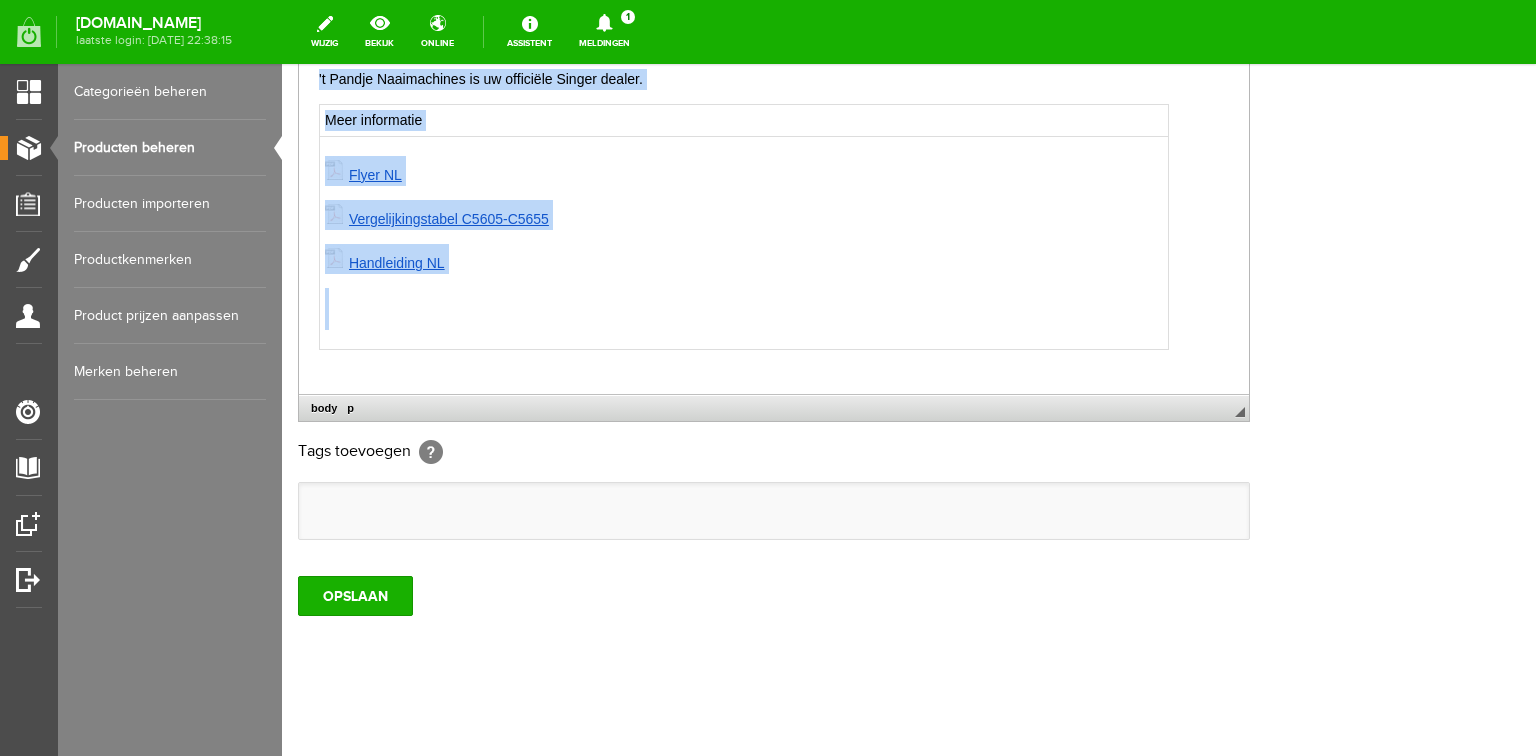 scroll, scrollTop: 616, scrollLeft: 0, axis: vertical 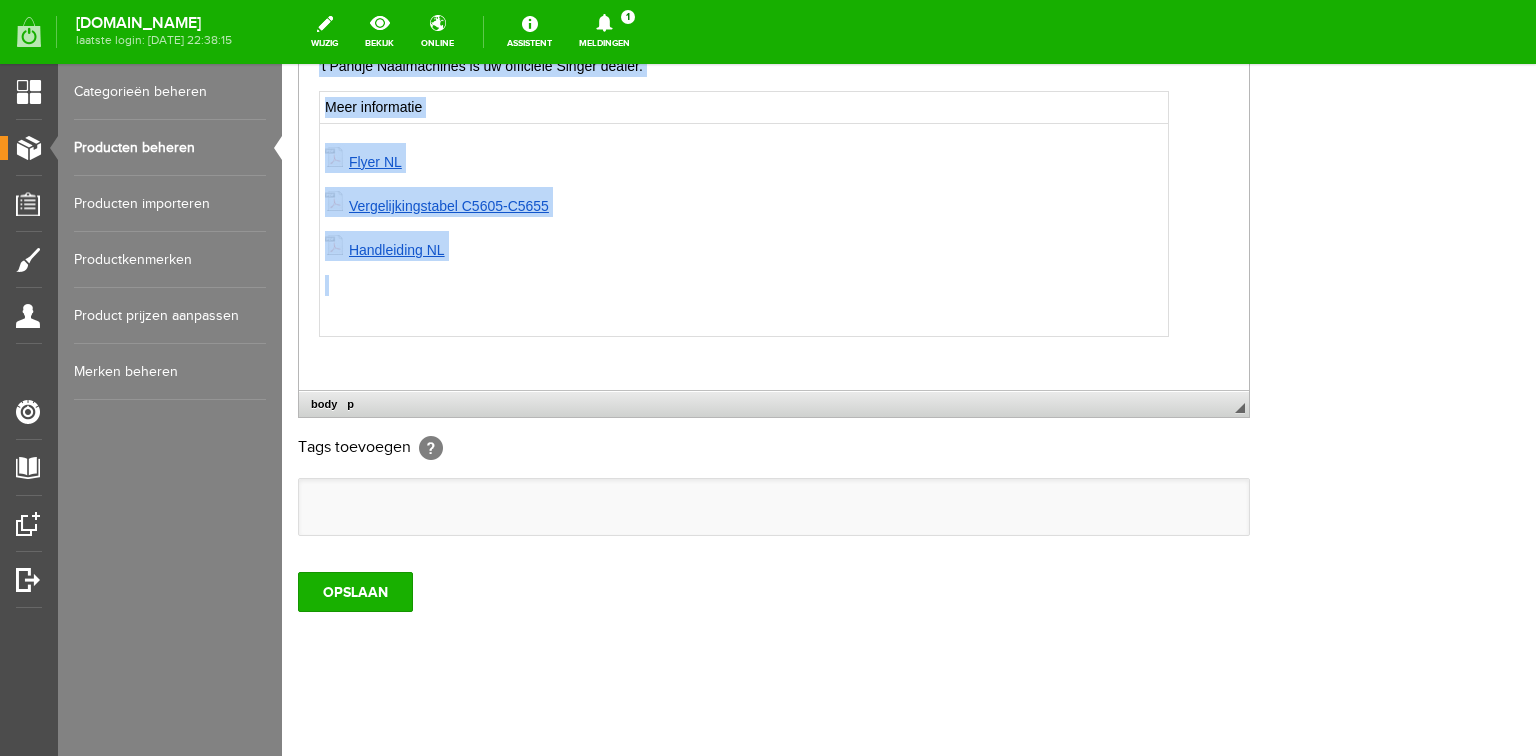 drag, startPoint x: 319, startPoint y: 78, endPoint x: 411, endPoint y: 323, distance: 261.70404 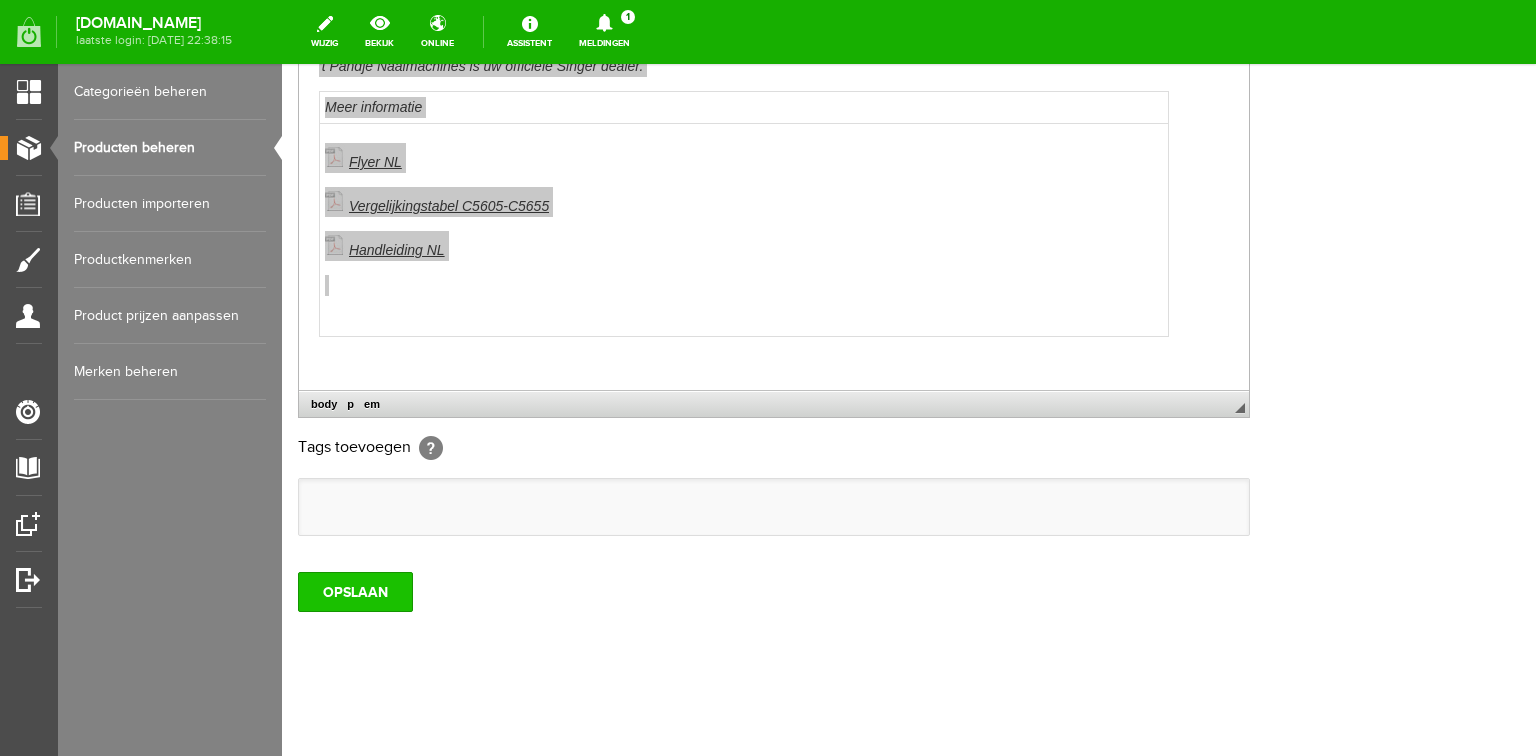 click on "OPSLAAN" at bounding box center (355, 592) 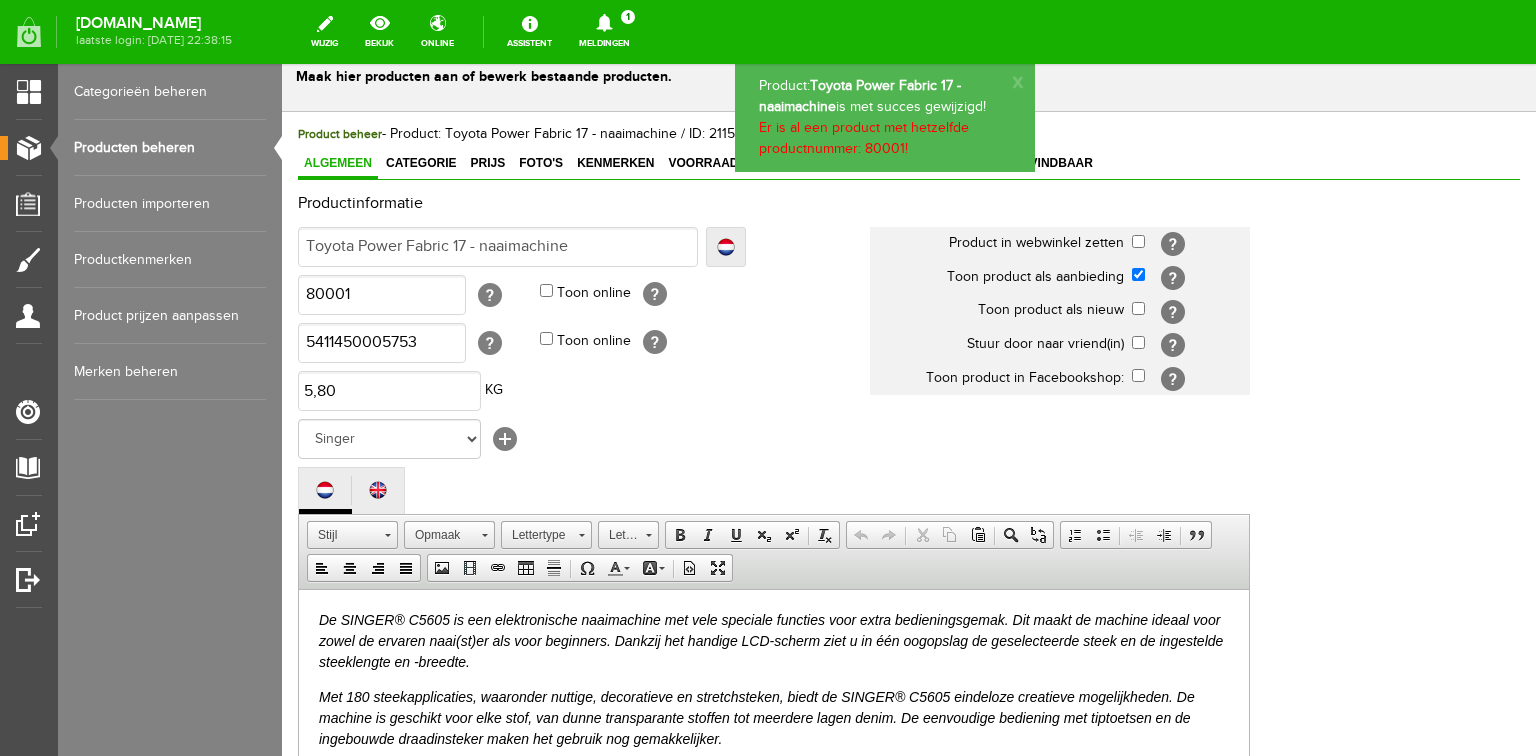 scroll, scrollTop: 0, scrollLeft: 0, axis: both 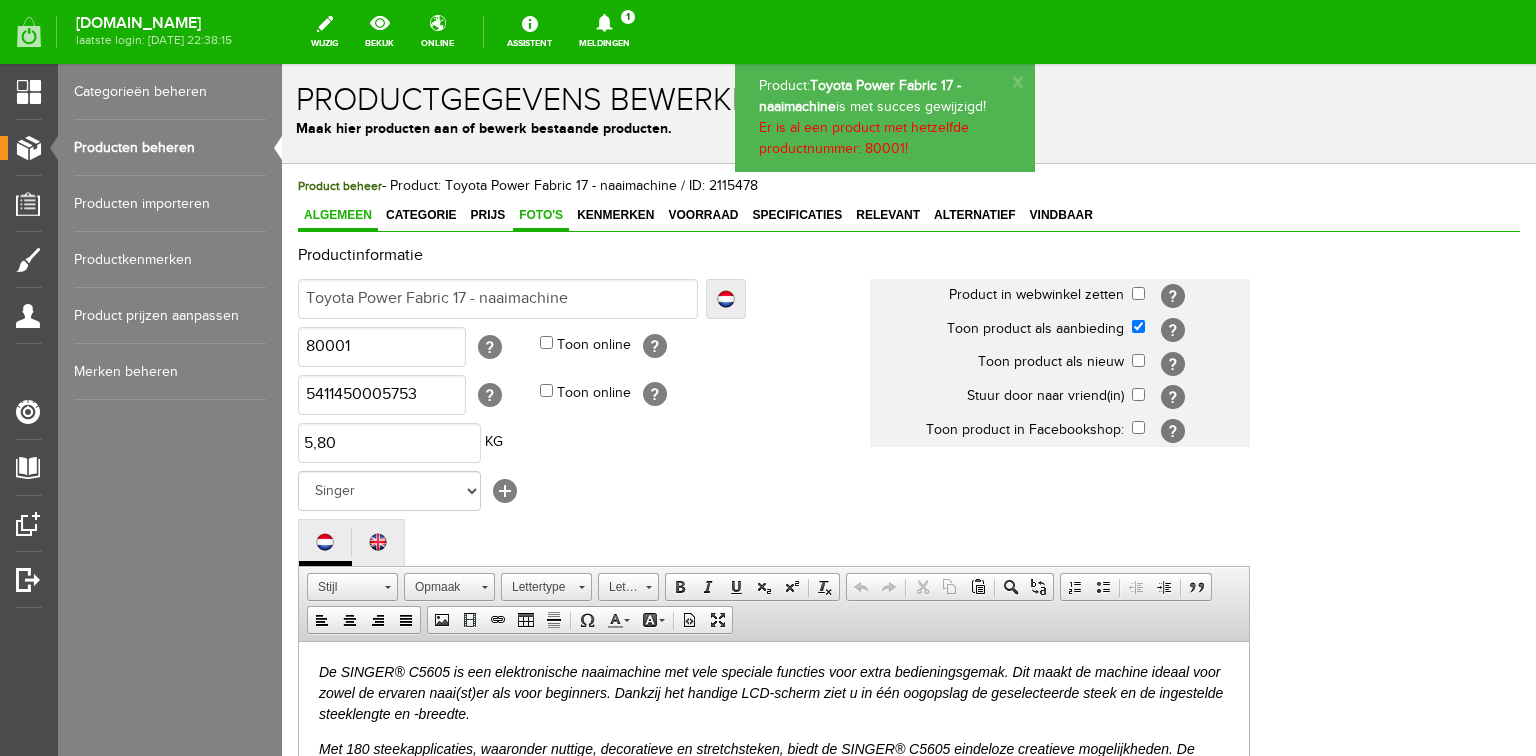 click on "Foto's" at bounding box center (541, 215) 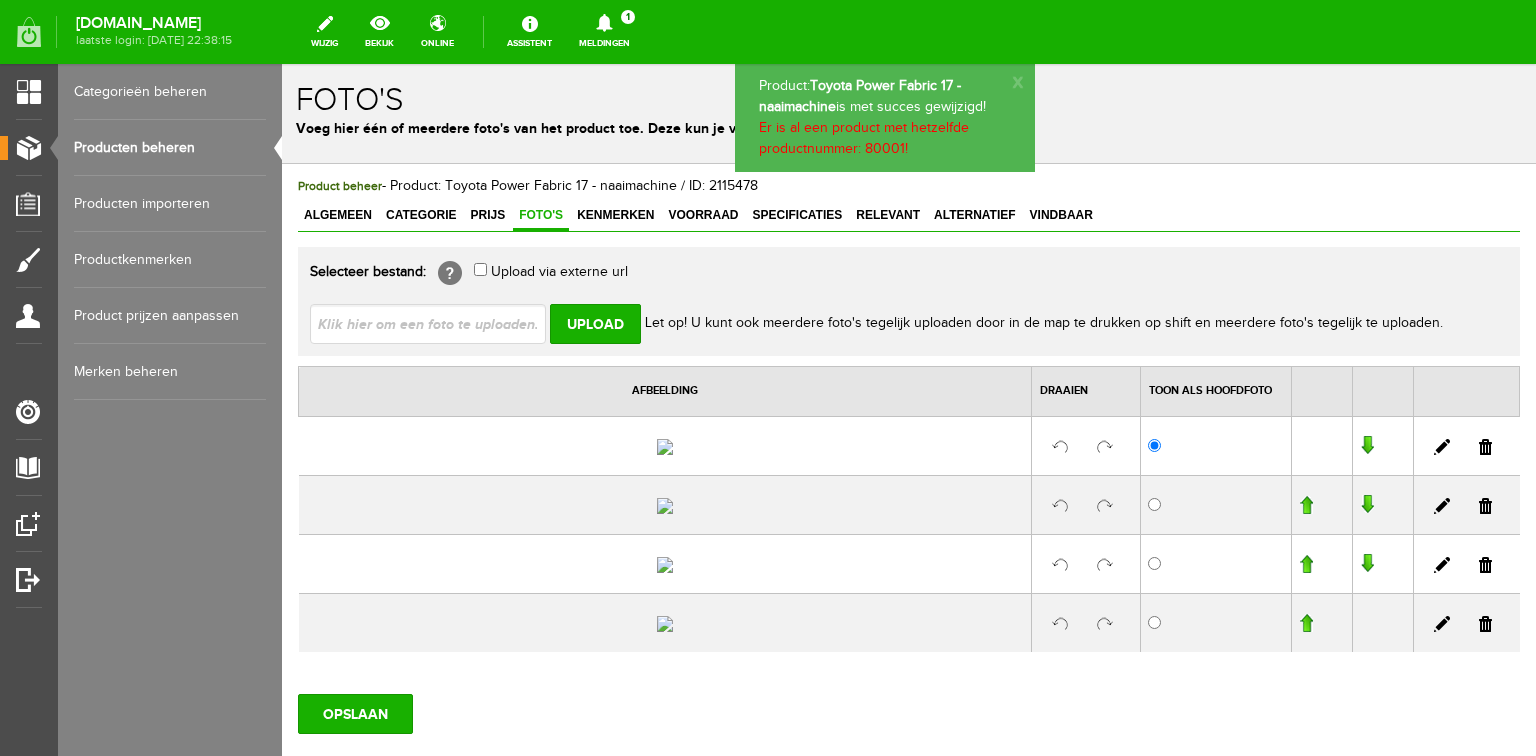 click at bounding box center [1485, 447] 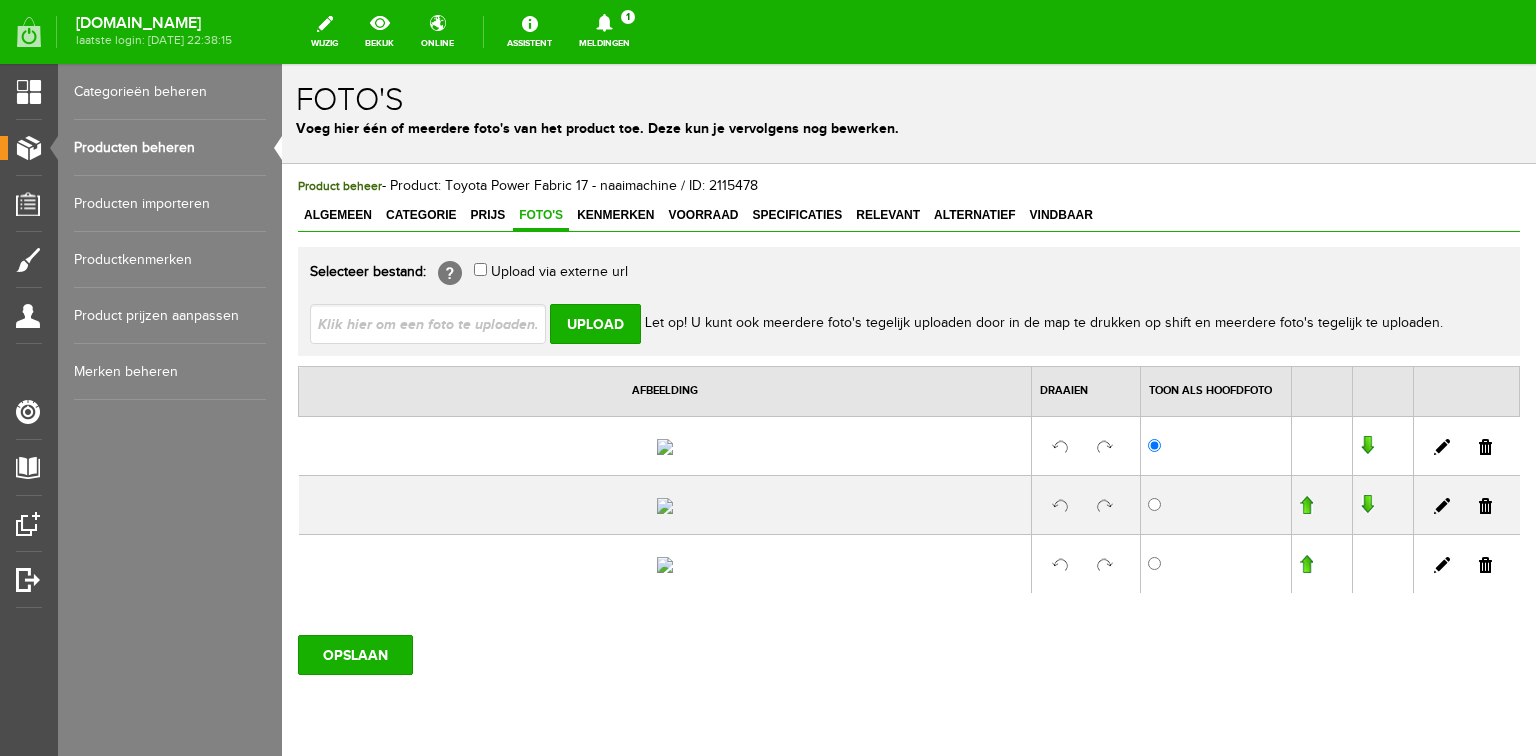 click at bounding box center [1485, 447] 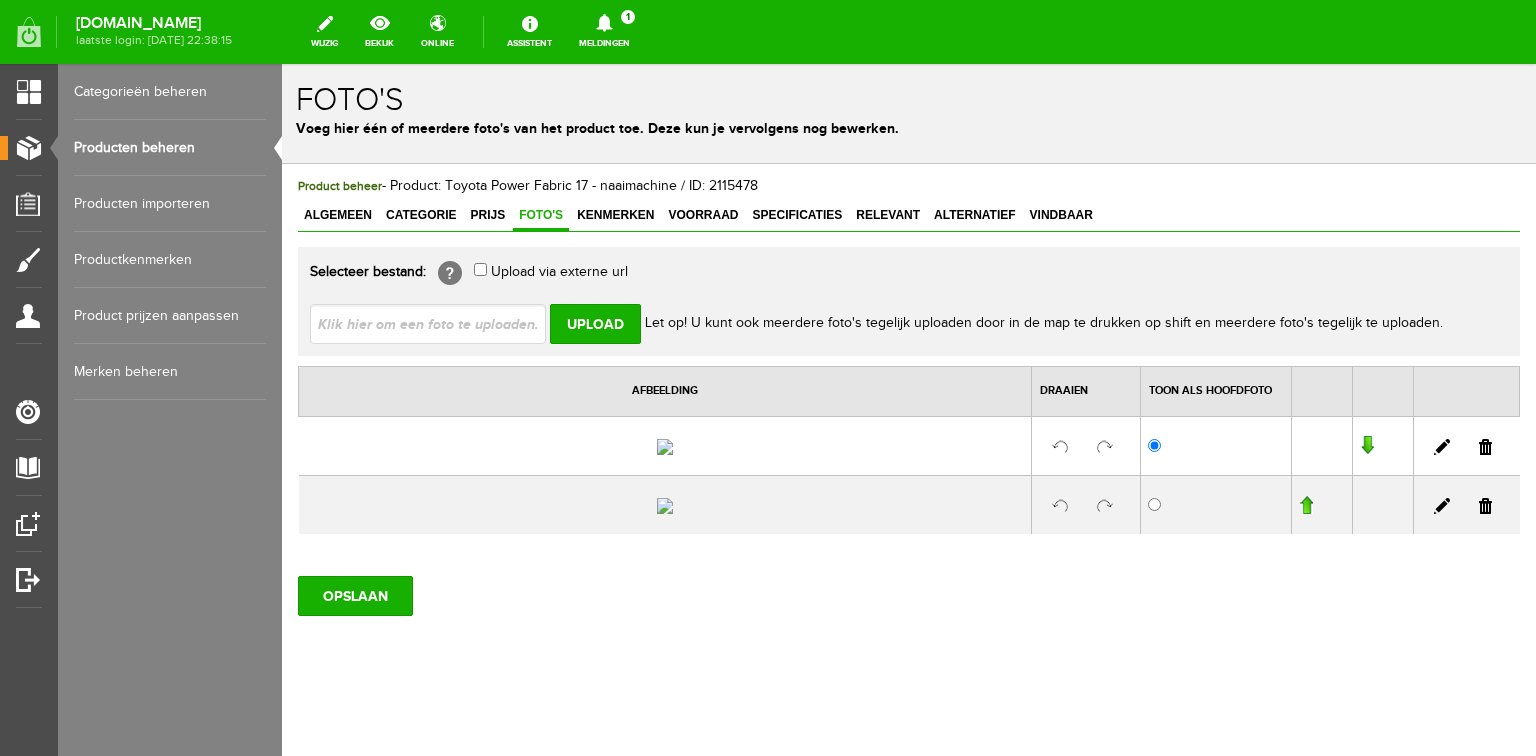 click at bounding box center [1485, 447] 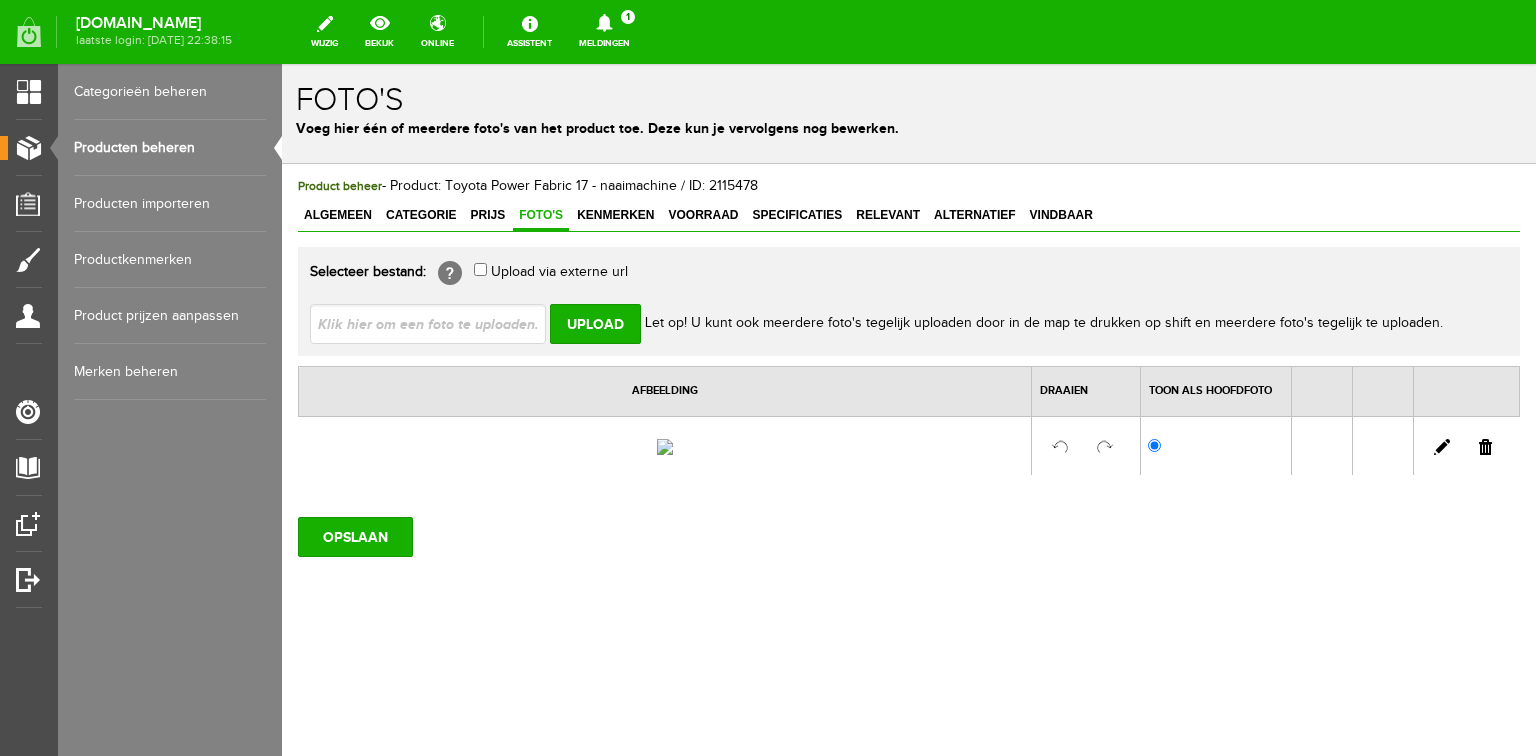 click at bounding box center [1485, 447] 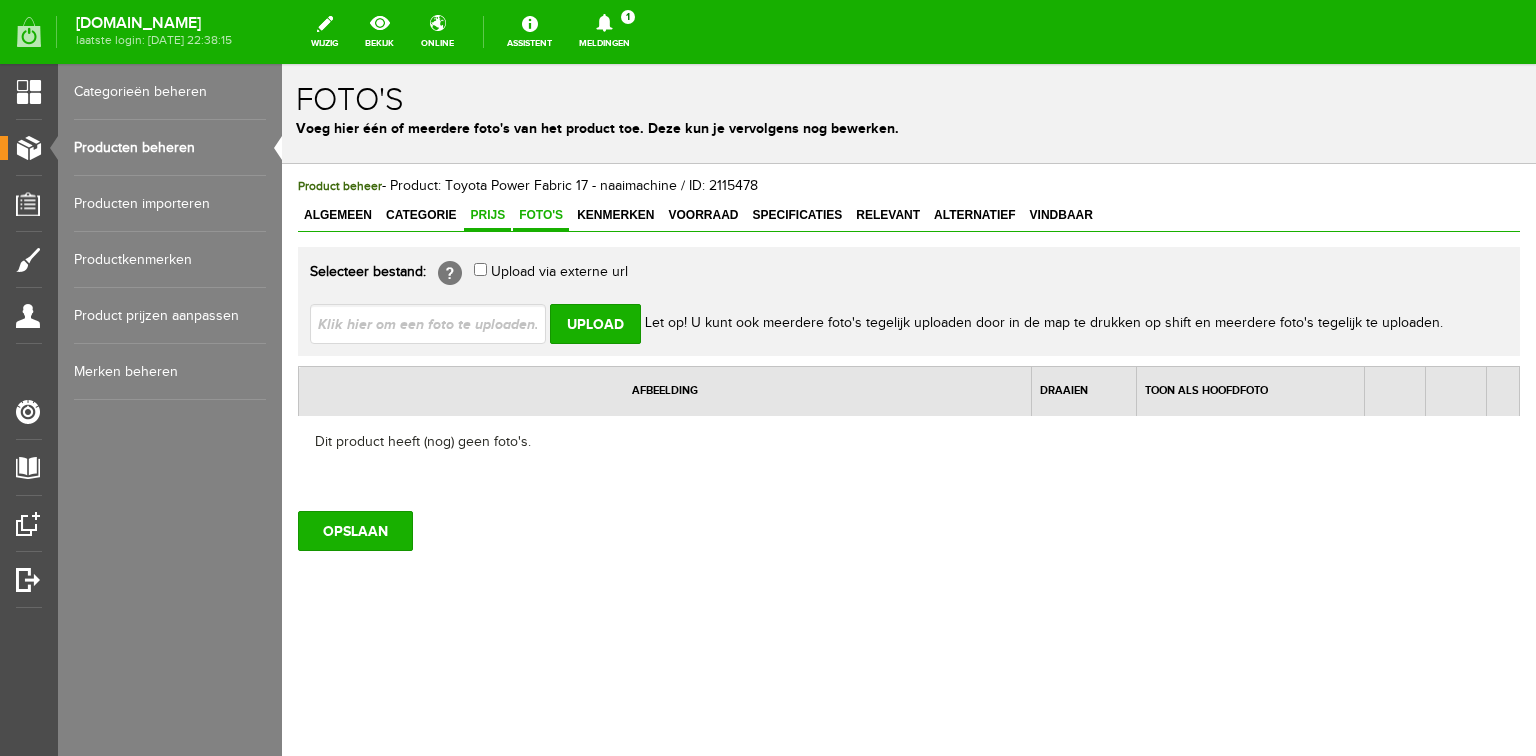 click on "Prijs" at bounding box center (487, 215) 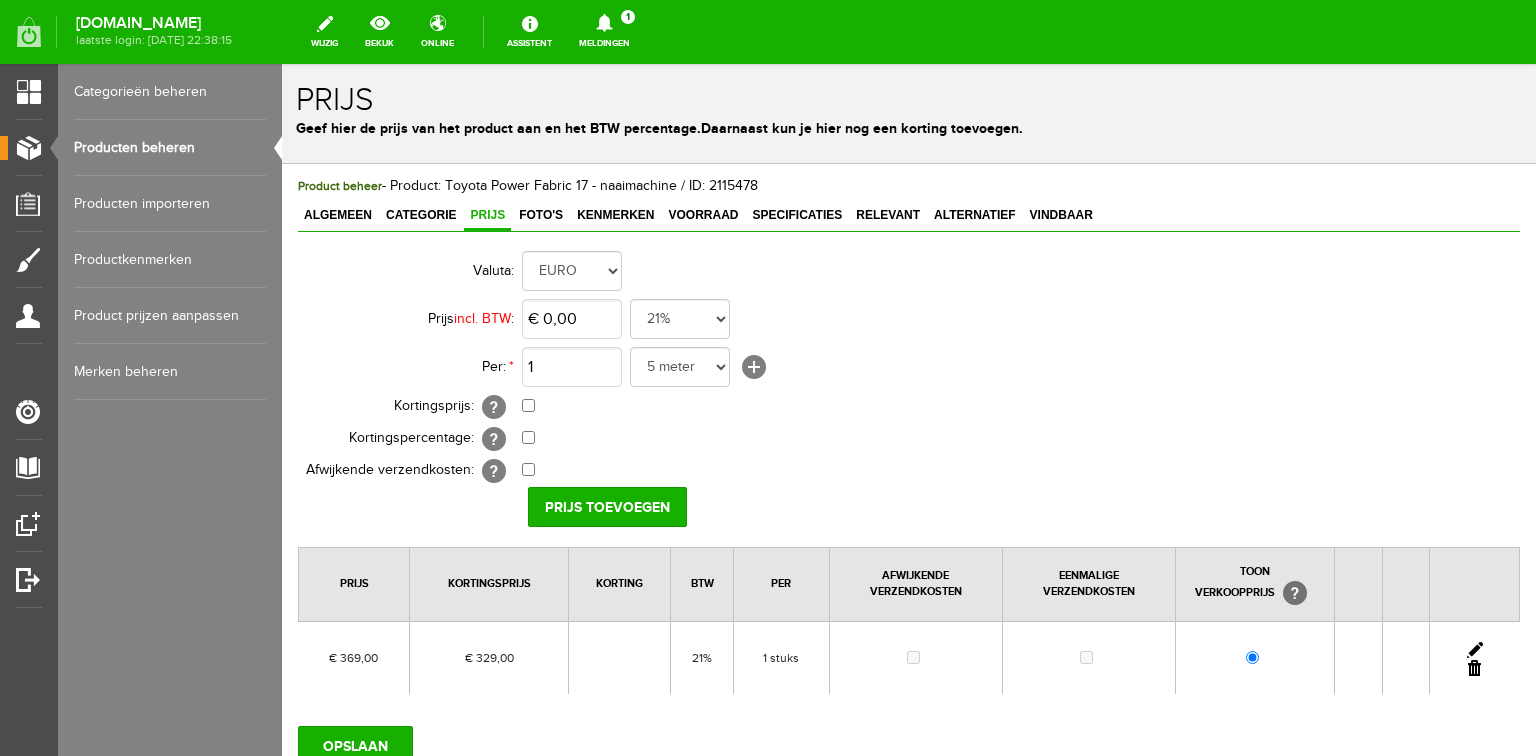 click at bounding box center [1475, 650] 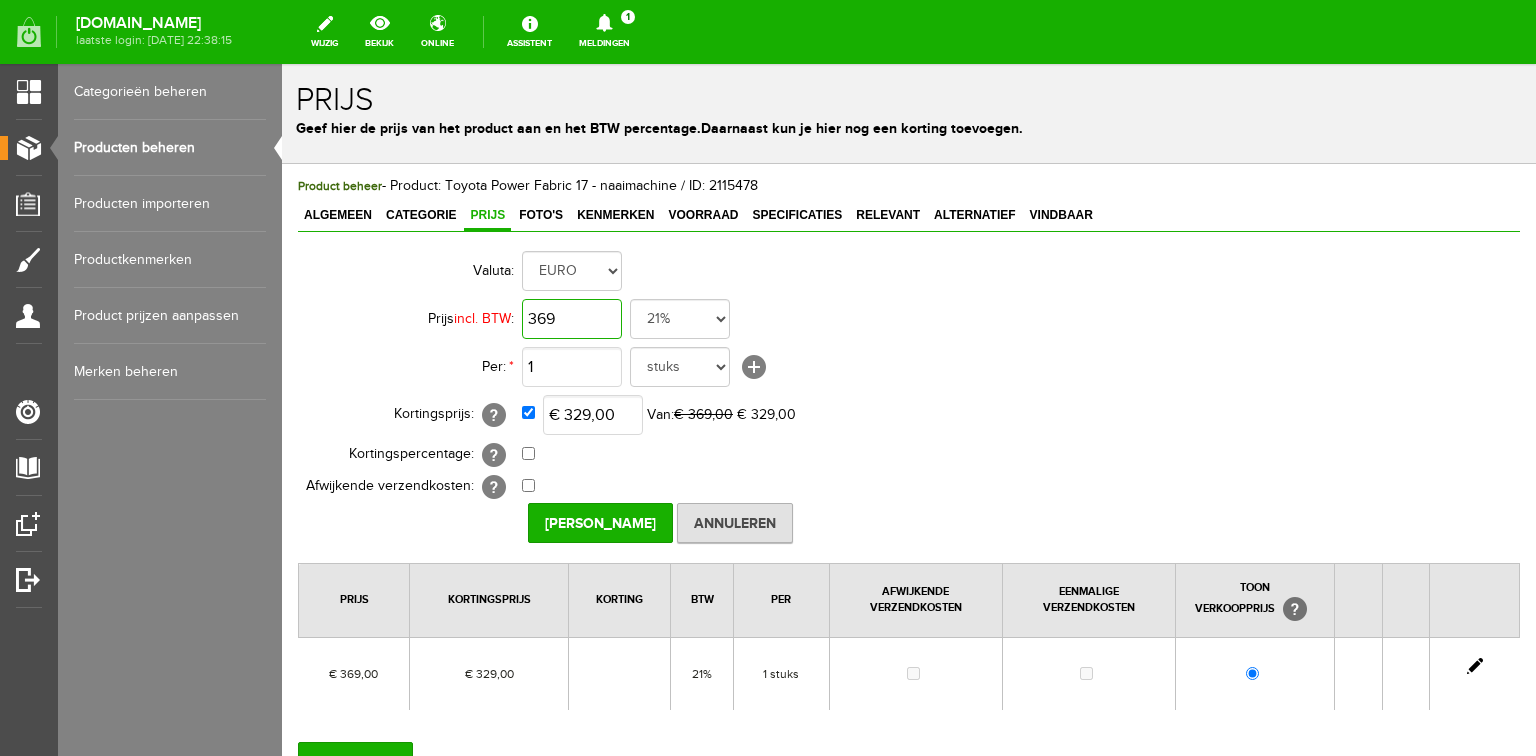 click on "369" at bounding box center [572, 319] 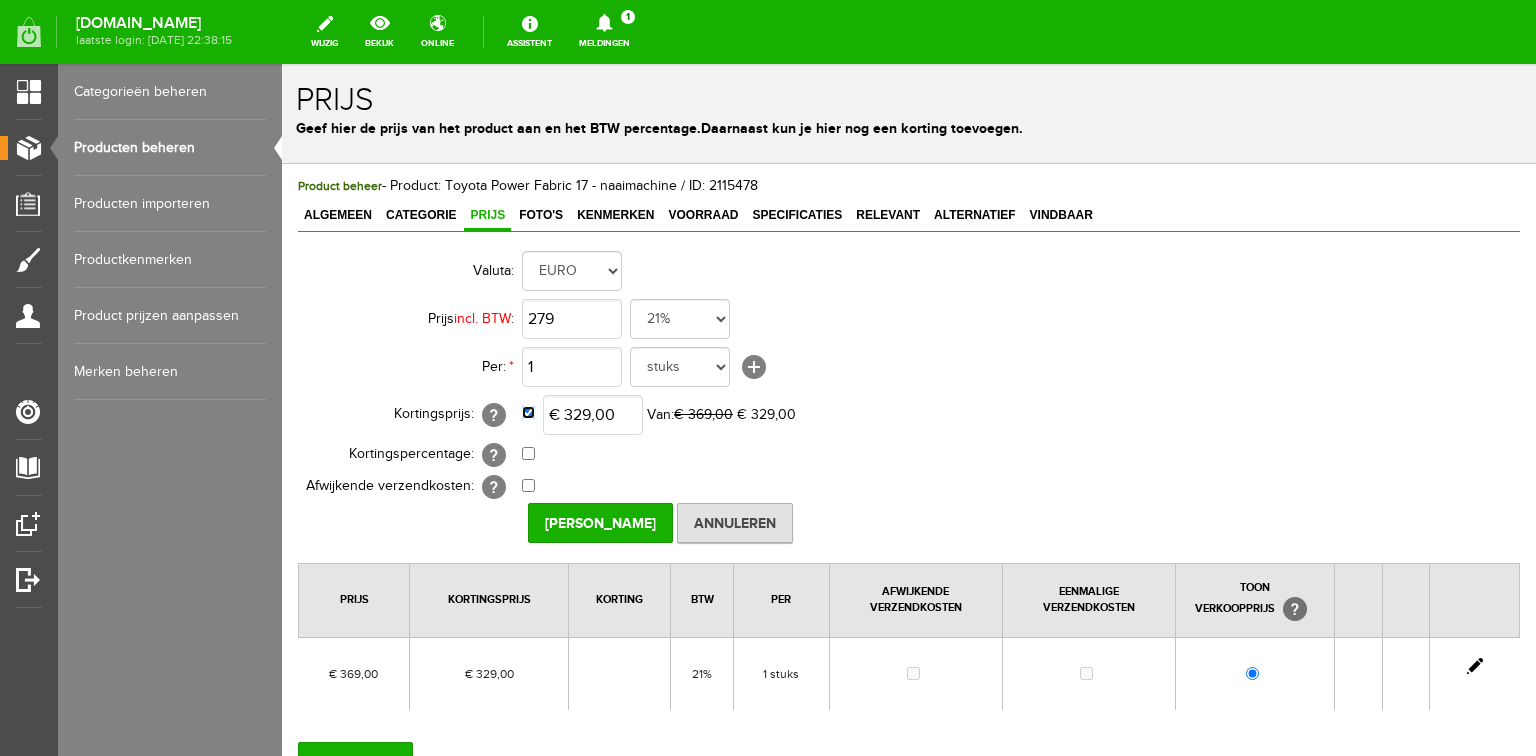 type on "€ 279,00" 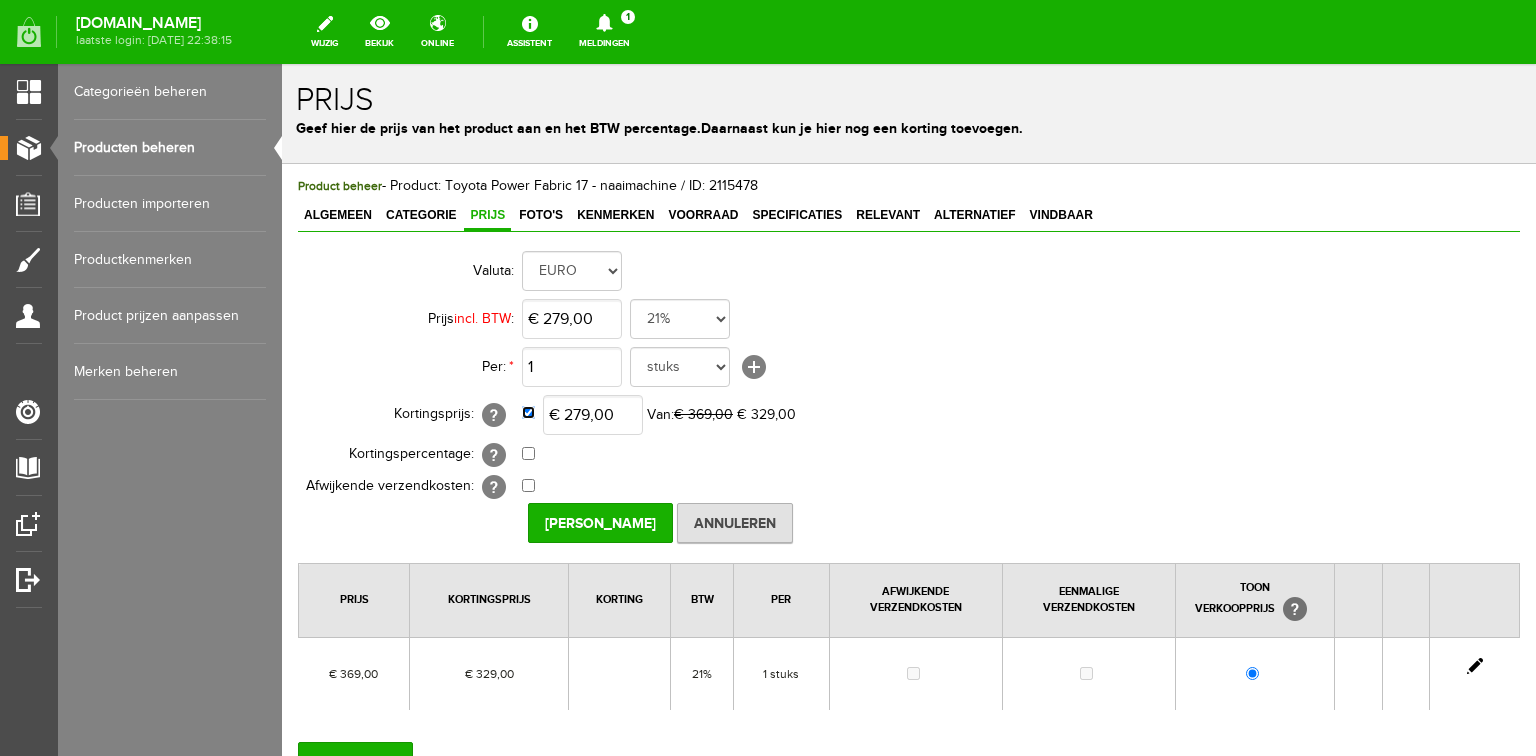 click at bounding box center (528, 412) 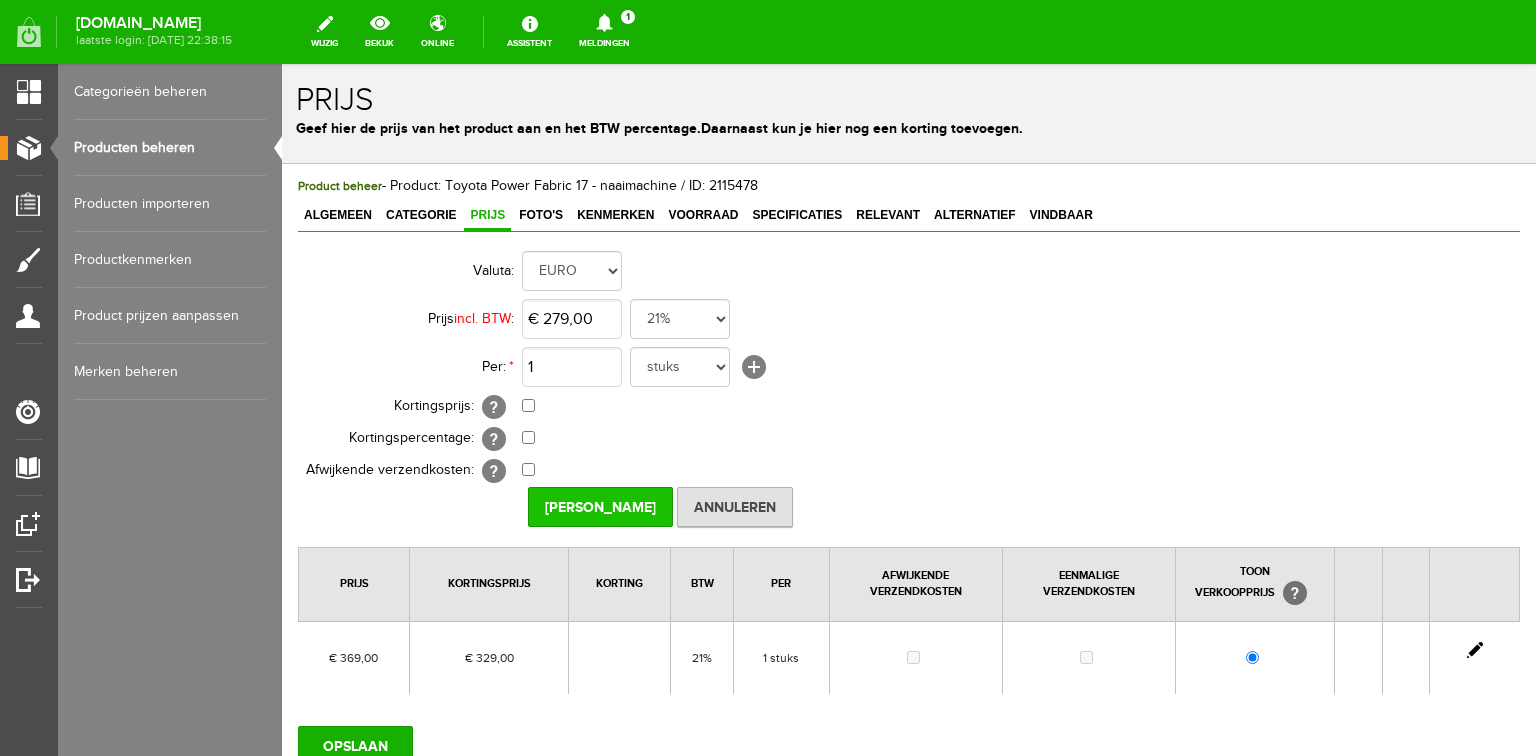 click on "[PERSON_NAME]" at bounding box center (600, 507) 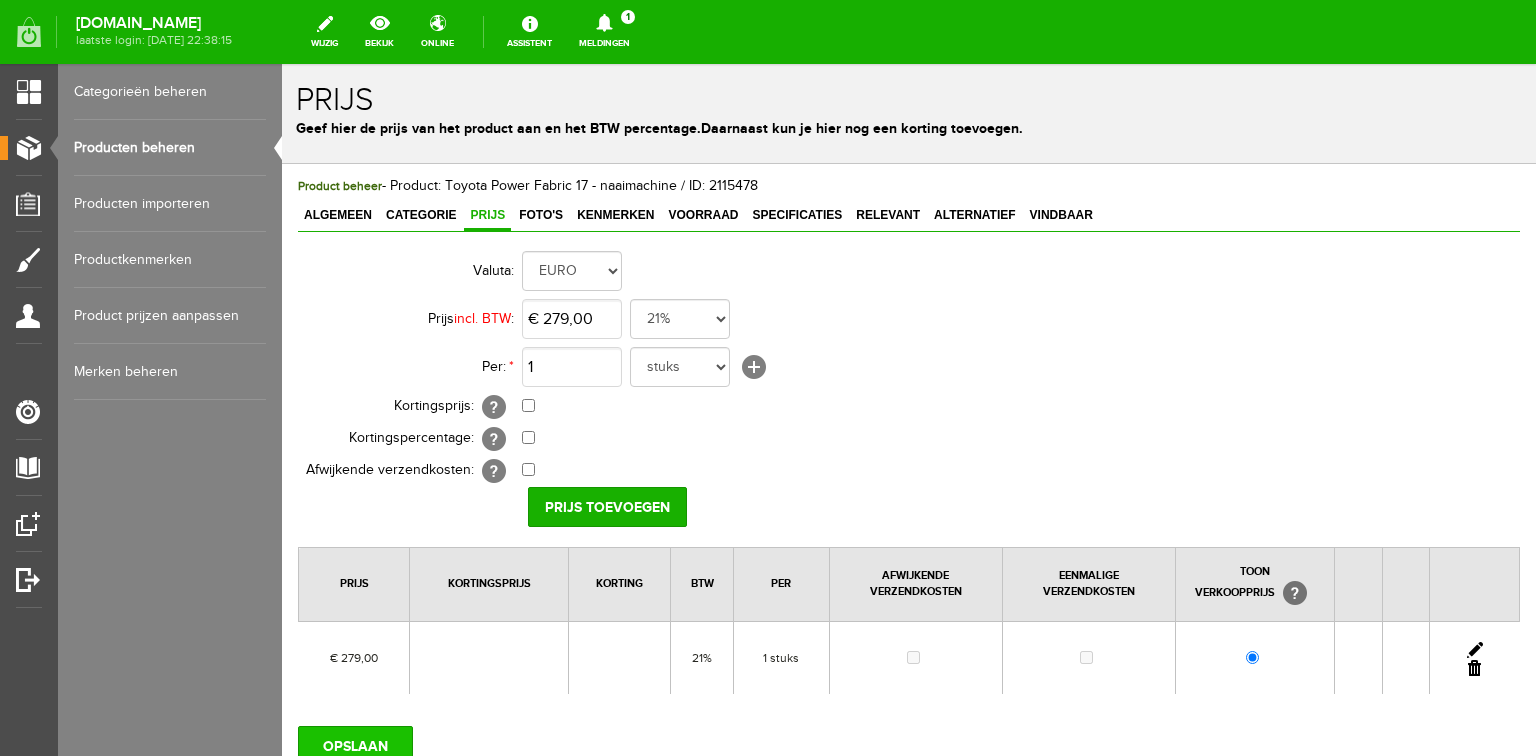 click on "OPSLAAN" at bounding box center (355, 746) 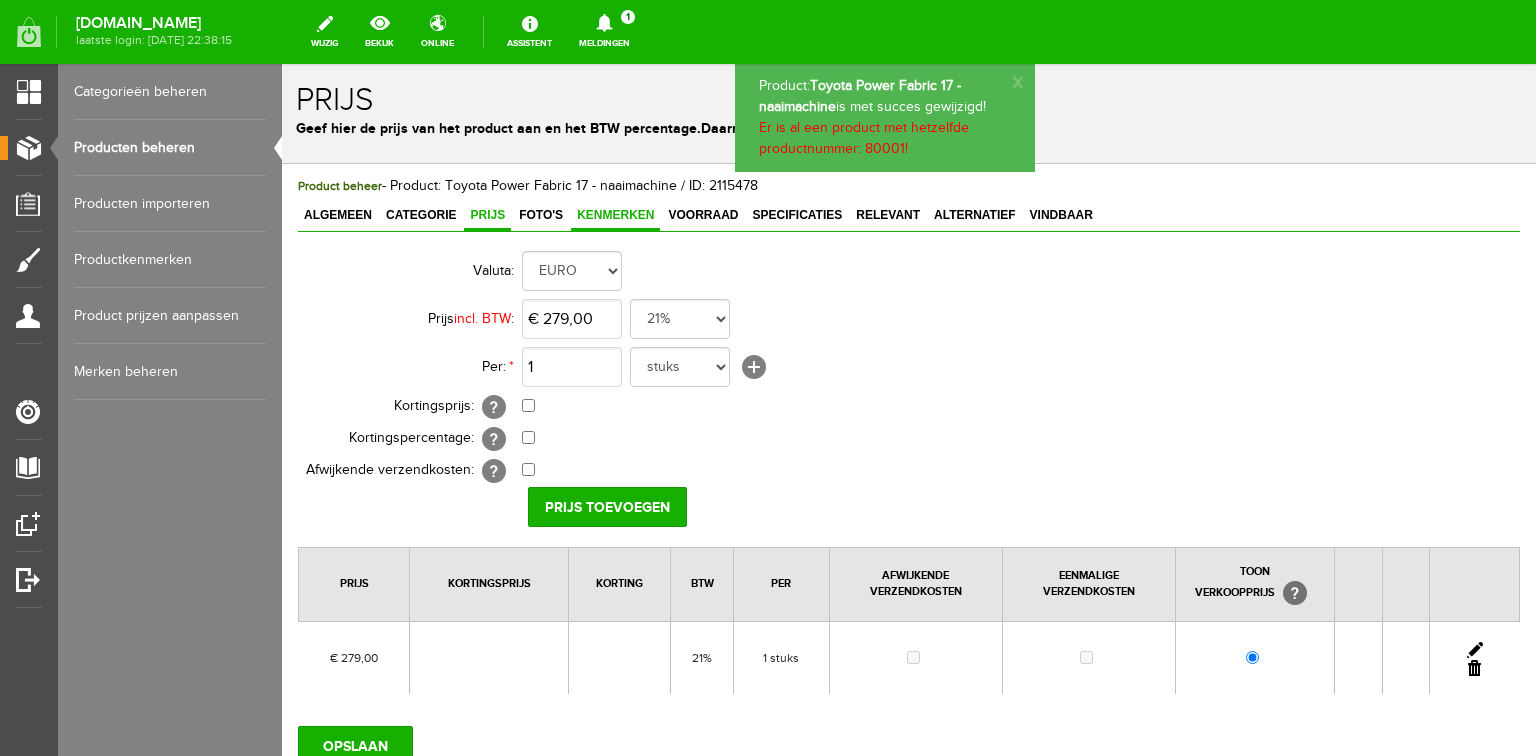 scroll, scrollTop: 0, scrollLeft: 0, axis: both 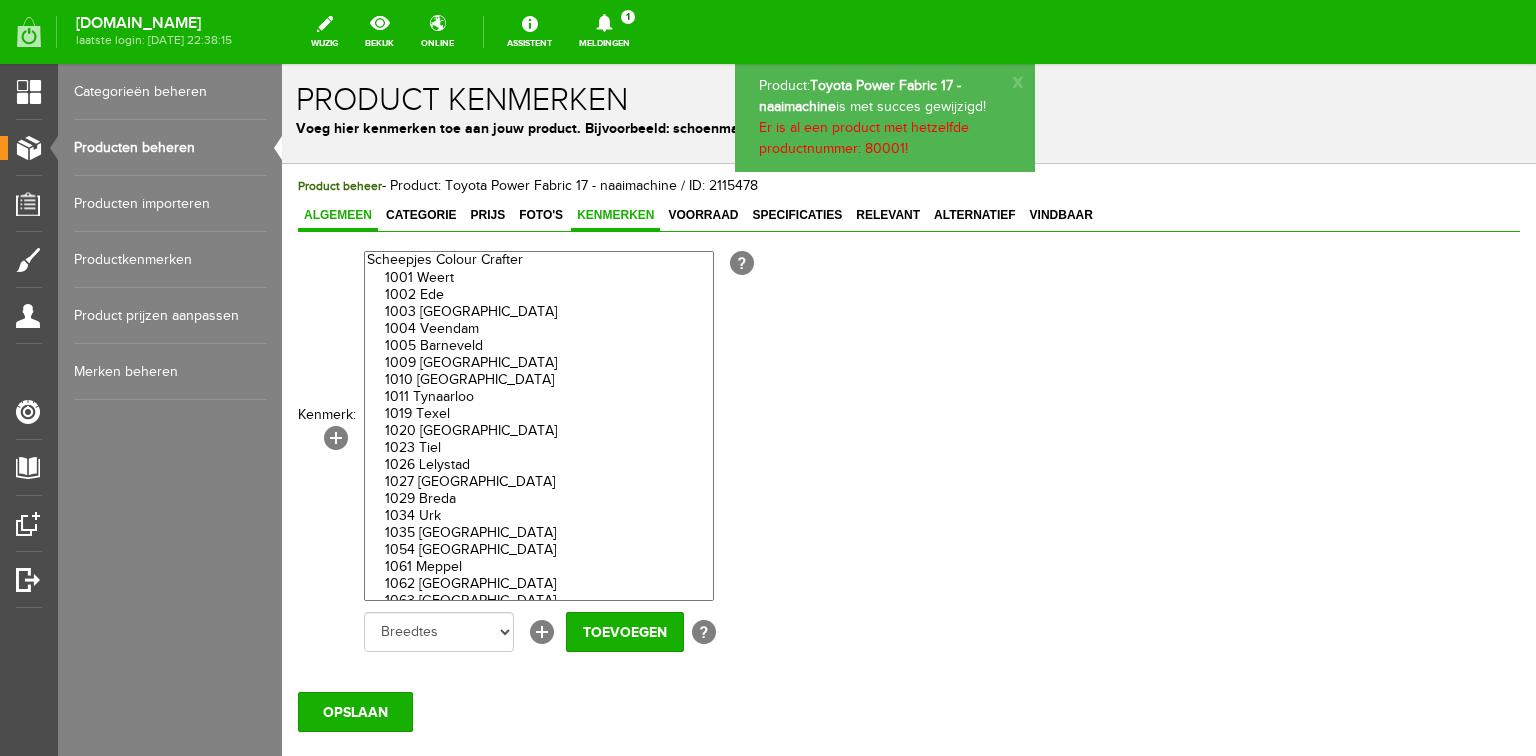 click on "Algemeen" at bounding box center (338, 215) 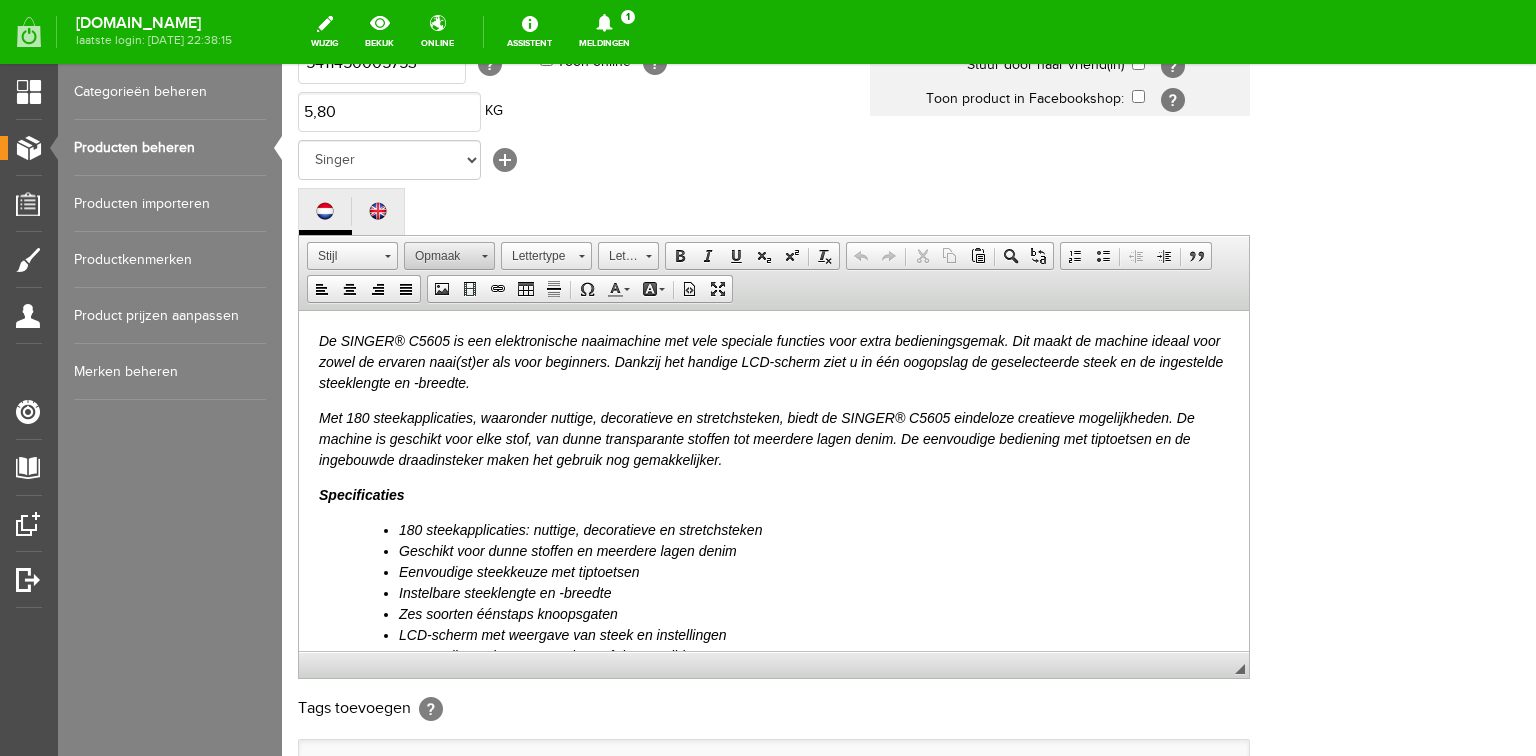 scroll, scrollTop: 560, scrollLeft: 0, axis: vertical 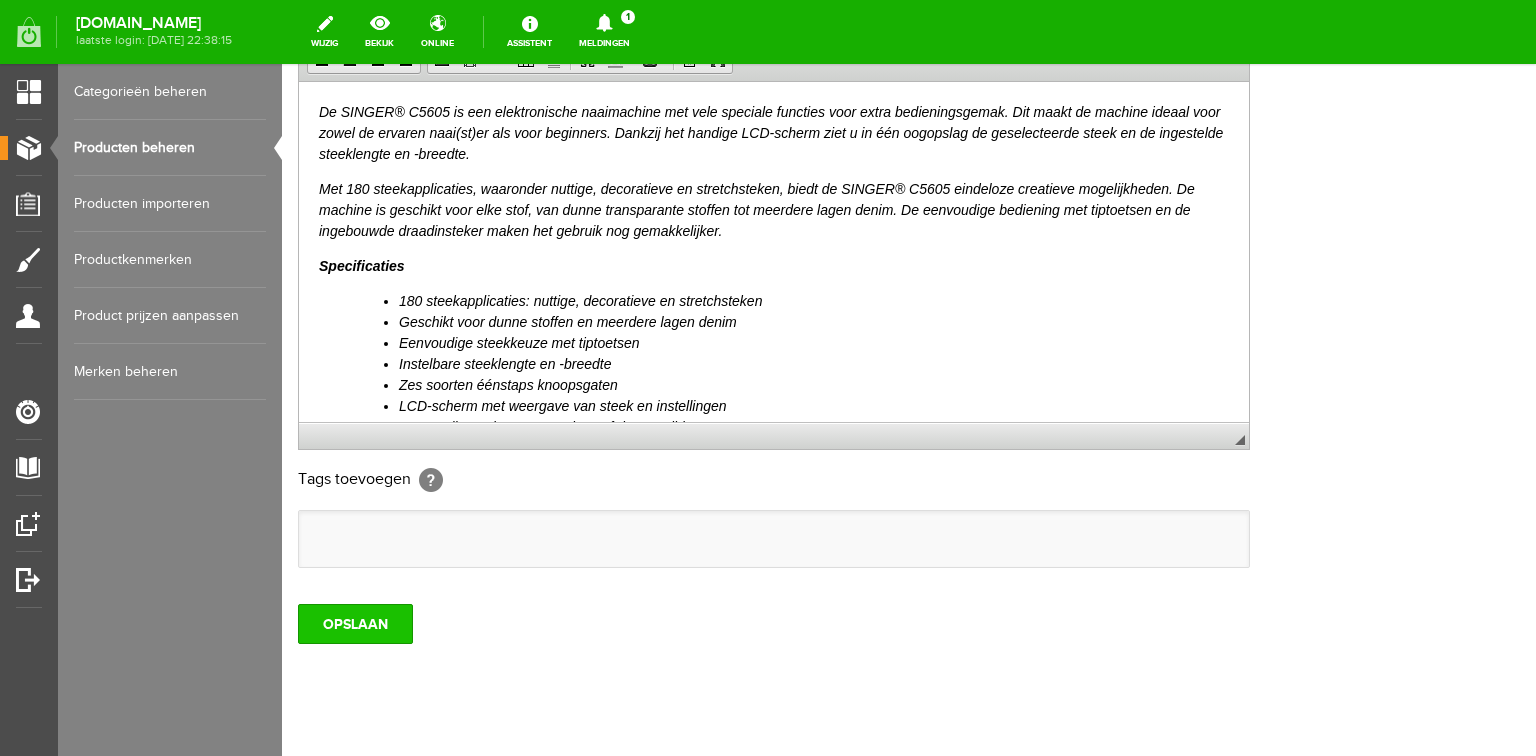 click on "OPSLAAN" at bounding box center (355, 624) 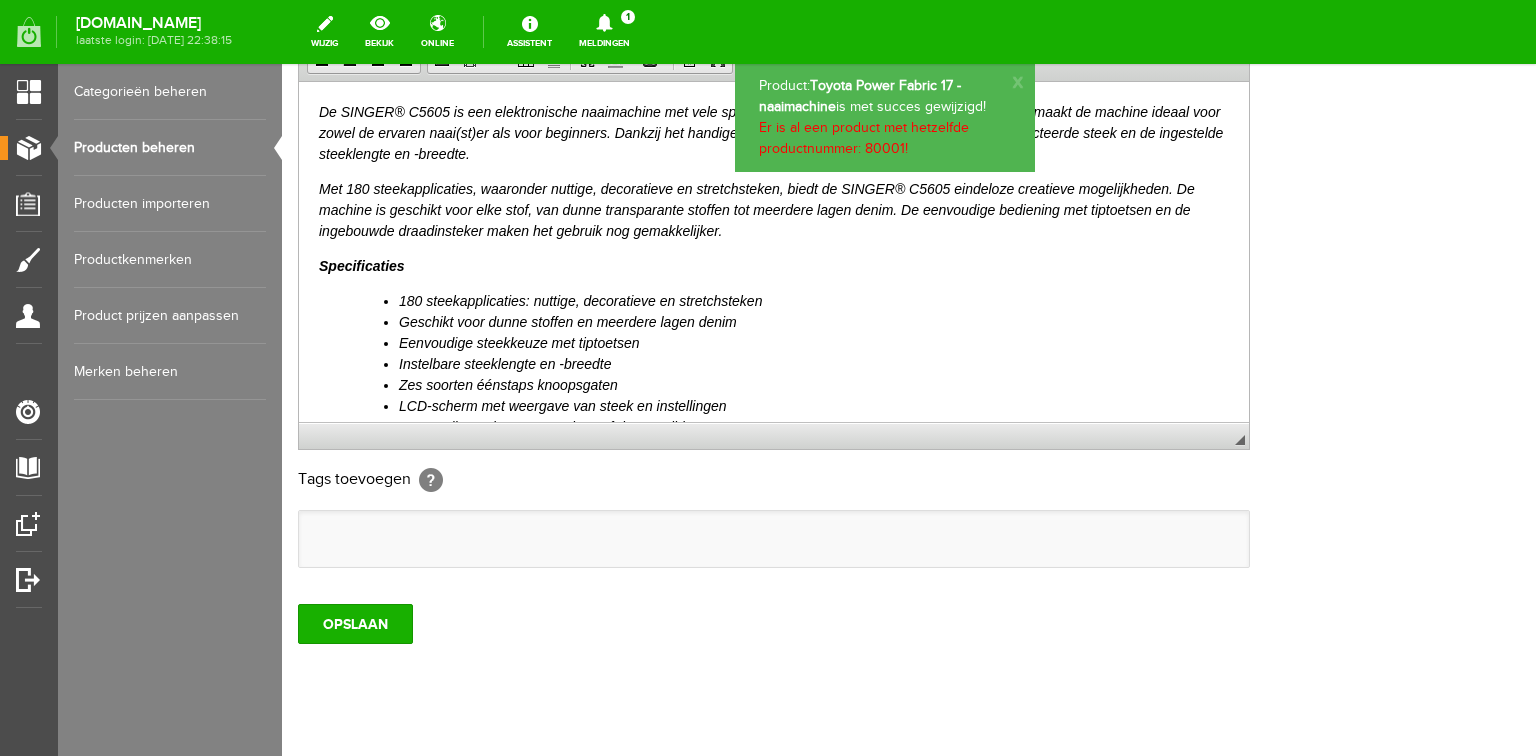 scroll, scrollTop: 0, scrollLeft: 0, axis: both 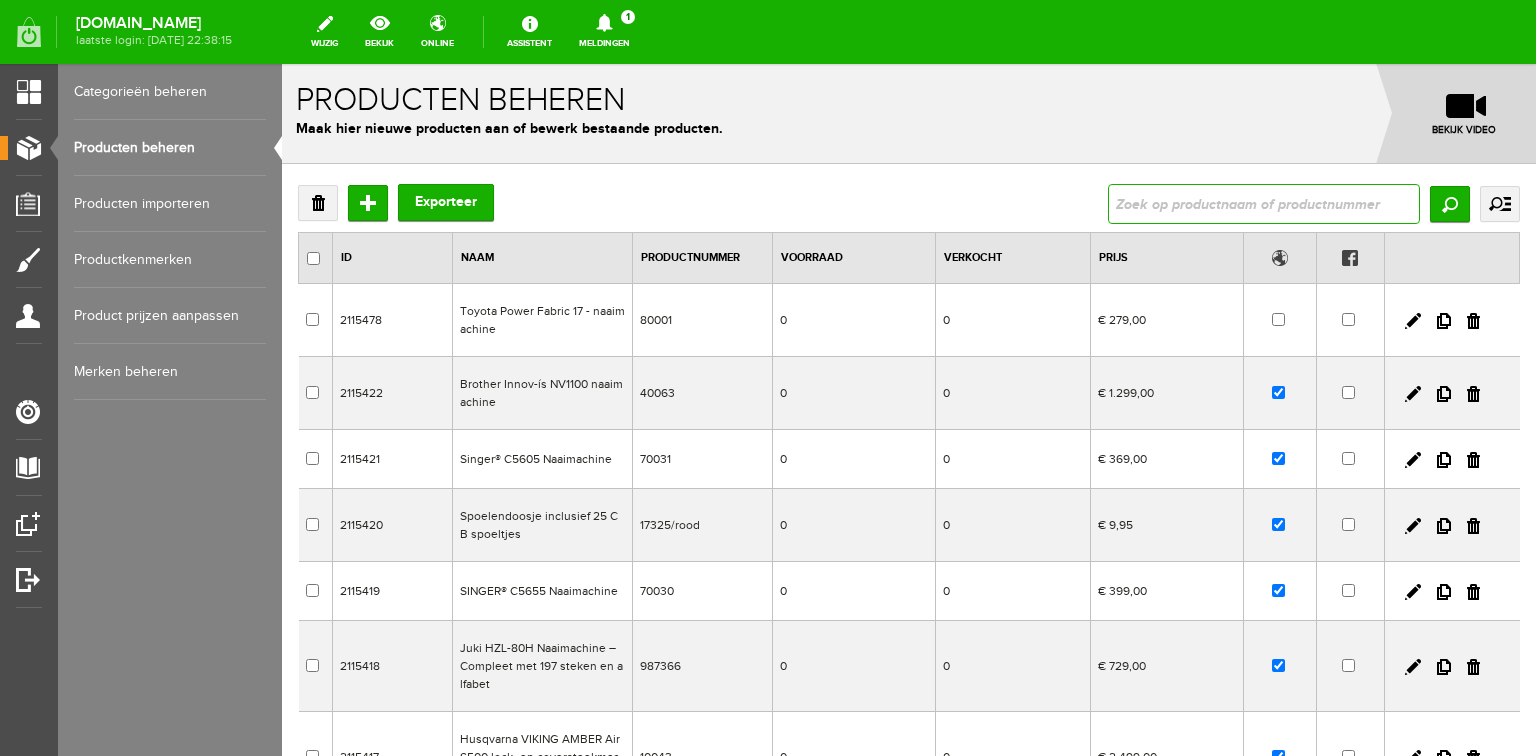 click at bounding box center (1264, 204) 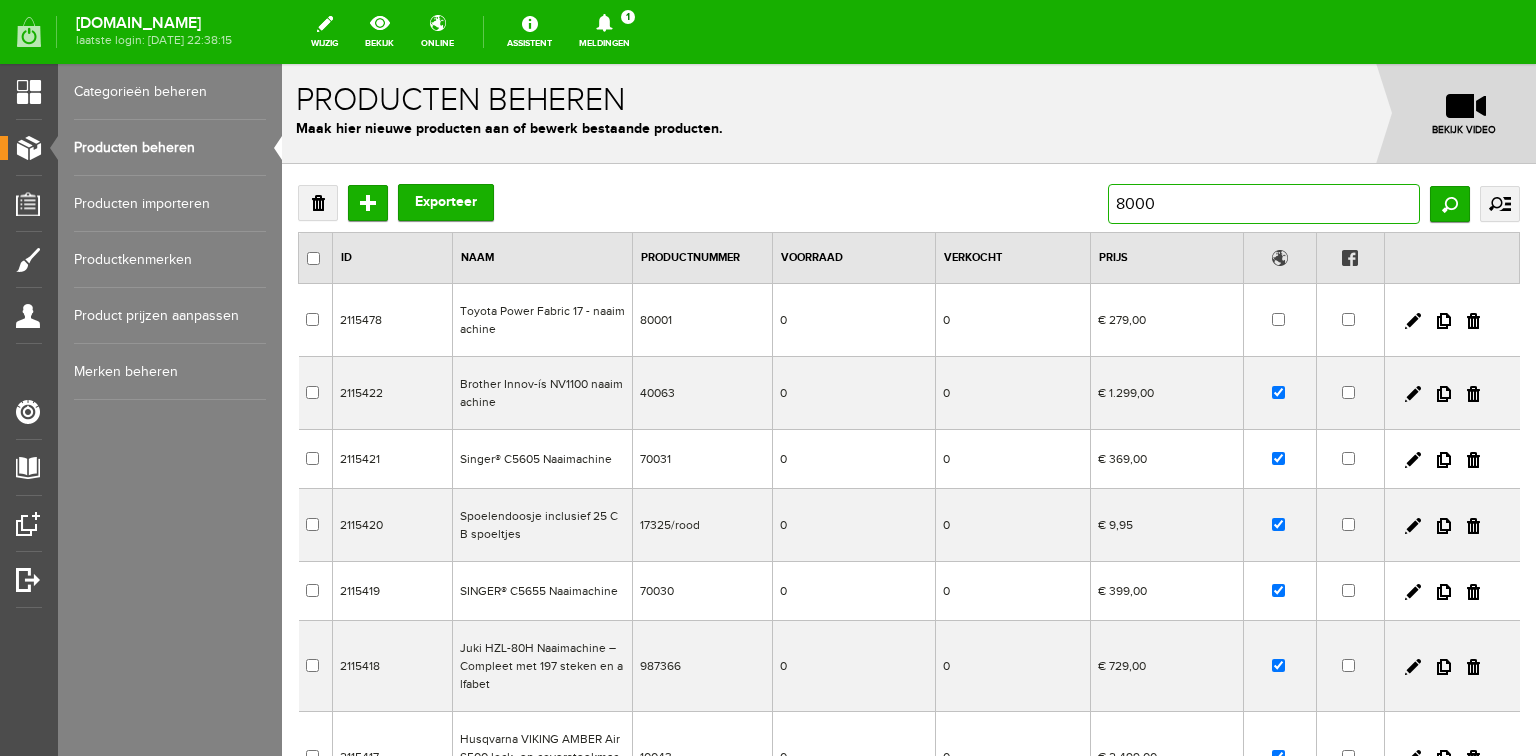 type on "80001" 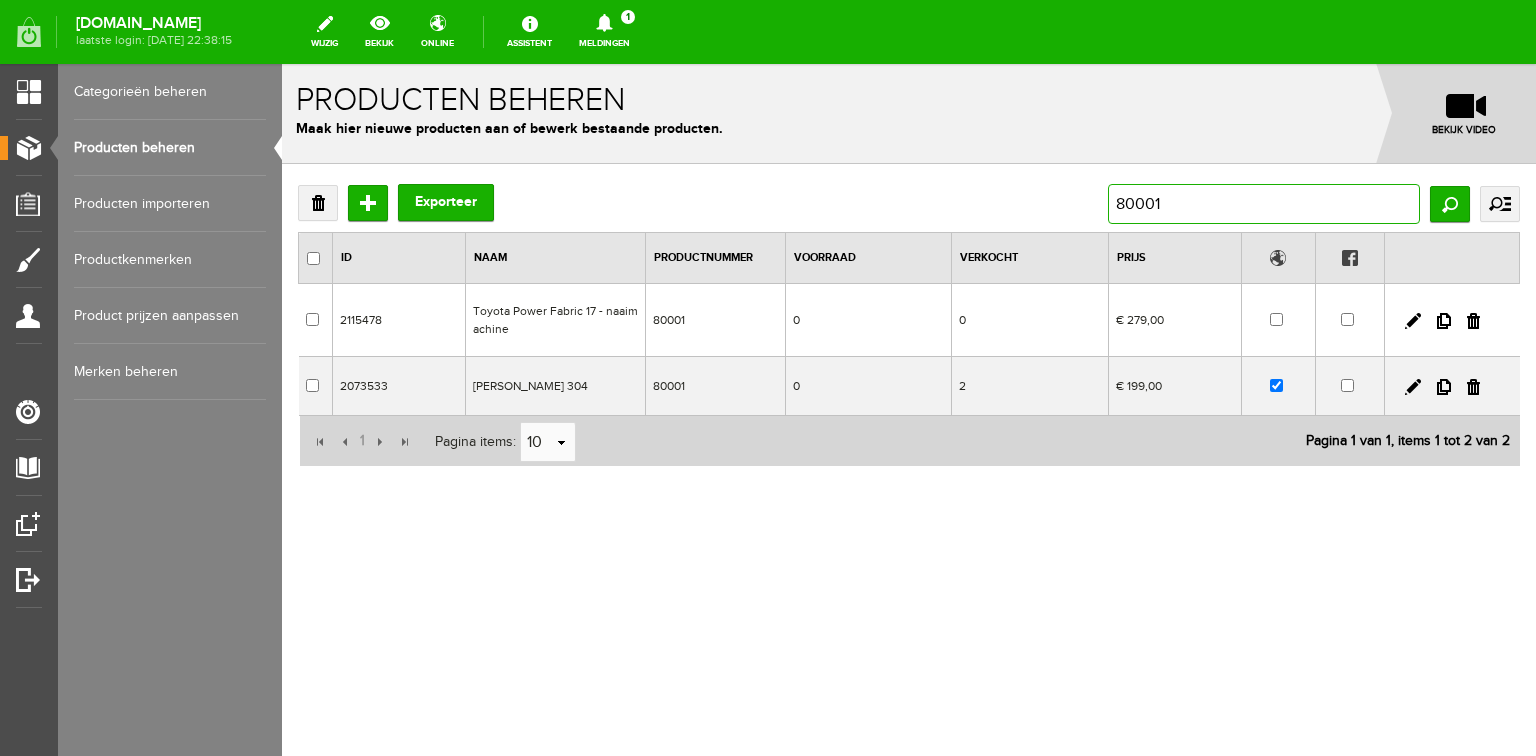 drag, startPoint x: 1129, startPoint y: 199, endPoint x: 1096, endPoint y: 202, distance: 33.13608 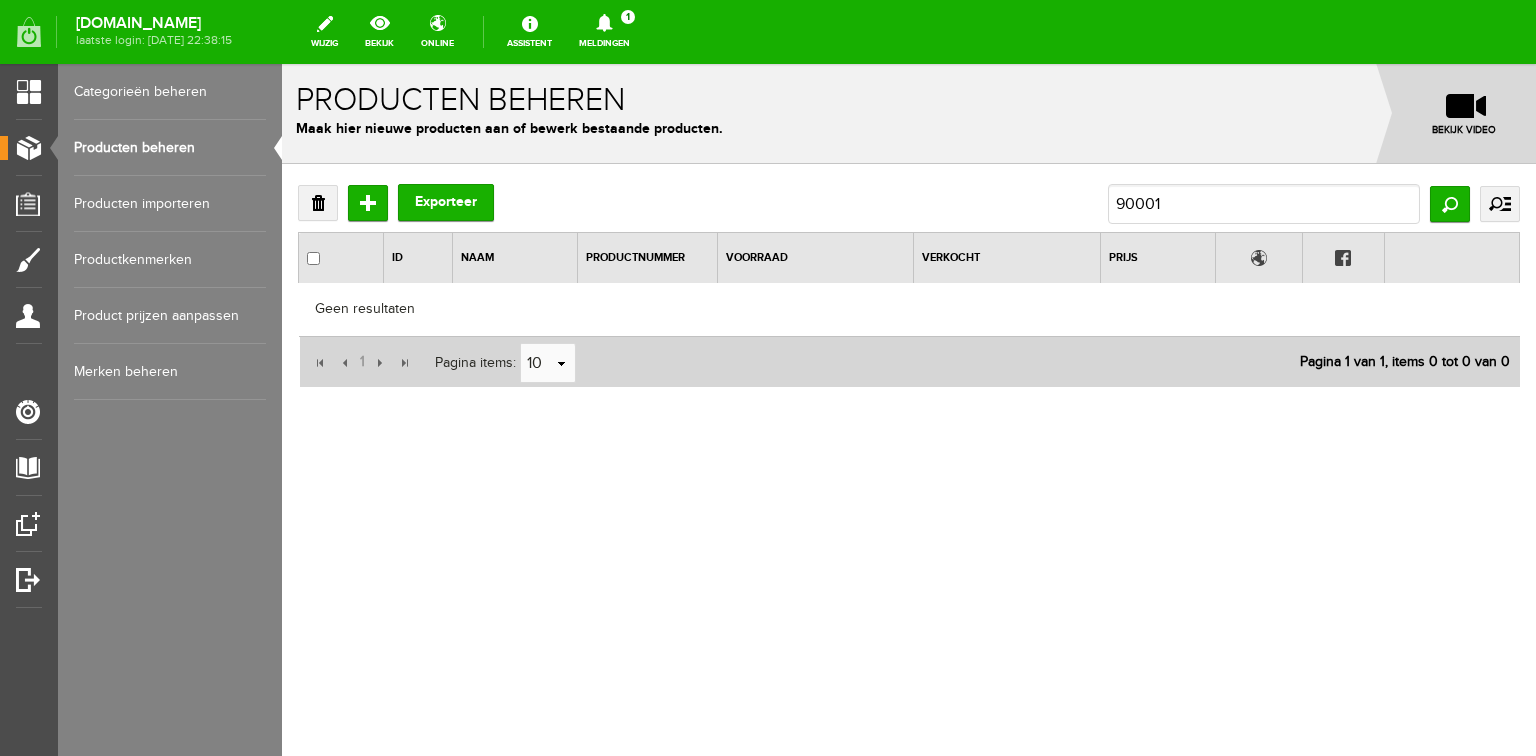 click on "Producten beheren" at bounding box center [170, 148] 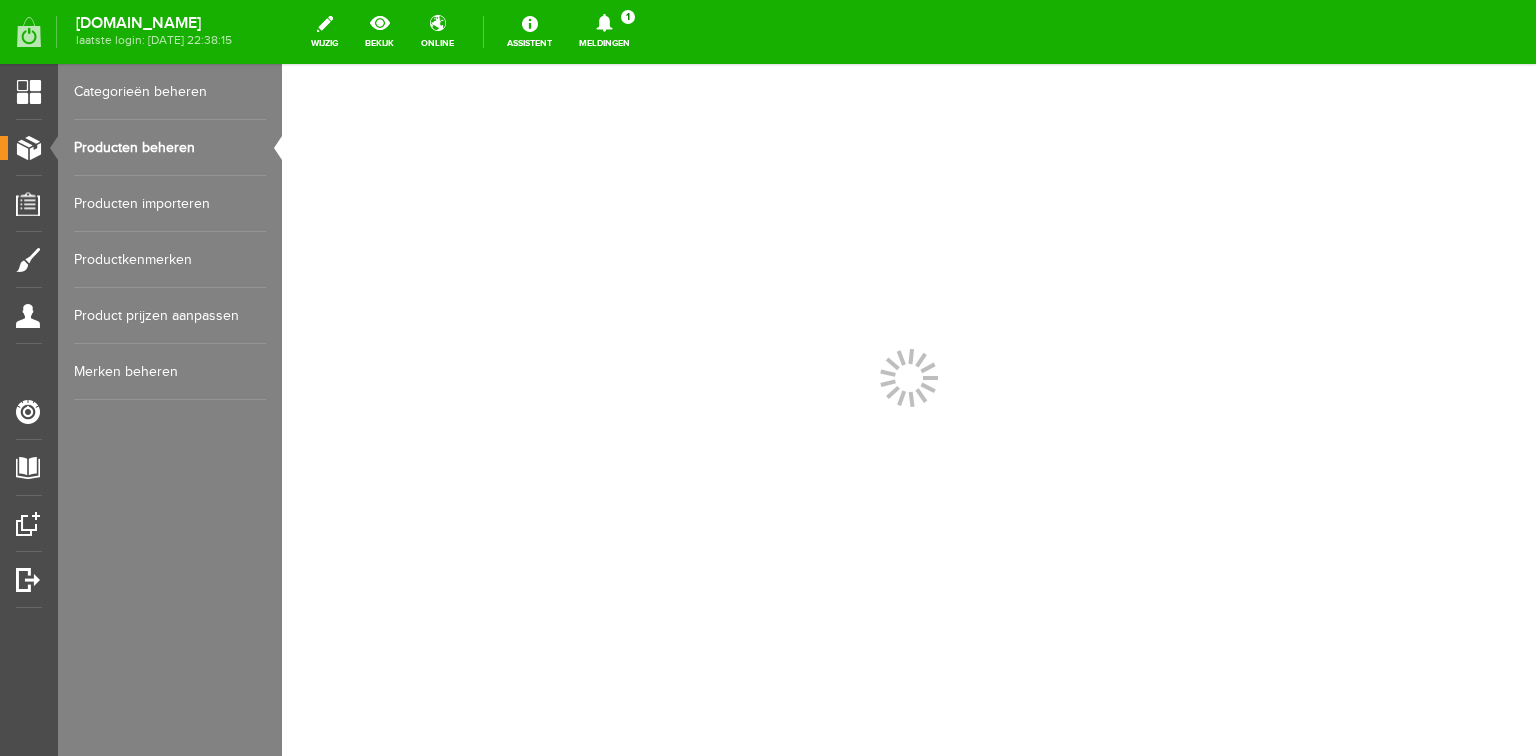 scroll, scrollTop: 0, scrollLeft: 0, axis: both 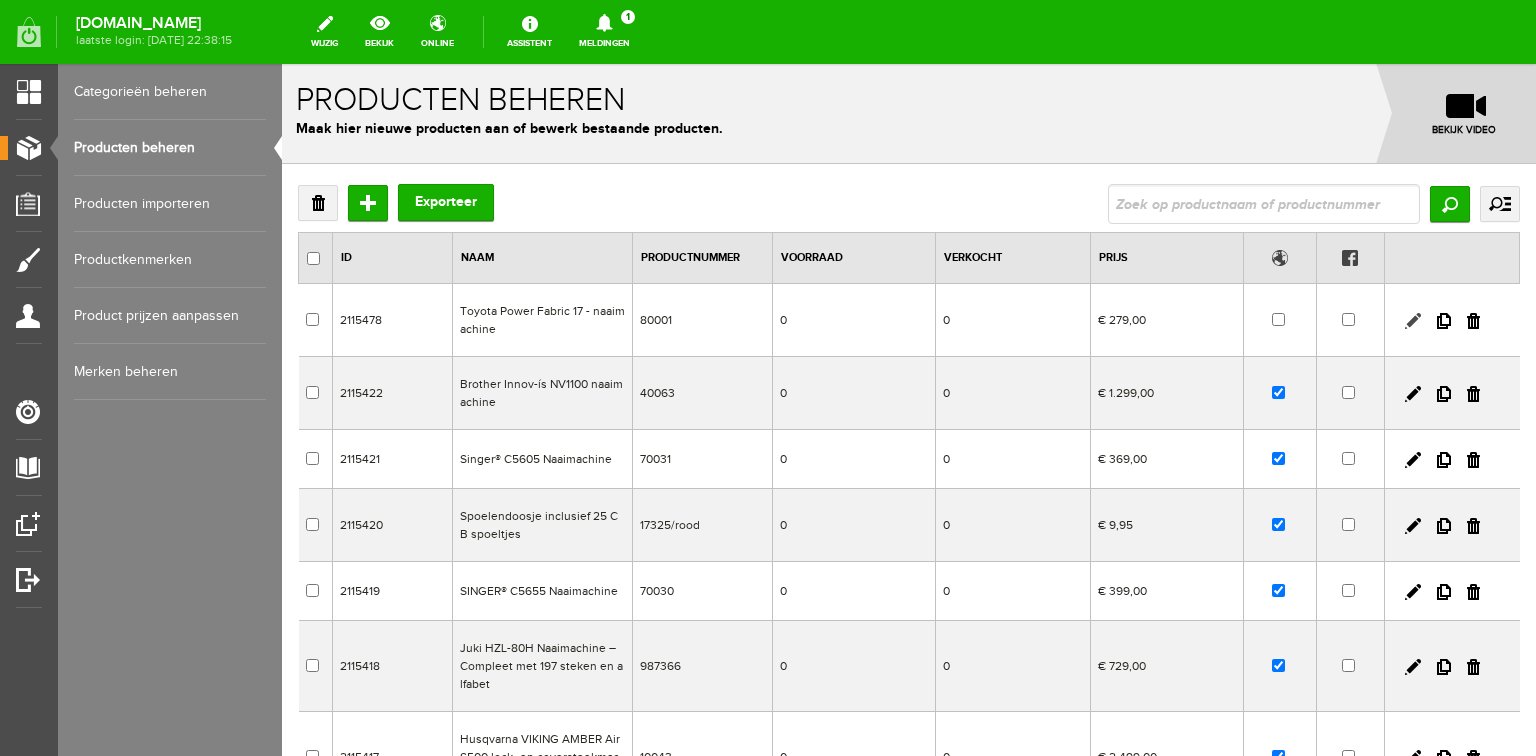 click at bounding box center [1413, 321] 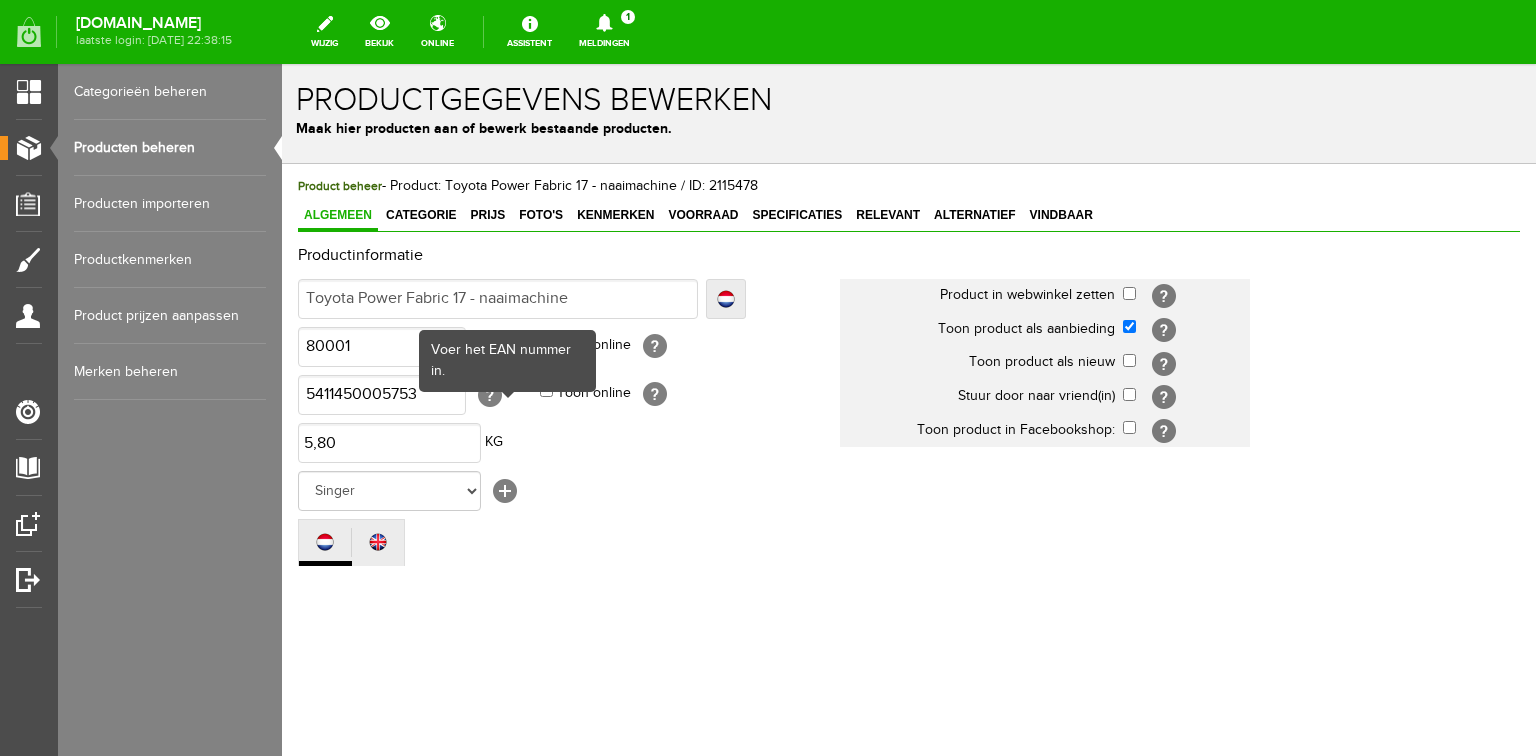 scroll, scrollTop: 0, scrollLeft: 0, axis: both 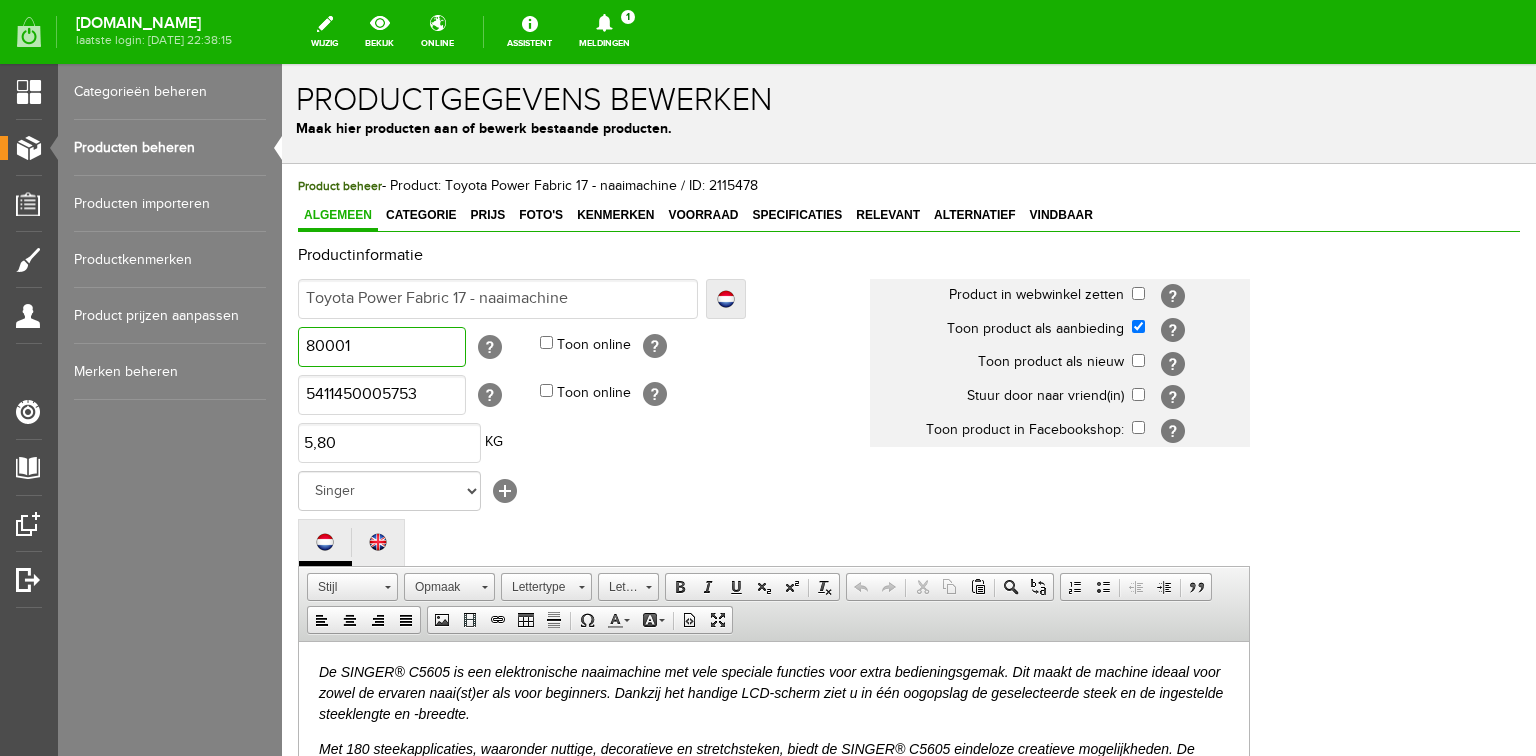click on "80001" at bounding box center (382, 347) 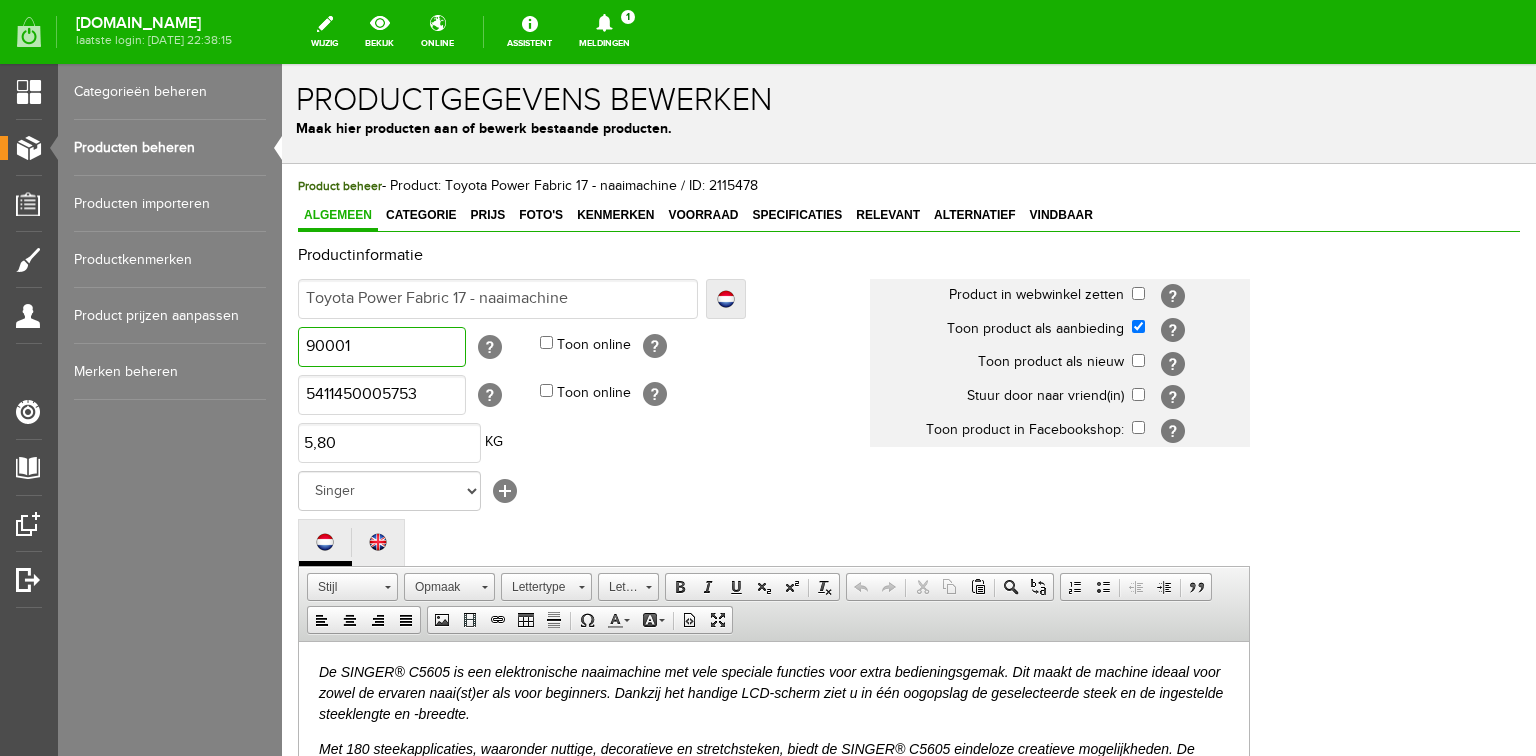 click on "90001" at bounding box center [382, 347] 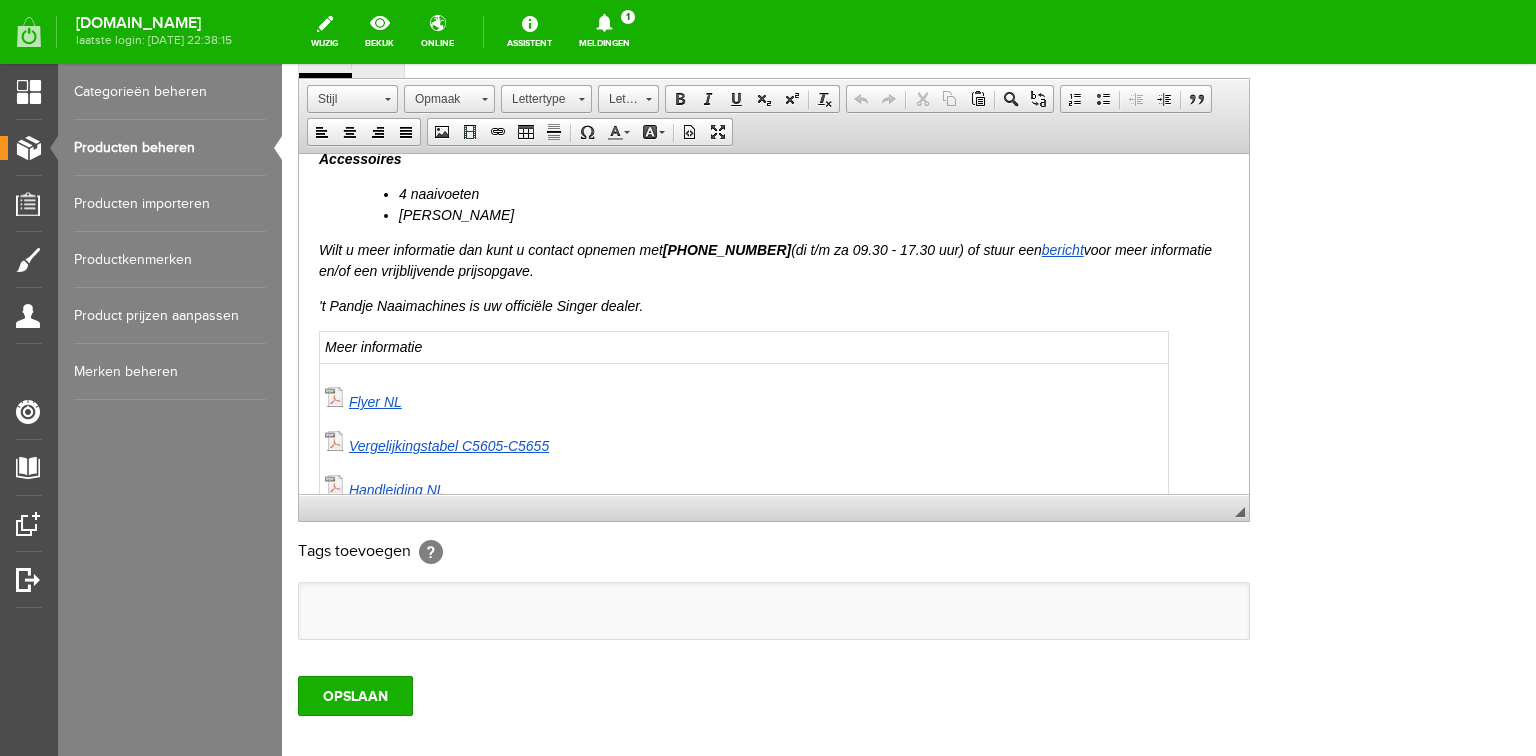 scroll, scrollTop: 592, scrollLeft: 0, axis: vertical 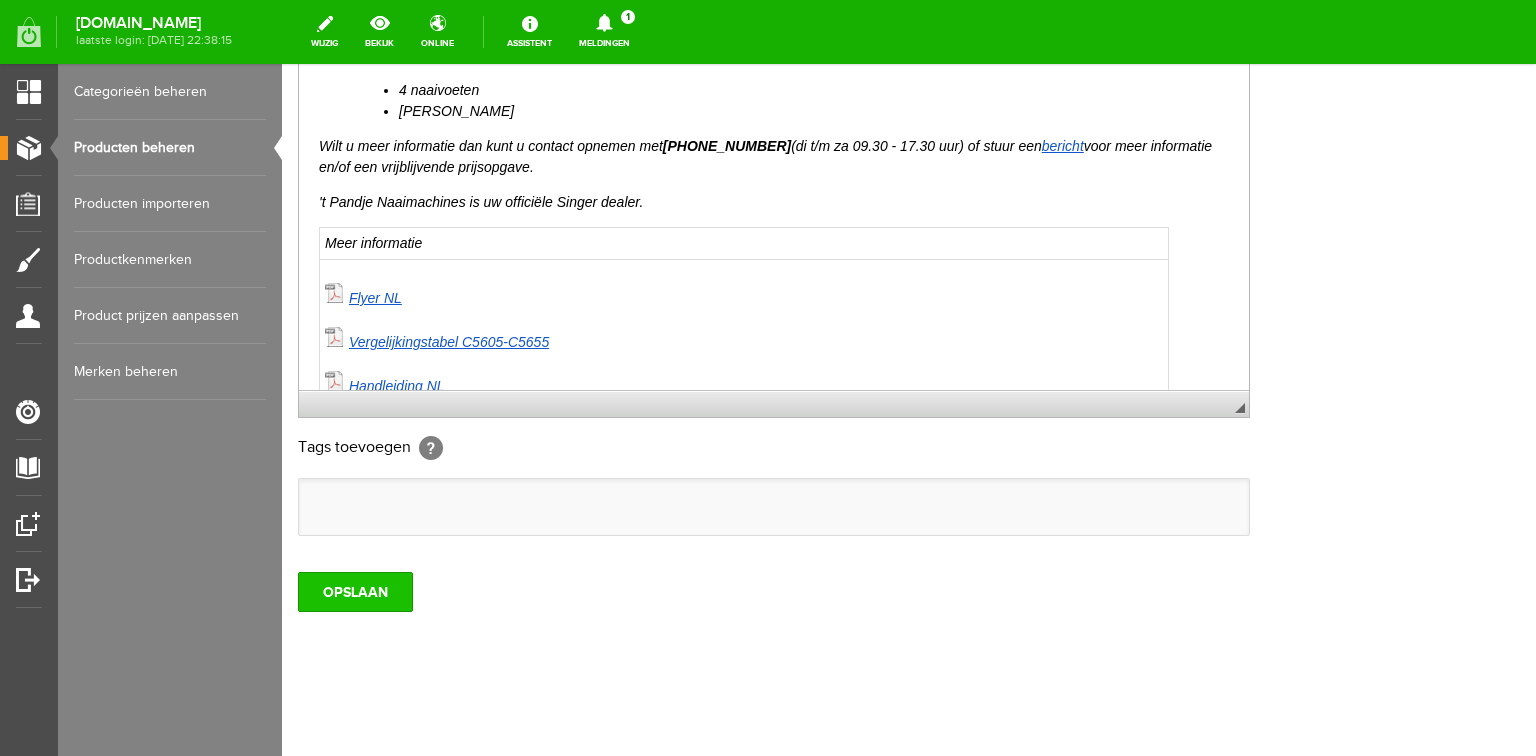 type on "90001" 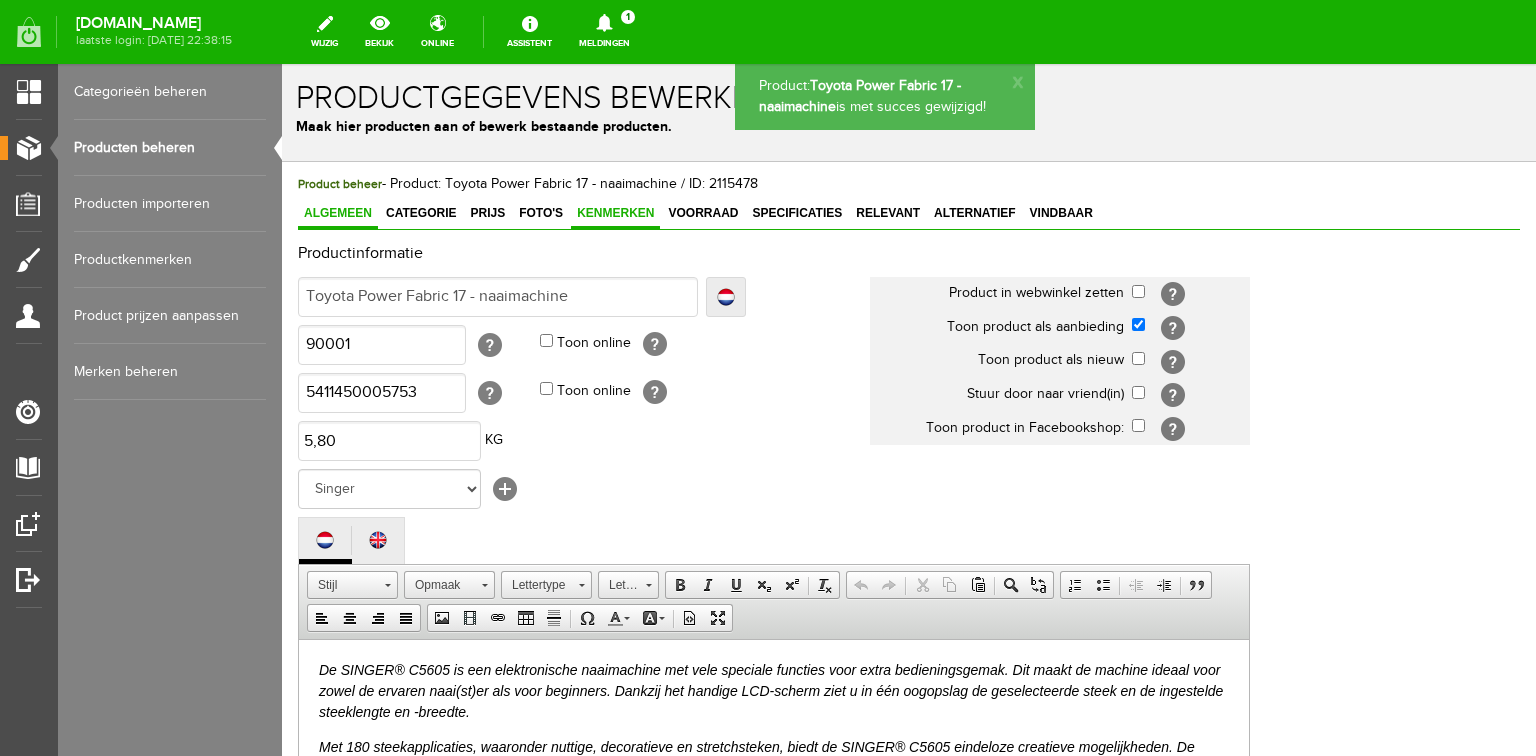 scroll, scrollTop: 0, scrollLeft: 0, axis: both 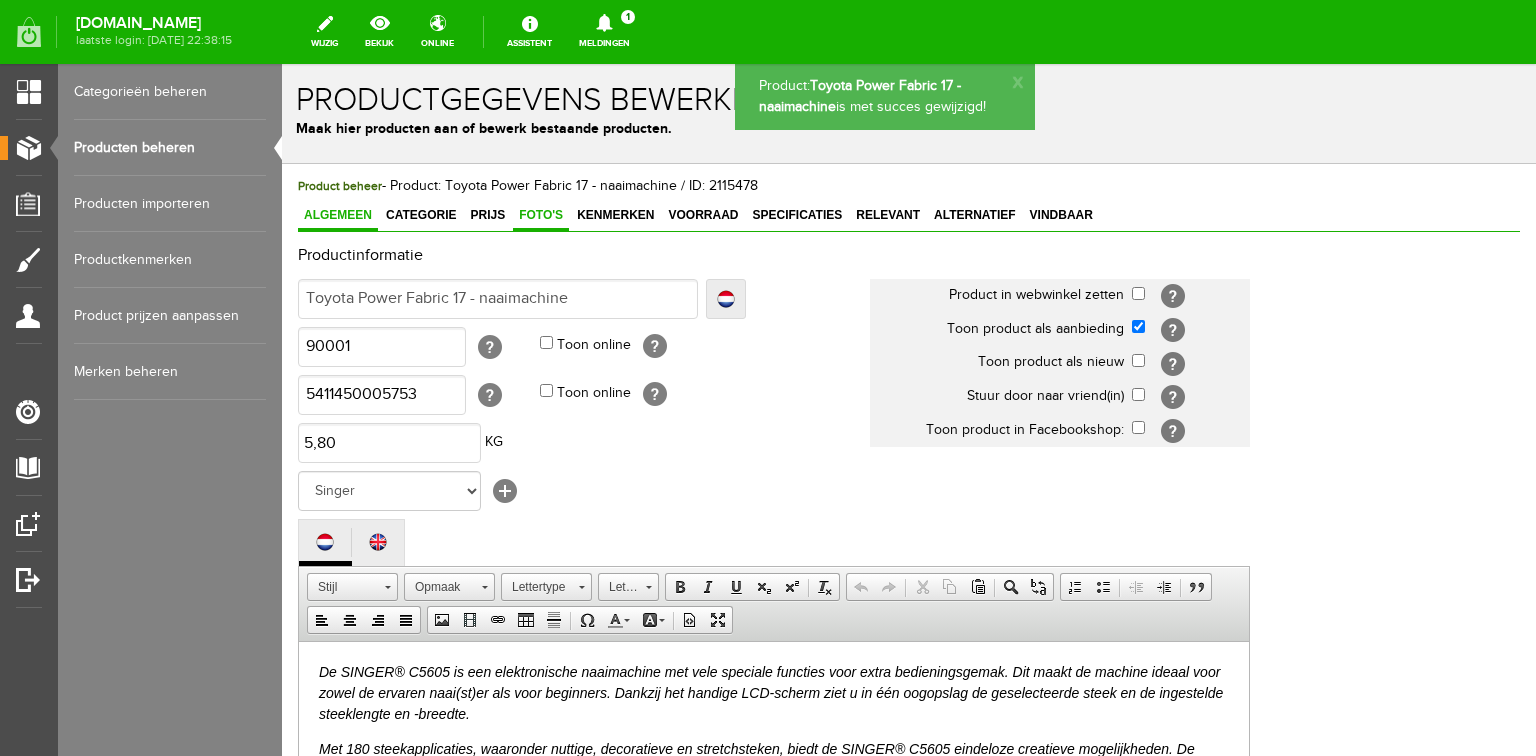 click on "Foto's" at bounding box center [541, 215] 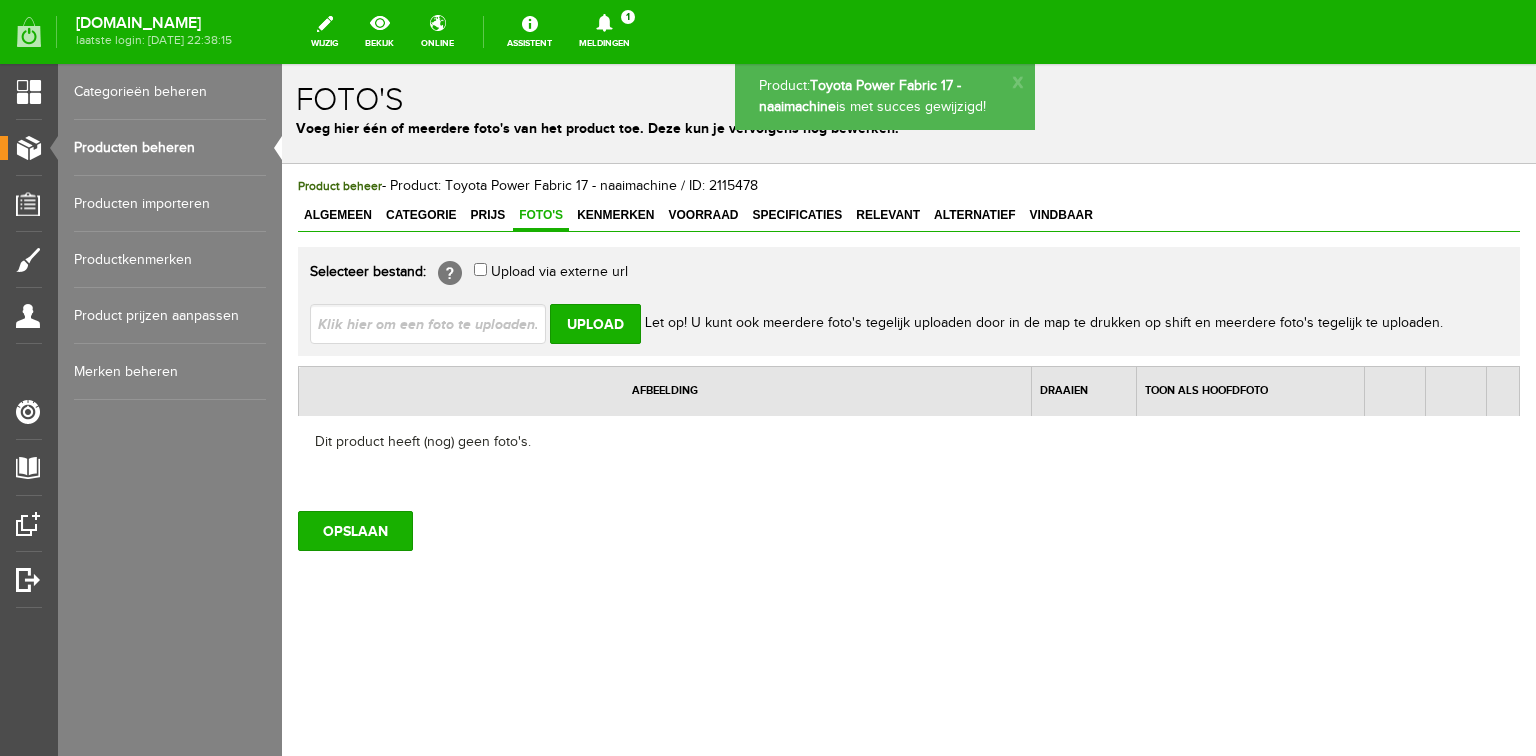 click at bounding box center (436, 323) 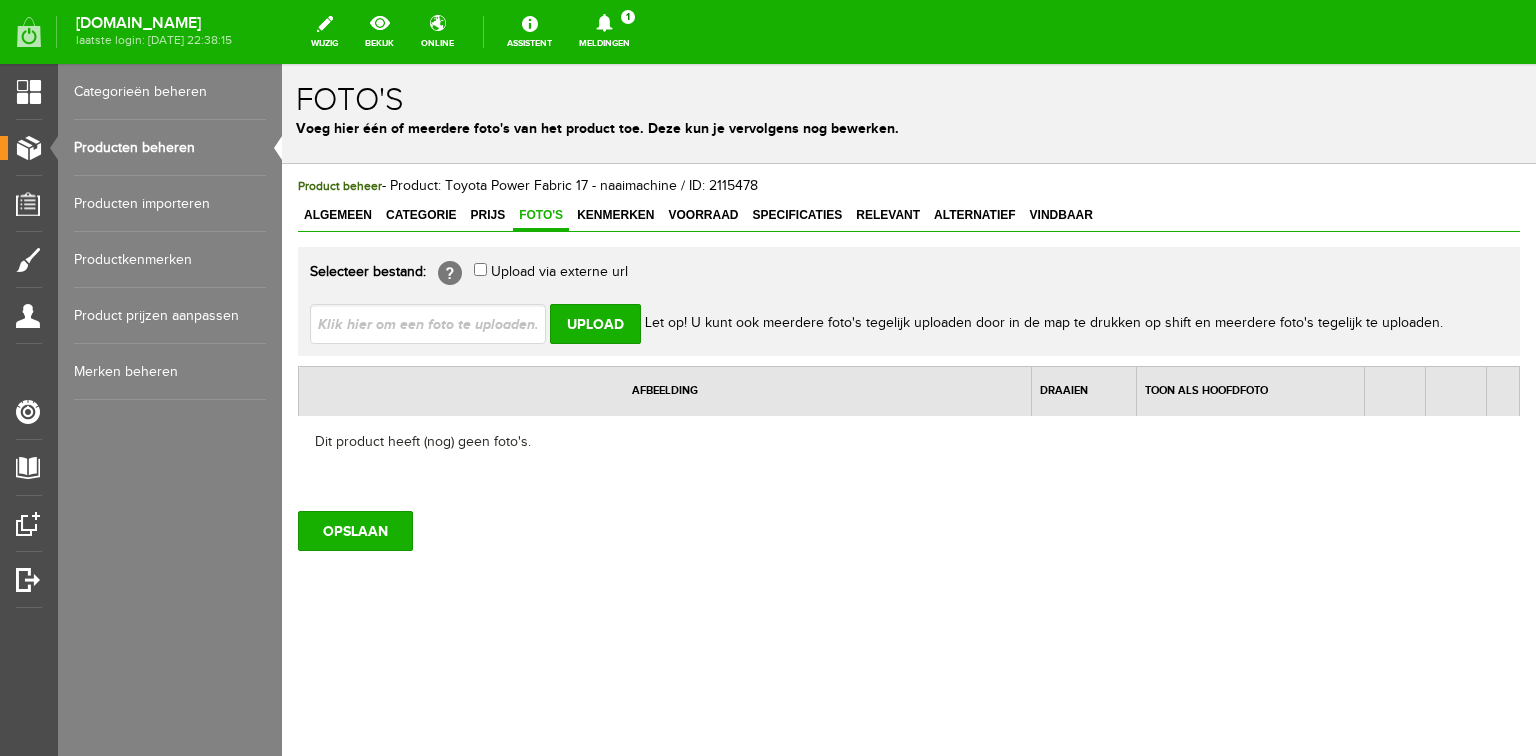 type on "C:\fakepath\Toyota-Power-fabric-17-naaimachine.jpg" 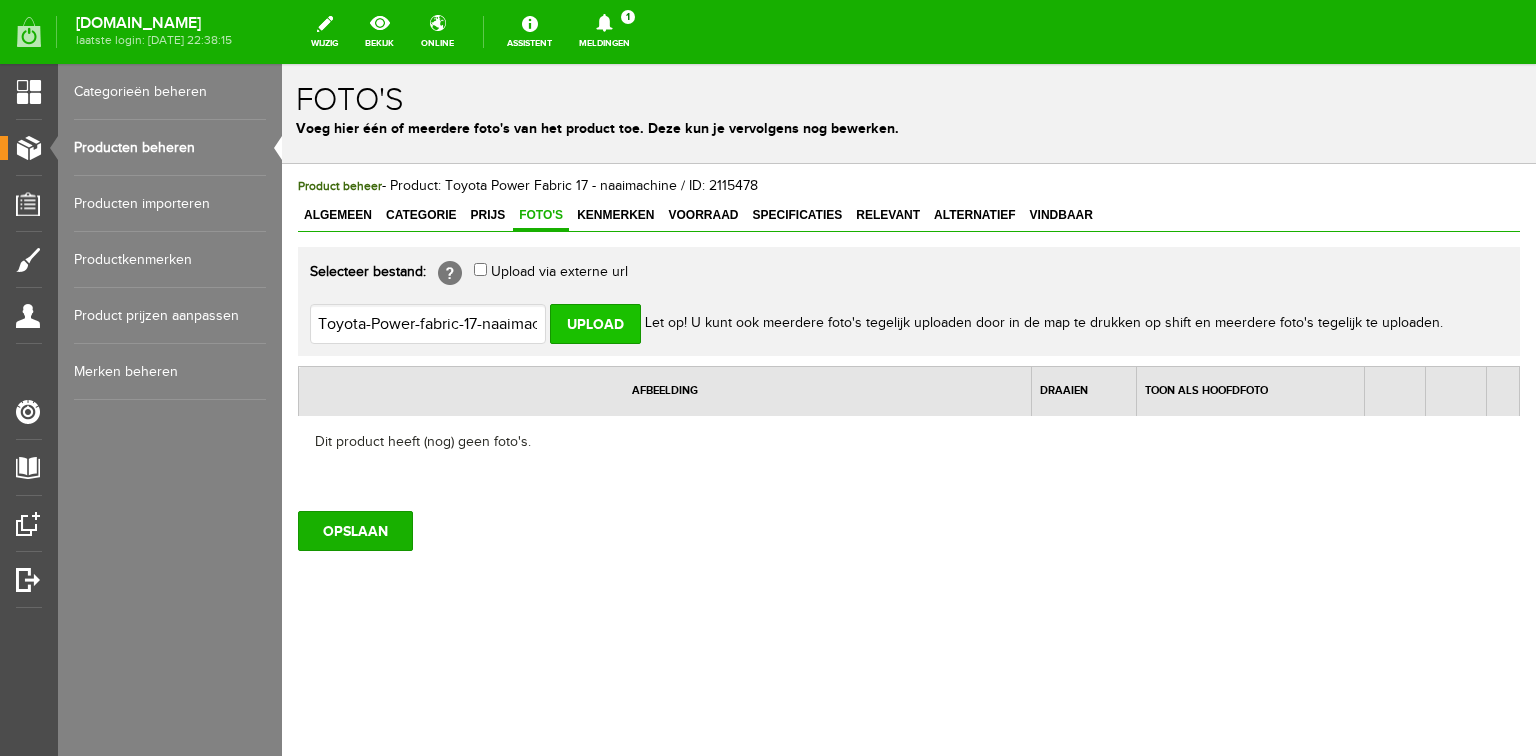 click on "Upload" at bounding box center [595, 324] 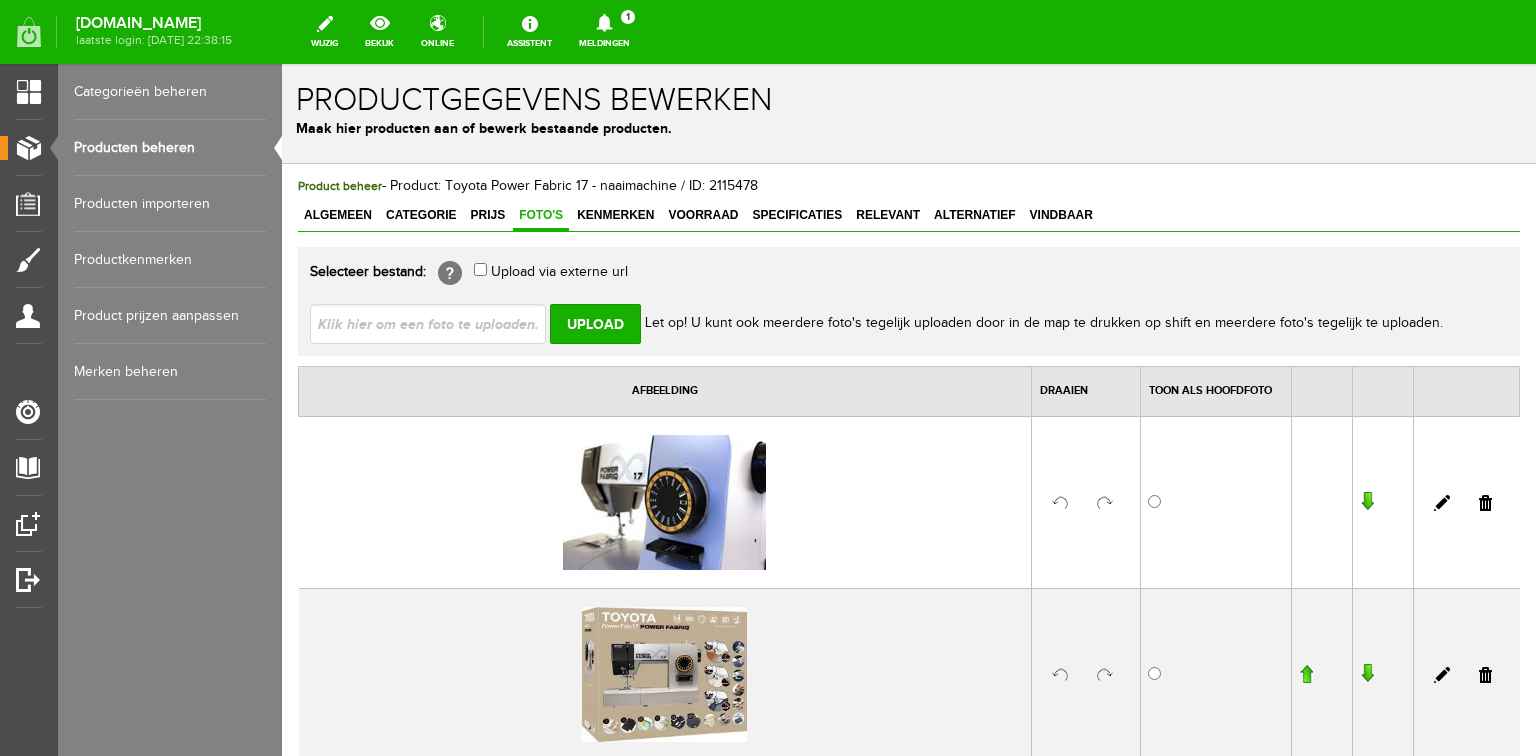 scroll, scrollTop: 0, scrollLeft: 0, axis: both 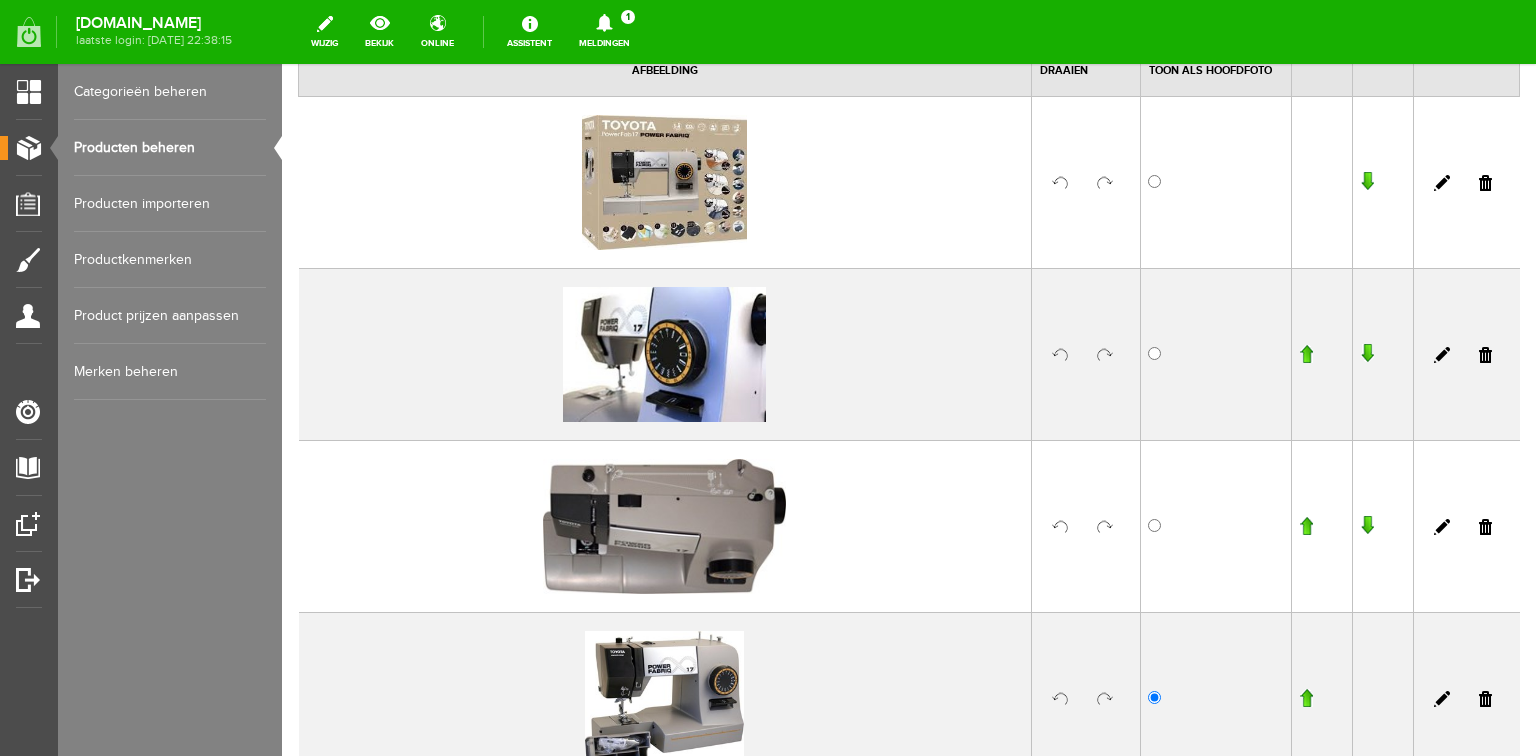 click at bounding box center [1306, 698] 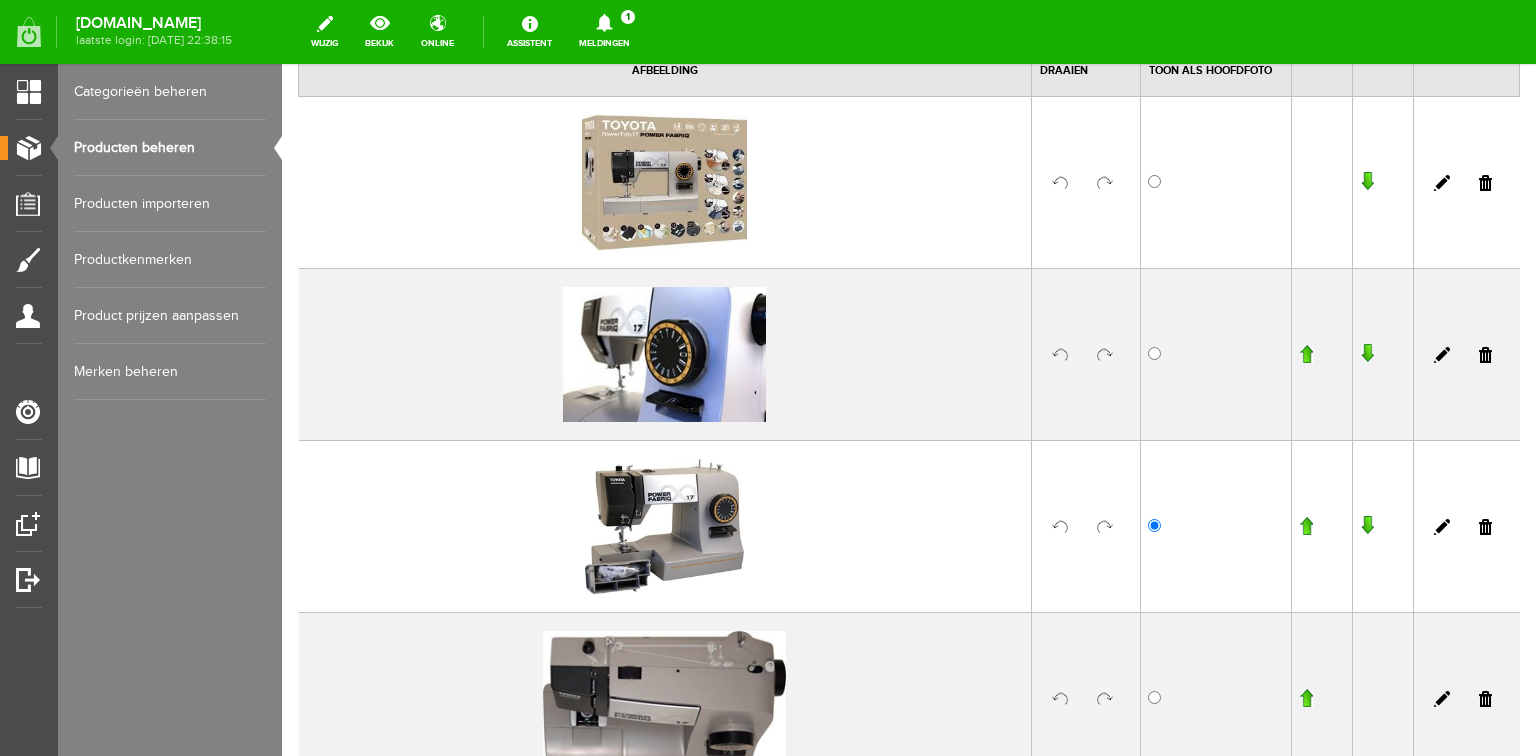 click at bounding box center (1306, 526) 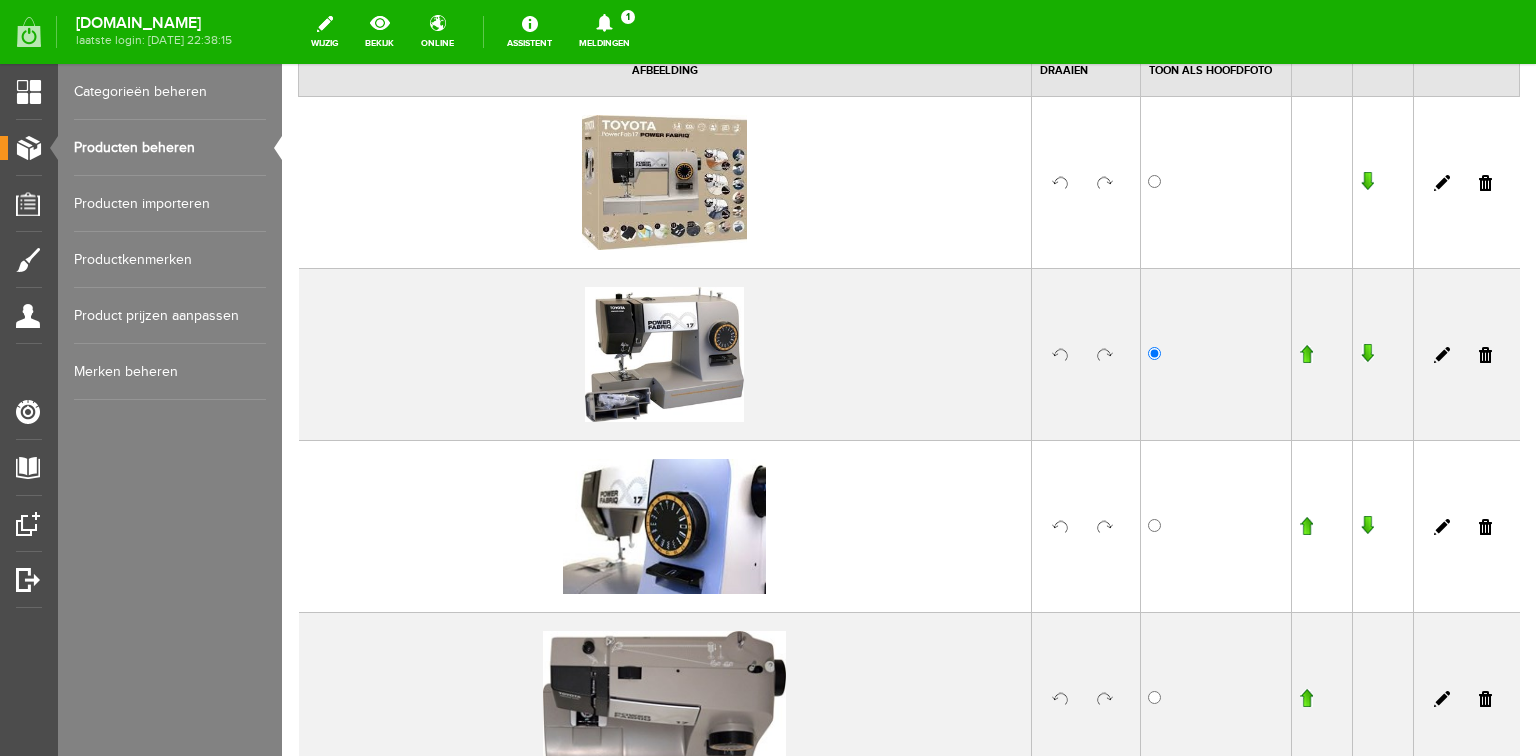 click at bounding box center (1306, 354) 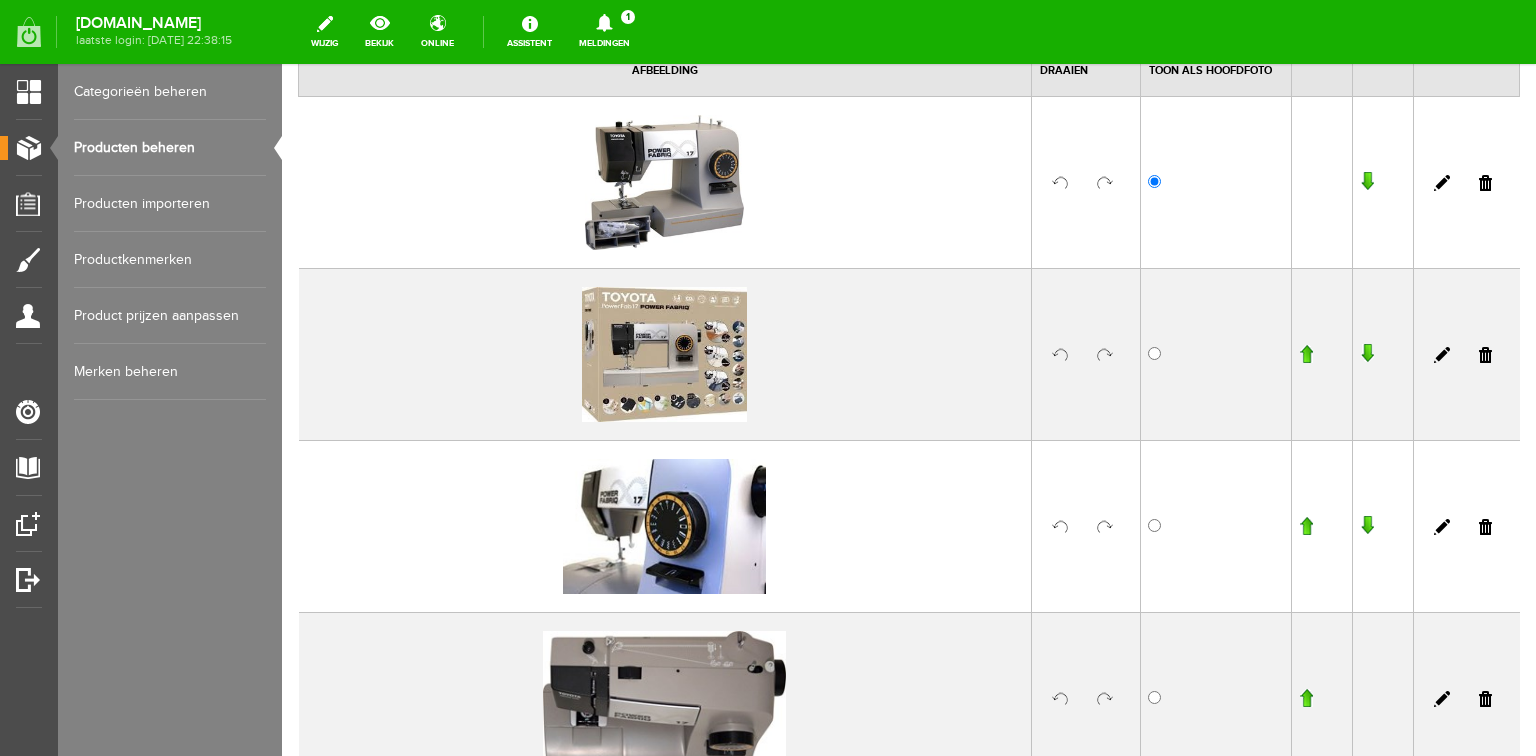 click at bounding box center [1306, 698] 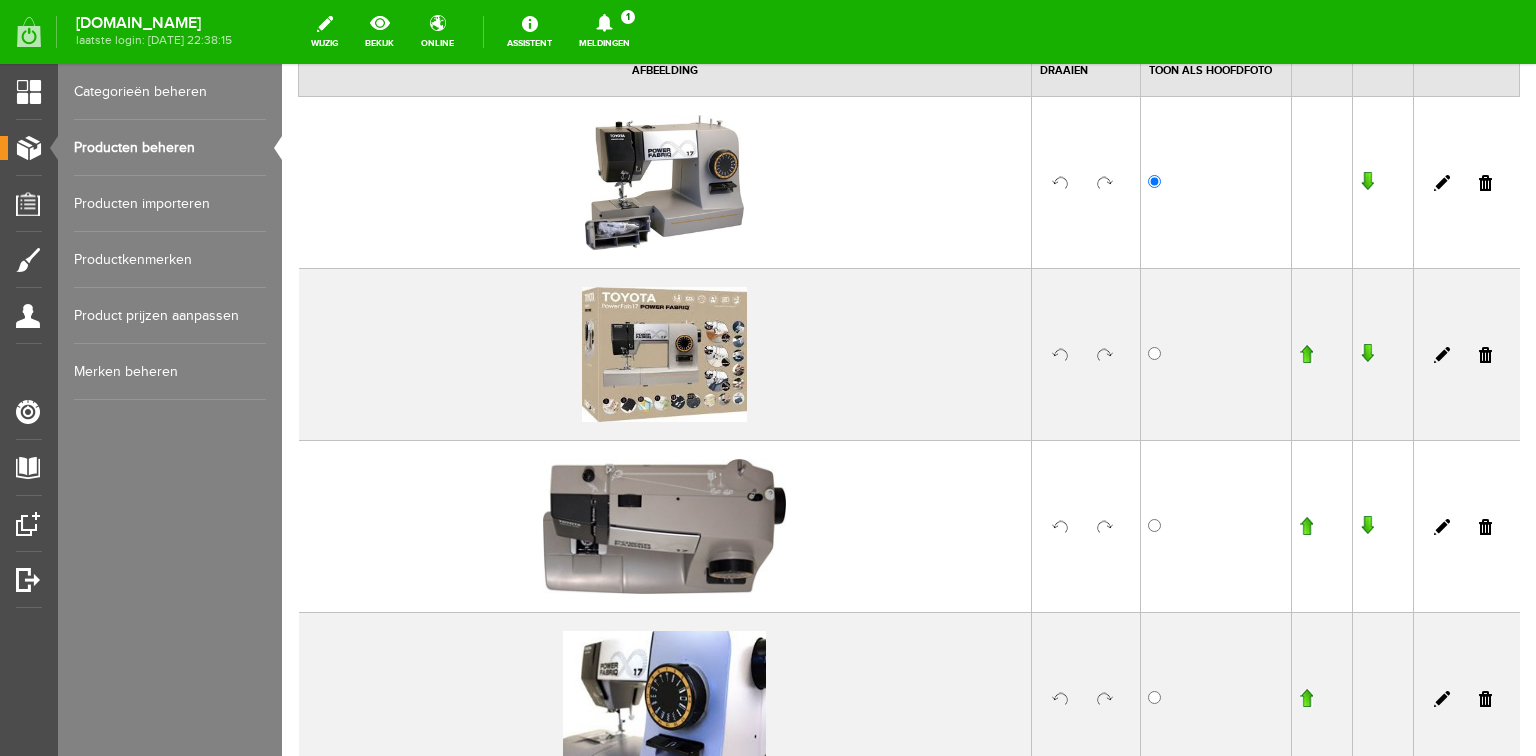 click at bounding box center (1306, 526) 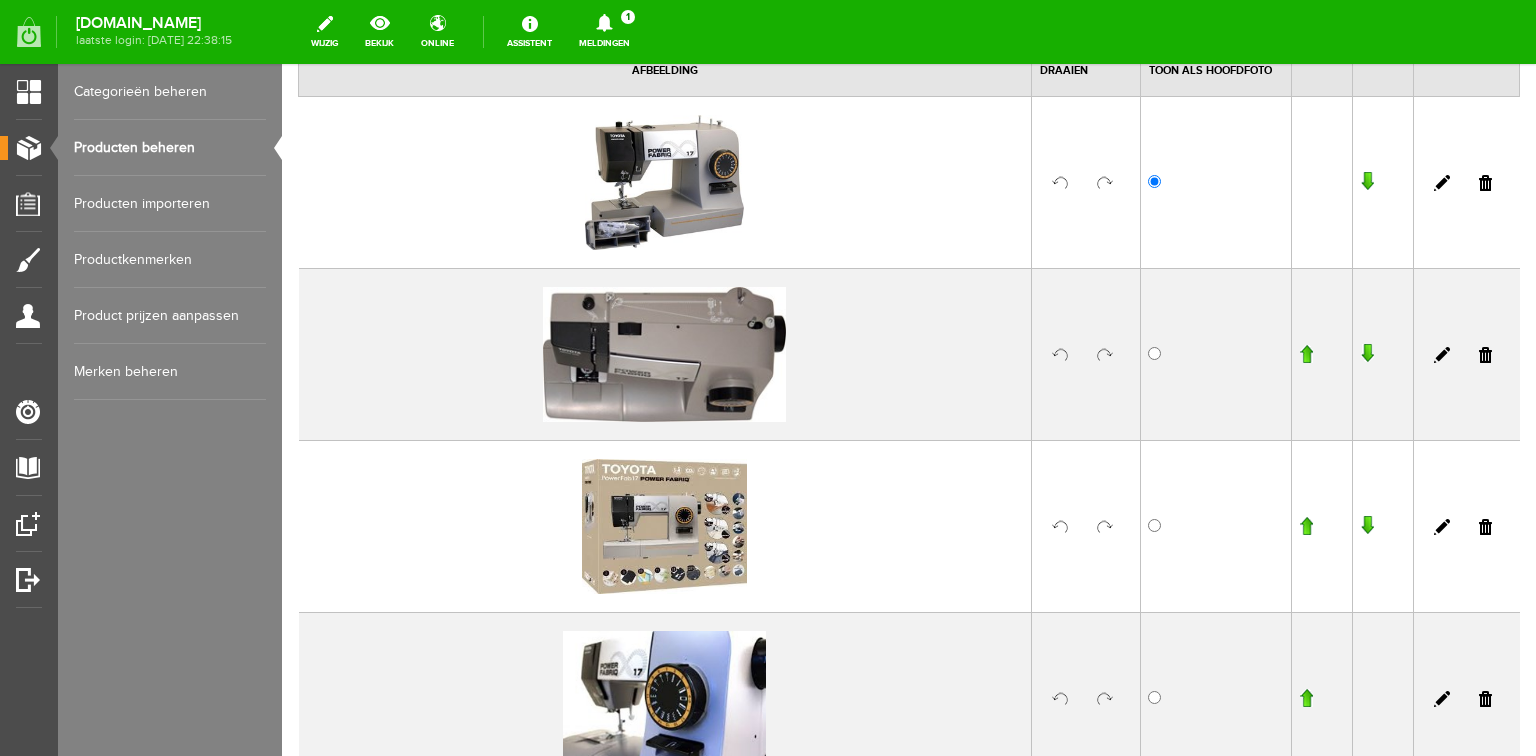 click at bounding box center [1321, 698] 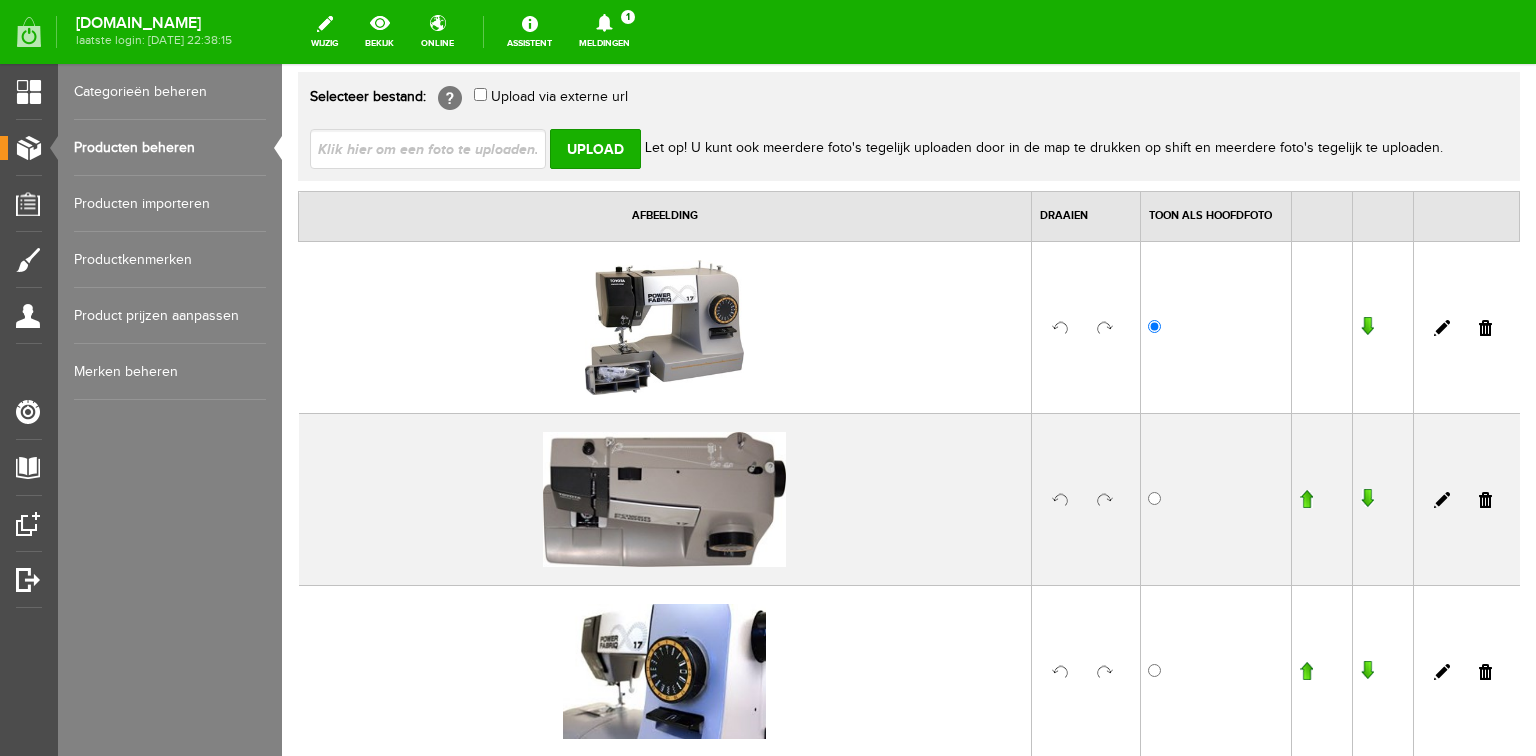 scroll, scrollTop: 0, scrollLeft: 0, axis: both 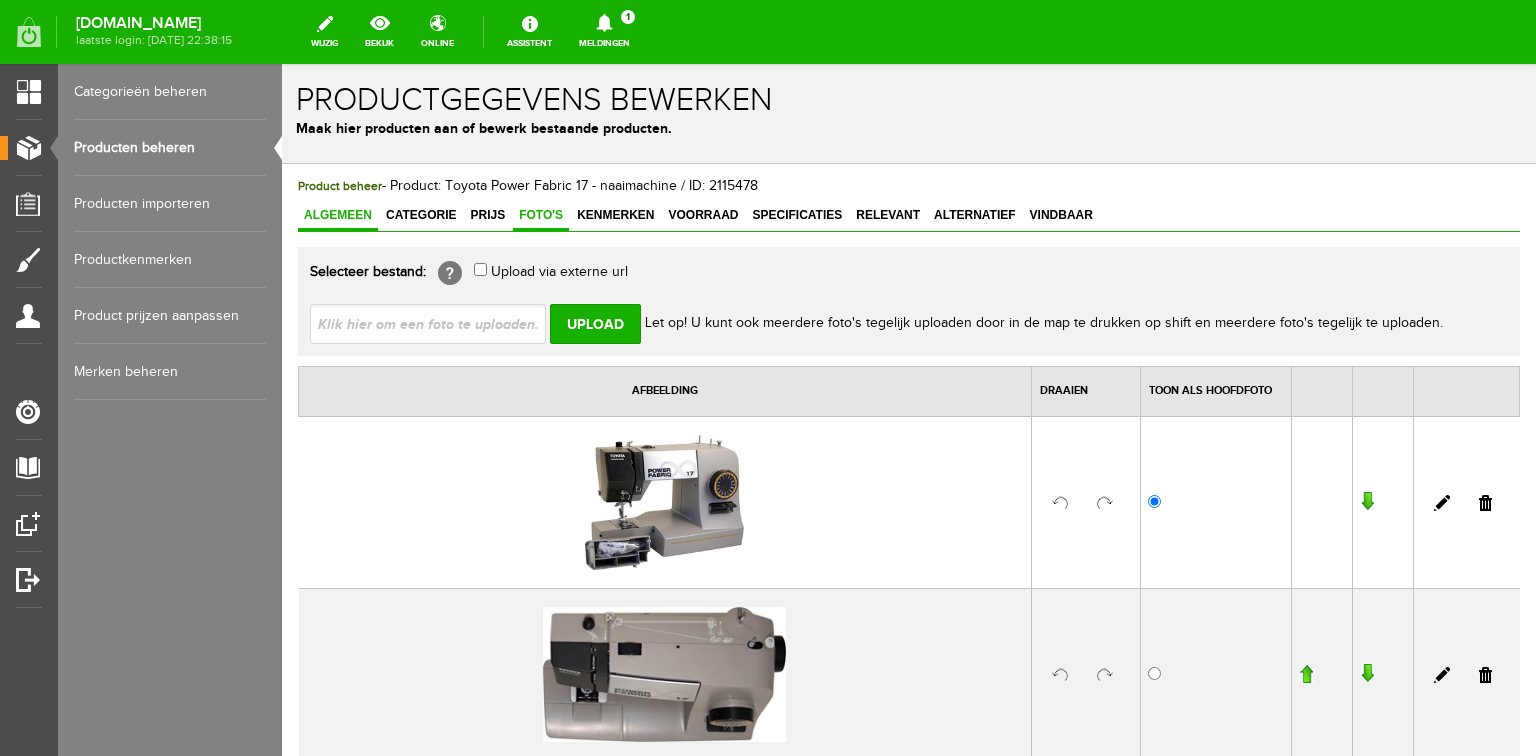 click on "Algemeen" at bounding box center [338, 215] 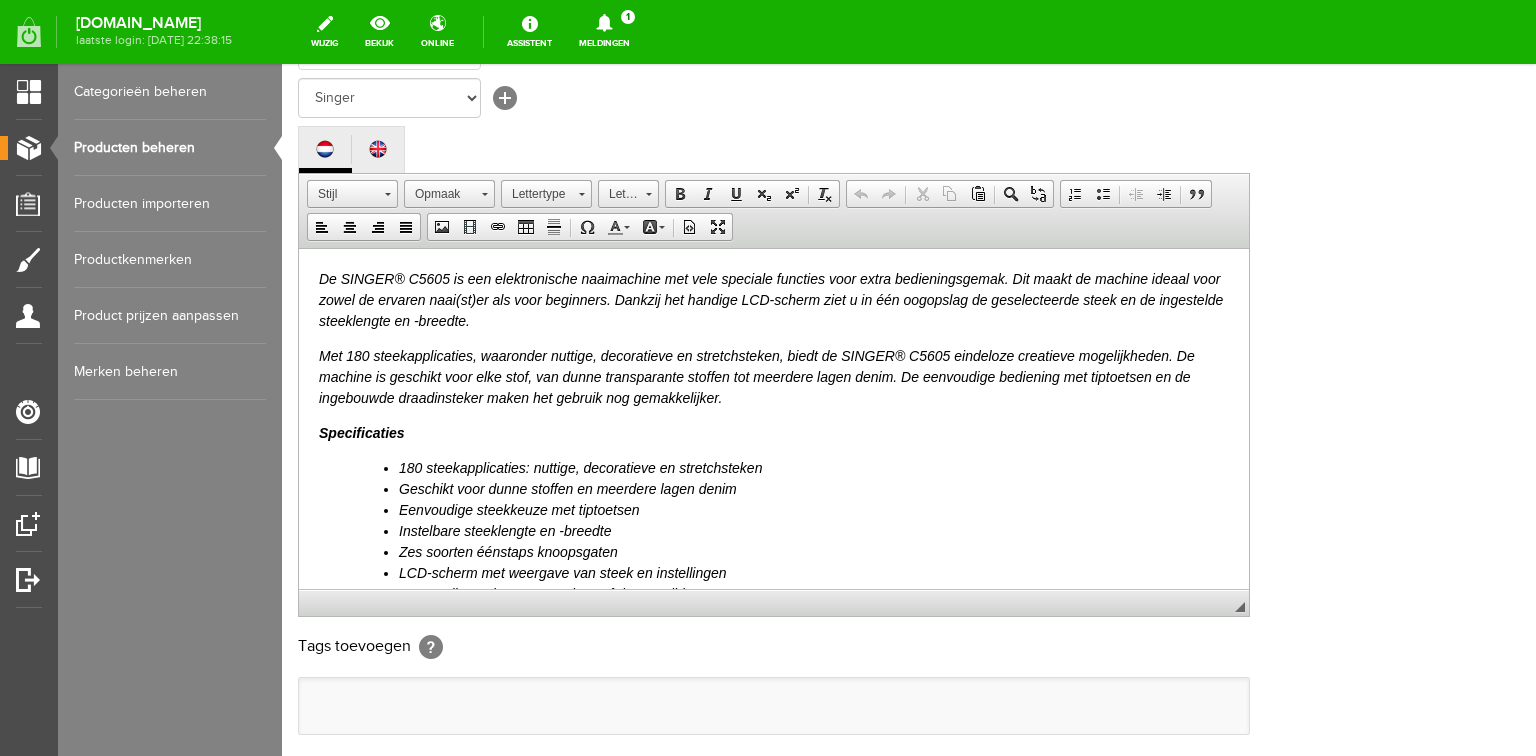 scroll, scrollTop: 400, scrollLeft: 0, axis: vertical 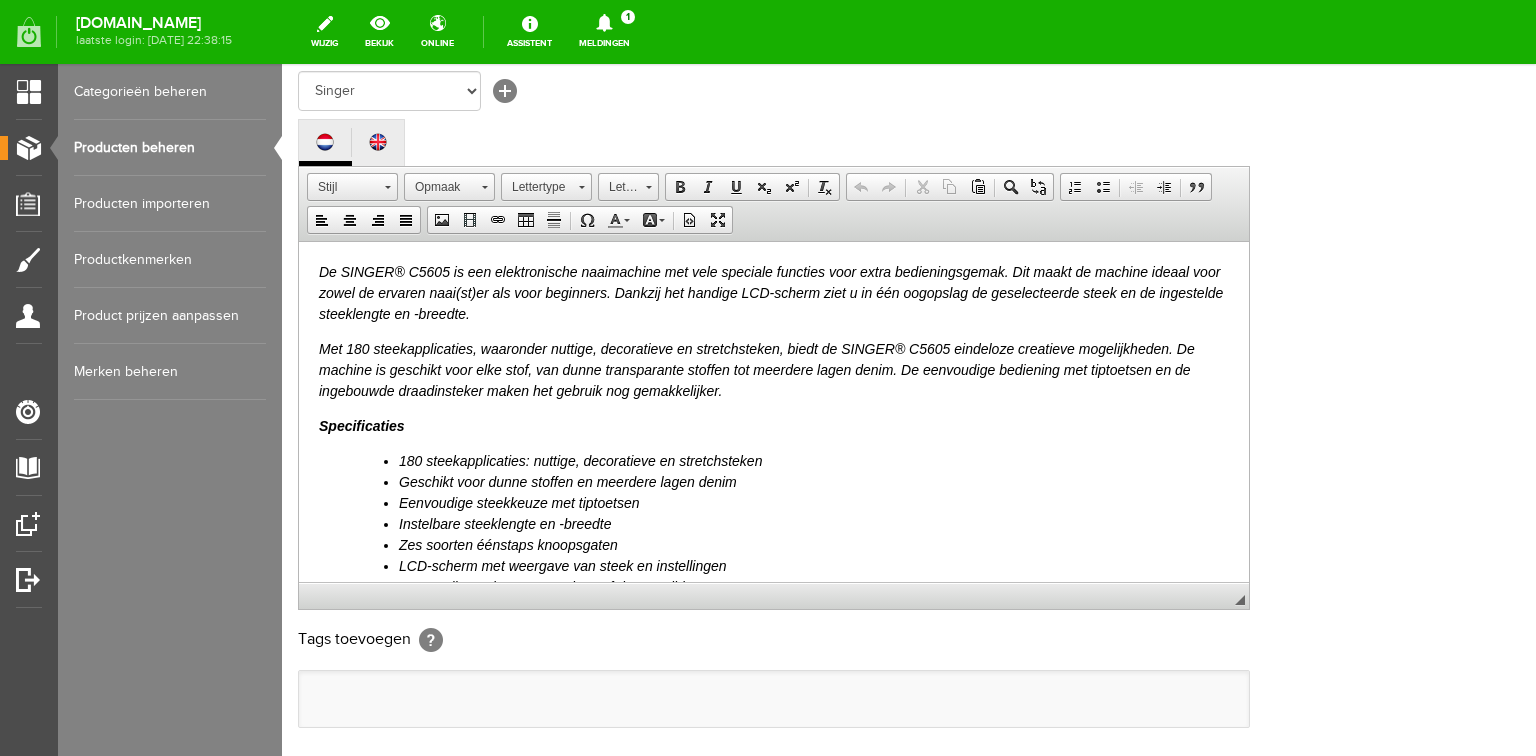 click on "180 steekapplicaties: nuttige, decoratieve en stretchsteken" at bounding box center (580, 460) 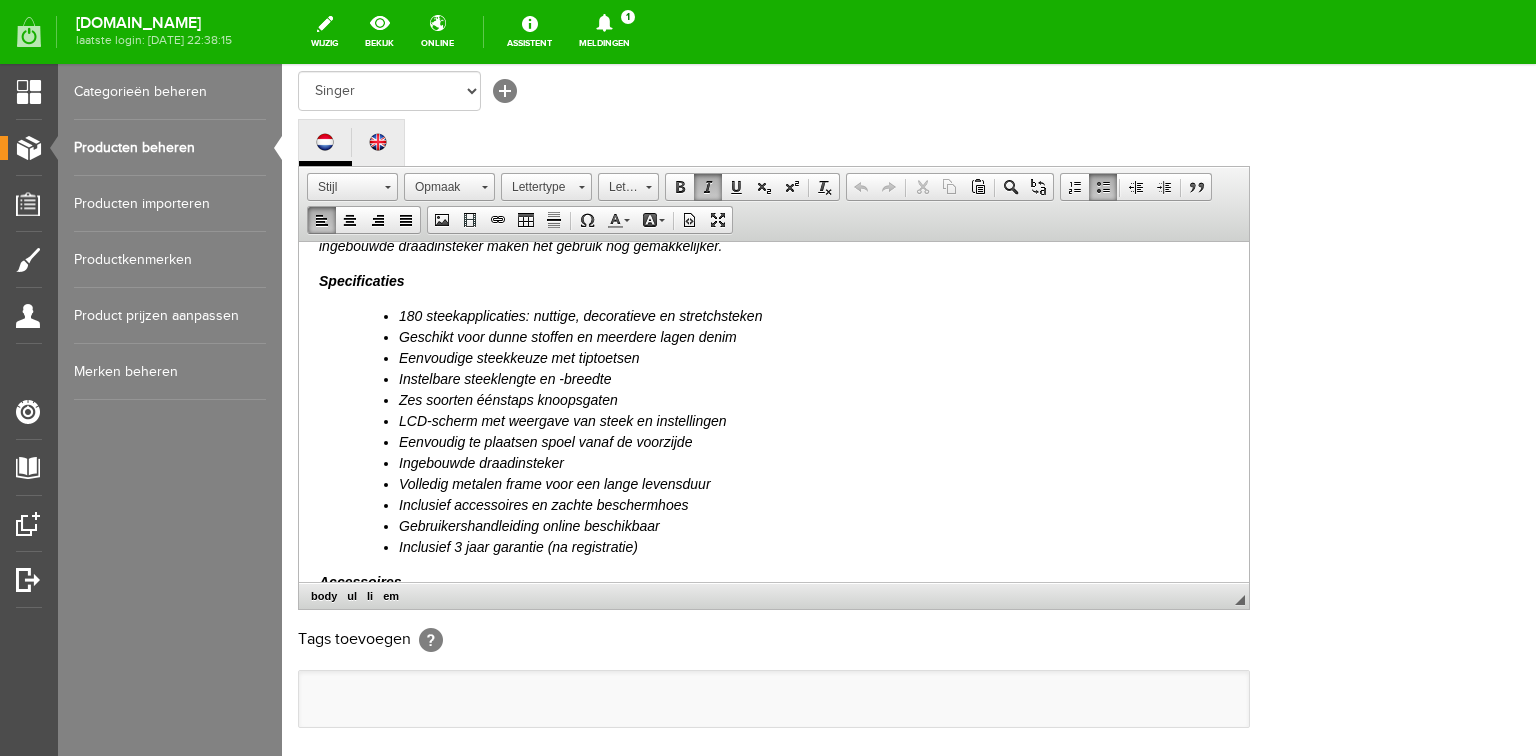 scroll, scrollTop: 320, scrollLeft: 0, axis: vertical 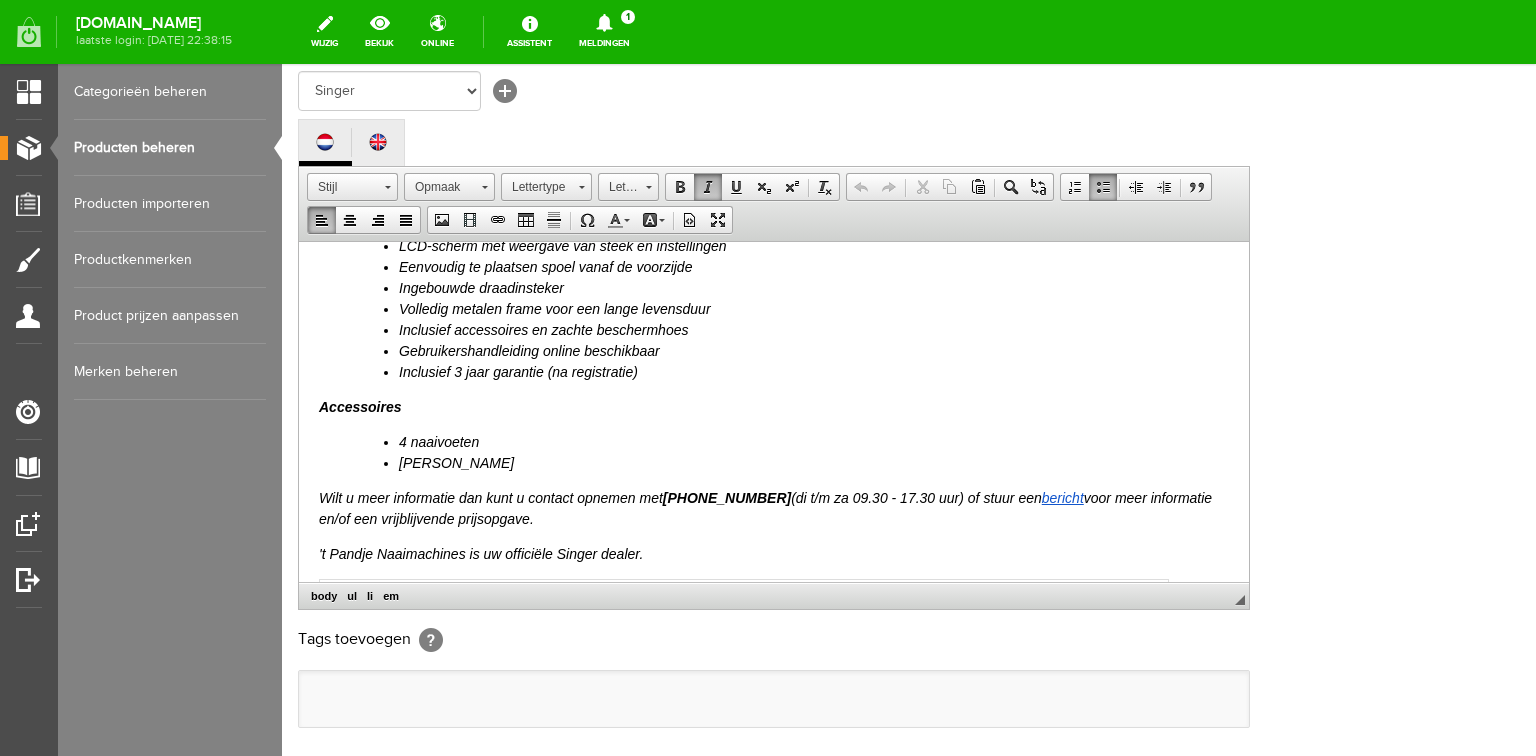 click on "De SINGER® C5605 is een elektronische naaimachine met vele speciale functies voor extra bedieningsgemak. Dit maakt de machine ideaal voor zowel de ervaren naai(st)er als voor beginners. Dankzij het handige LCD-scherm ziet u in één oogopslag de geselecteerde steek en de ingestelde steeklengte en -breedte. Met 180 steekapplicaties, waaronder nuttige, decoratieve en stretchsteken, biedt de SINGER® C5605 eindeloze creatieve mogelijkheden. De machine is geschikt voor elke stof, van dunne transparante stoffen tot meerdere lagen denim. De eenvoudige bediening met tiptoetsen en de ingebouwde draadinsteker maken het gebruik nog gemakkelijker. Specificaties 180 steekapplicaties: nuttige, decoratieve en stretchsteken Geschikt voor dunne stoffen en meerdere lagen denim Eenvoudige steekkeuze met tiptoetsen Instelbare steeklengte en -breedte Zes soorten éénstaps knoopsgaten LCD-scherm met weergave van steek en instellingen Eenvoudig te plaatsen spoel vanaf de voorzijde Ingebouwde draadinsteker Accessoires bericht" at bounding box center (774, 400) 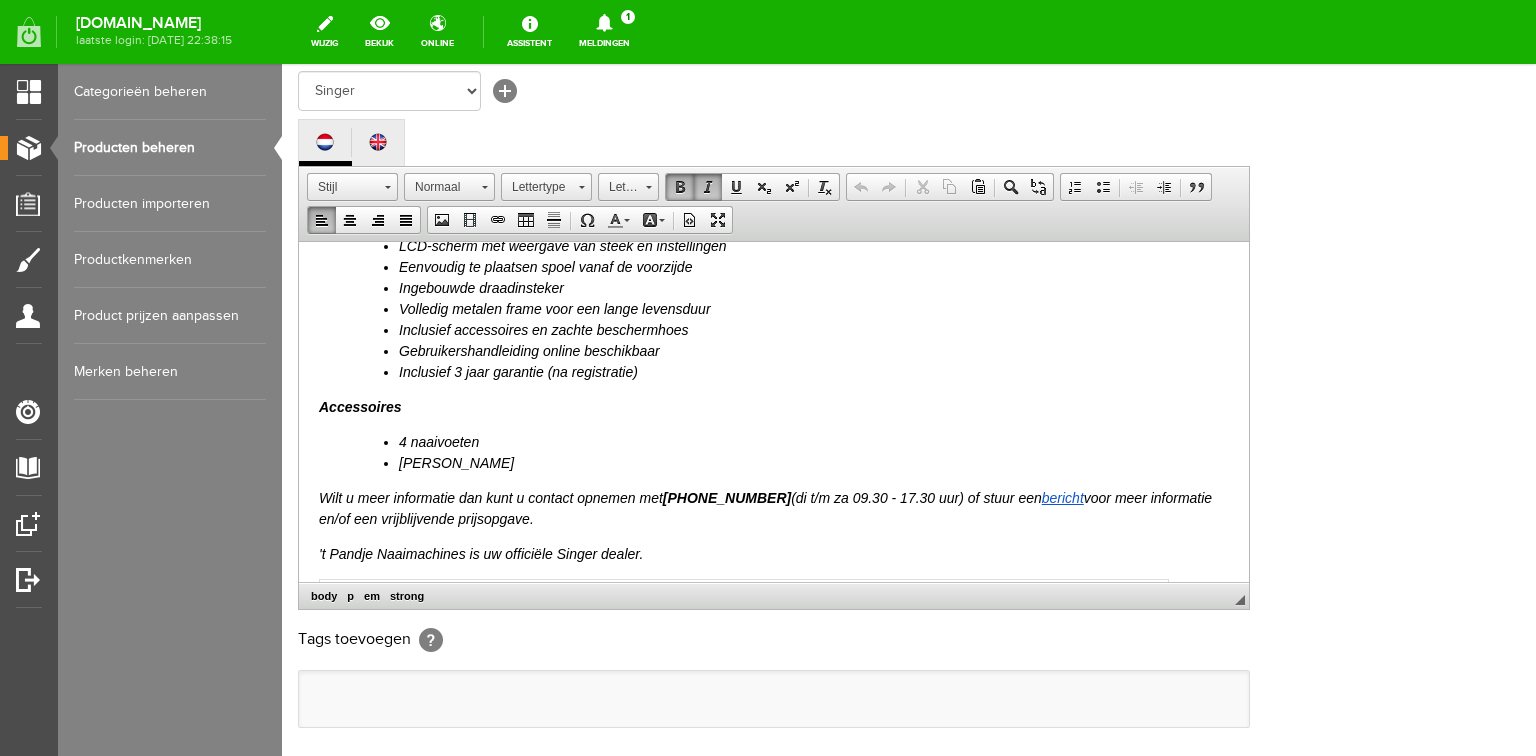 click on "Inclusief 3 jaar garantie (na registratie)" at bounding box center (814, 371) 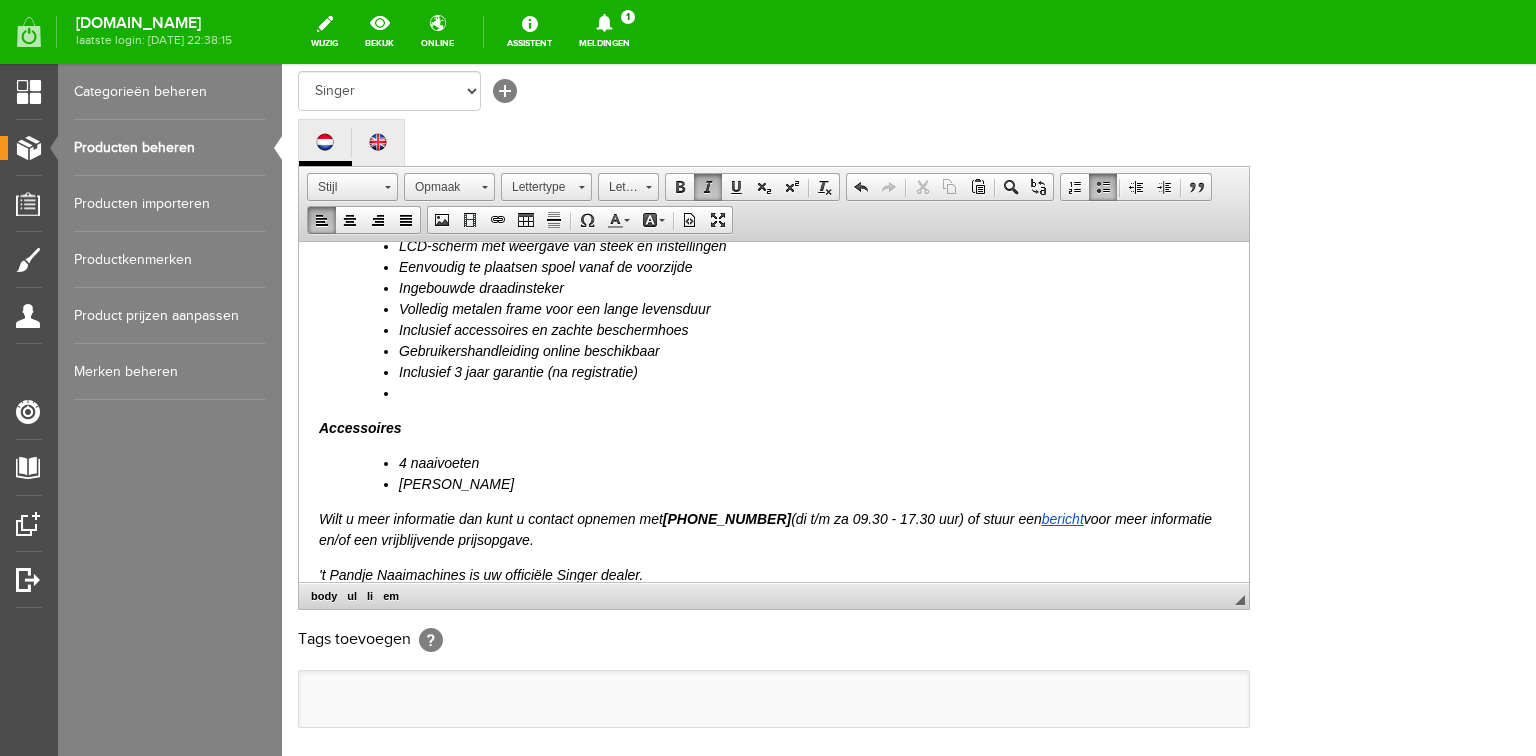 type 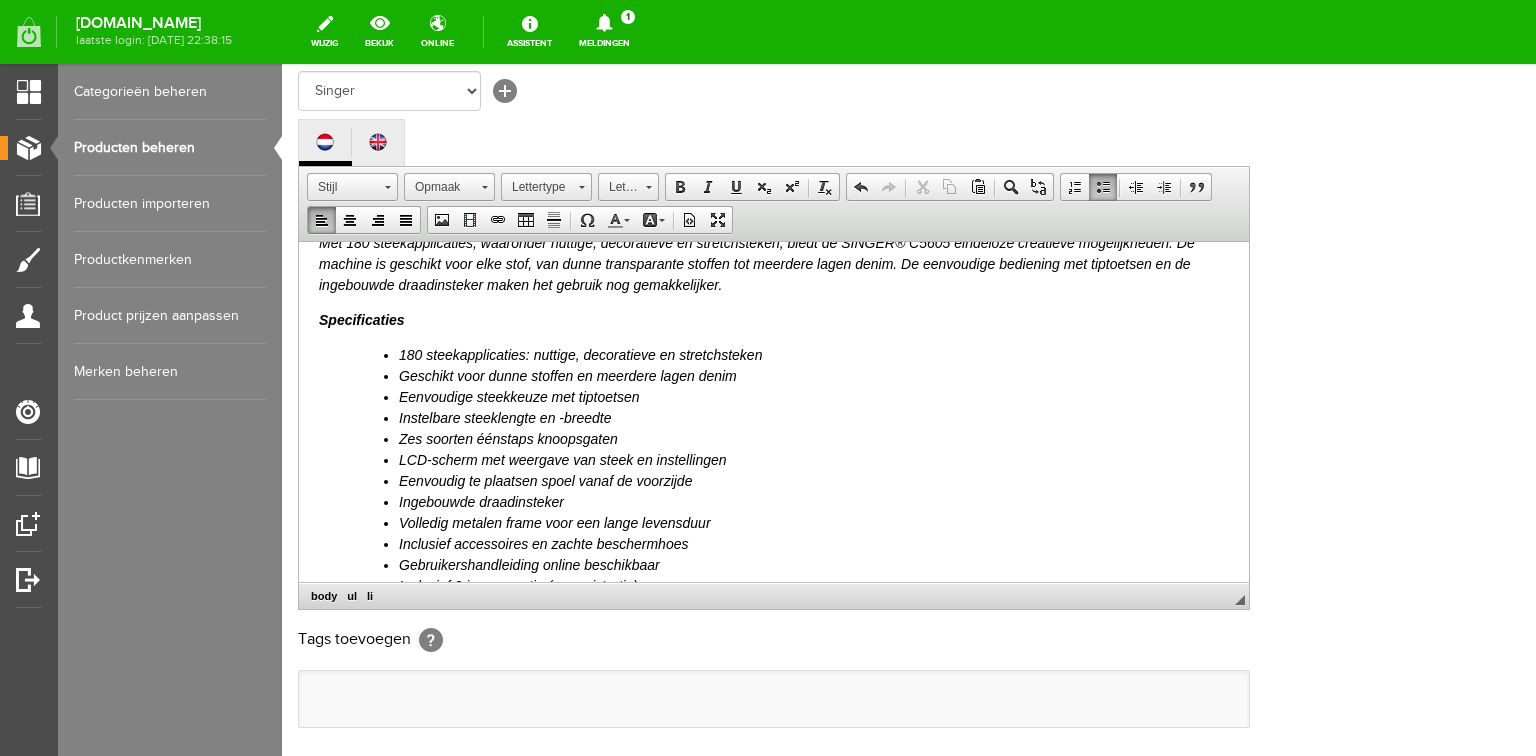 scroll, scrollTop: 273, scrollLeft: 0, axis: vertical 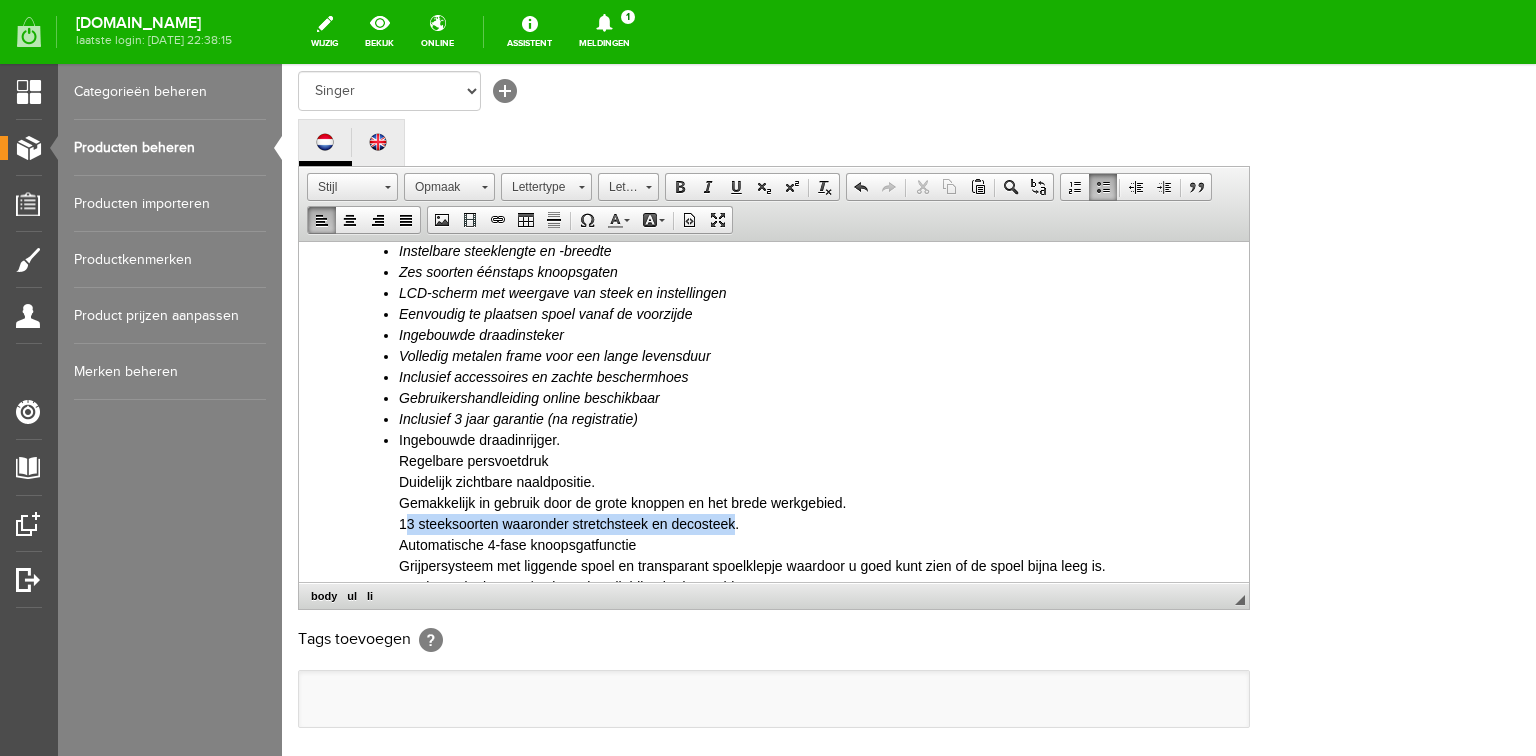 drag, startPoint x: 403, startPoint y: 521, endPoint x: 733, endPoint y: 527, distance: 330.05453 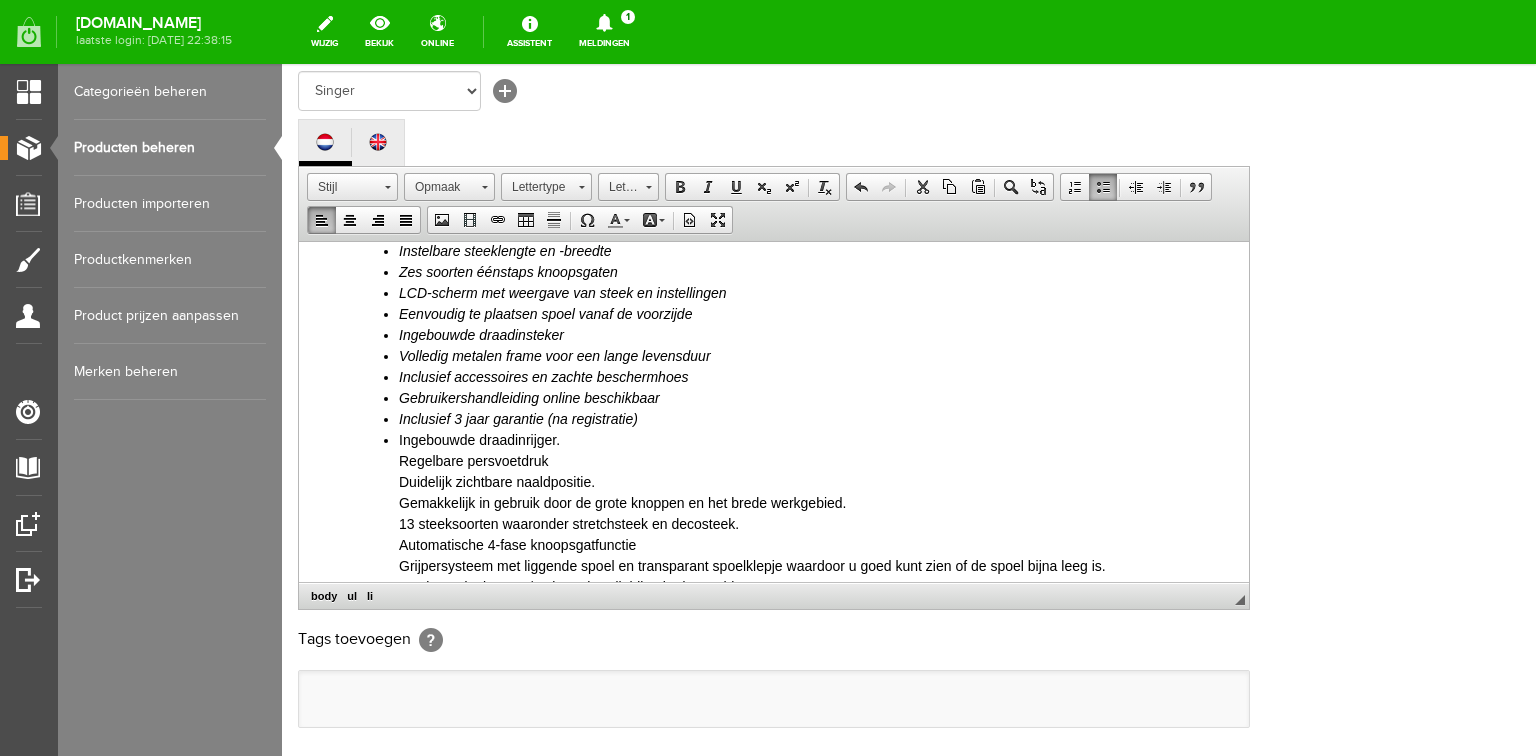 click on "Ingebouwde draadinrijger. Regelbare persvoetdruk Duidelijk zichtbare naaldpositie. Gemakkelijk in gebruik door de grote knoppen en het brede werkgebied. 13 steeksoorten waaronder stretchsteek en decosteek. Automatische 4-fase knoopsgatfunctie Grijpersysteem met liggende spoel en transparant spoelklepje waardoor u goed kunt zien of de spoel bijna leeg is. Ingebouwde tipgever/verkorte handleiding in de machine. Klikvoetsysteem Vrije arm Ingebouwde led-verlichting Elektronische voetpedaal Geïntegreerde accessoirebox Ingebouwde handgreep ​" at bounding box center (814, 586) 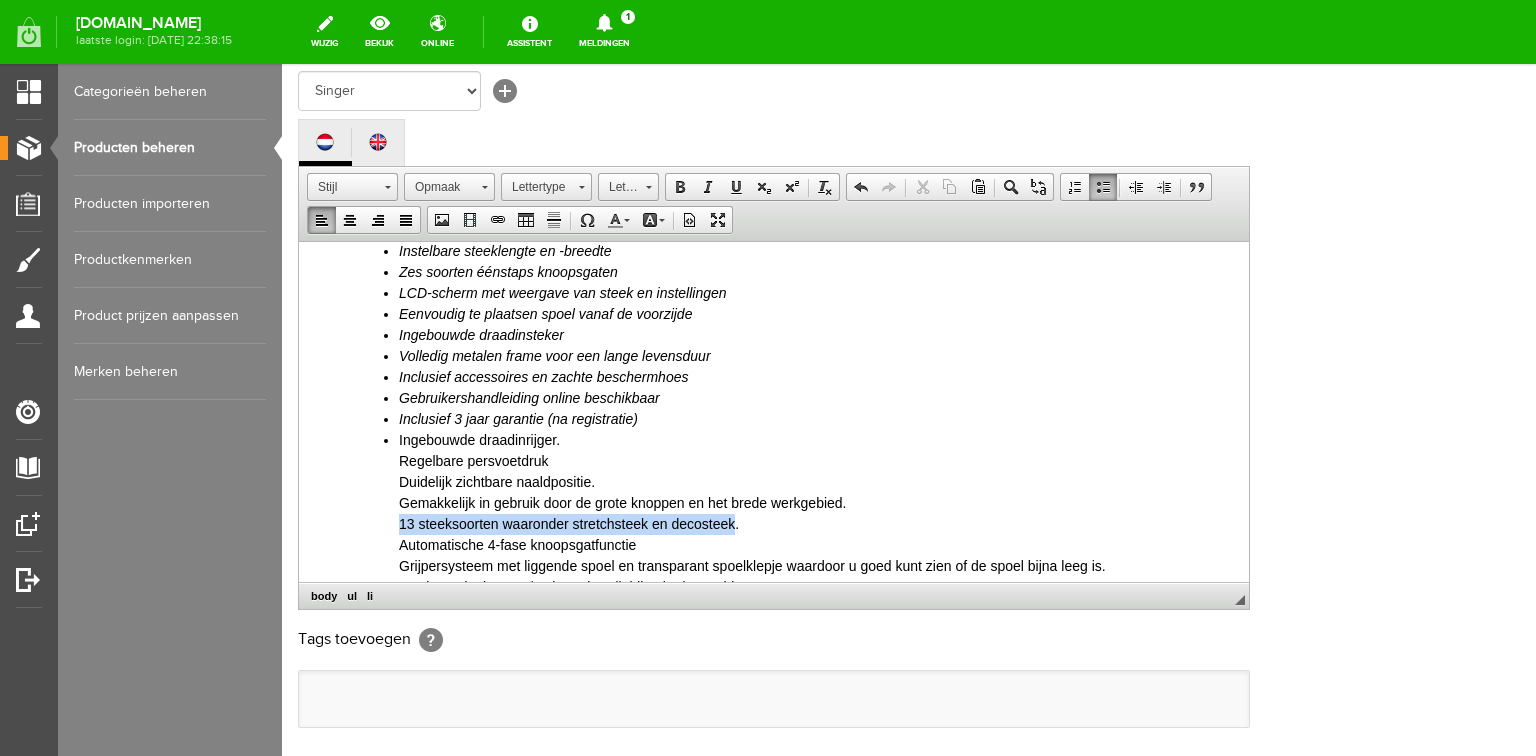 drag, startPoint x: 399, startPoint y: 520, endPoint x: 733, endPoint y: 524, distance: 334.02396 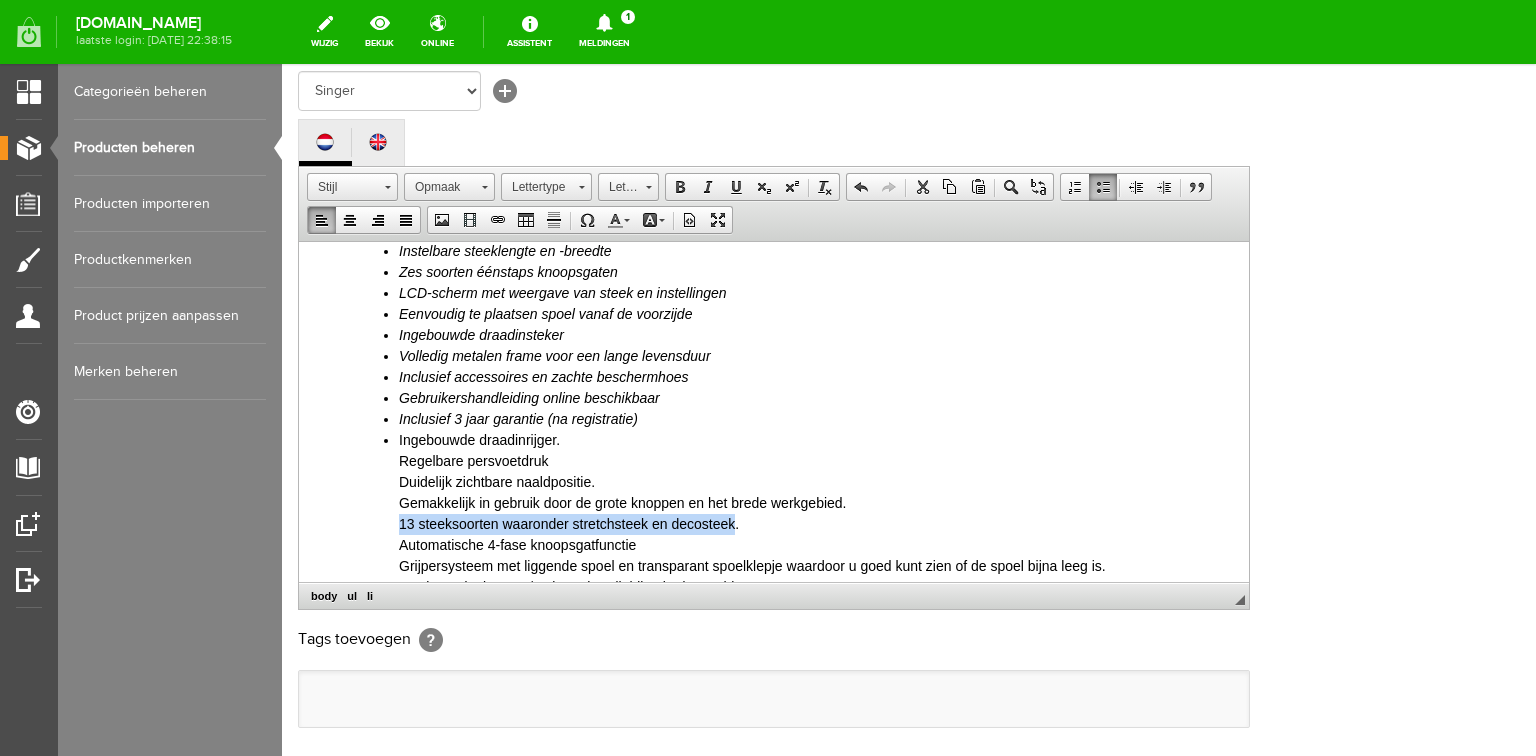 copy on "13 steeksoorten waaronder stretchsteek en decosteek" 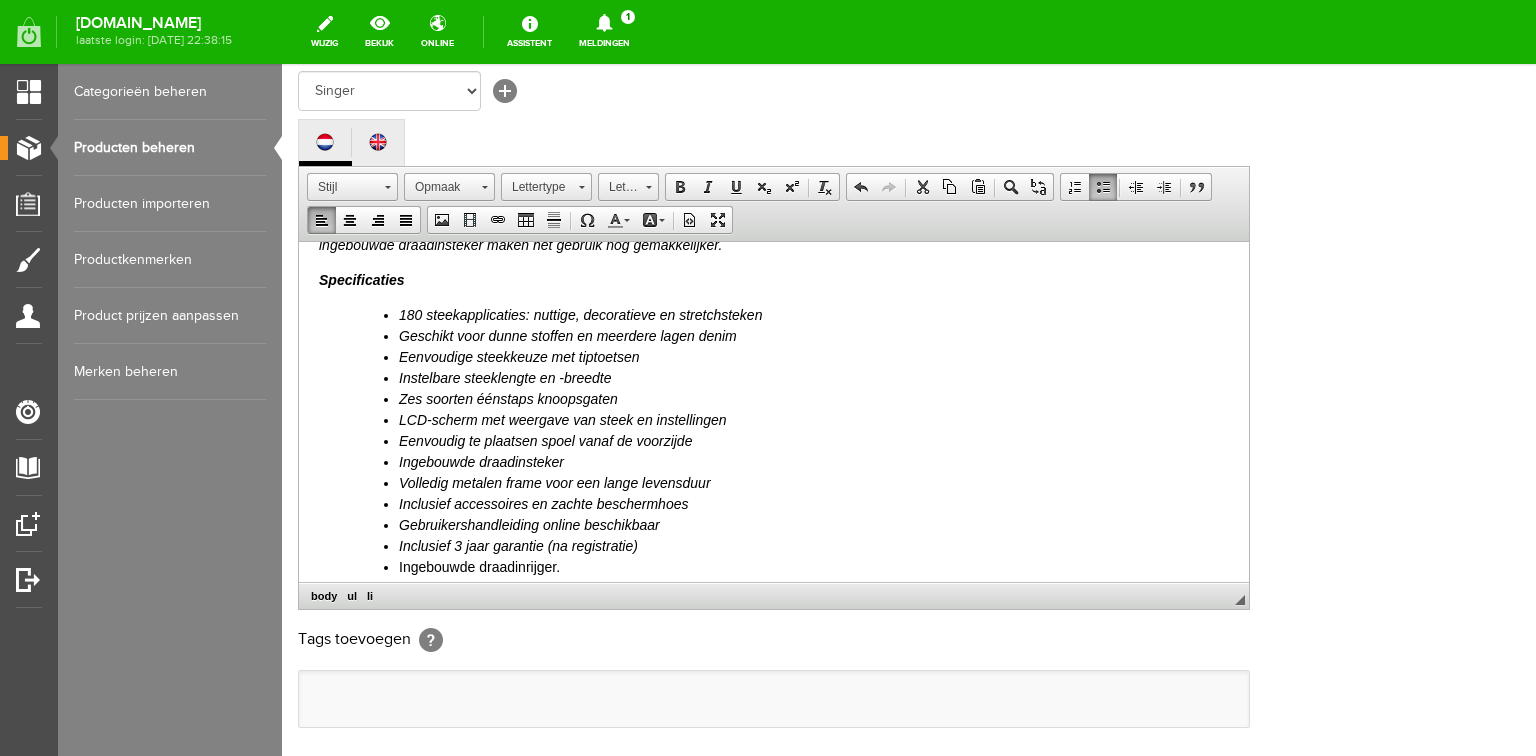 scroll, scrollTop: 0, scrollLeft: 0, axis: both 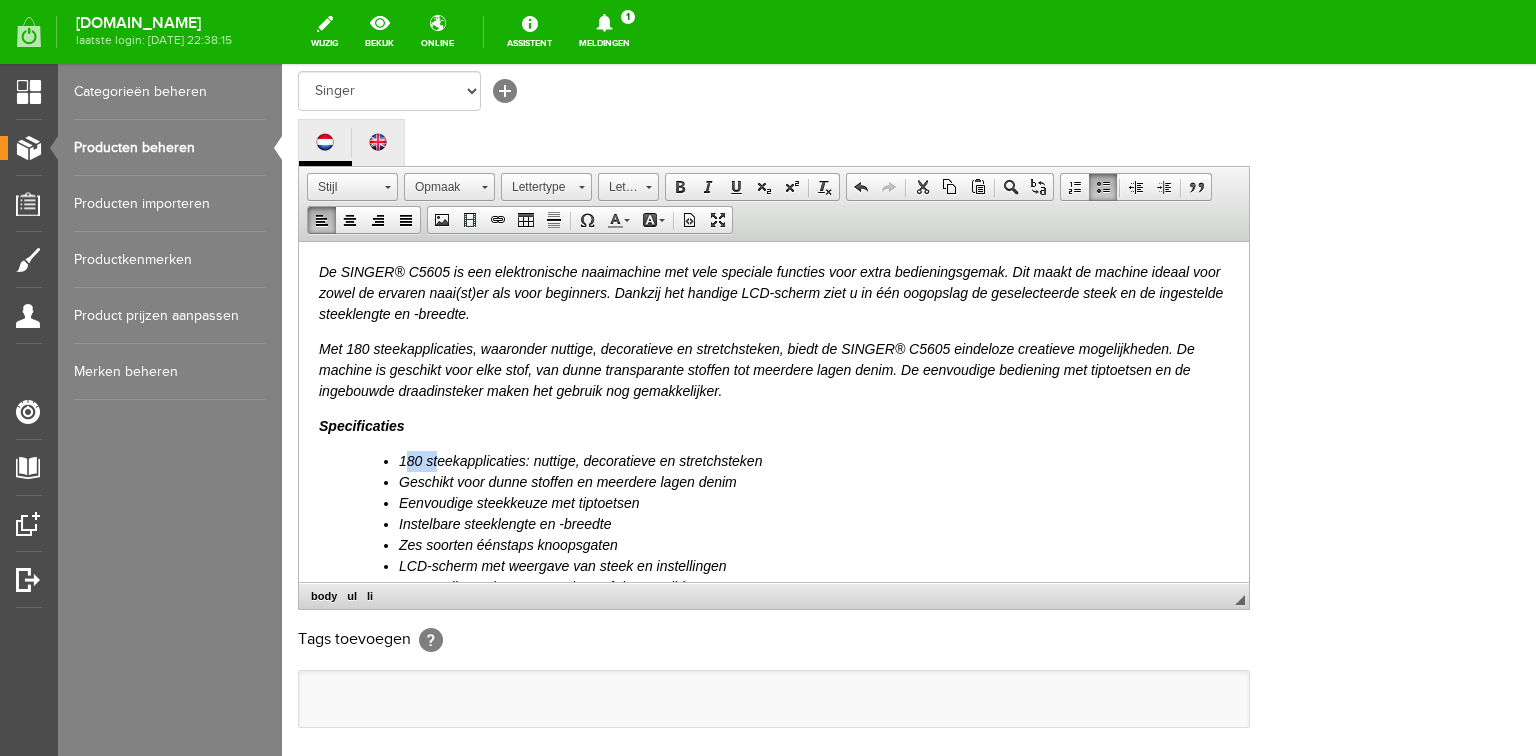 drag, startPoint x: 402, startPoint y: 454, endPoint x: 441, endPoint y: 459, distance: 39.319206 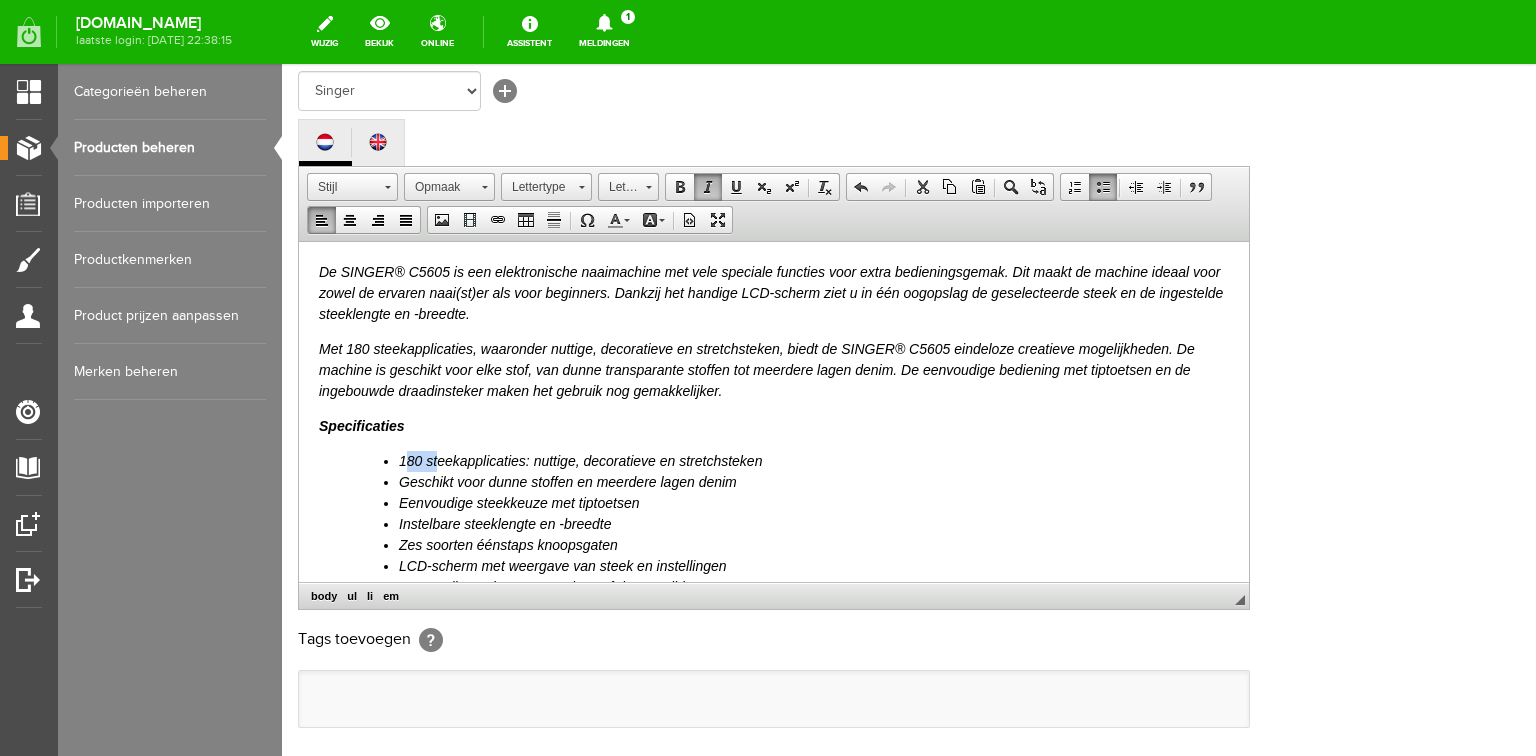 click on "180 steekapplicaties: nuttige, decoratieve en stretchsteken" at bounding box center (580, 460) 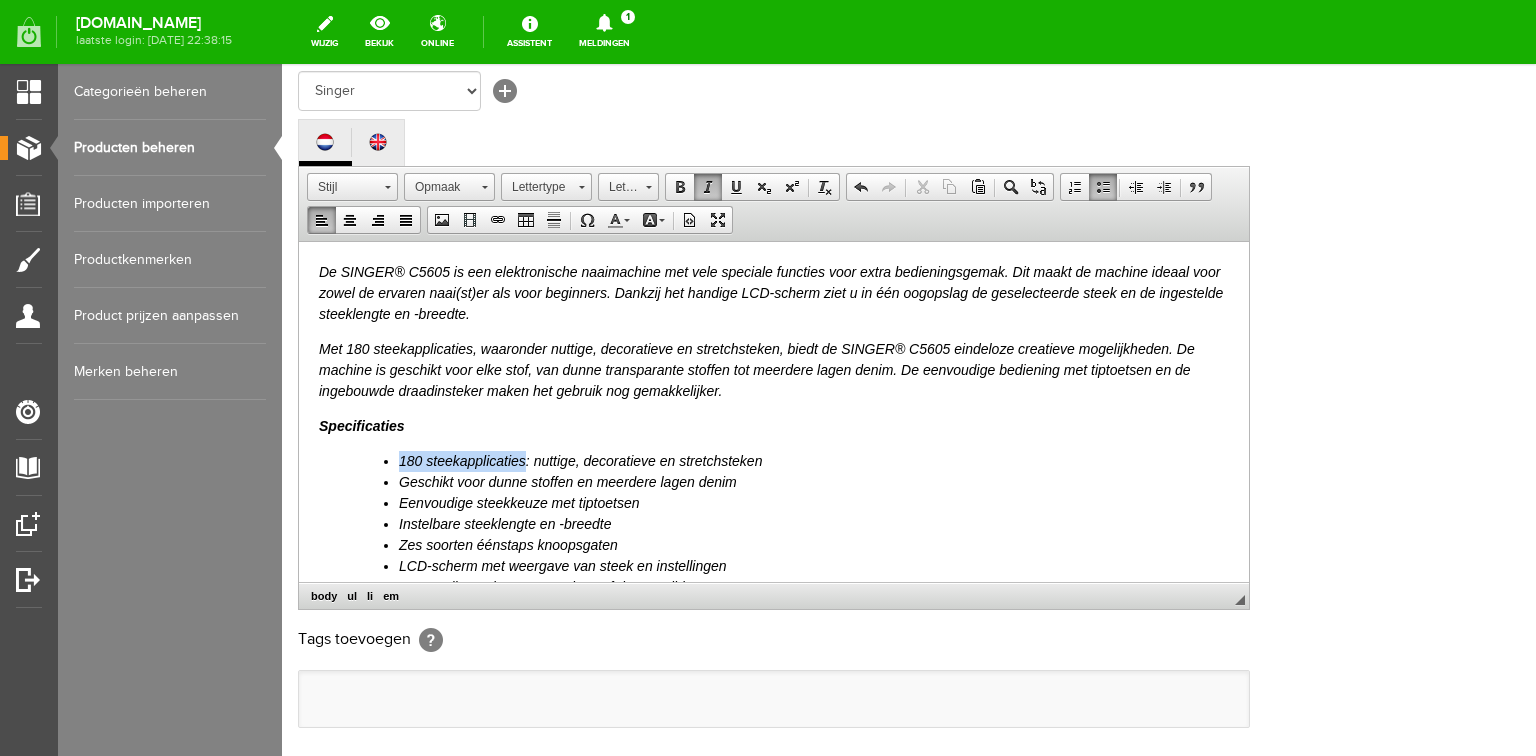 drag, startPoint x: 401, startPoint y: 458, endPoint x: 528, endPoint y: 466, distance: 127.25172 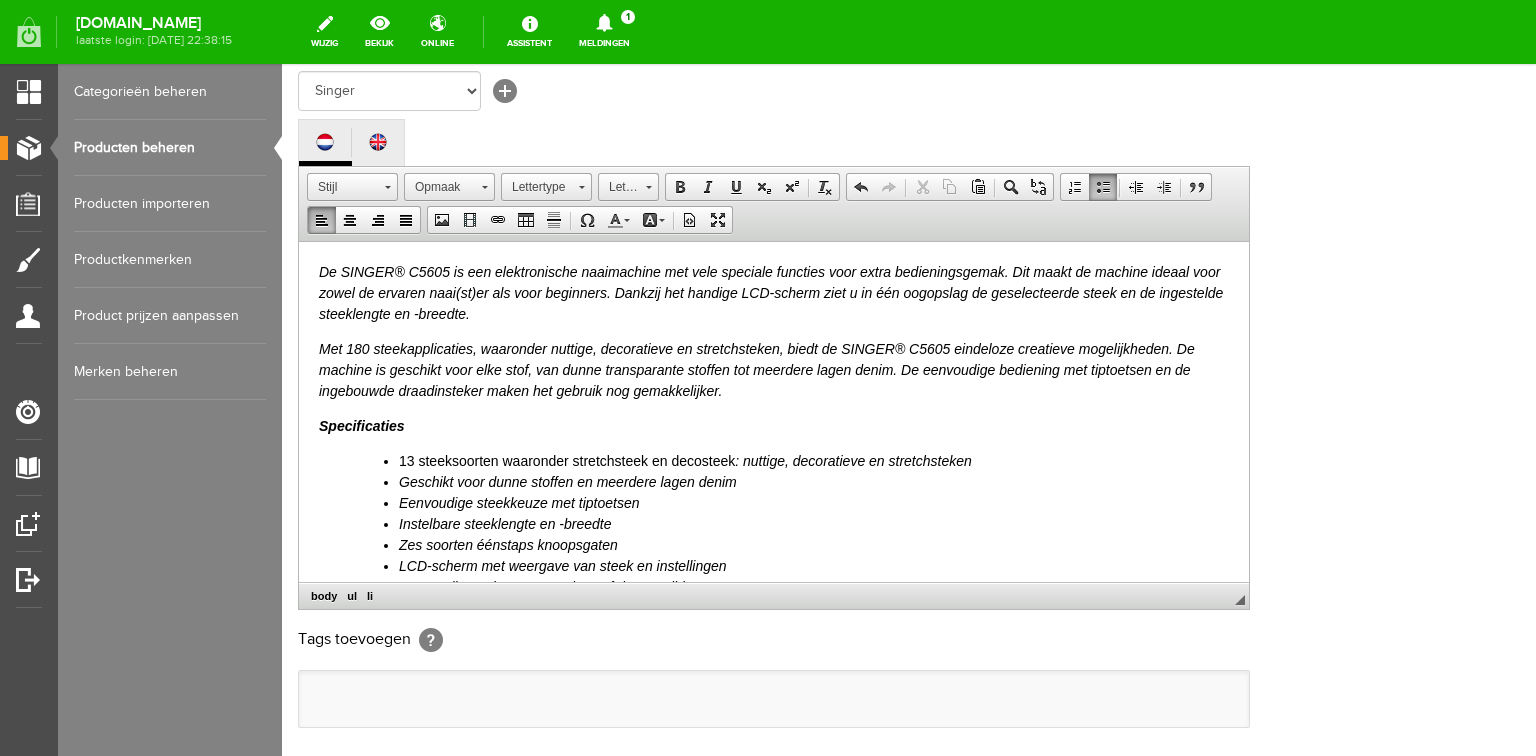 click on "13 steeksoorten waaronder stretchsteek en decosteek ​ : nuttige, decoratieve en stretchsteken" at bounding box center [814, 460] 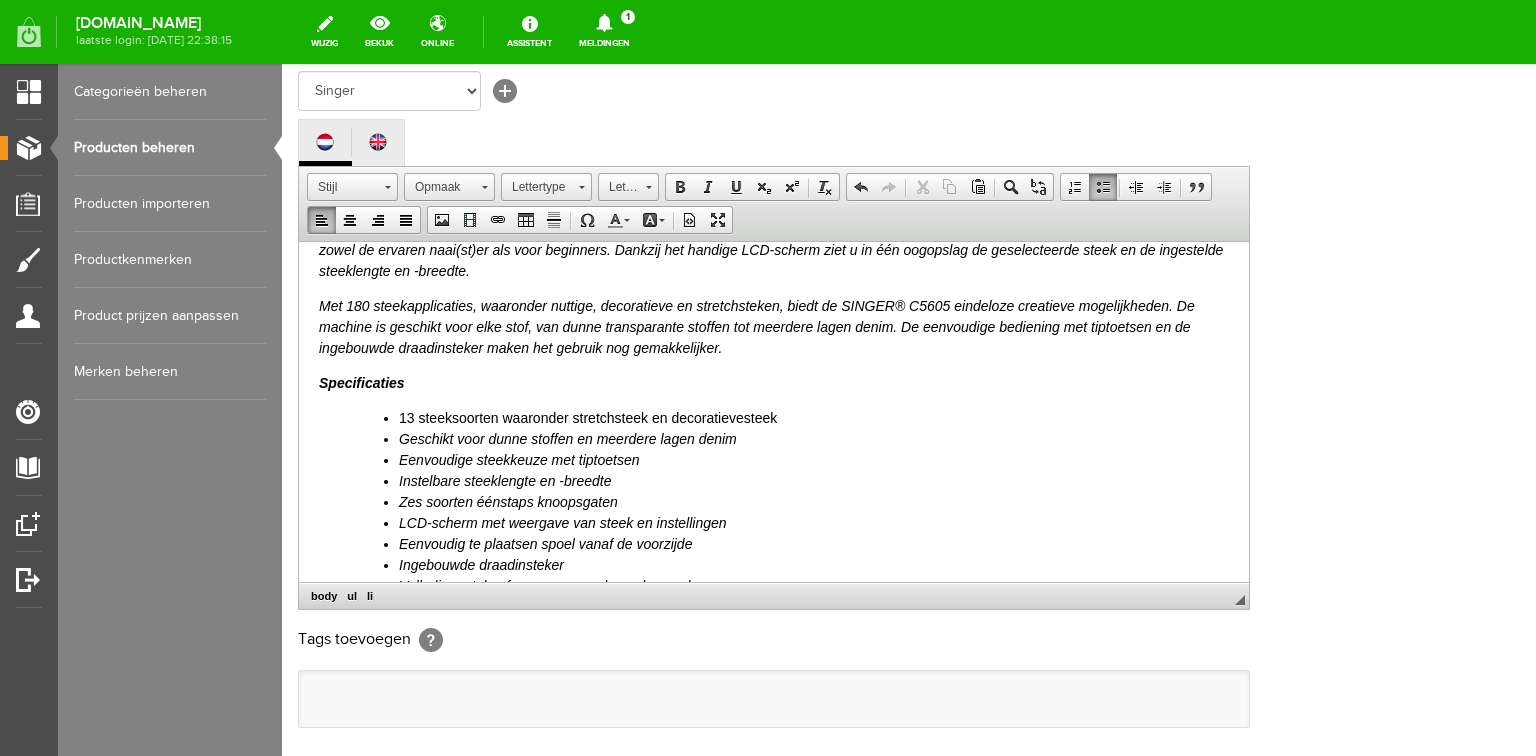 scroll, scrollTop: 80, scrollLeft: 0, axis: vertical 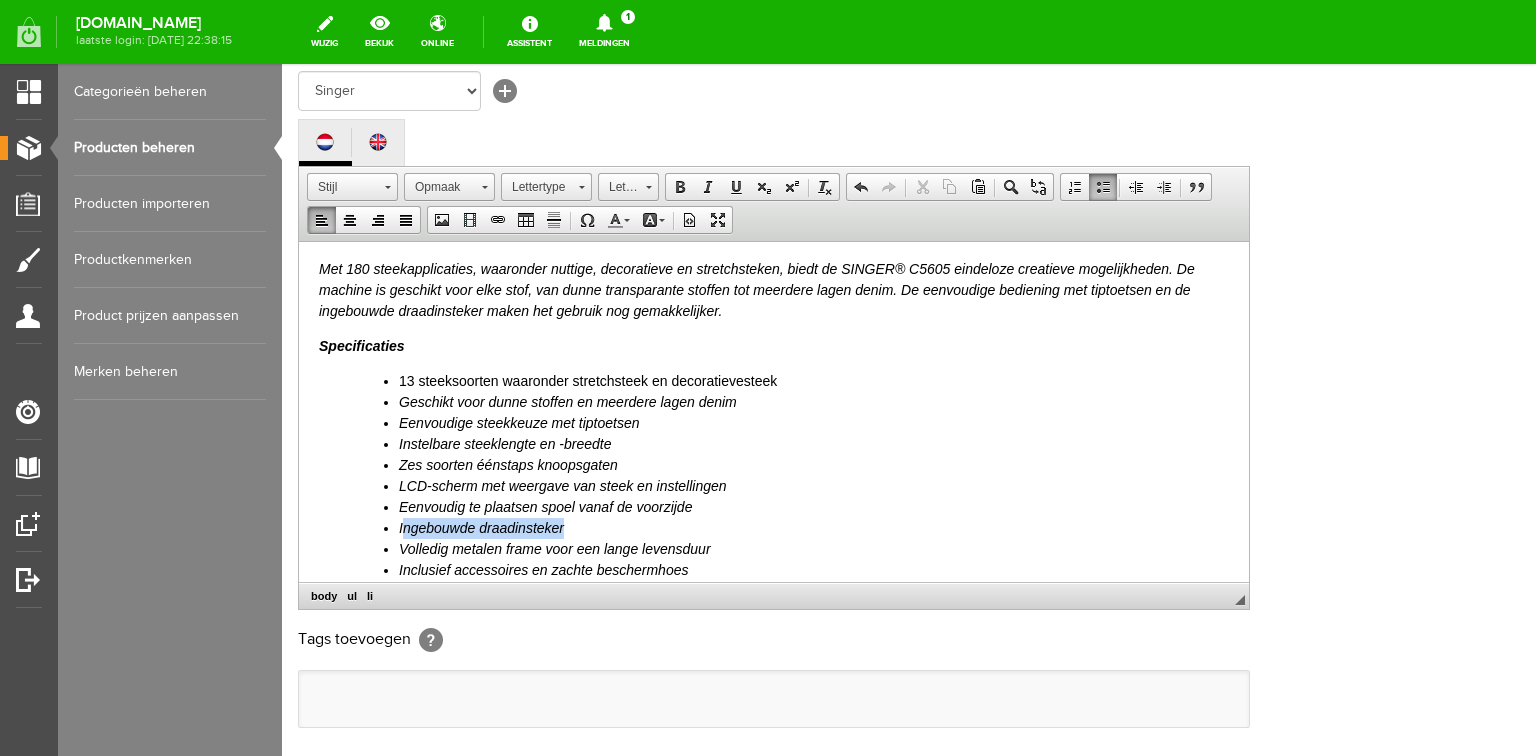 drag, startPoint x: 401, startPoint y: 529, endPoint x: 568, endPoint y: 530, distance: 167.00299 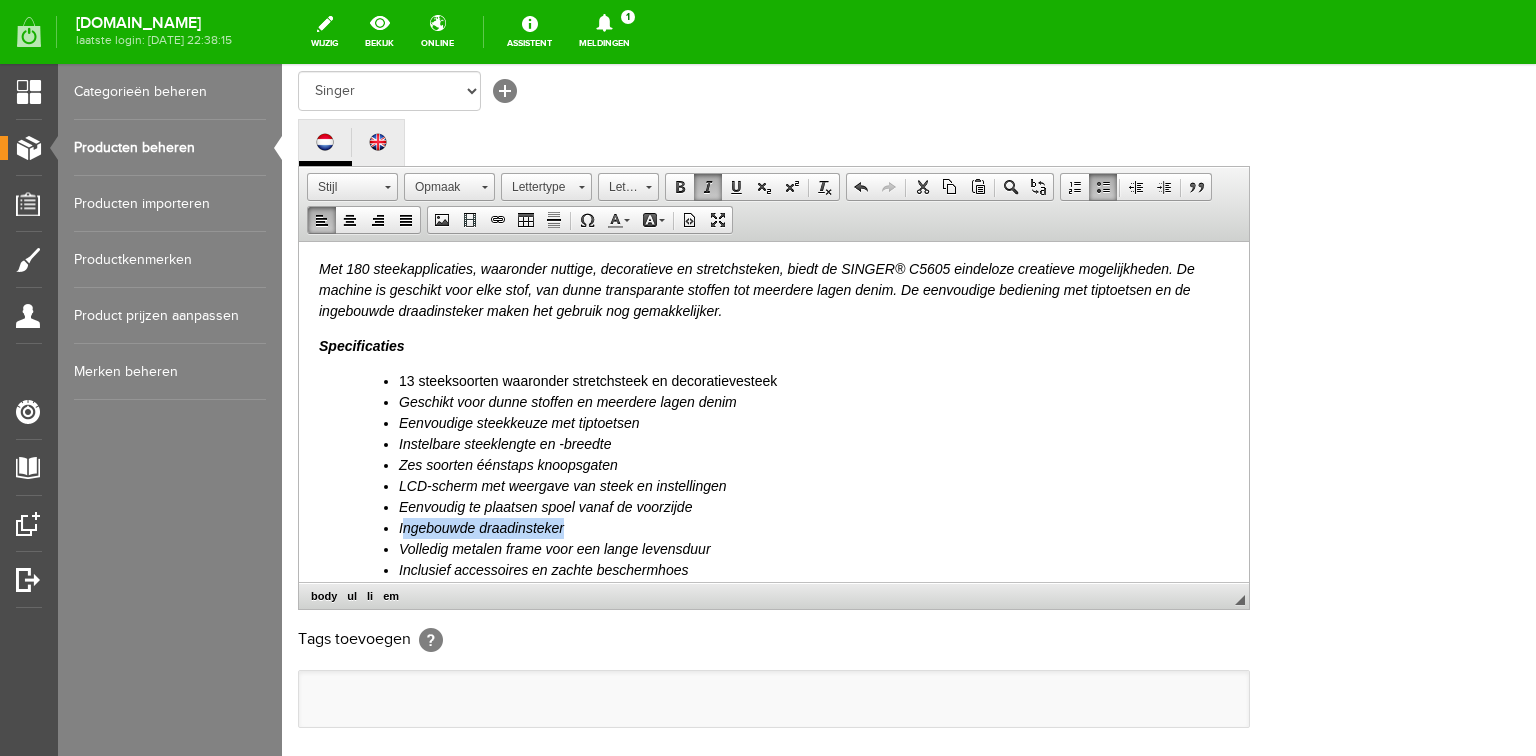 click on "Ingebouwde draadinsteker" at bounding box center (481, 527) 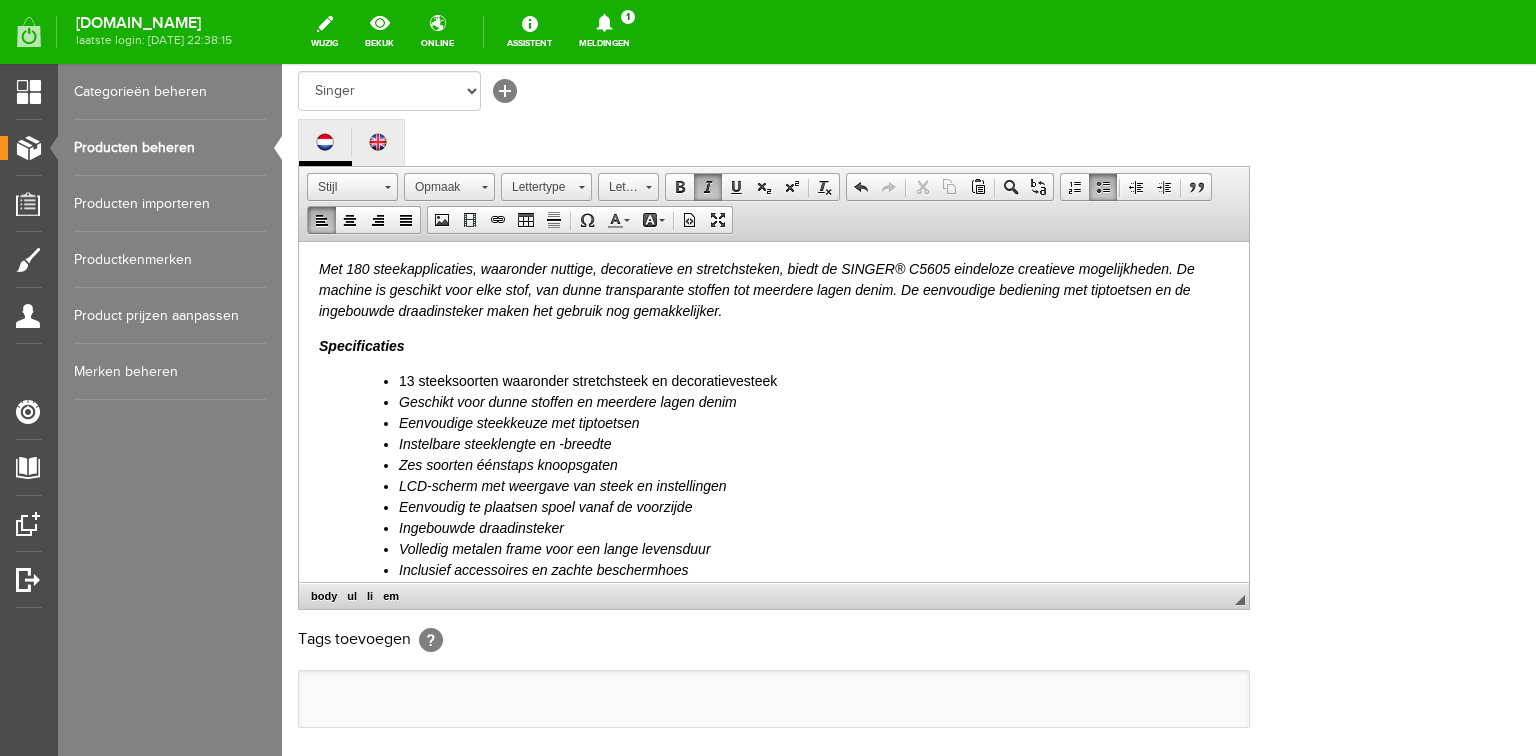 click on "Ingebouwde draadinsteker" at bounding box center (481, 527) 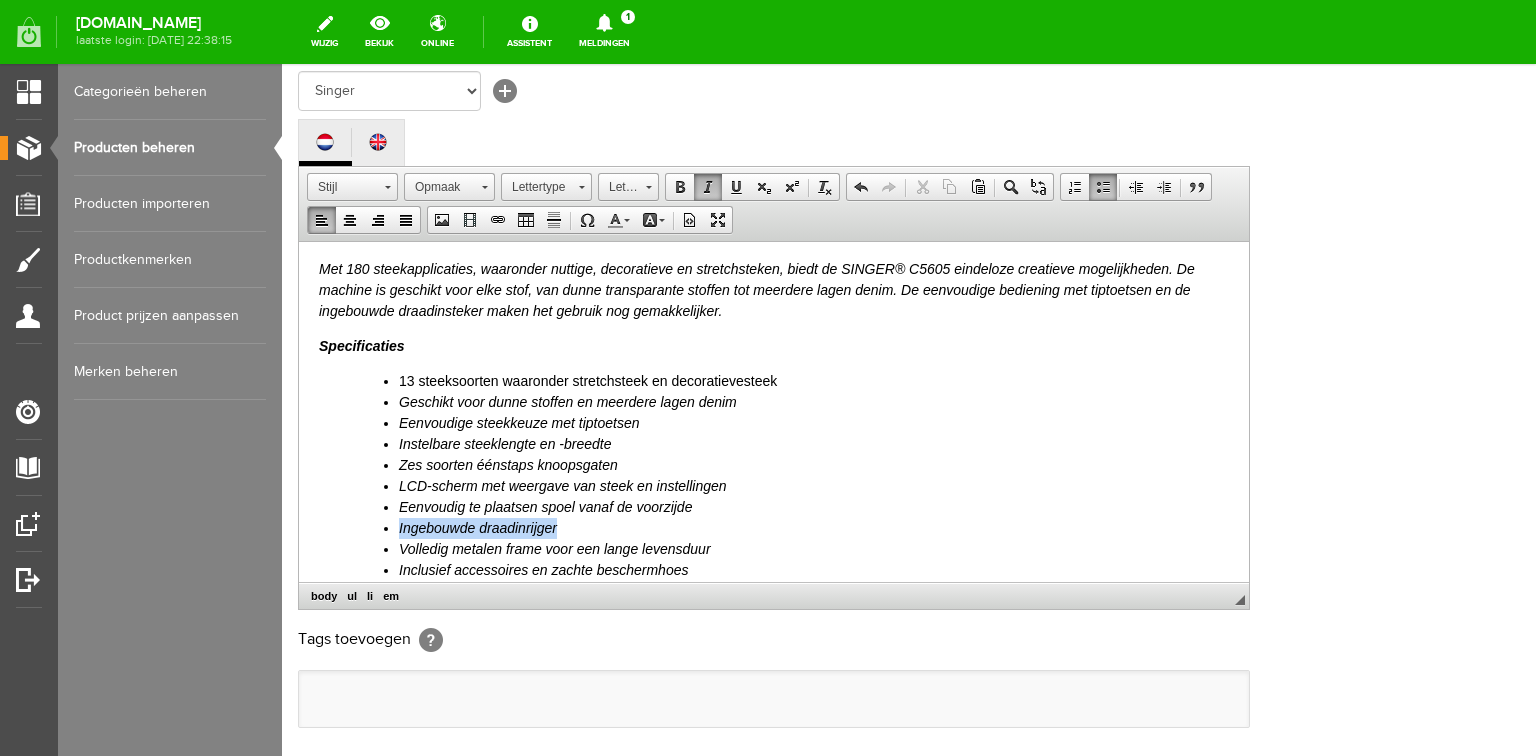 drag, startPoint x: 567, startPoint y: 528, endPoint x: 398, endPoint y: 528, distance: 169 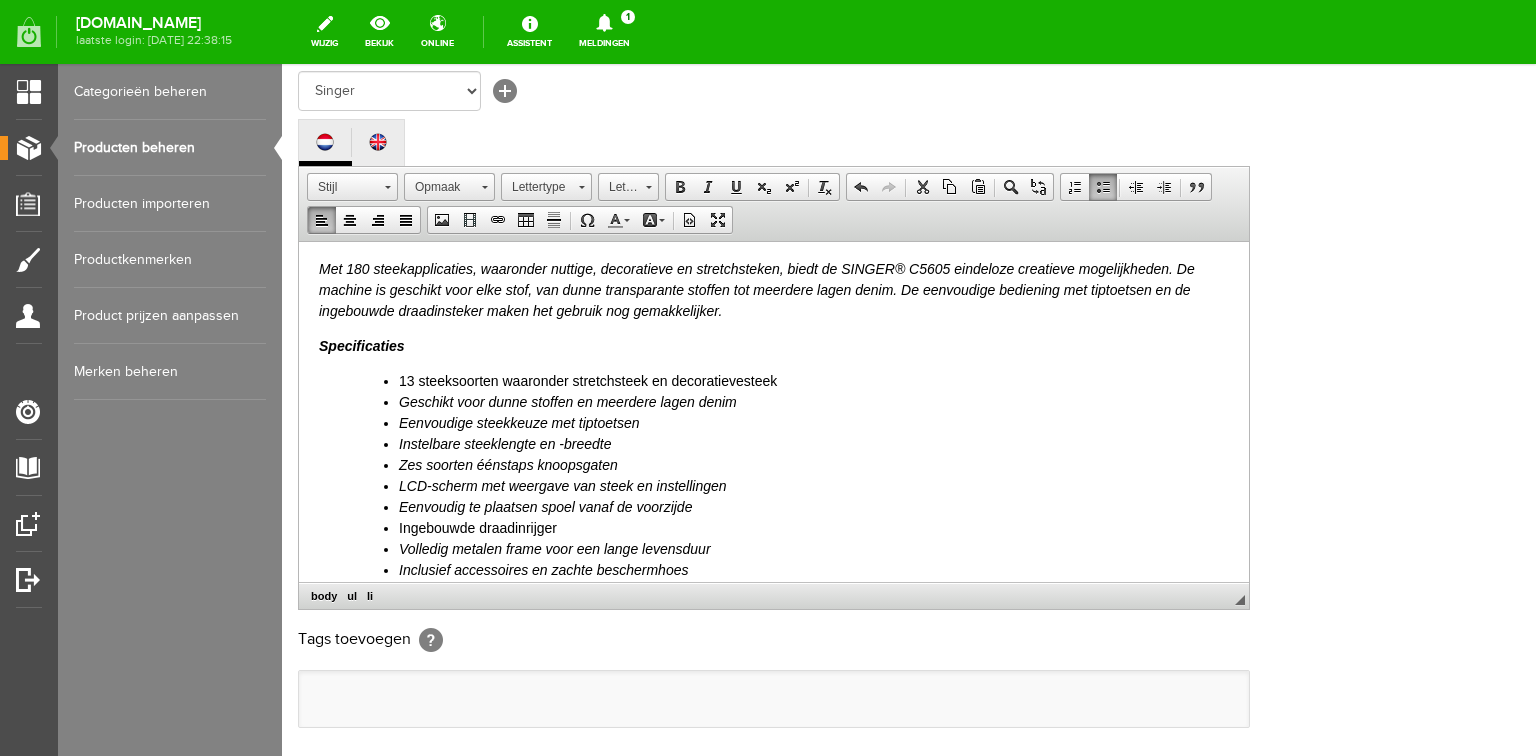 click on "Eenvoudig te plaatsen spoel vanaf de voorzijde" at bounding box center [545, 506] 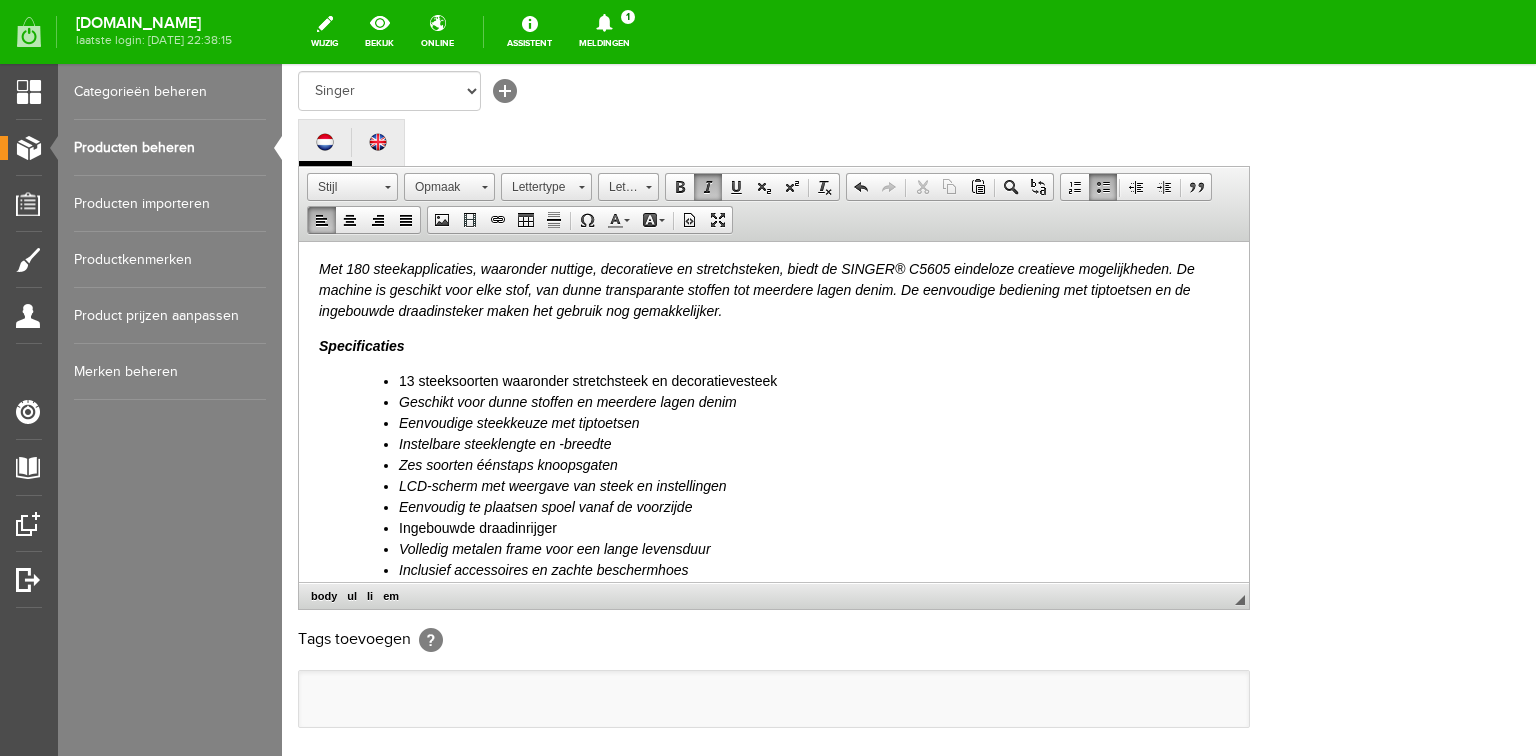 click on "Eenvoudig te plaatsen spoel vanaf de voorzijde" at bounding box center (545, 506) 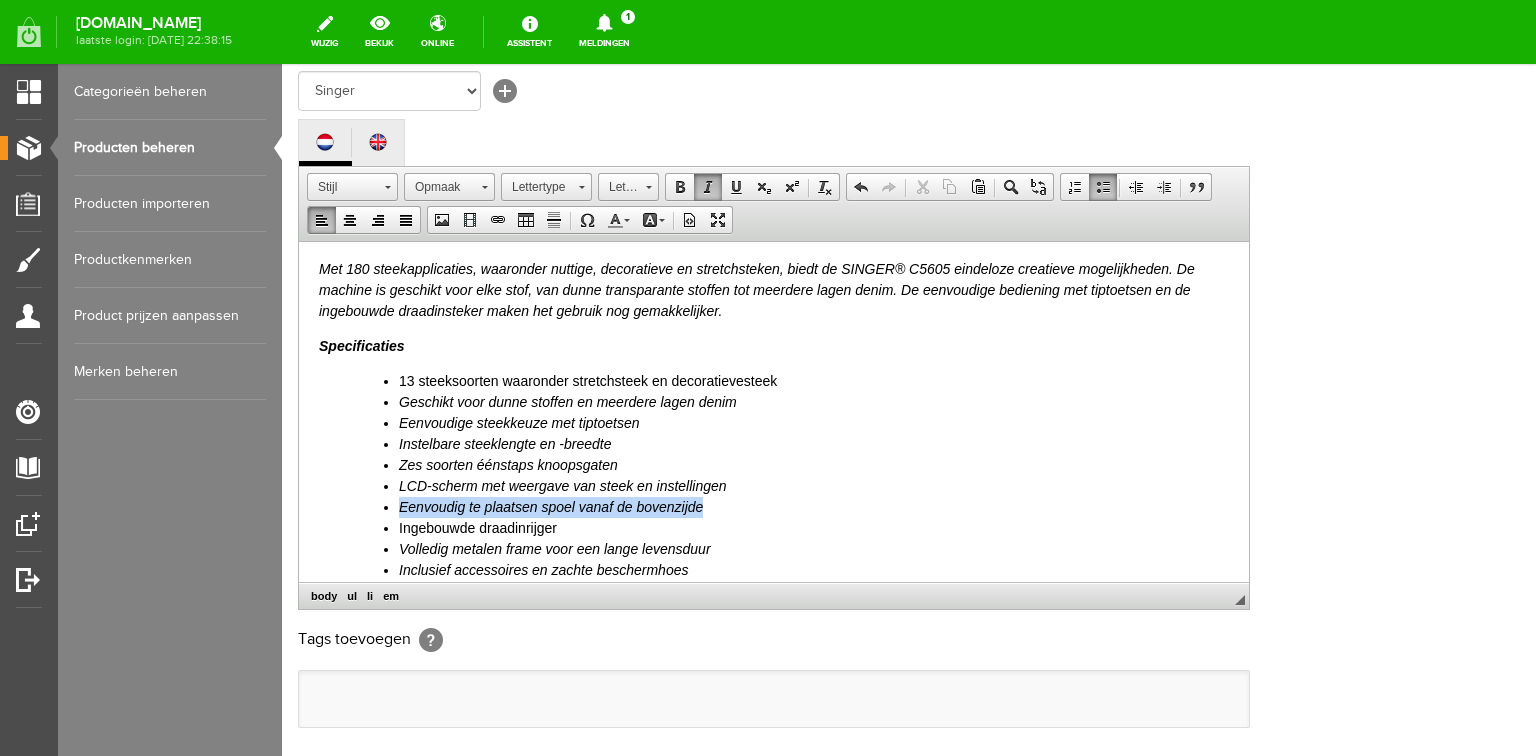 drag, startPoint x: 709, startPoint y: 502, endPoint x: 365, endPoint y: 501, distance: 344.00146 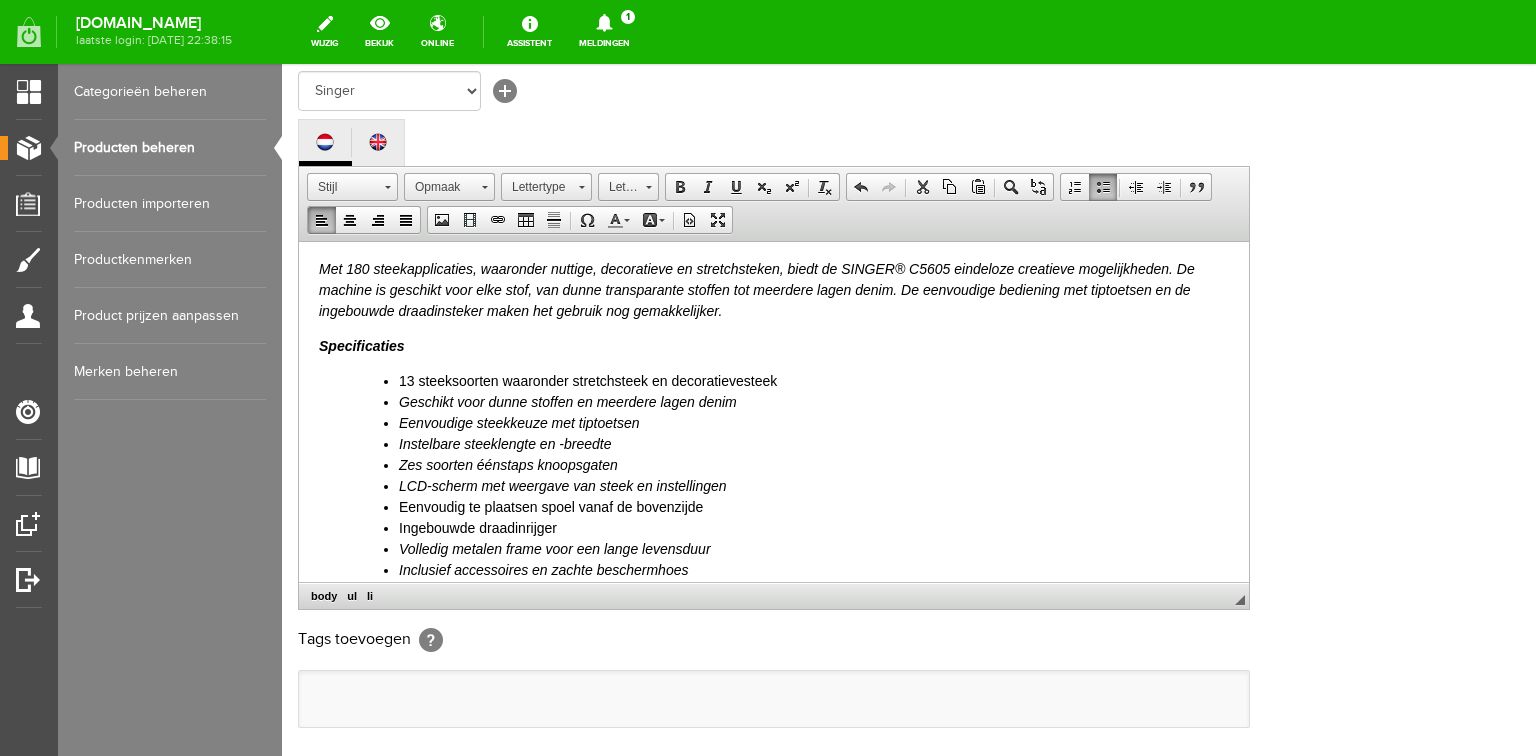 click on "Geschikt voor dunne stoffen en meerdere lagen denim" at bounding box center (568, 401) 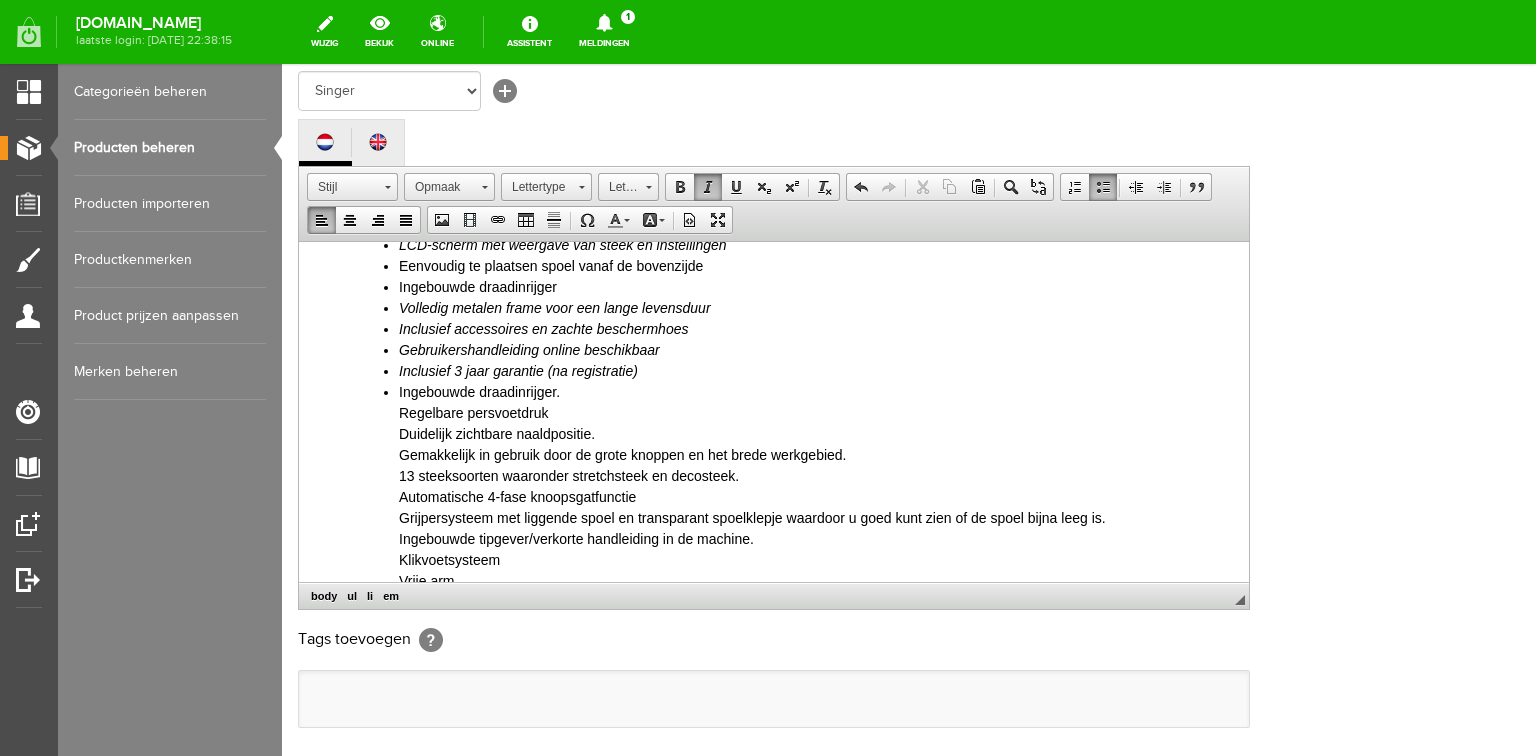 scroll, scrollTop: 320, scrollLeft: 0, axis: vertical 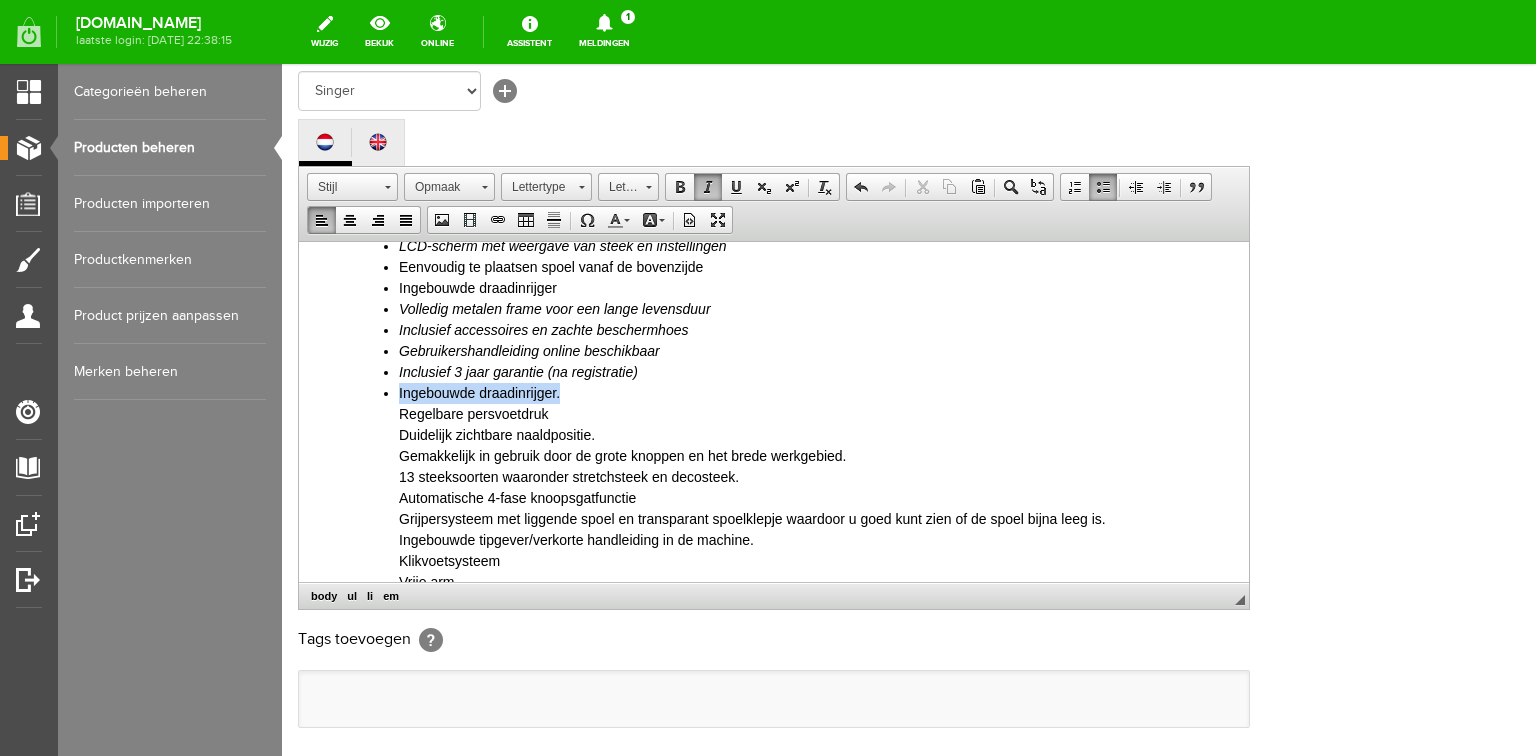 drag, startPoint x: 397, startPoint y: 390, endPoint x: 560, endPoint y: 390, distance: 163 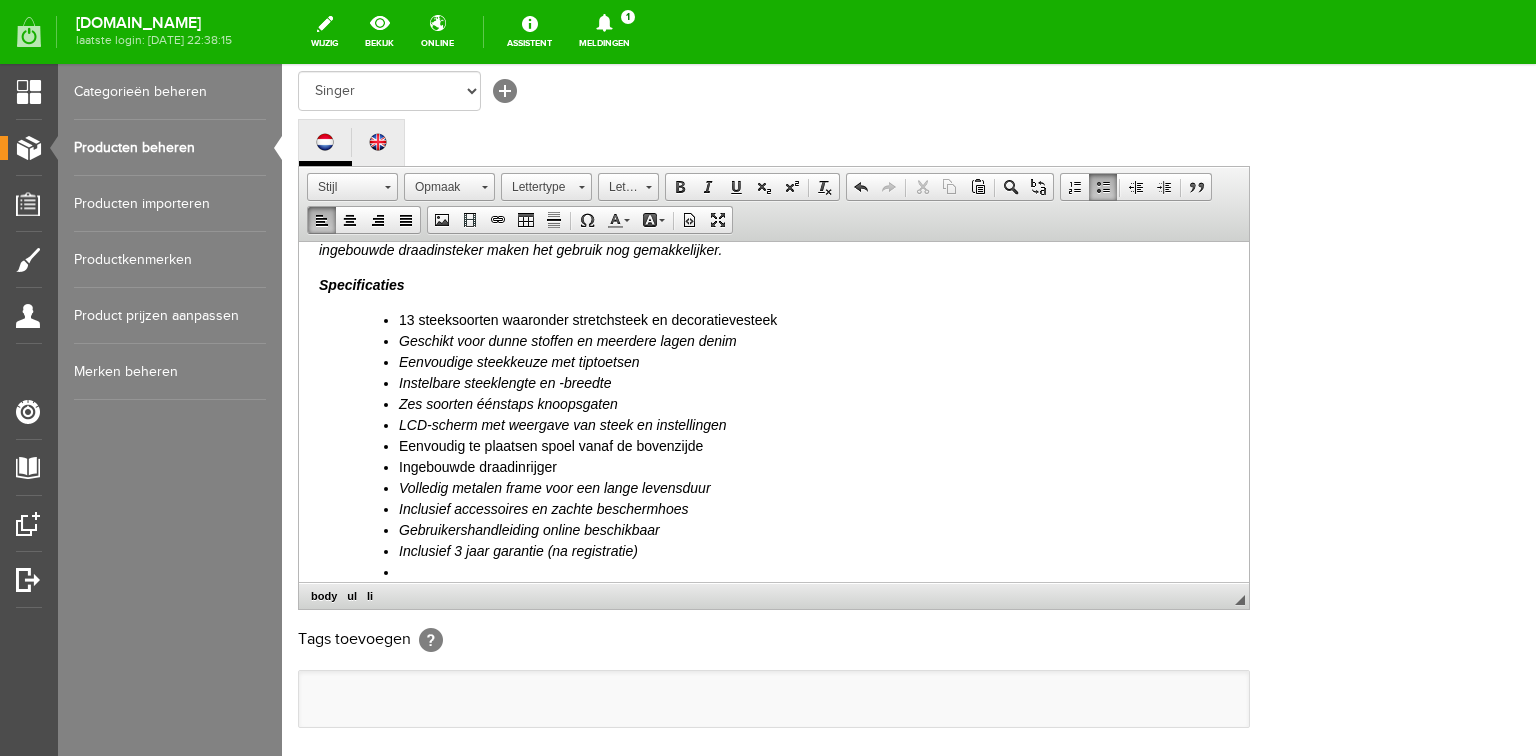 scroll, scrollTop: 0, scrollLeft: 0, axis: both 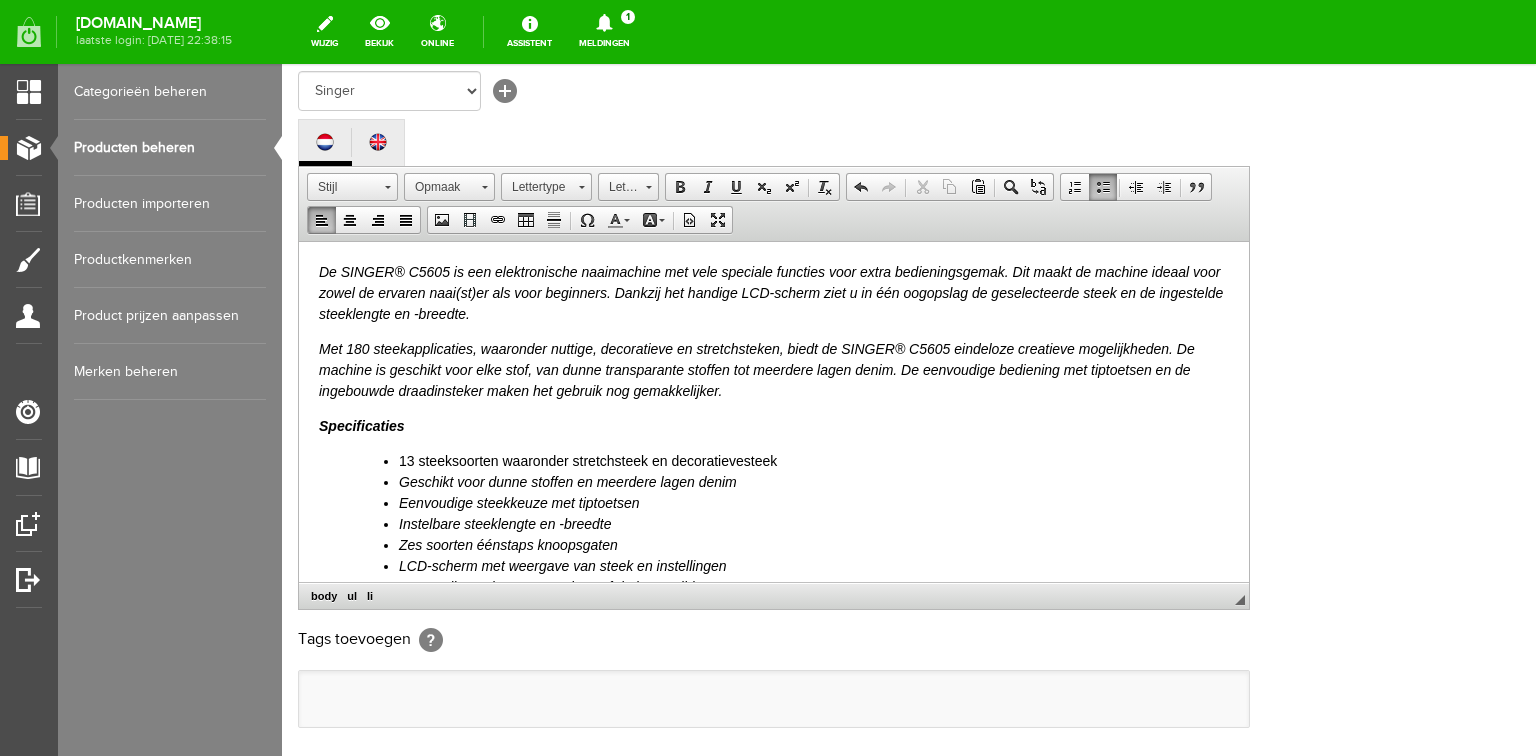 click on "13 steeksoorten waaronder stretchsteek en decoratievesteek" at bounding box center [814, 460] 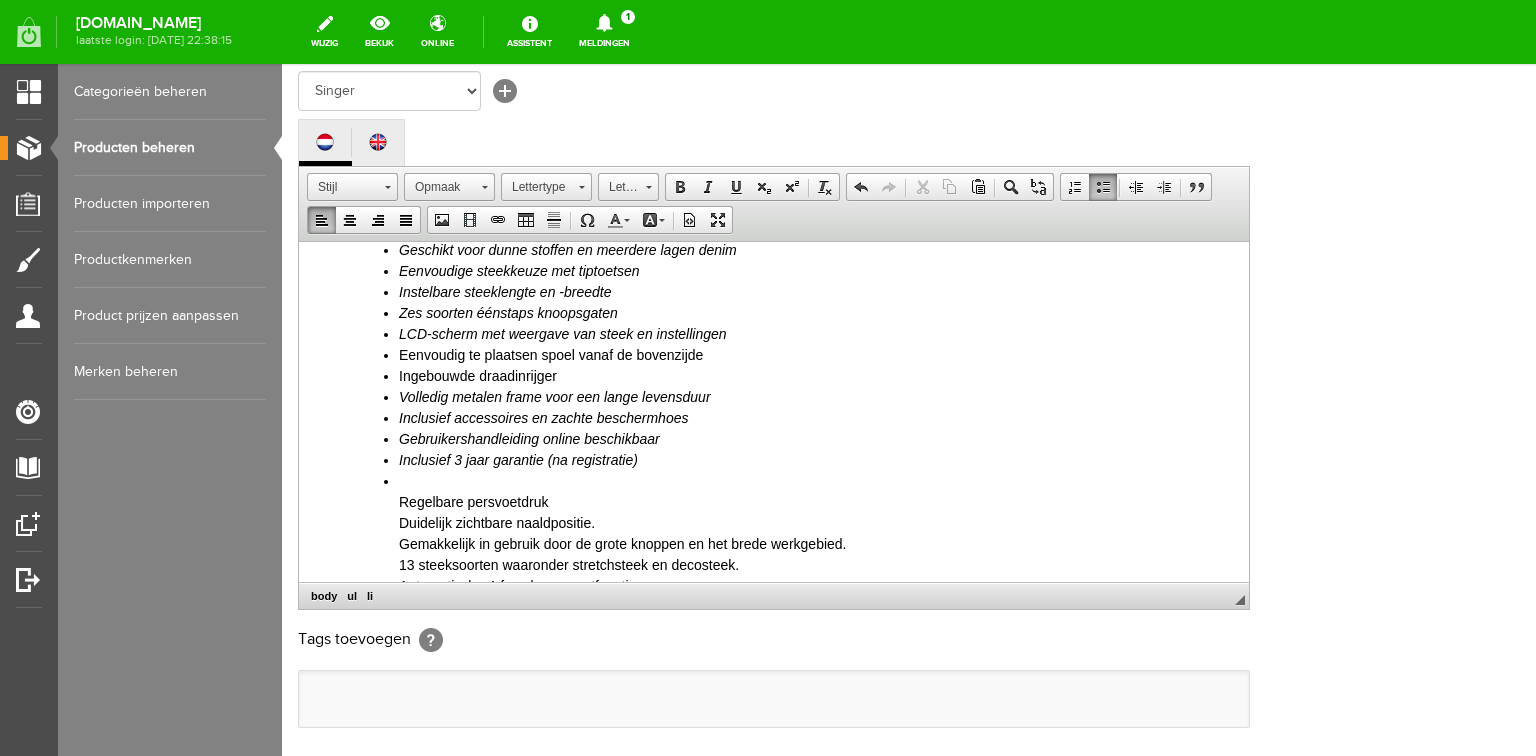 scroll, scrollTop: 320, scrollLeft: 0, axis: vertical 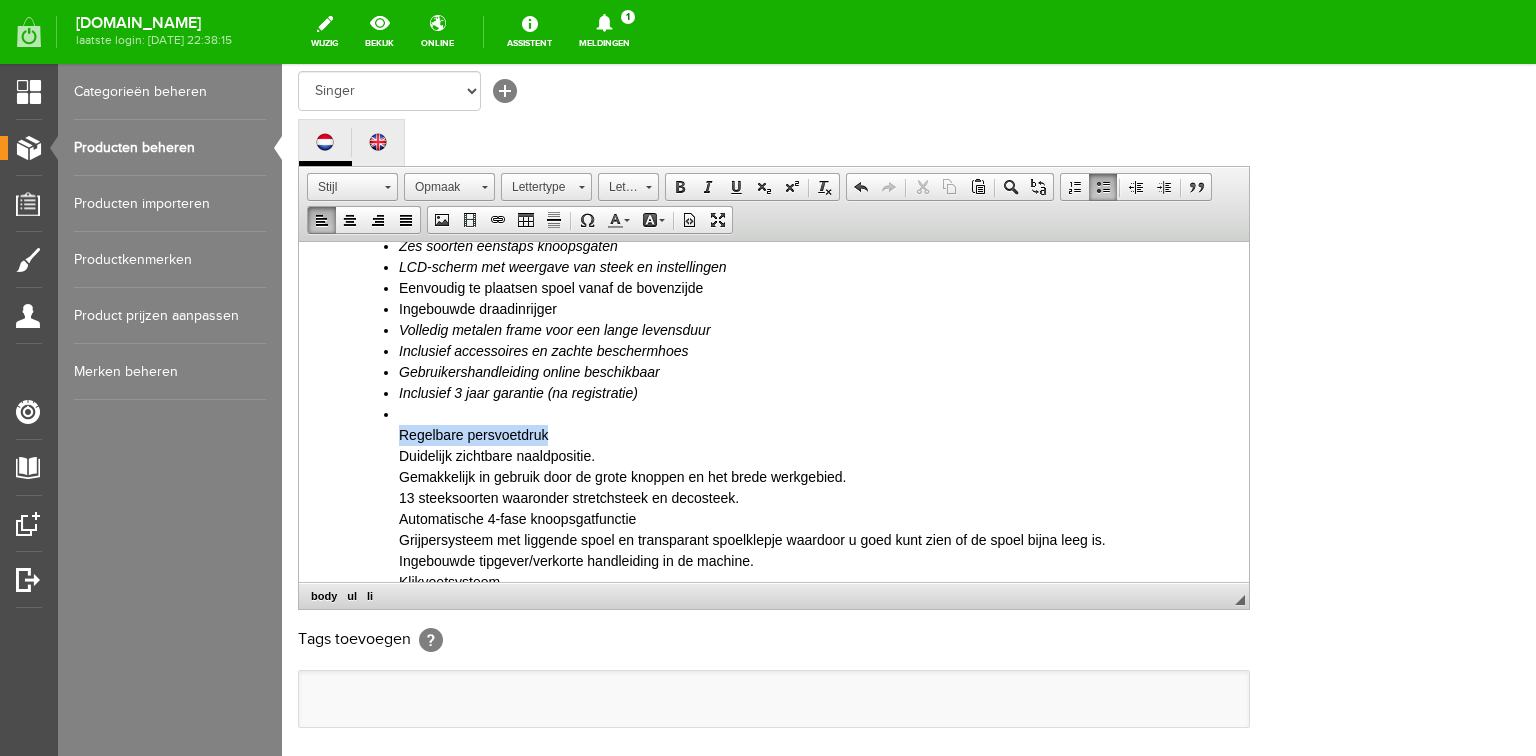 drag, startPoint x: 397, startPoint y: 433, endPoint x: 547, endPoint y: 437, distance: 150.05333 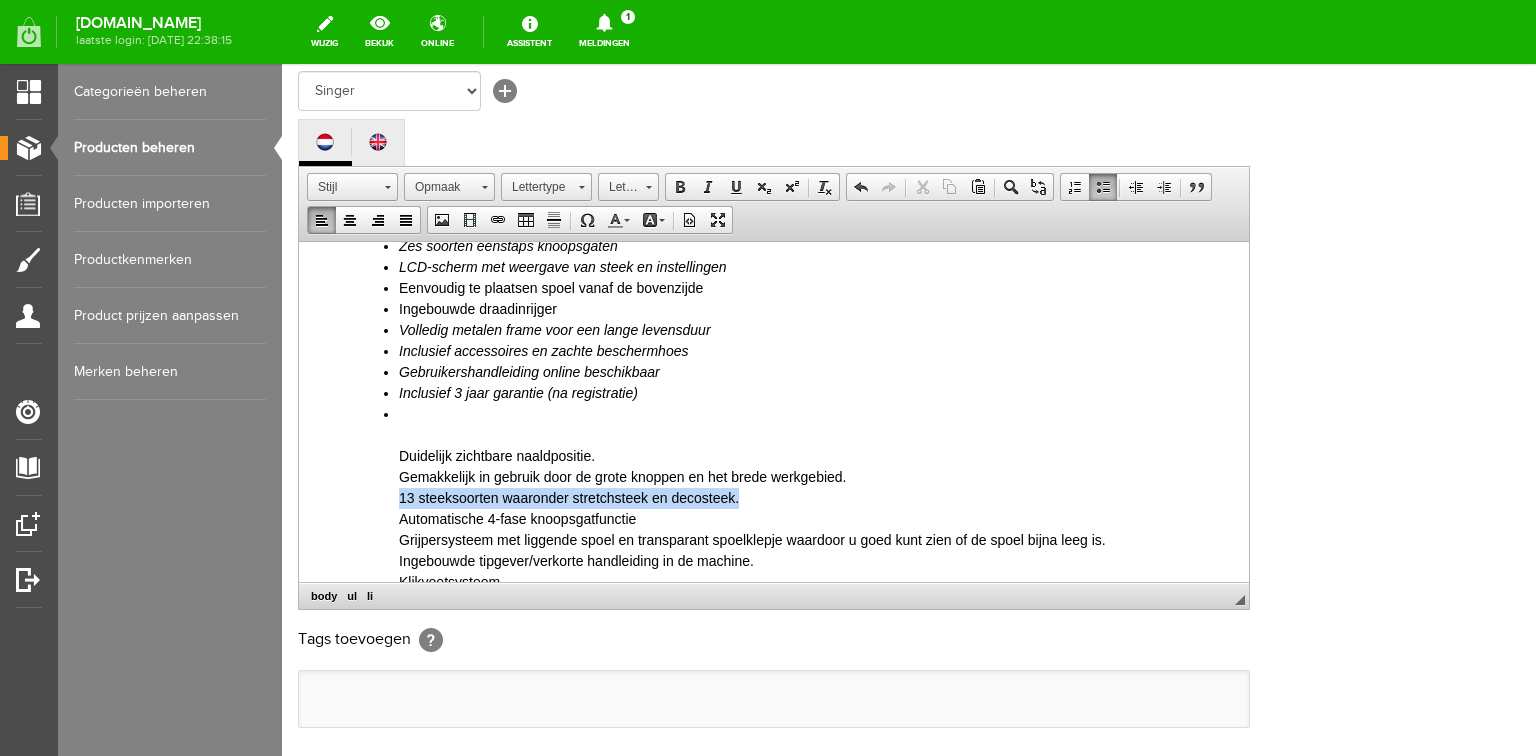 drag, startPoint x: 401, startPoint y: 494, endPoint x: 738, endPoint y: 498, distance: 337.02374 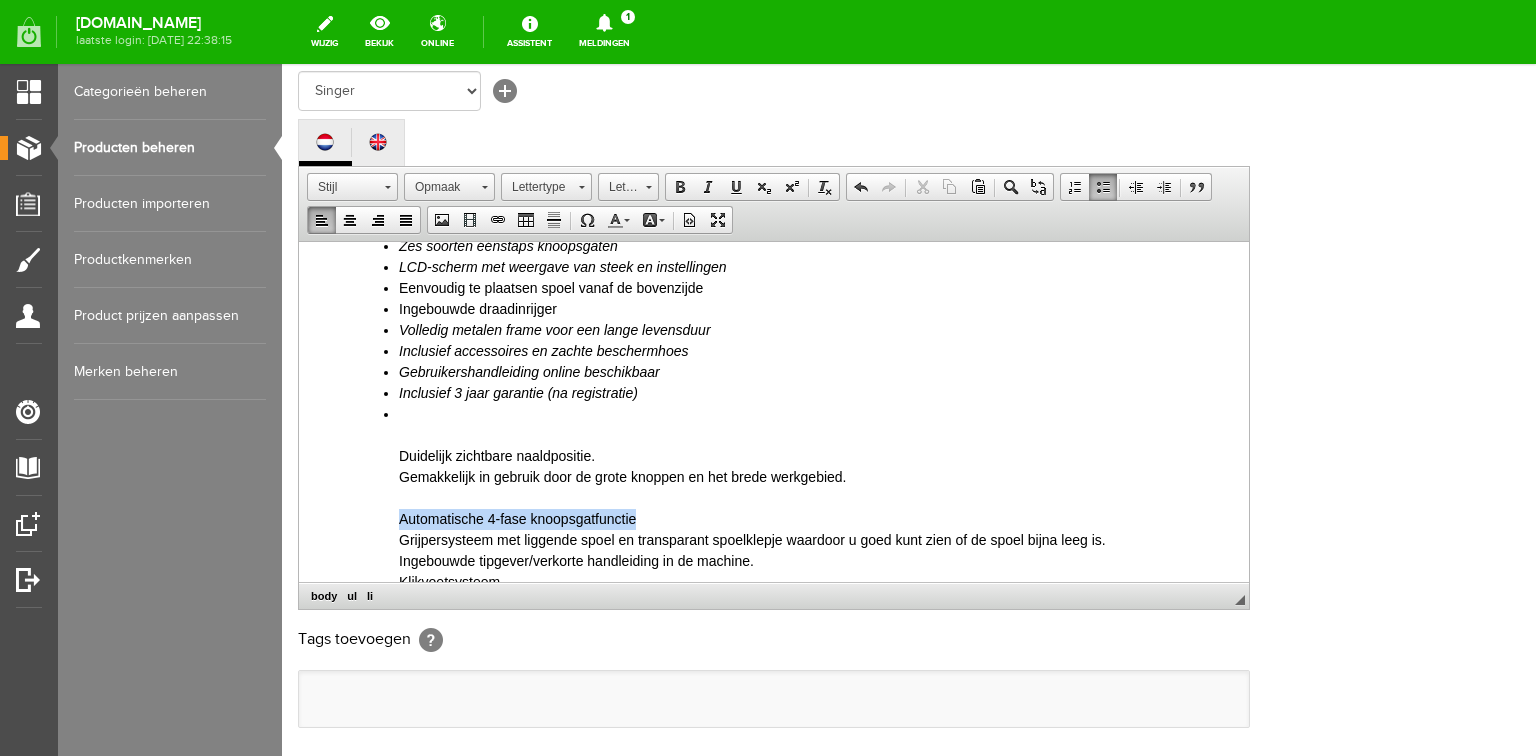 drag, startPoint x: 400, startPoint y: 514, endPoint x: 640, endPoint y: 513, distance: 240.00209 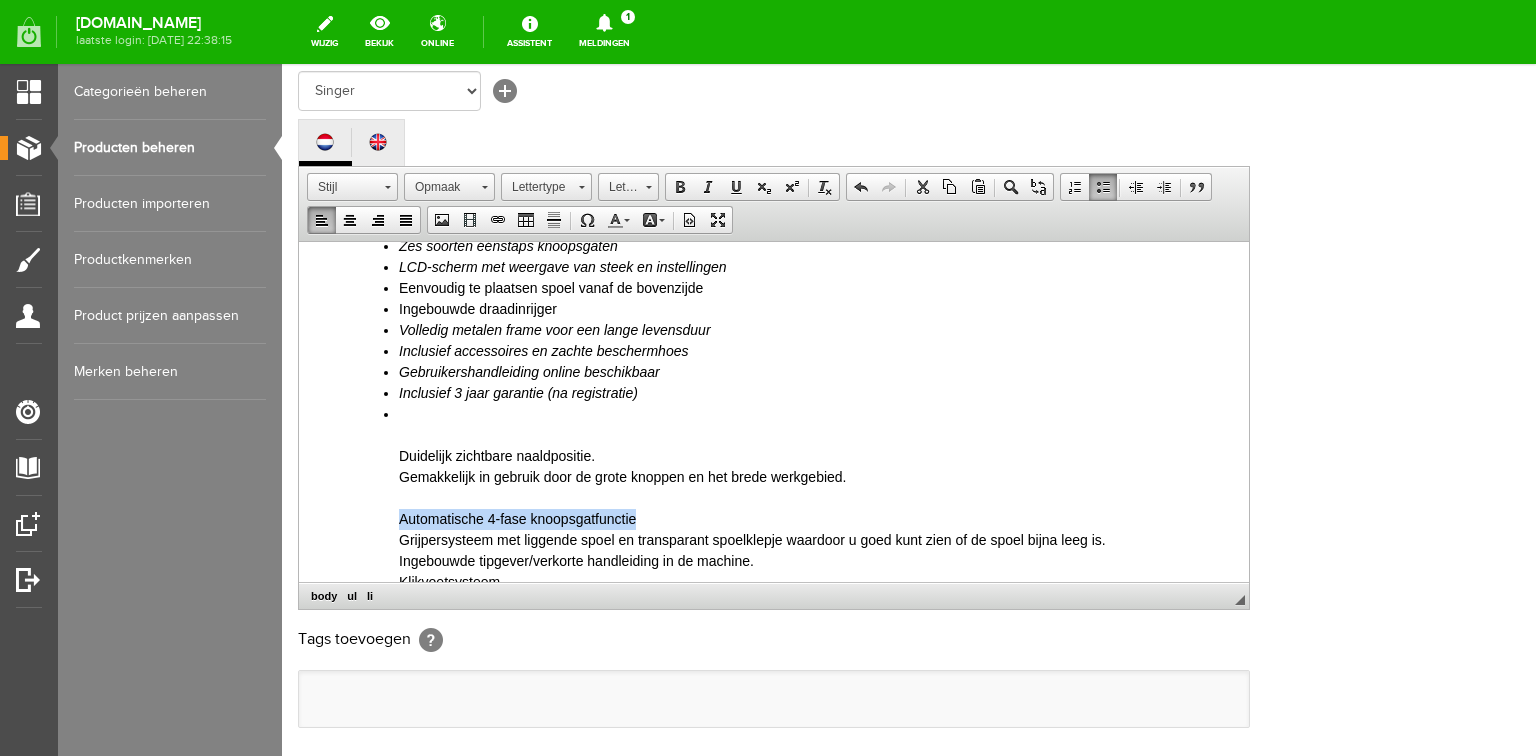 copy on "Automatische 4-fase knoopsgatfunctie" 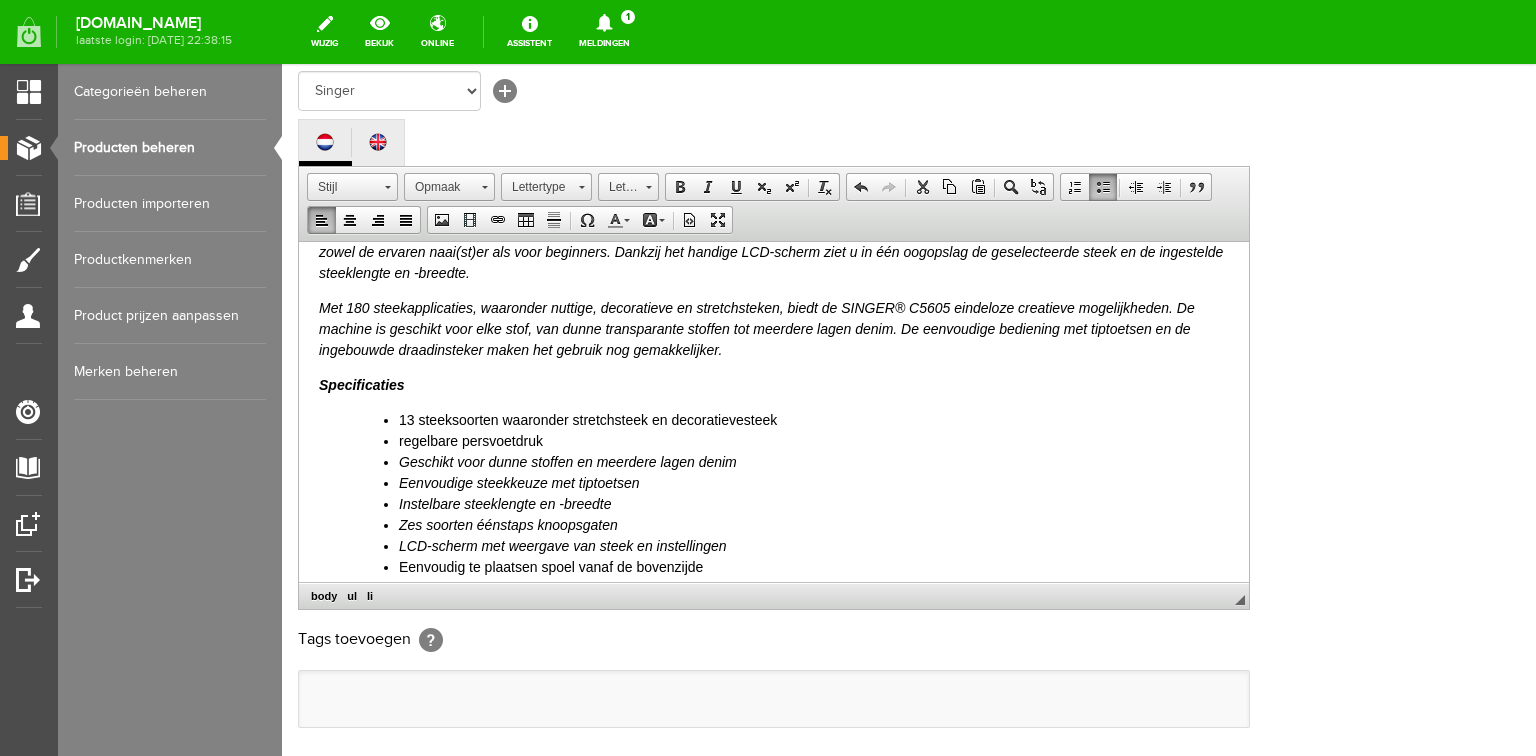 scroll, scrollTop: 80, scrollLeft: 0, axis: vertical 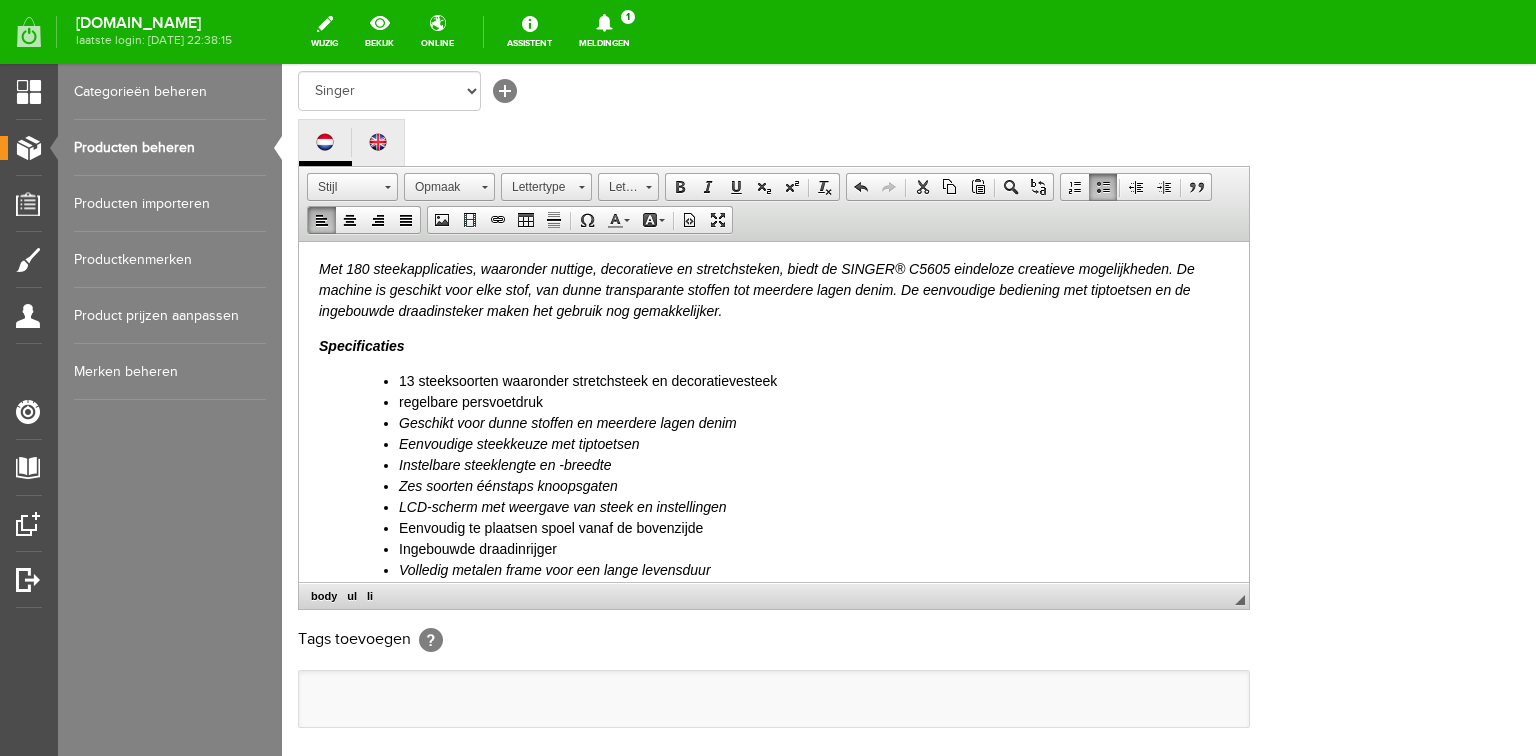 click on "Zes soorten éénstaps knoopsgaten" at bounding box center [508, 485] 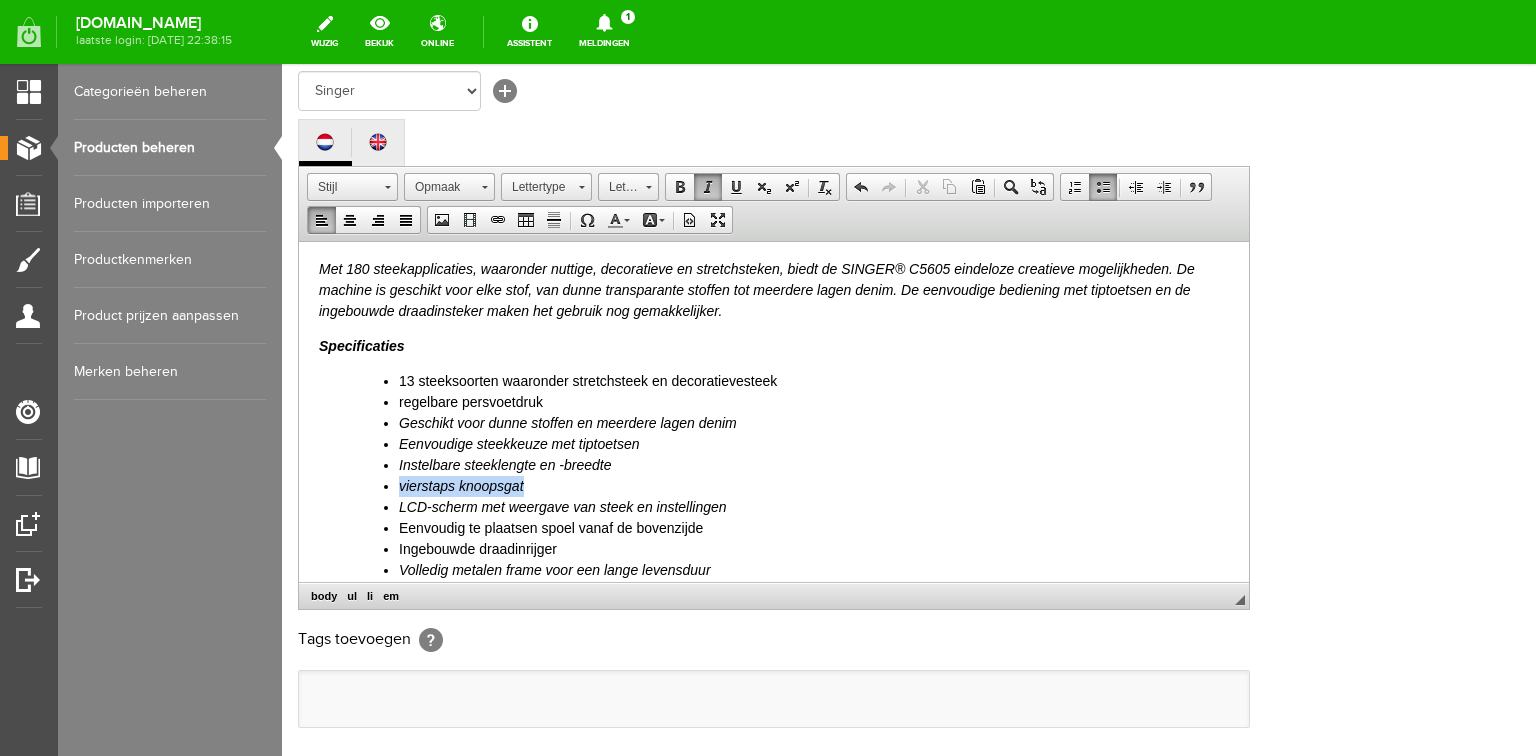 drag, startPoint x: 538, startPoint y: 487, endPoint x: 386, endPoint y: 482, distance: 152.08221 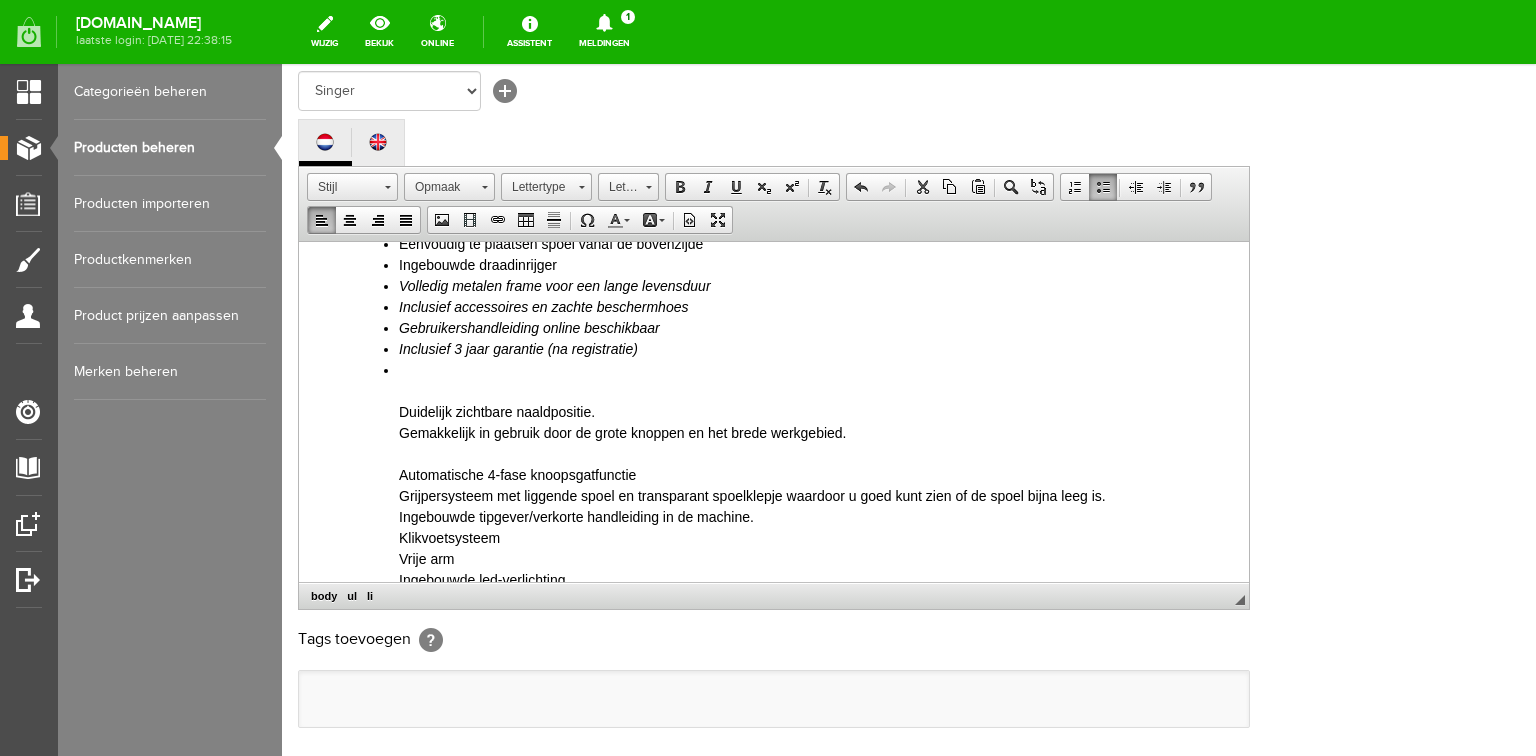 scroll, scrollTop: 480, scrollLeft: 0, axis: vertical 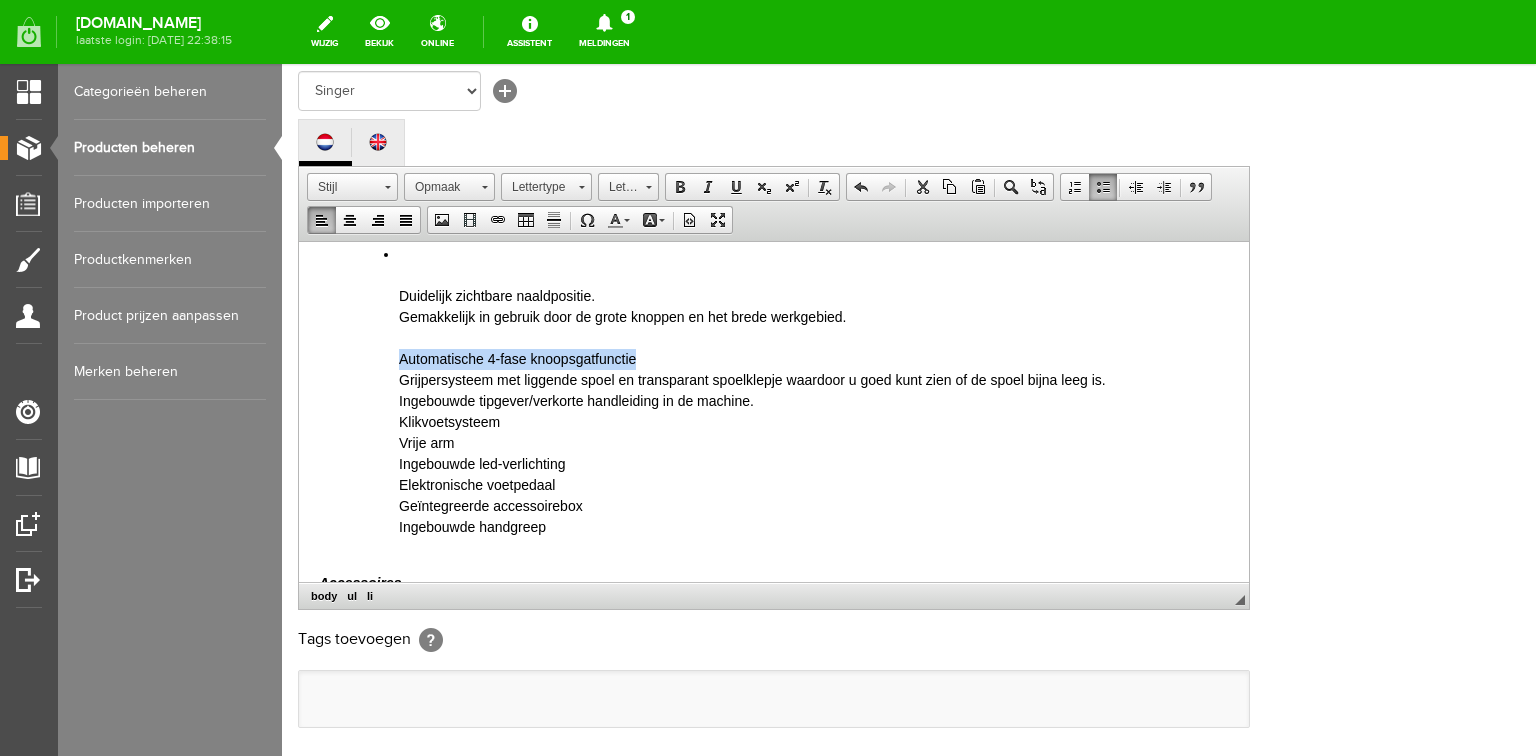 drag, startPoint x: 399, startPoint y: 355, endPoint x: 637, endPoint y: 350, distance: 238.05252 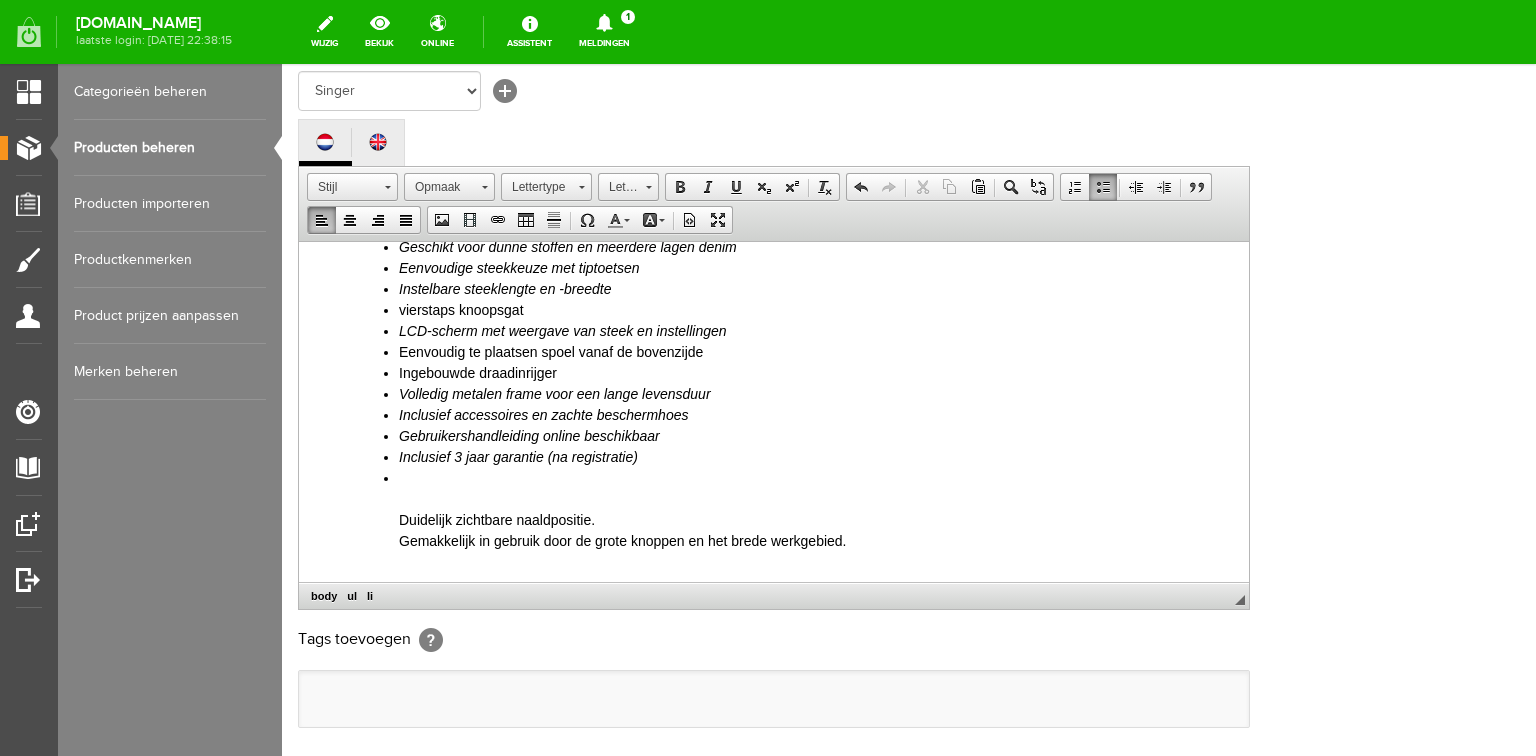 scroll, scrollTop: 320, scrollLeft: 0, axis: vertical 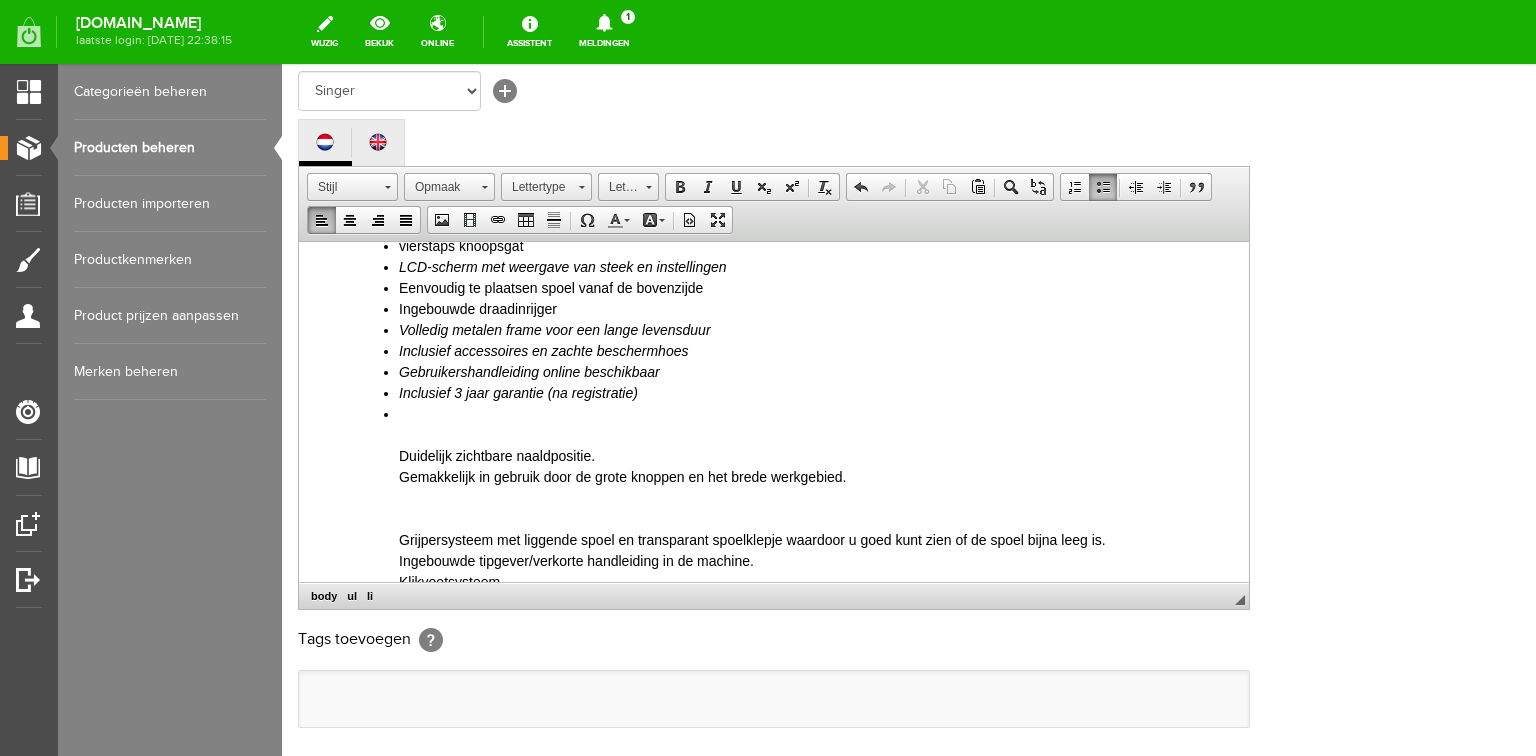 click on "Ingebouwde draadinrijger" at bounding box center (814, 308) 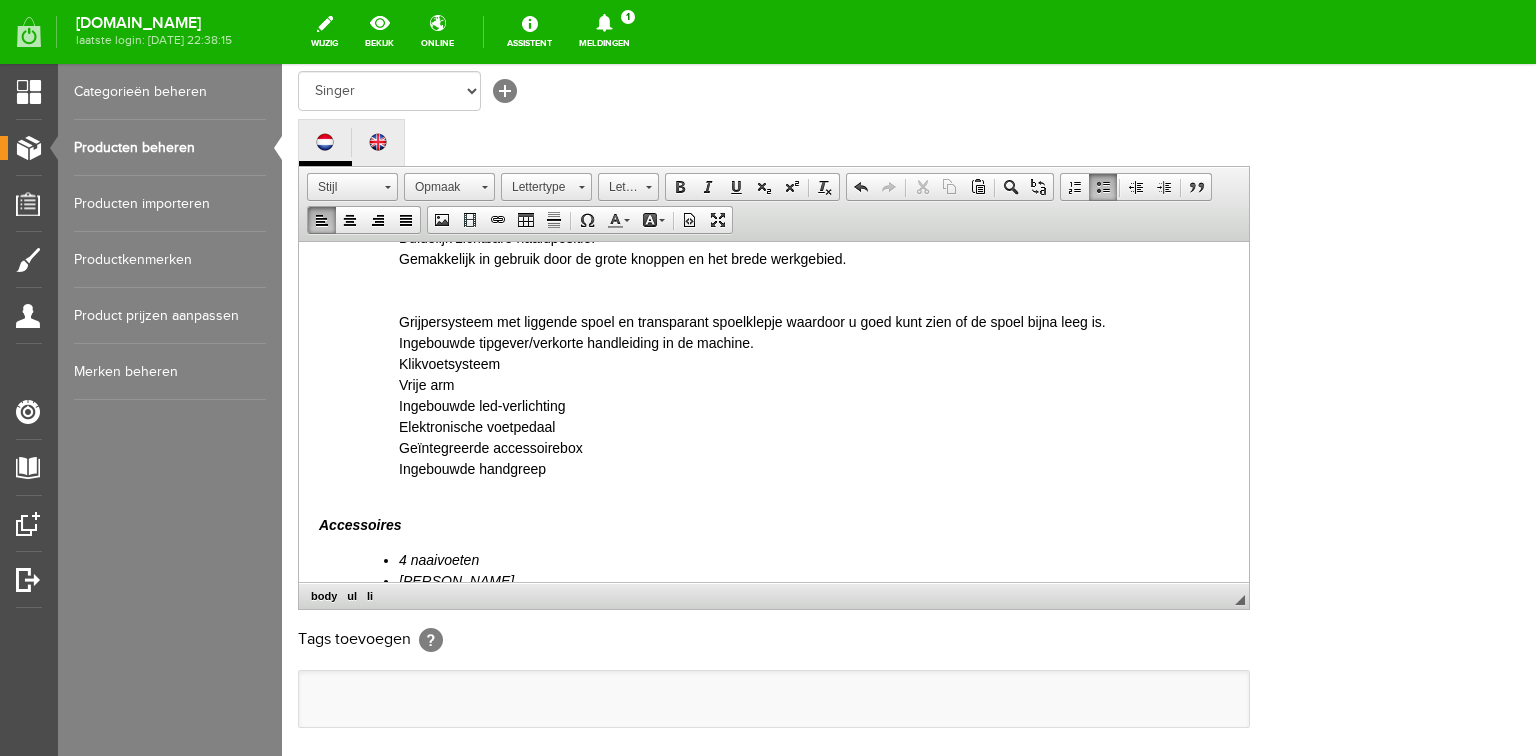 scroll, scrollTop: 560, scrollLeft: 0, axis: vertical 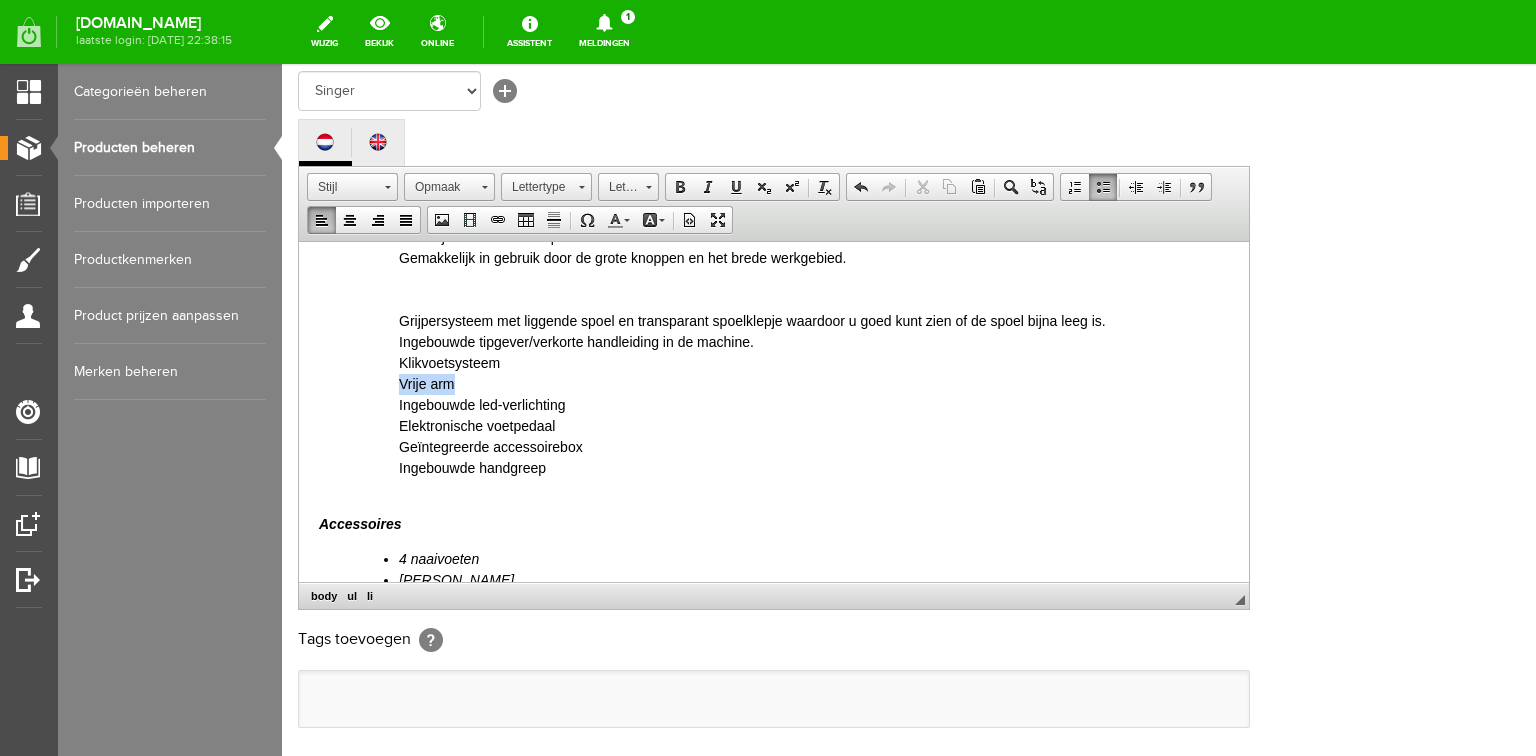 drag, startPoint x: 400, startPoint y: 381, endPoint x: 462, endPoint y: 380, distance: 62.008064 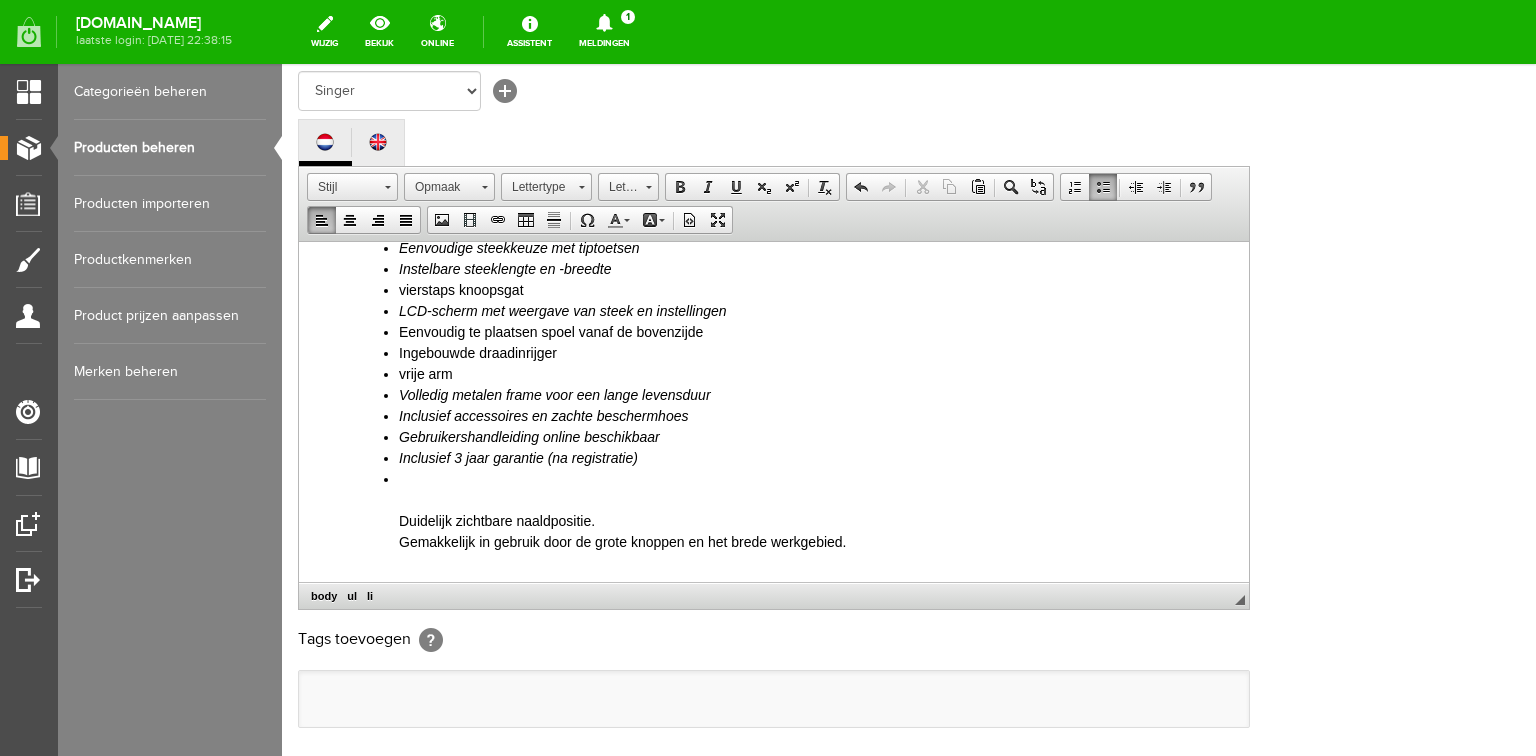 scroll, scrollTop: 240, scrollLeft: 0, axis: vertical 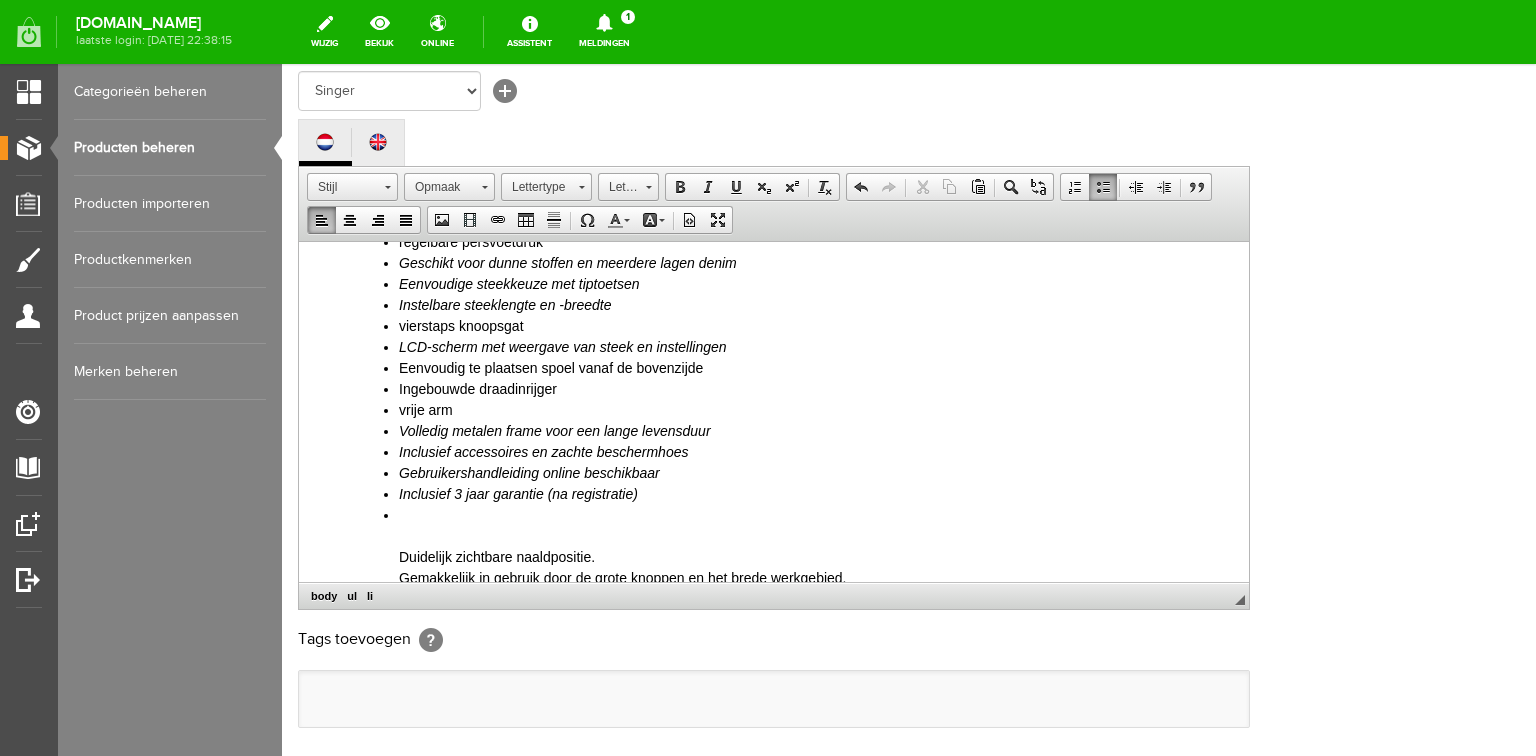 click on "LCD-scherm met weergave van steek en instellingen" at bounding box center [563, 346] 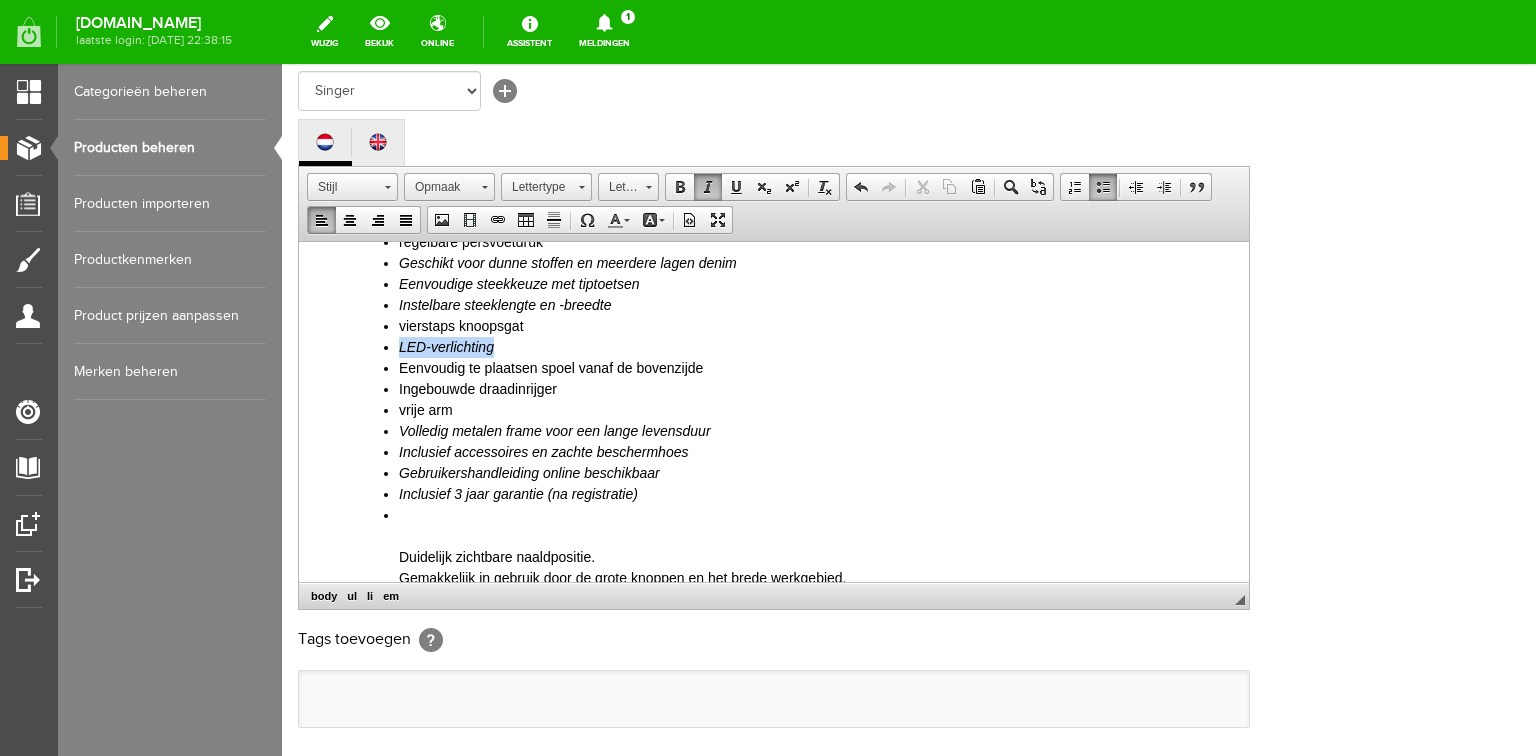 drag, startPoint x: 509, startPoint y: 343, endPoint x: 386, endPoint y: 341, distance: 123.01626 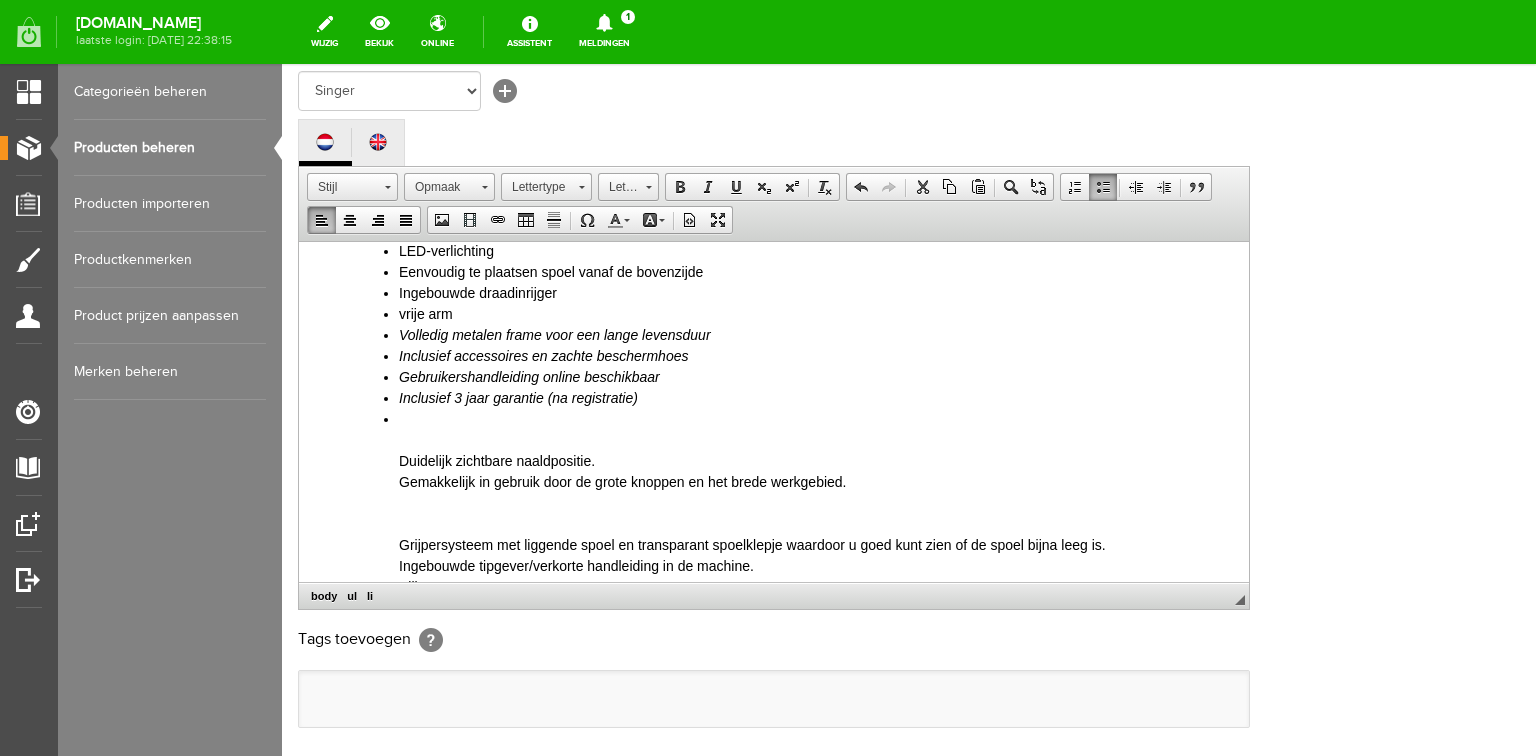 scroll, scrollTop: 480, scrollLeft: 0, axis: vertical 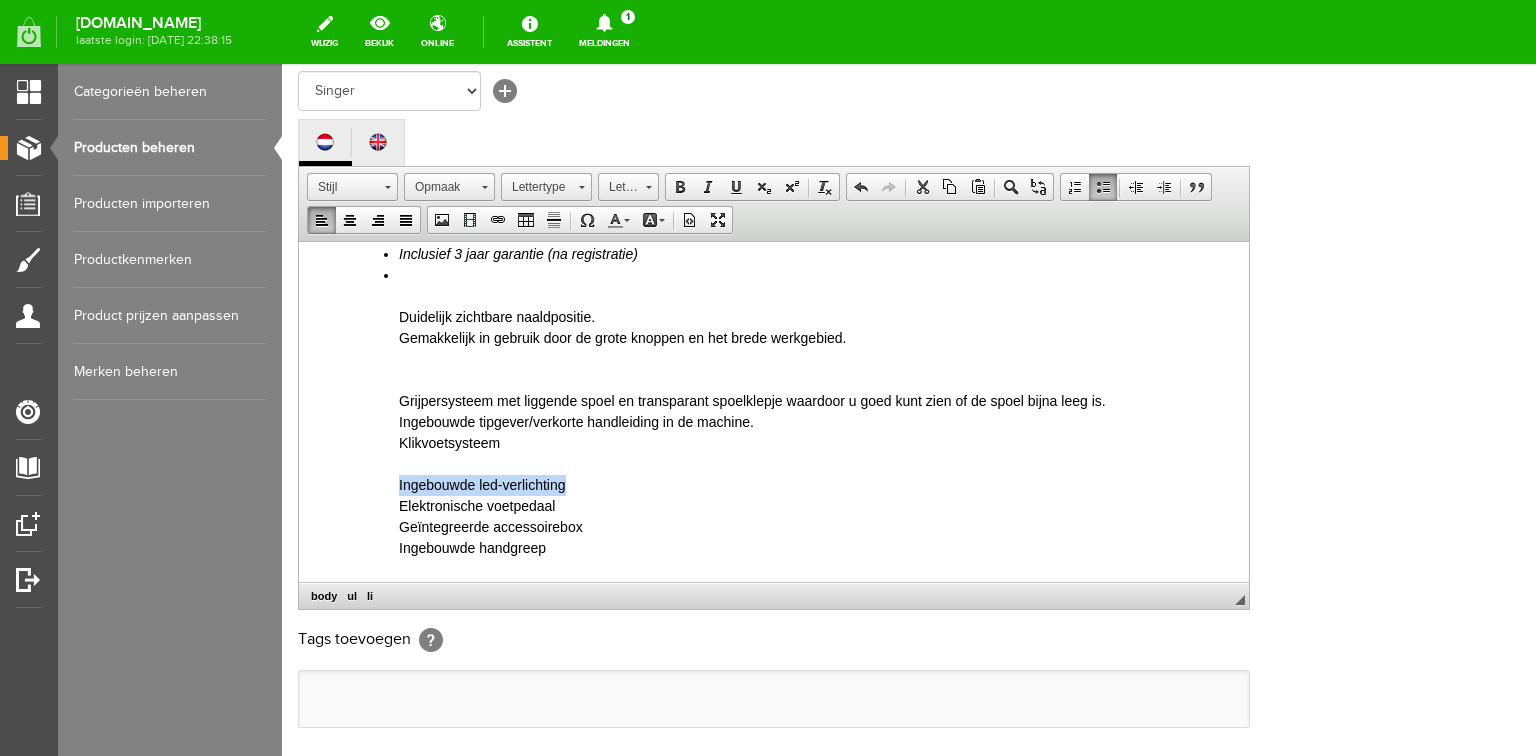 drag, startPoint x: 394, startPoint y: 482, endPoint x: 611, endPoint y: 480, distance: 217.00922 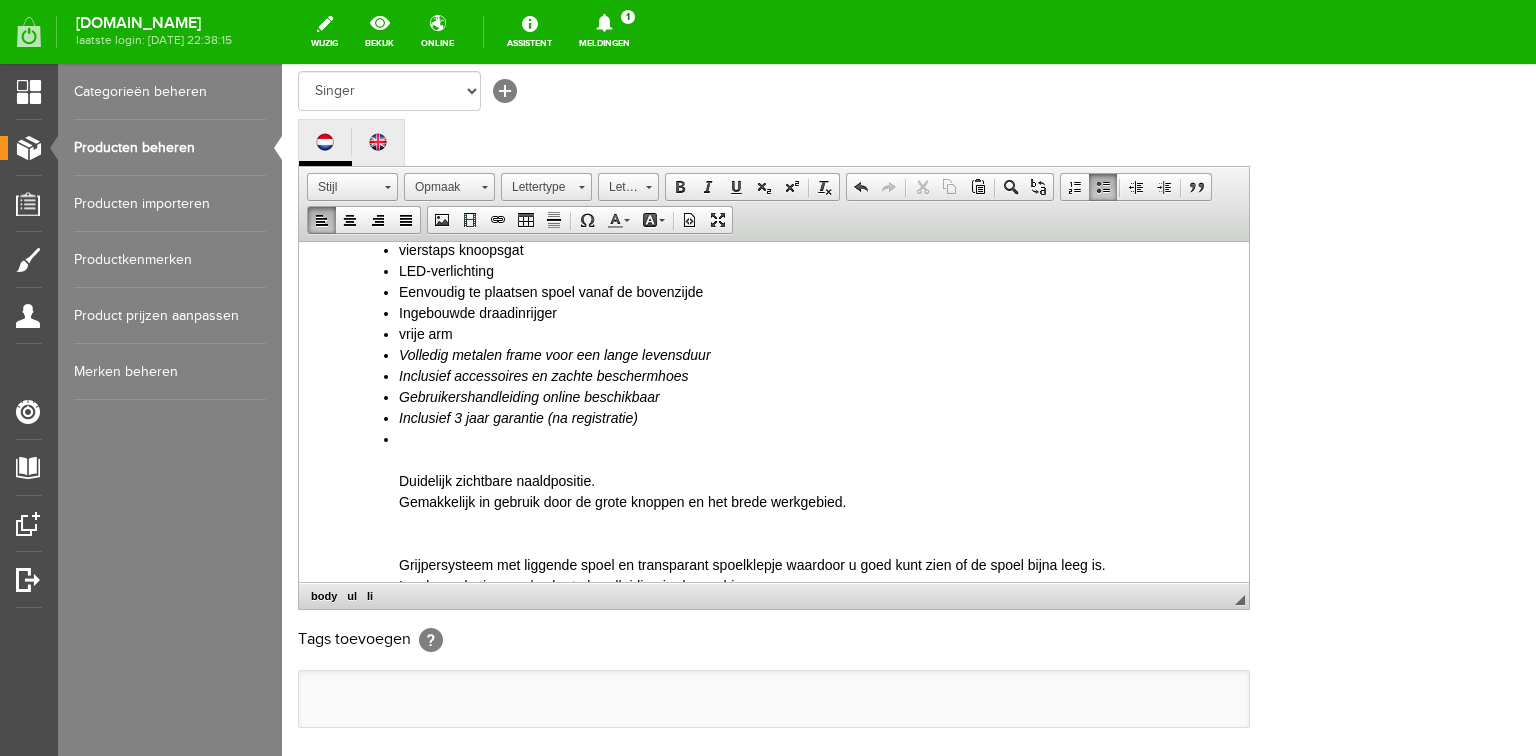 scroll, scrollTop: 320, scrollLeft: 0, axis: vertical 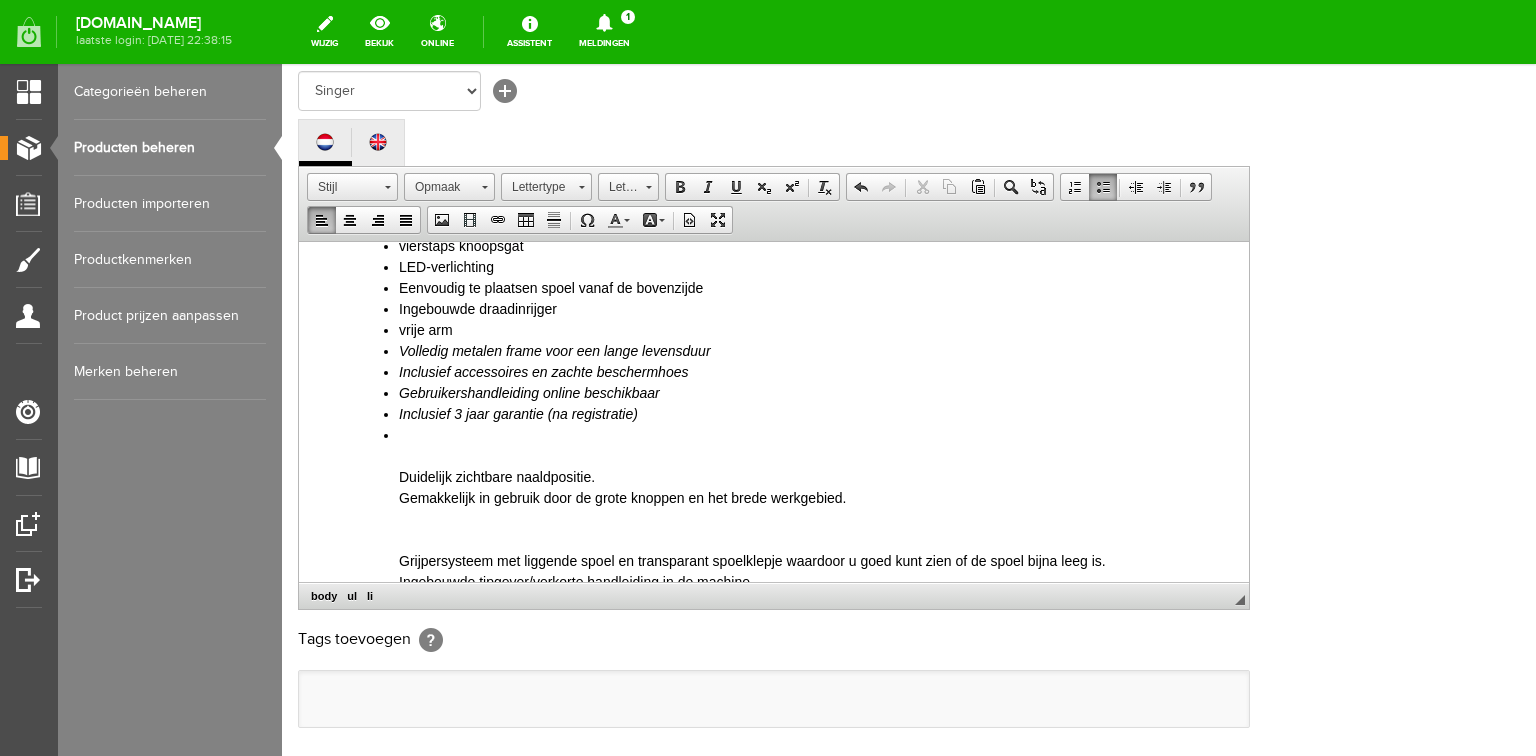 click on "vrije arm" at bounding box center [814, 329] 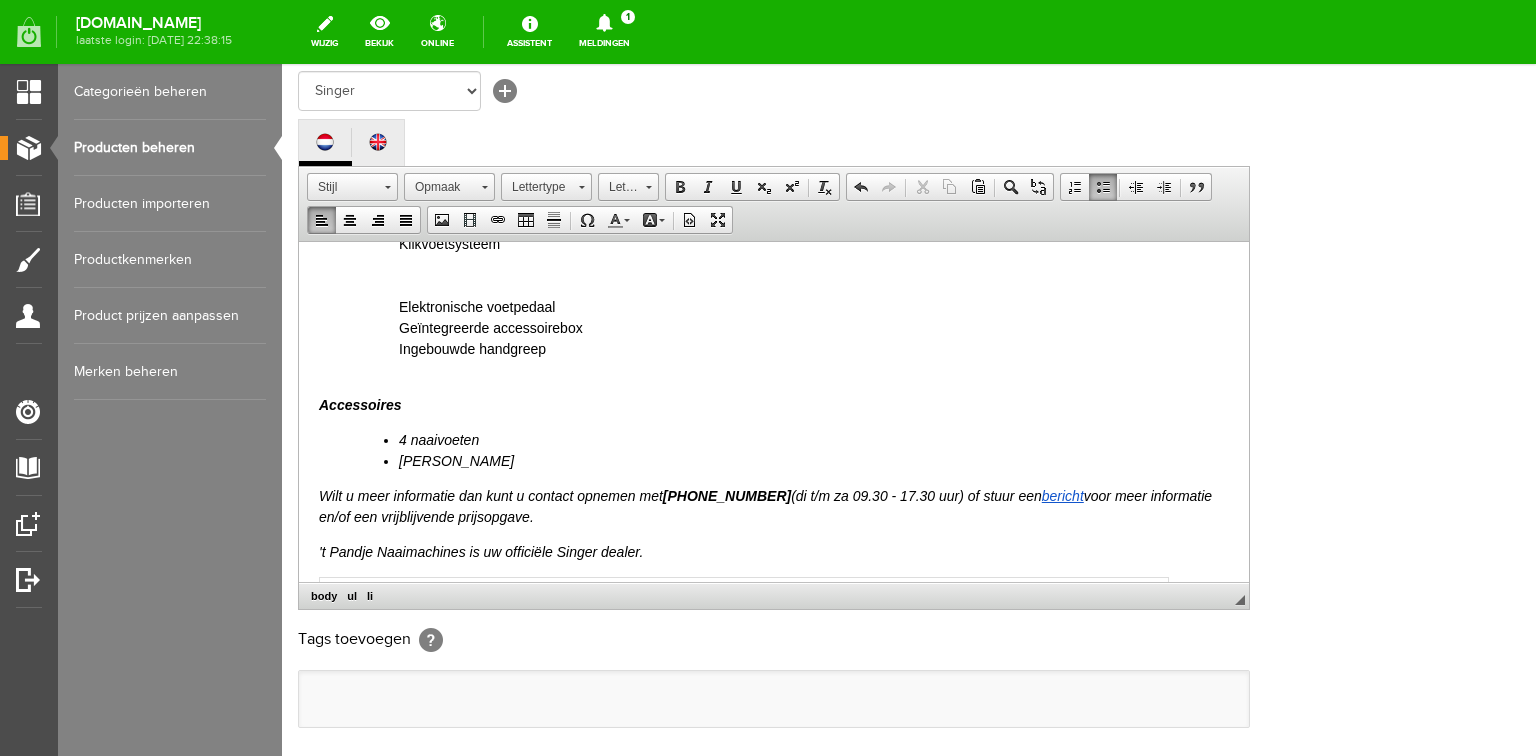 scroll, scrollTop: 720, scrollLeft: 0, axis: vertical 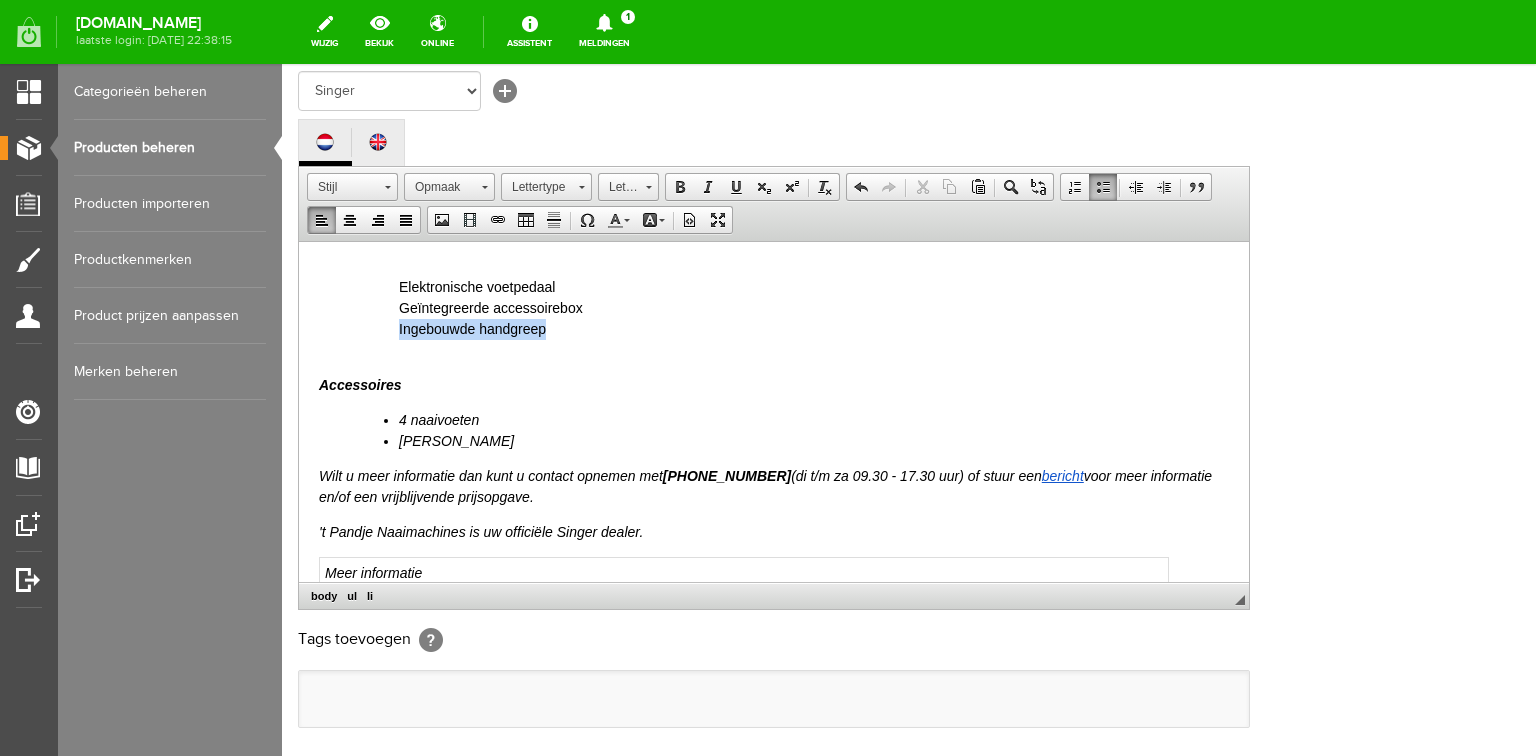 drag, startPoint x: 399, startPoint y: 326, endPoint x: 579, endPoint y: 325, distance: 180.00278 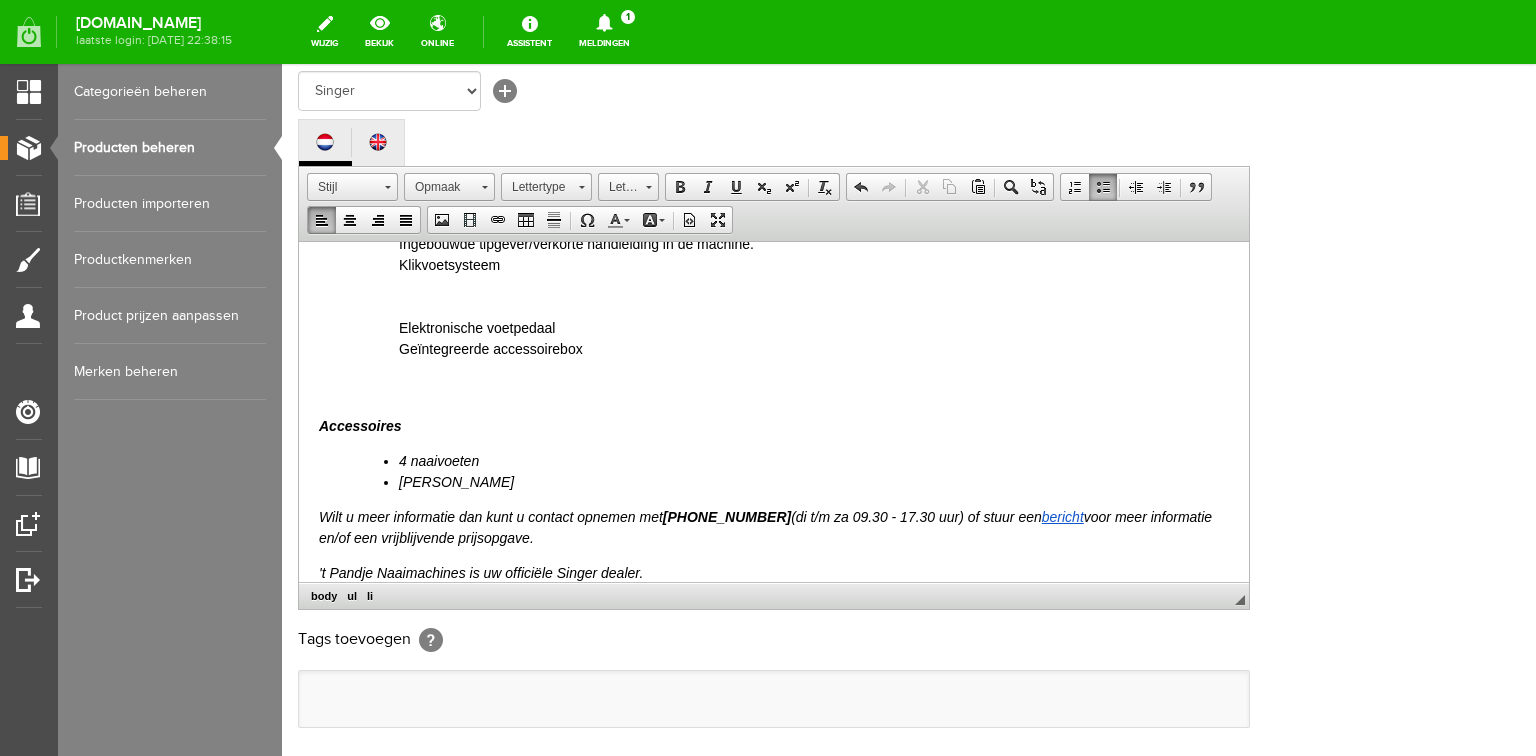 scroll, scrollTop: 640, scrollLeft: 0, axis: vertical 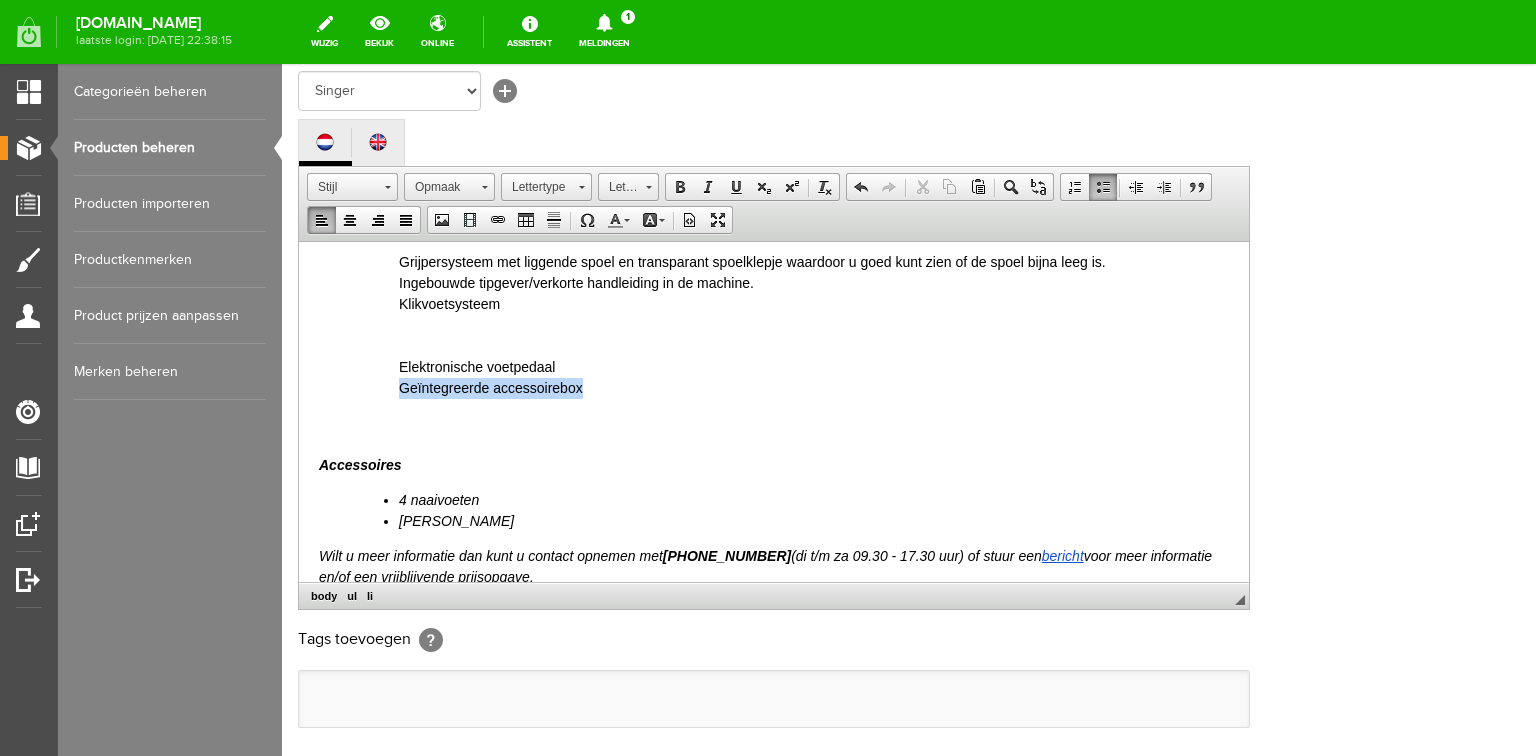 drag, startPoint x: 401, startPoint y: 389, endPoint x: 596, endPoint y: 389, distance: 195 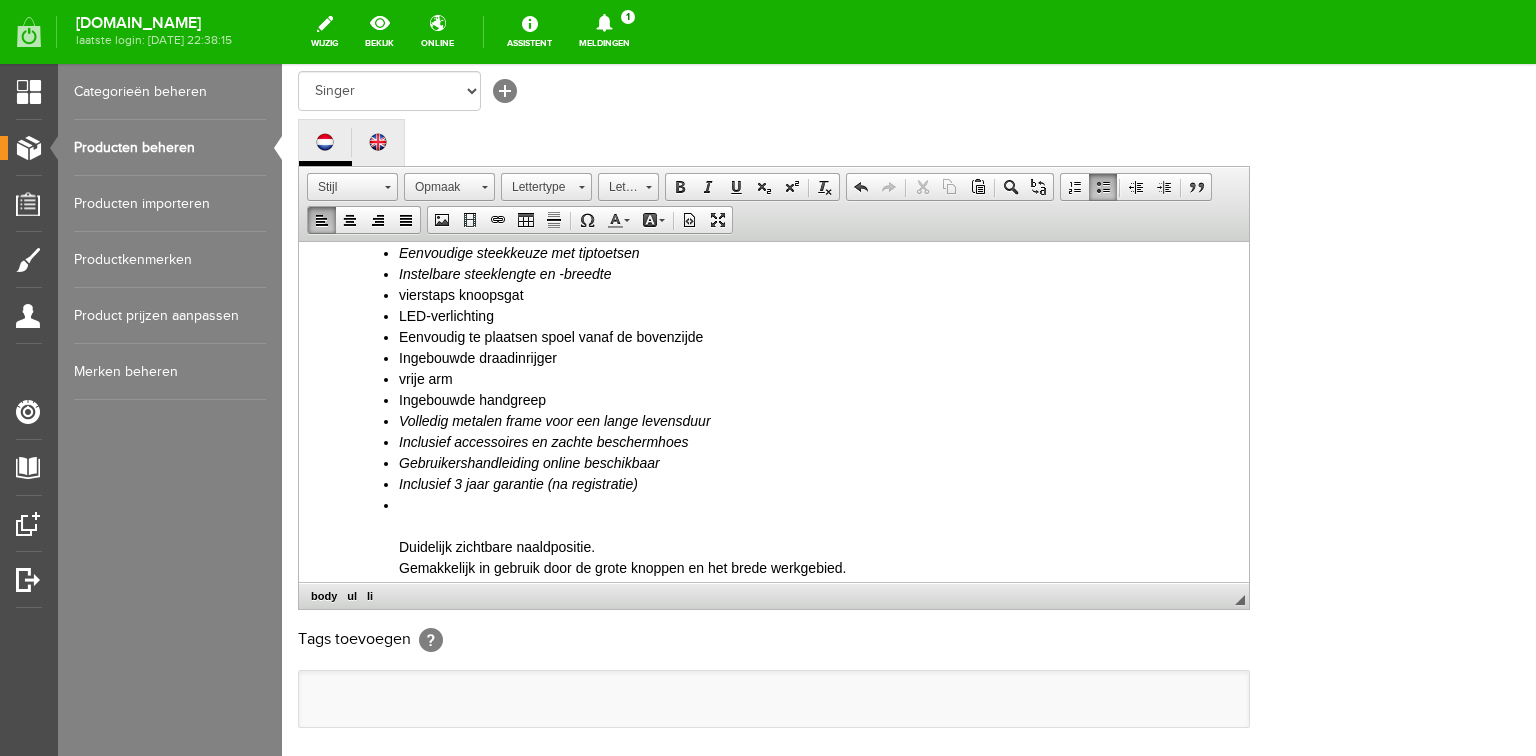 scroll, scrollTop: 320, scrollLeft: 0, axis: vertical 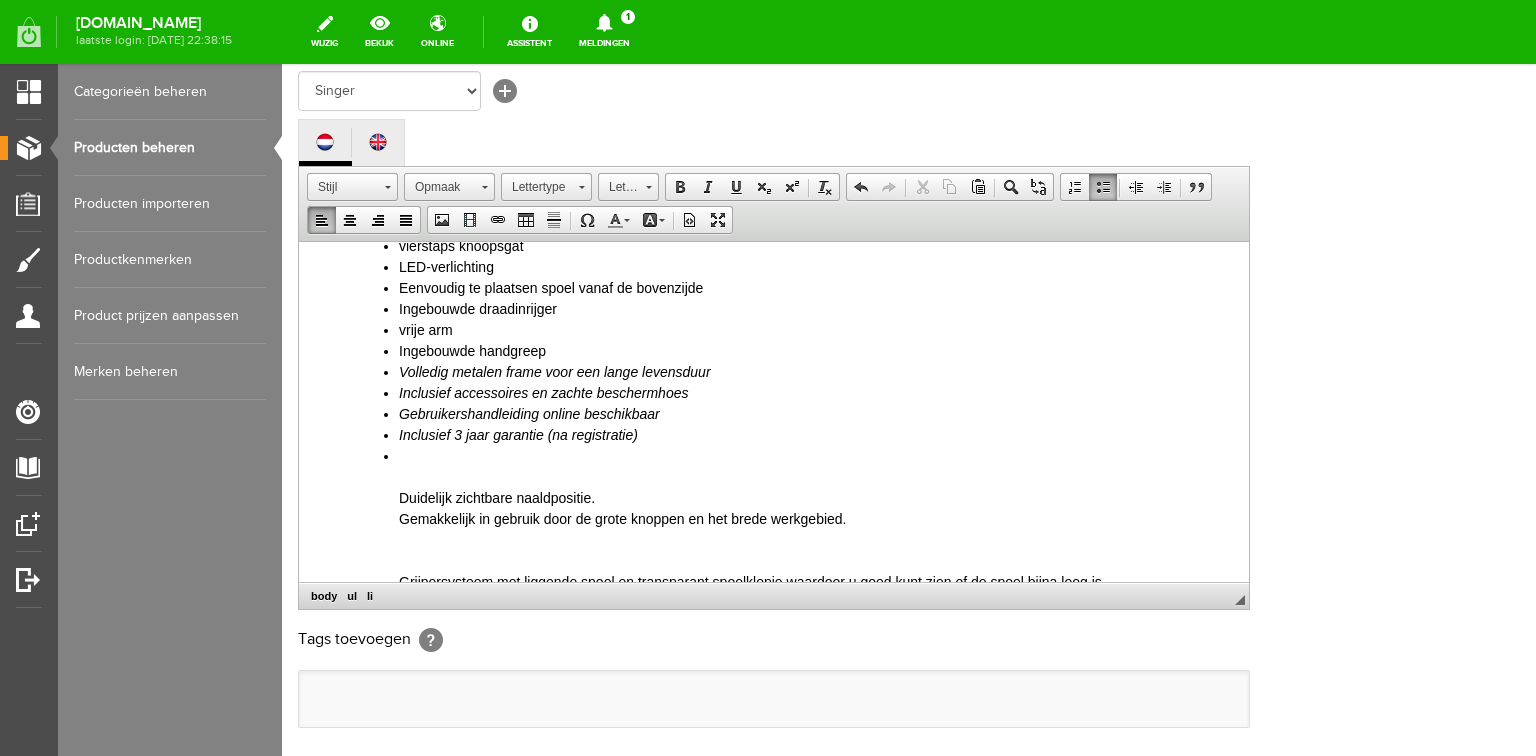 click on "Ingebouwde draadinrijger" at bounding box center (814, 308) 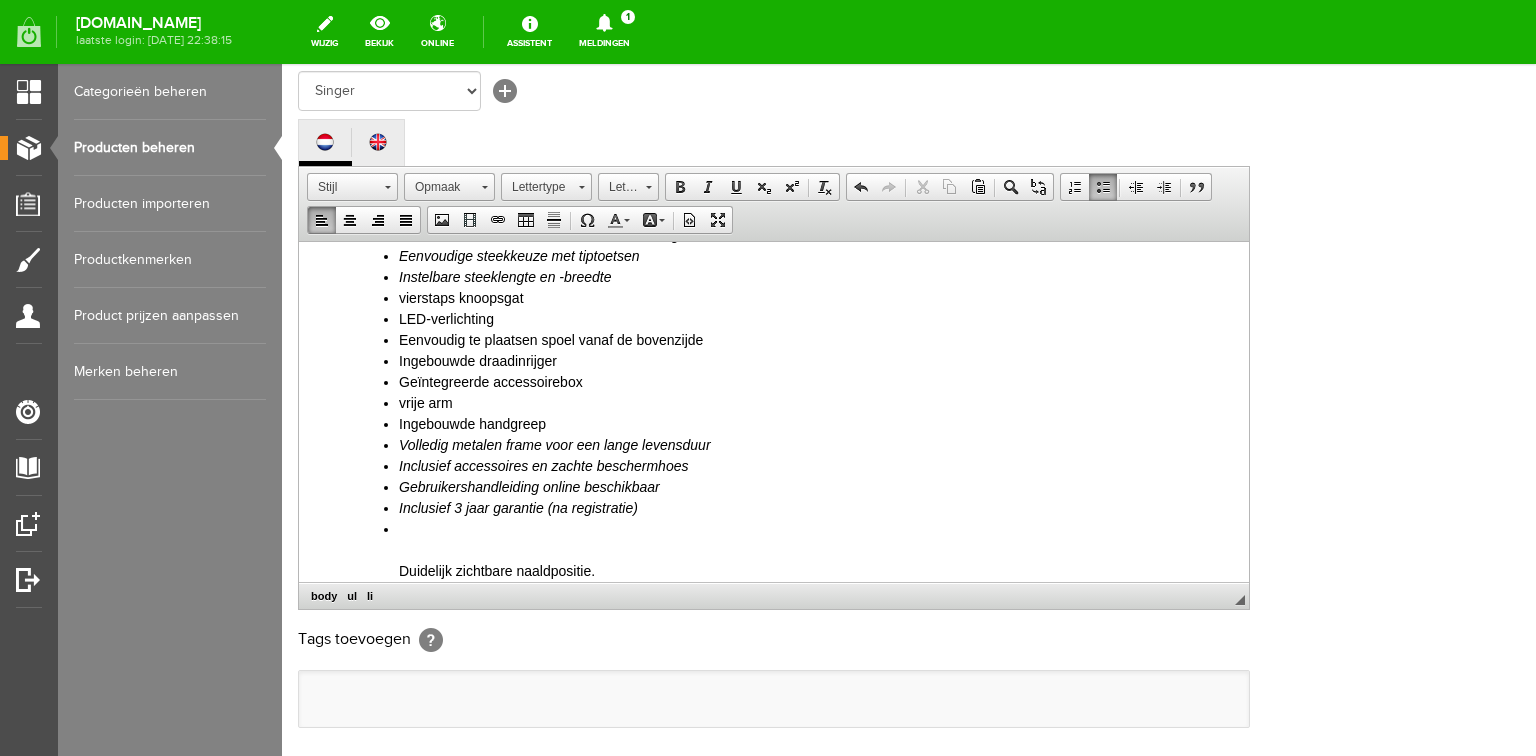 scroll, scrollTop: 240, scrollLeft: 0, axis: vertical 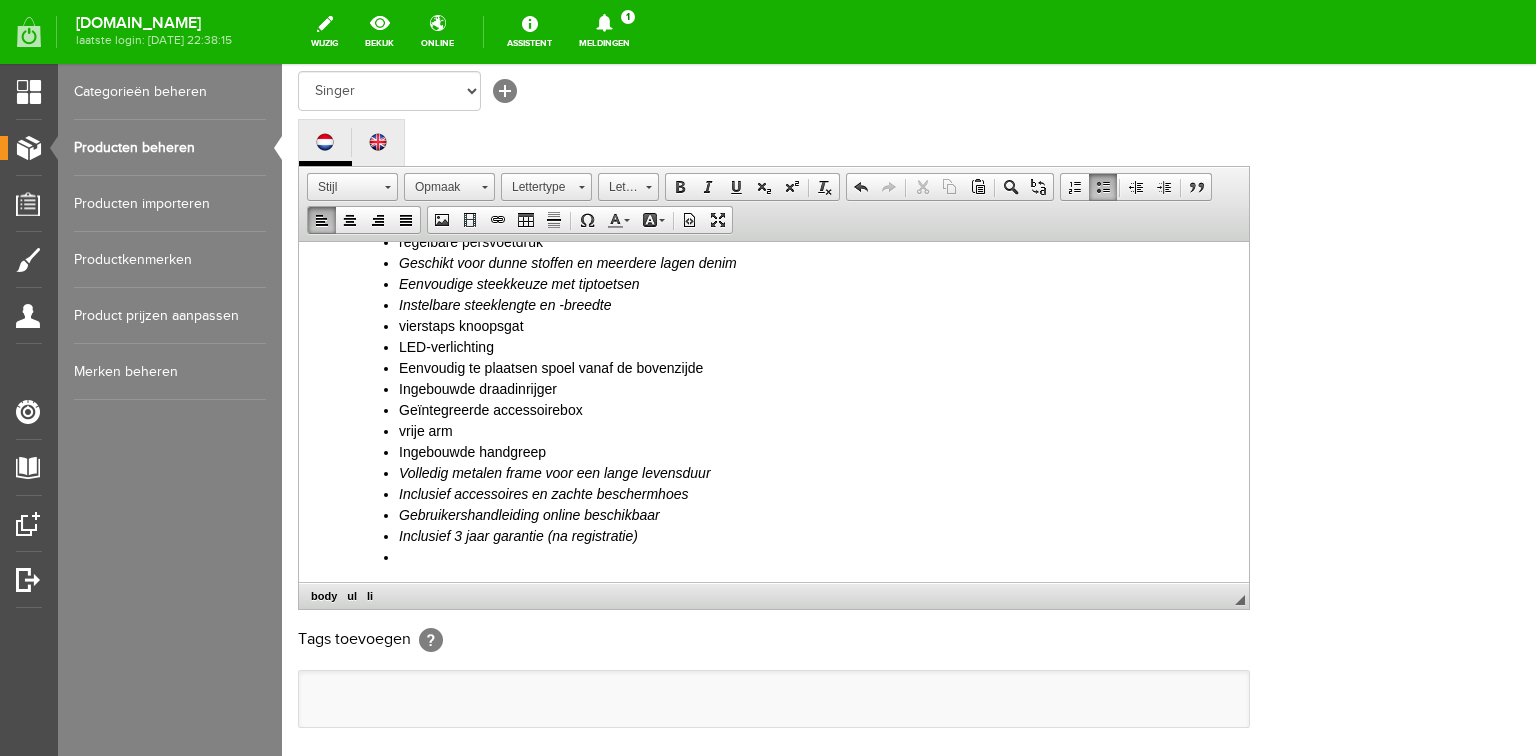 click on "vierstaps knoopsgat" at bounding box center [814, 325] 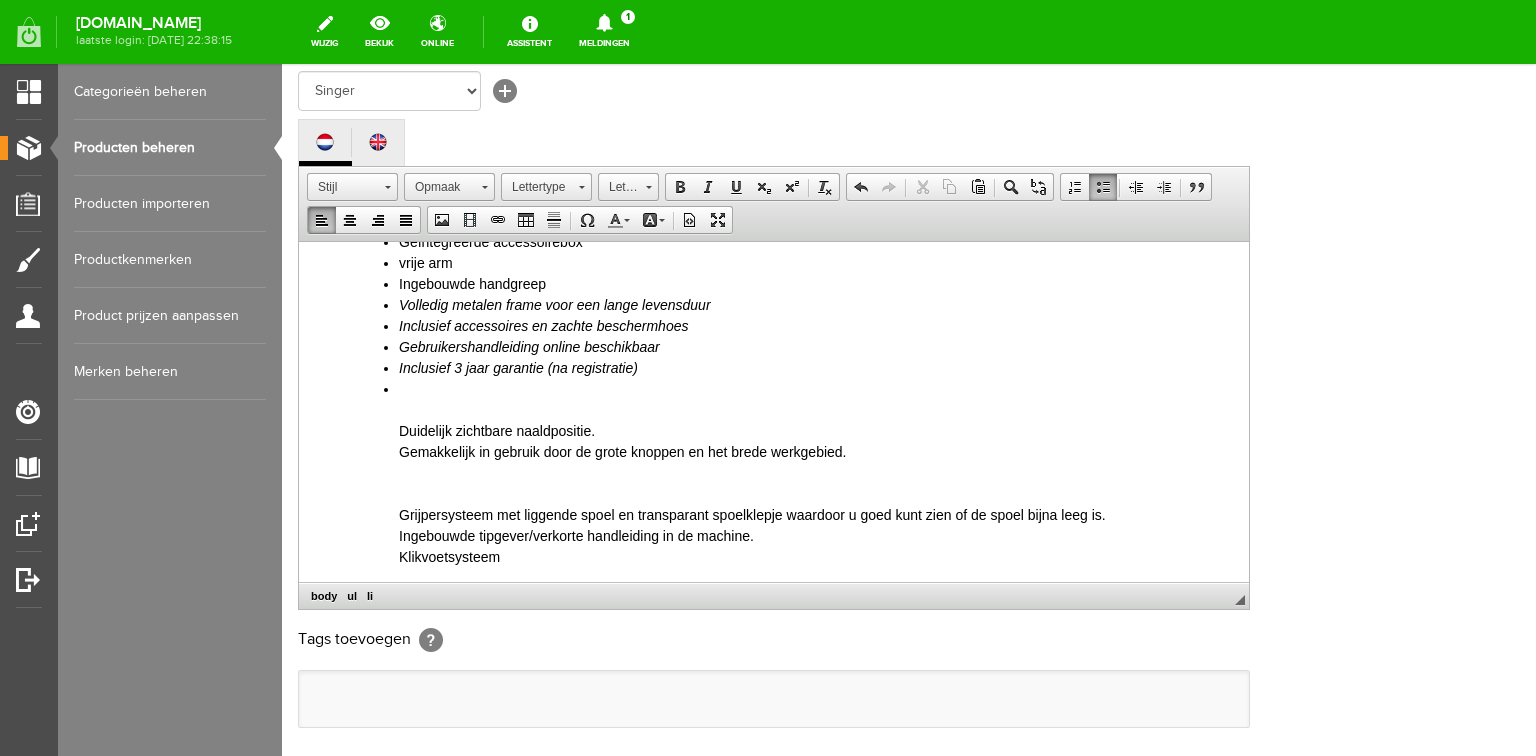 scroll, scrollTop: 480, scrollLeft: 0, axis: vertical 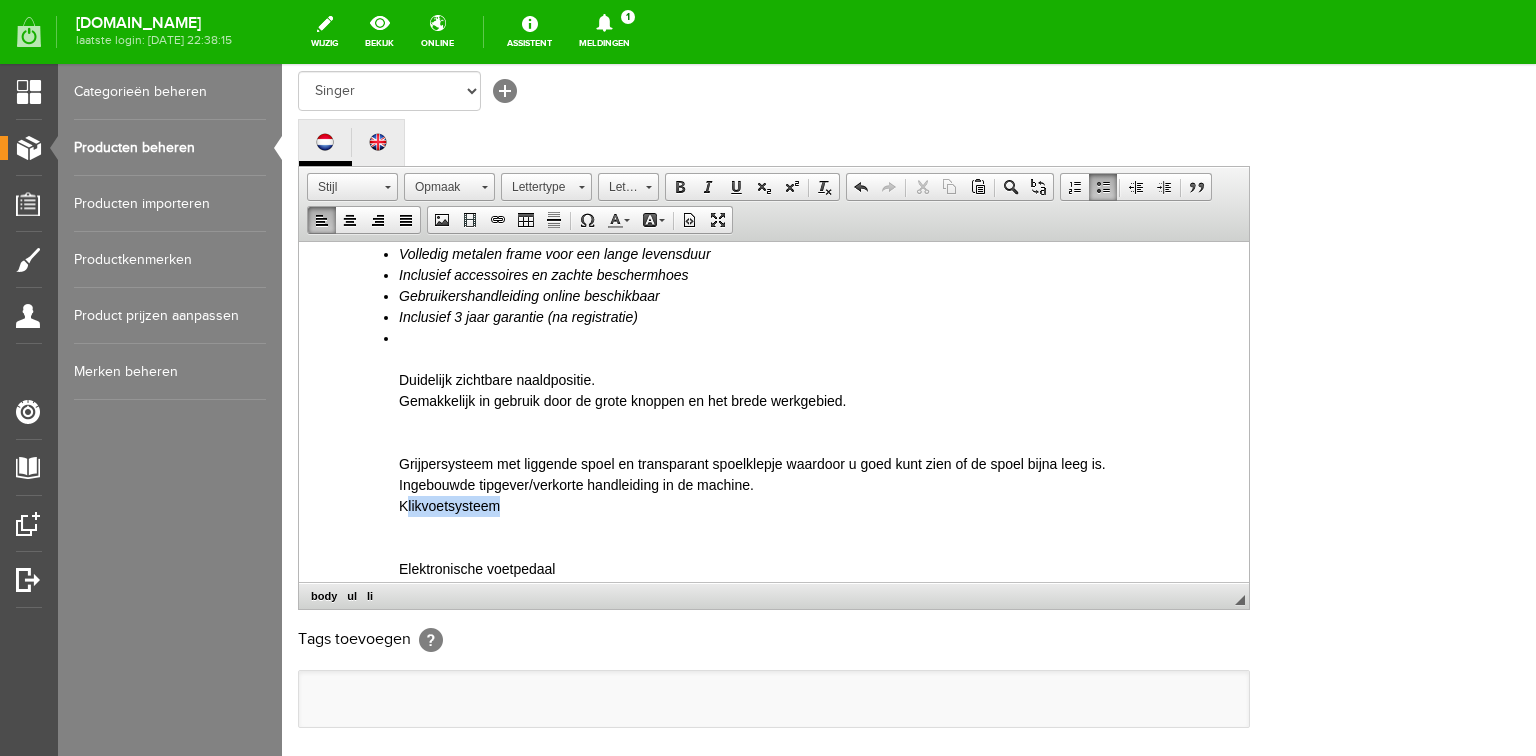 drag, startPoint x: 404, startPoint y: 502, endPoint x: 502, endPoint y: 507, distance: 98.12747 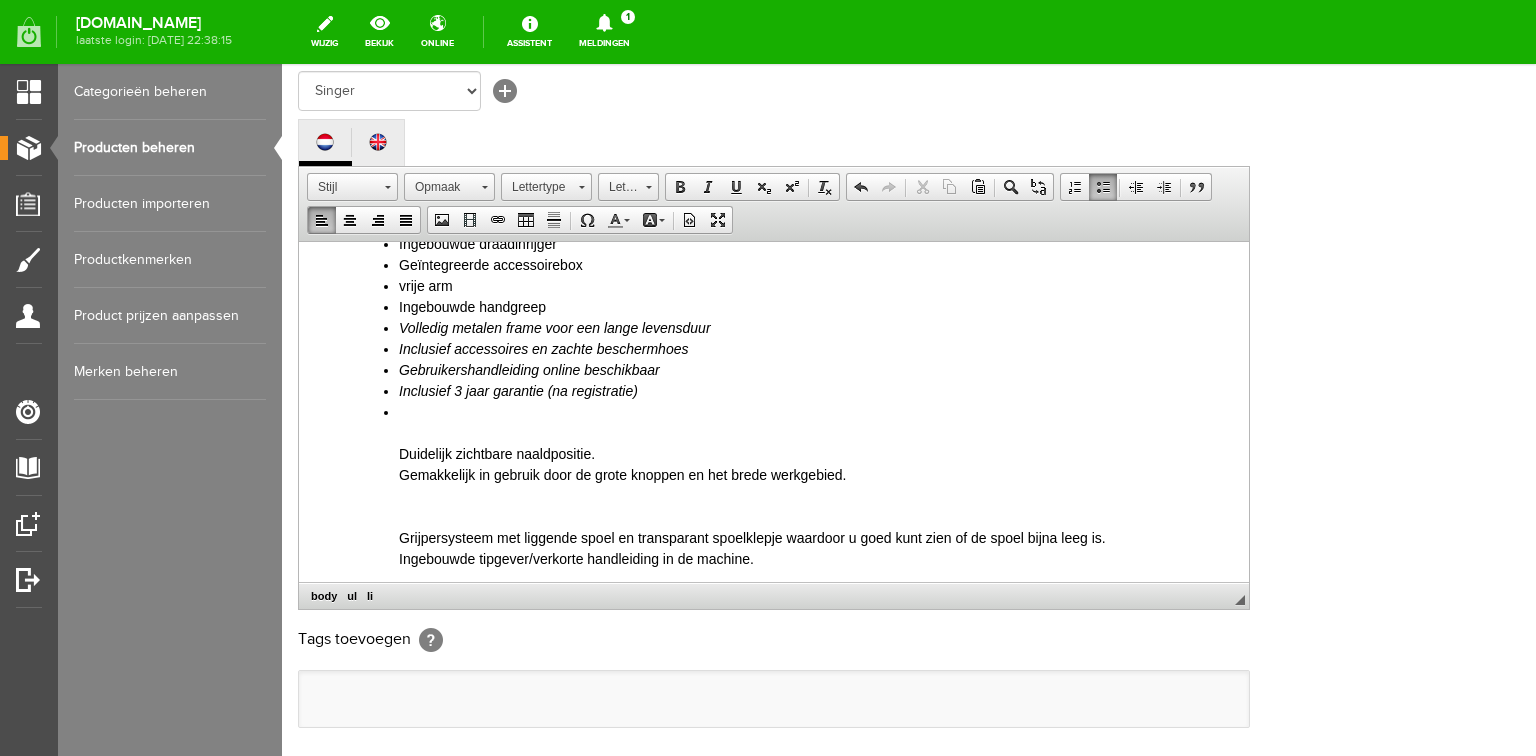 scroll, scrollTop: 320, scrollLeft: 0, axis: vertical 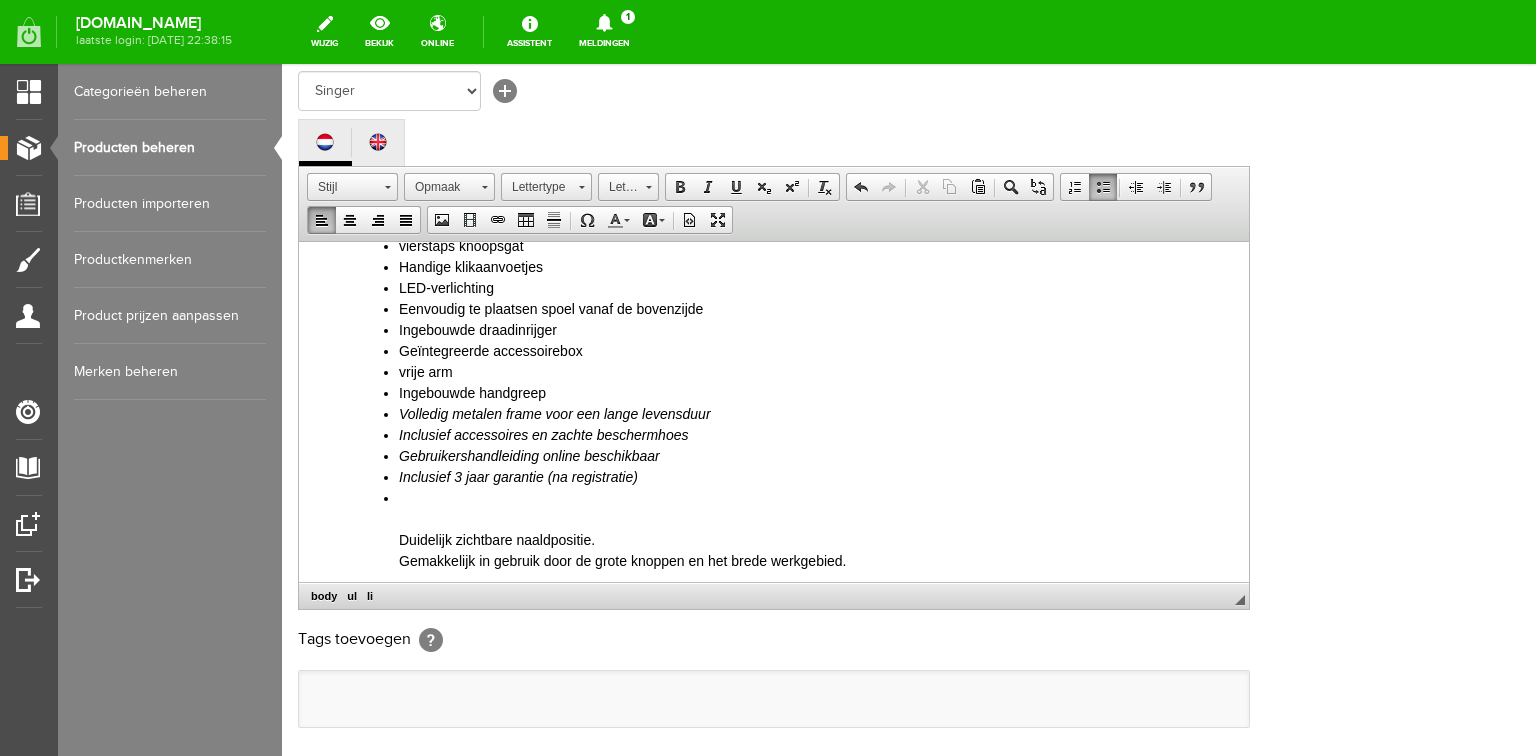 click on "vrije arm" at bounding box center [814, 371] 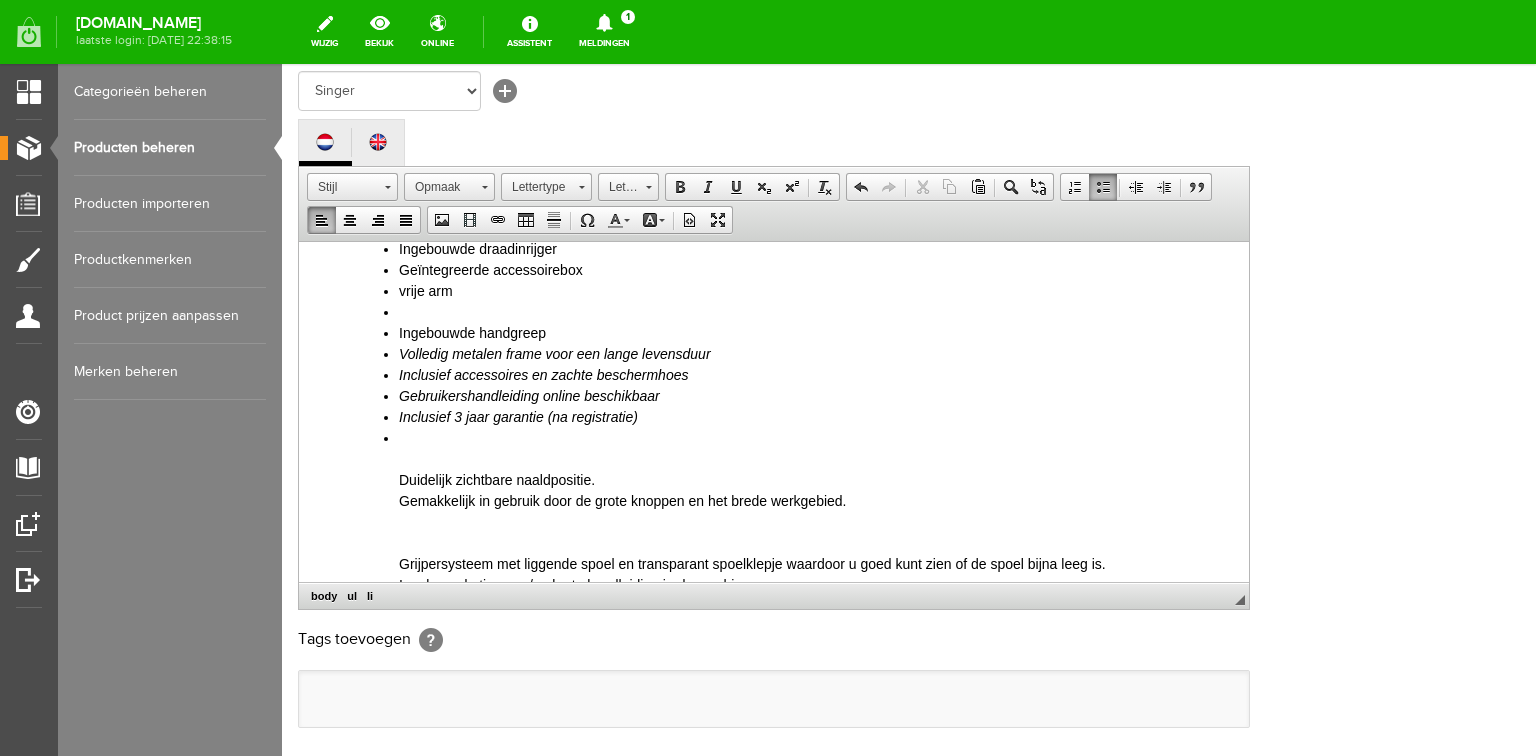 scroll, scrollTop: 400, scrollLeft: 0, axis: vertical 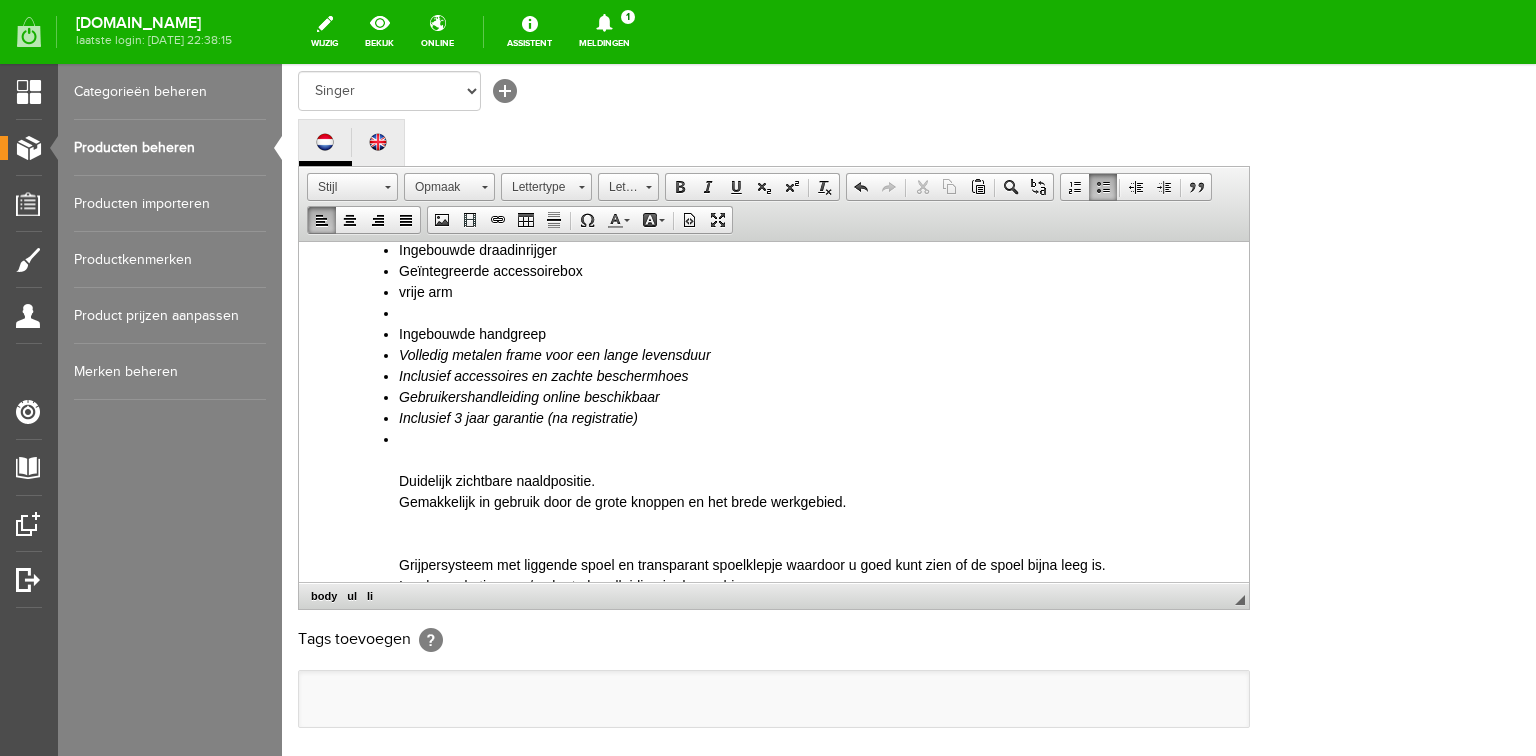 click on "Duidelijk zichtbare naaldpositie. Gemakkelijk in gebruik door de grote knoppen en het brede werkgebied. Grijpersysteem met liggende spoel en transparant spoelklepje waardoor u goed kunt zien of de spoel bijna leeg is. Ingebouwde tipgever/verkorte handleiding in de machine. Elektronische voetpedaal" at bounding box center (814, 585) 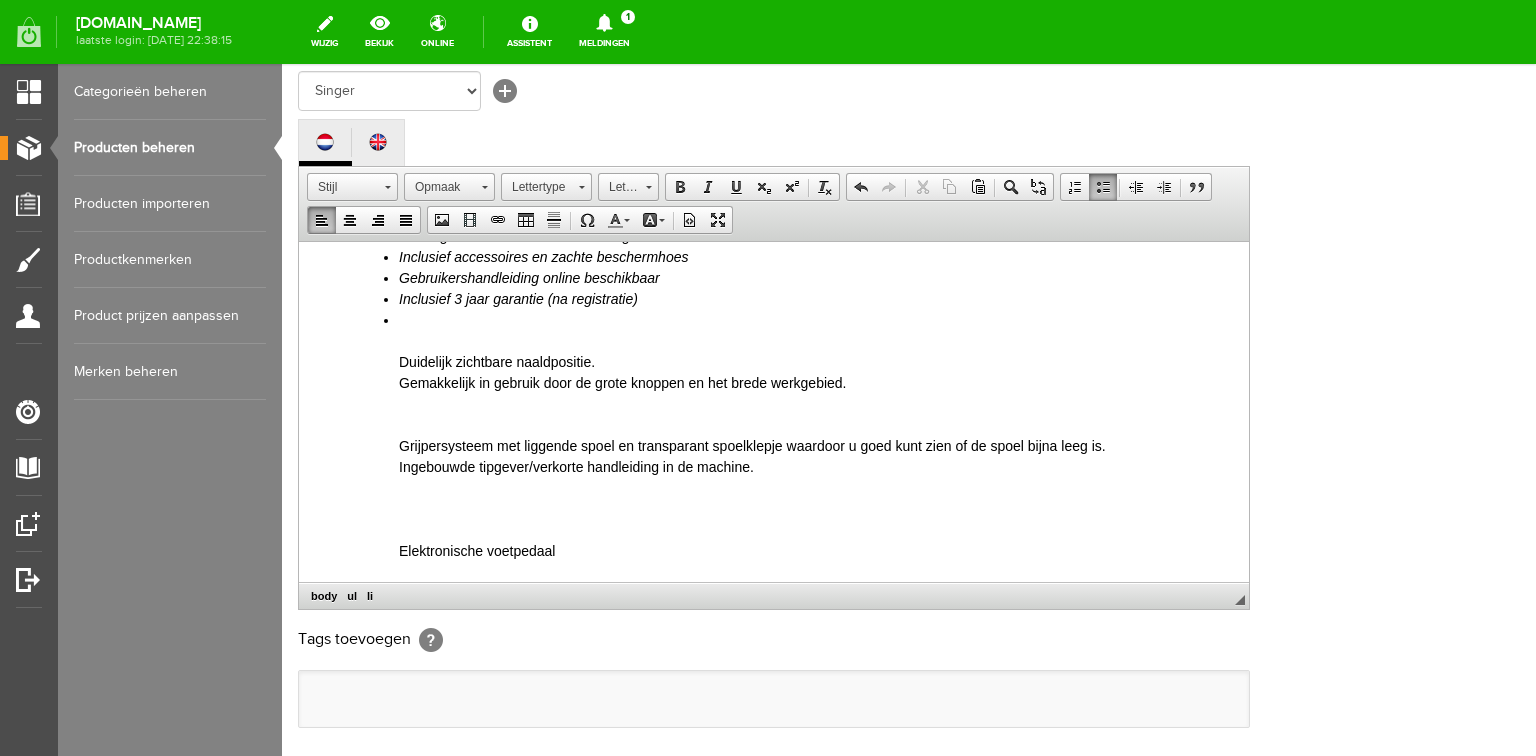 scroll, scrollTop: 560, scrollLeft: 0, axis: vertical 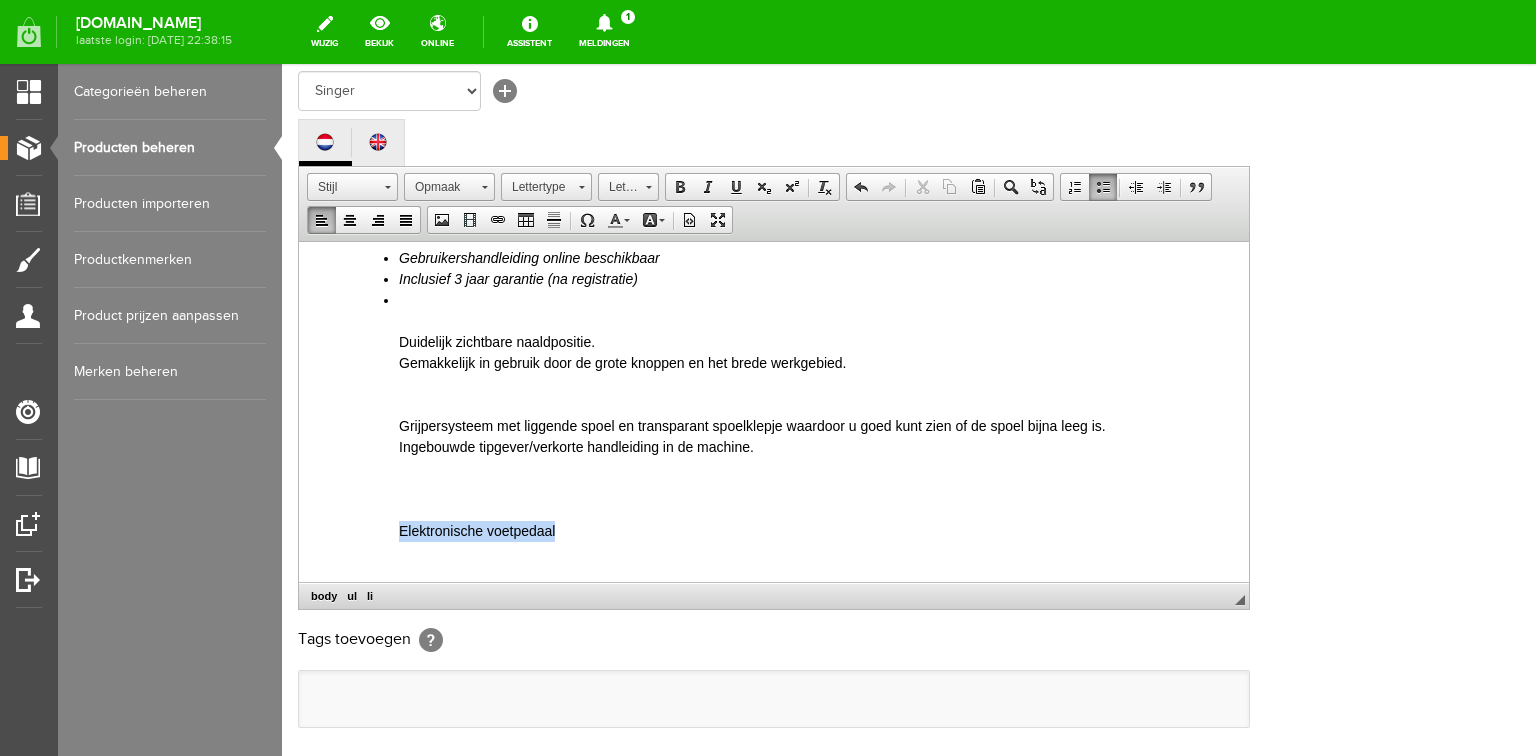 drag, startPoint x: 400, startPoint y: 524, endPoint x: 564, endPoint y: 524, distance: 164 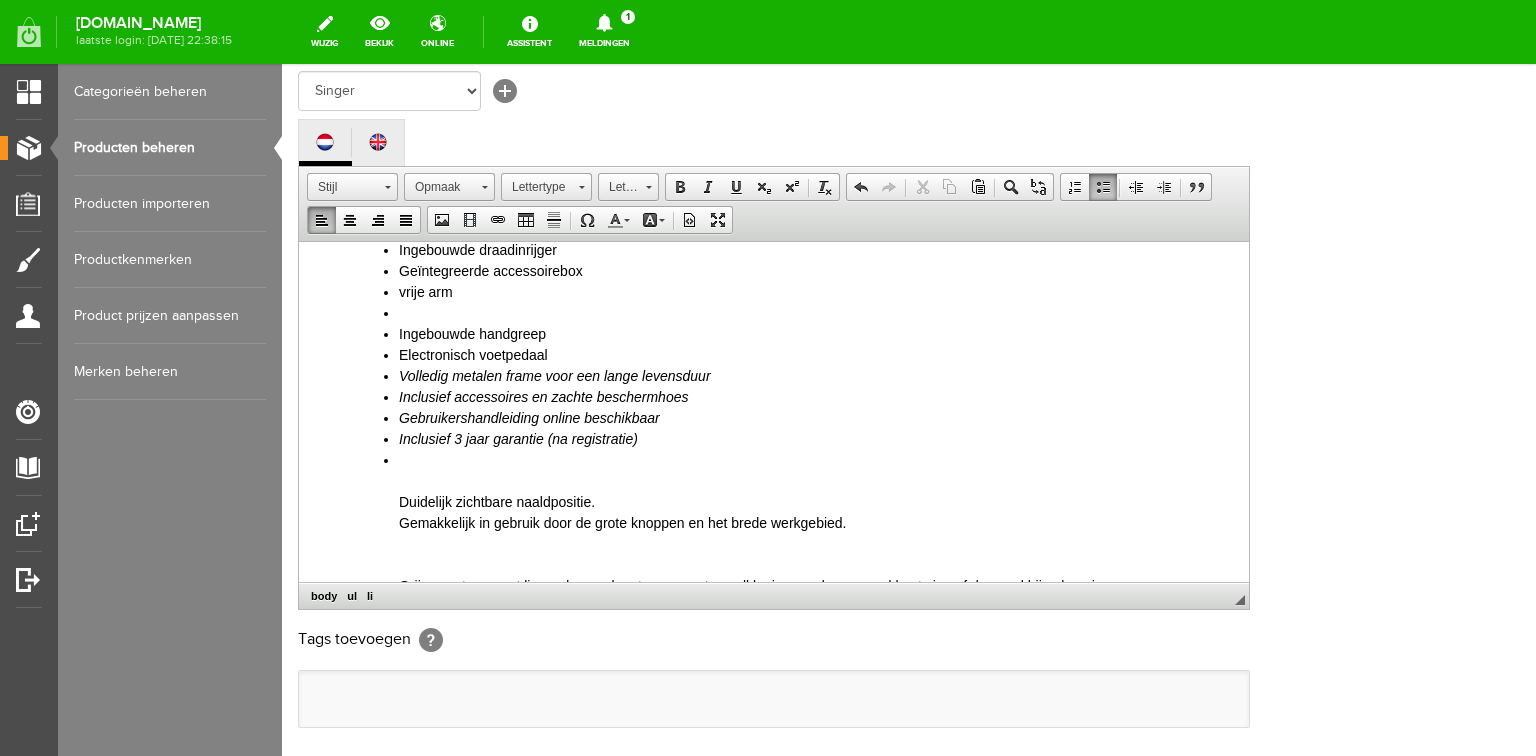 scroll, scrollTop: 400, scrollLeft: 0, axis: vertical 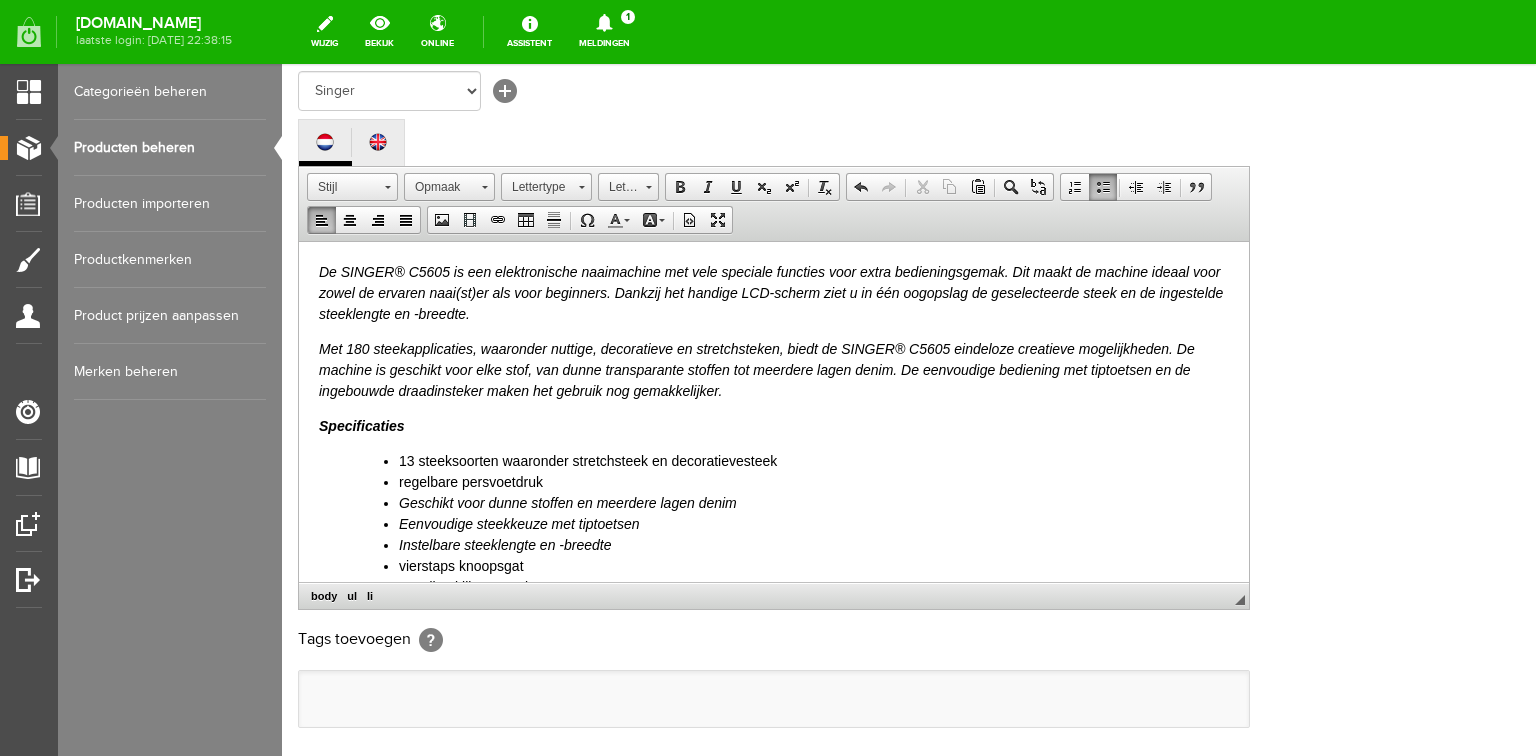 click on "13 steeksoorten waaronder stretchsteek en decoratievesteek" at bounding box center (814, 460) 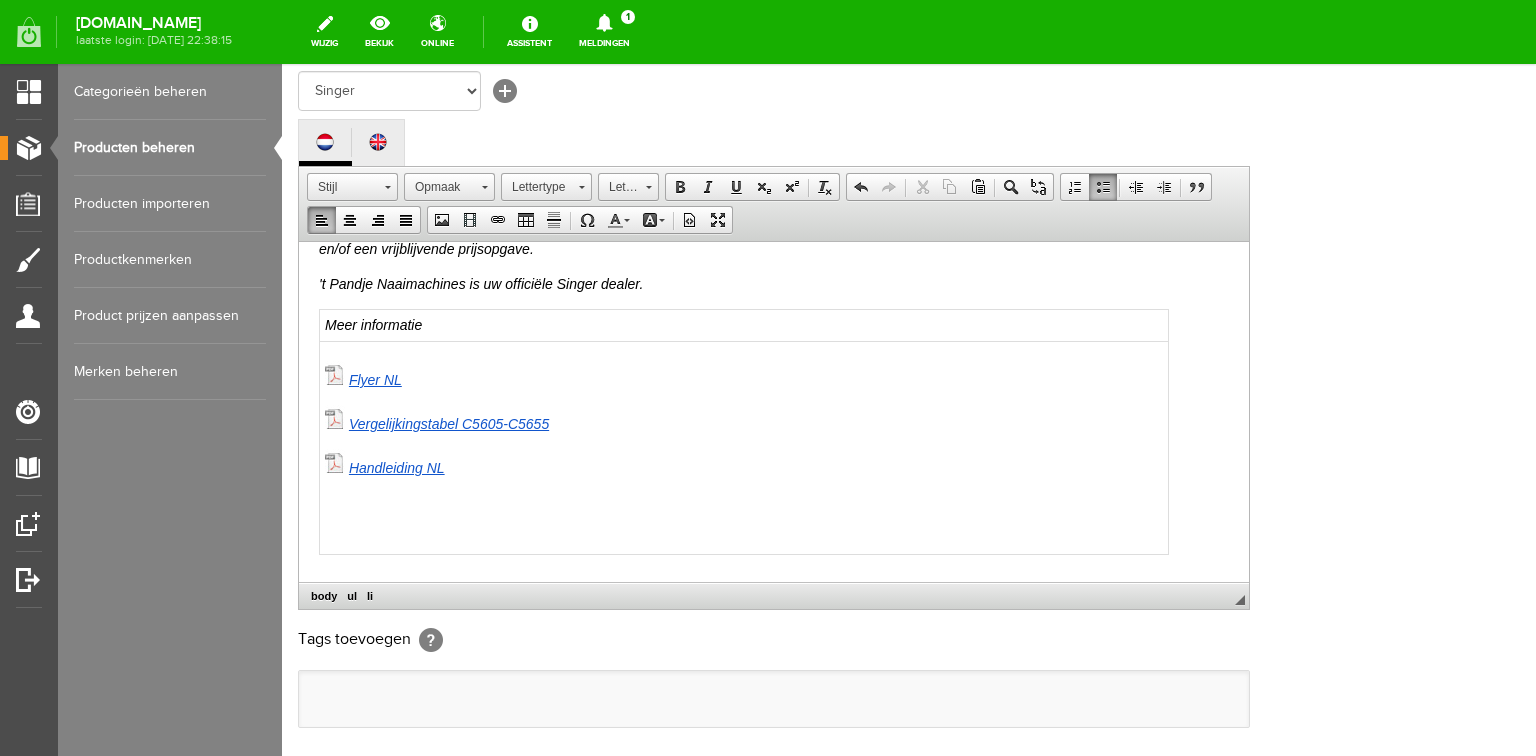 scroll, scrollTop: 1100, scrollLeft: 0, axis: vertical 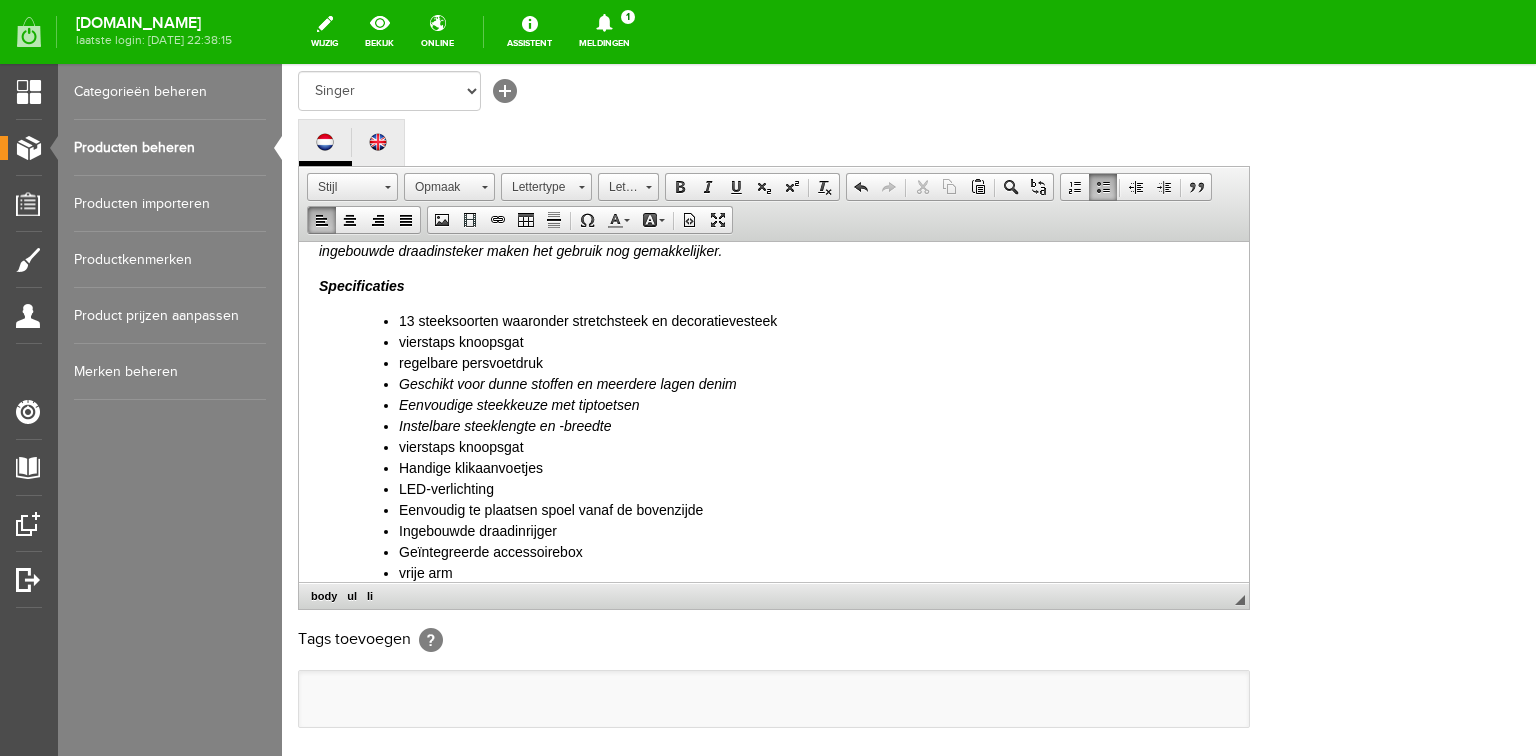click on "Eenvoudige steekkeuze met tiptoetsen" at bounding box center (519, 404) 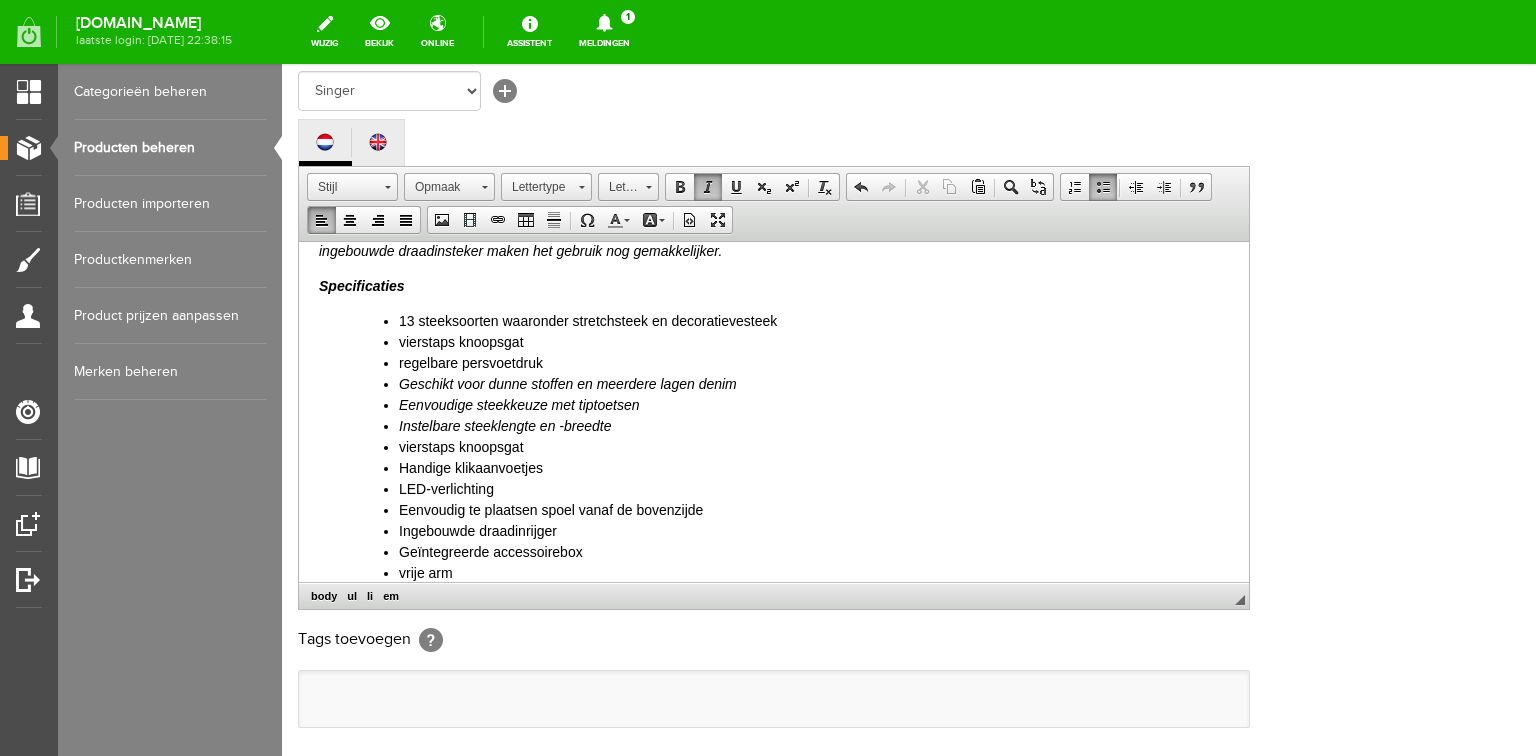 click on "Eenvoudige steekkeuze met tiptoetsen" at bounding box center (519, 404) 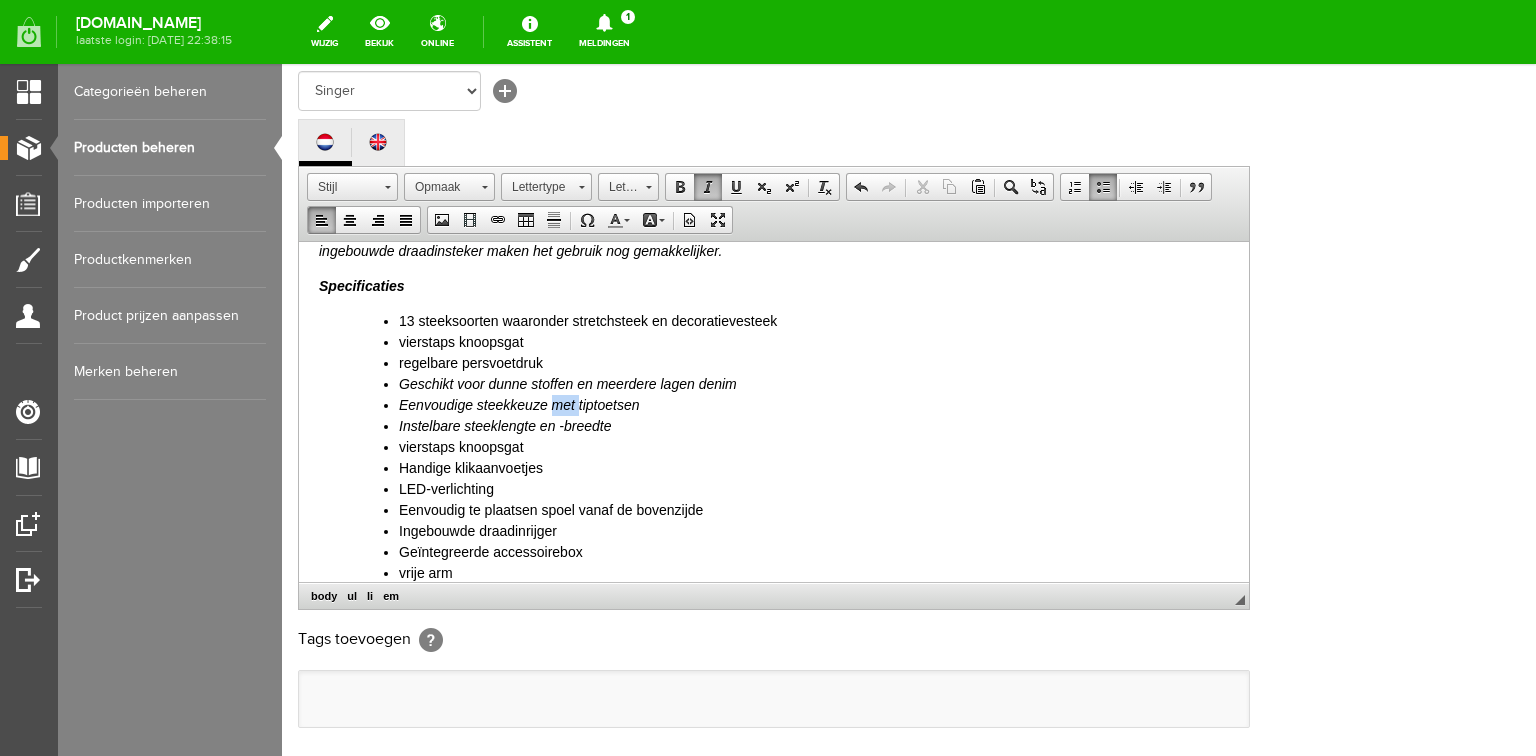 click on "Eenvoudige steekkeuze met tiptoetsen" at bounding box center (519, 404) 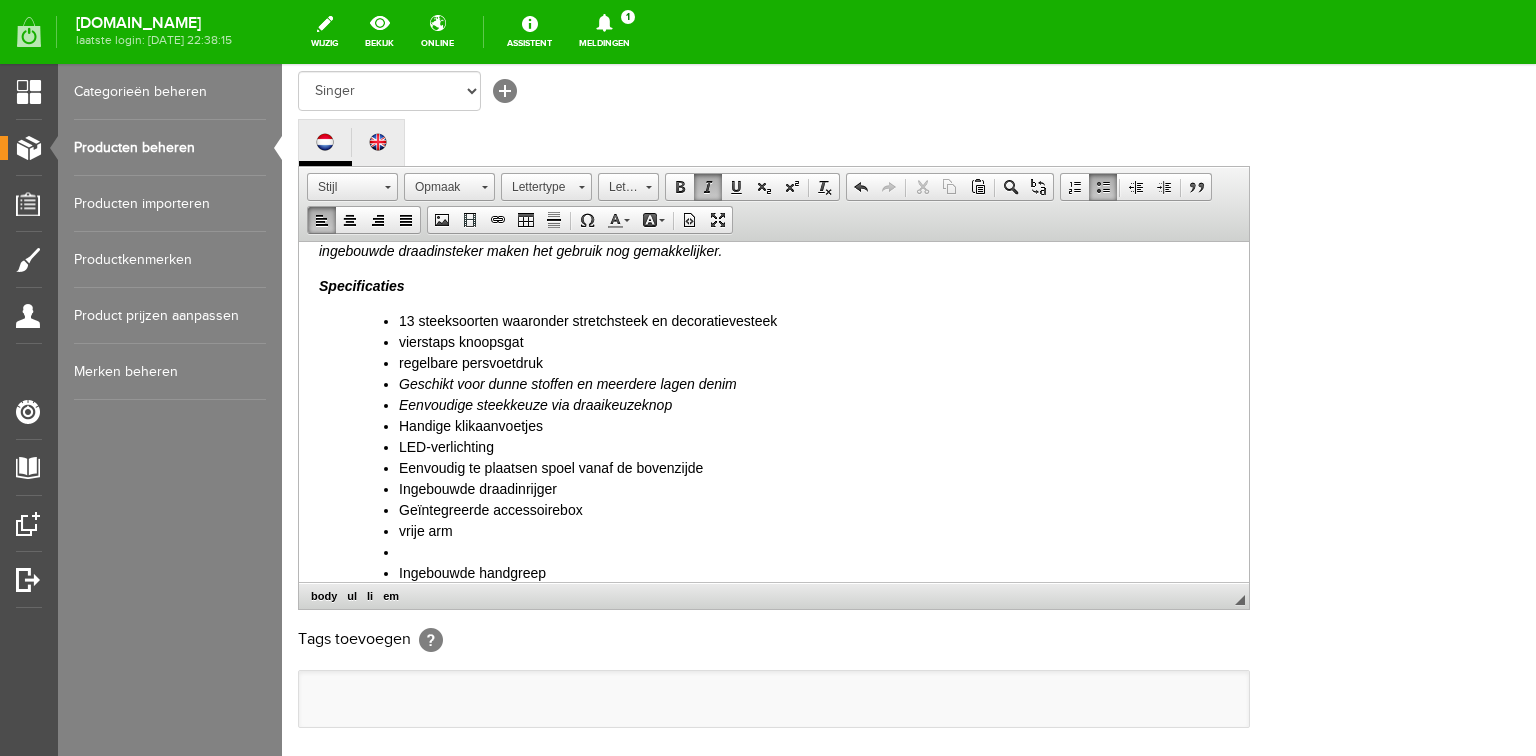 click on "Eenvoudige steekkeuze via draaikeuzeknop" at bounding box center (535, 404) 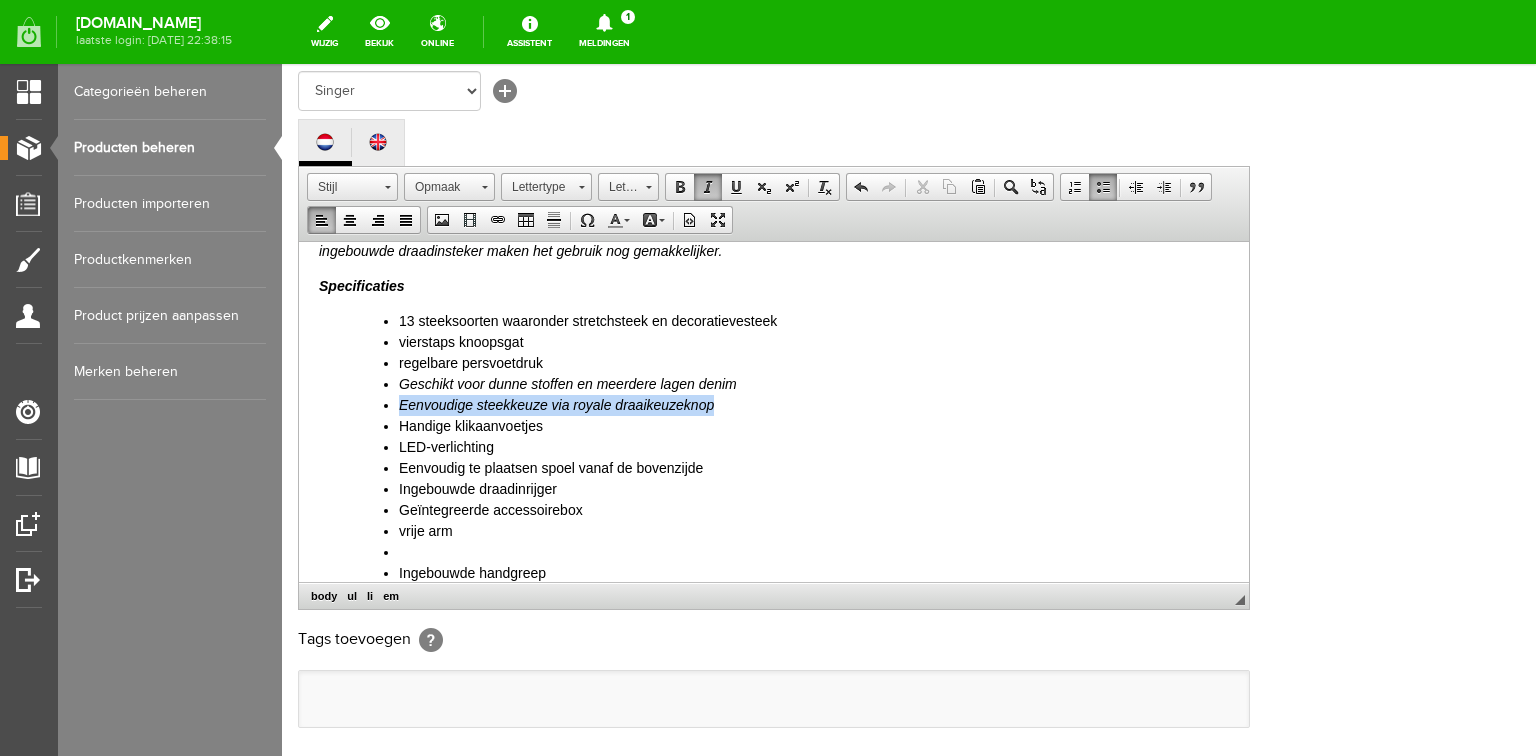 drag, startPoint x: 396, startPoint y: 403, endPoint x: 736, endPoint y: 402, distance: 340.00146 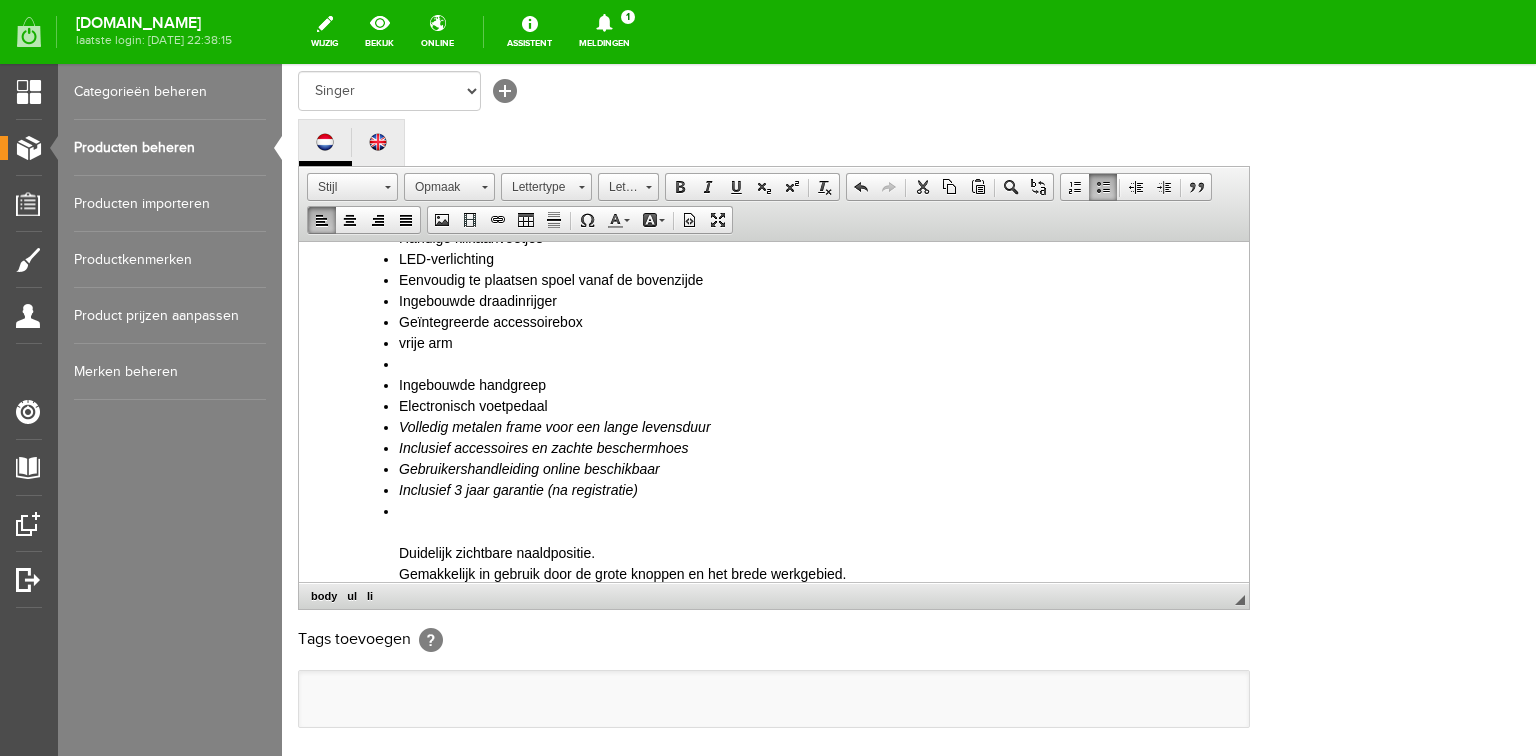 scroll, scrollTop: 300, scrollLeft: 0, axis: vertical 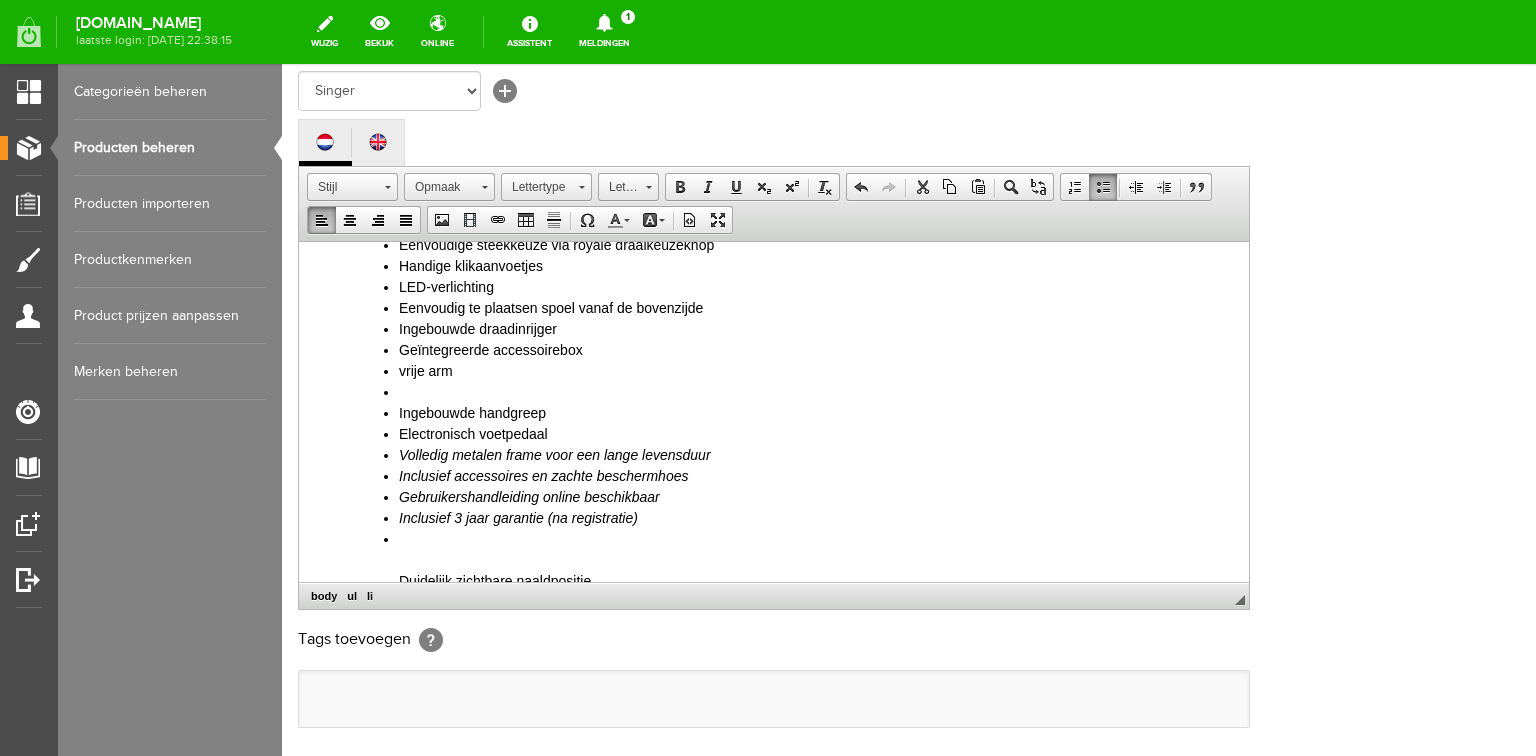 click on "Electronisch voetpedaal" at bounding box center [814, 433] 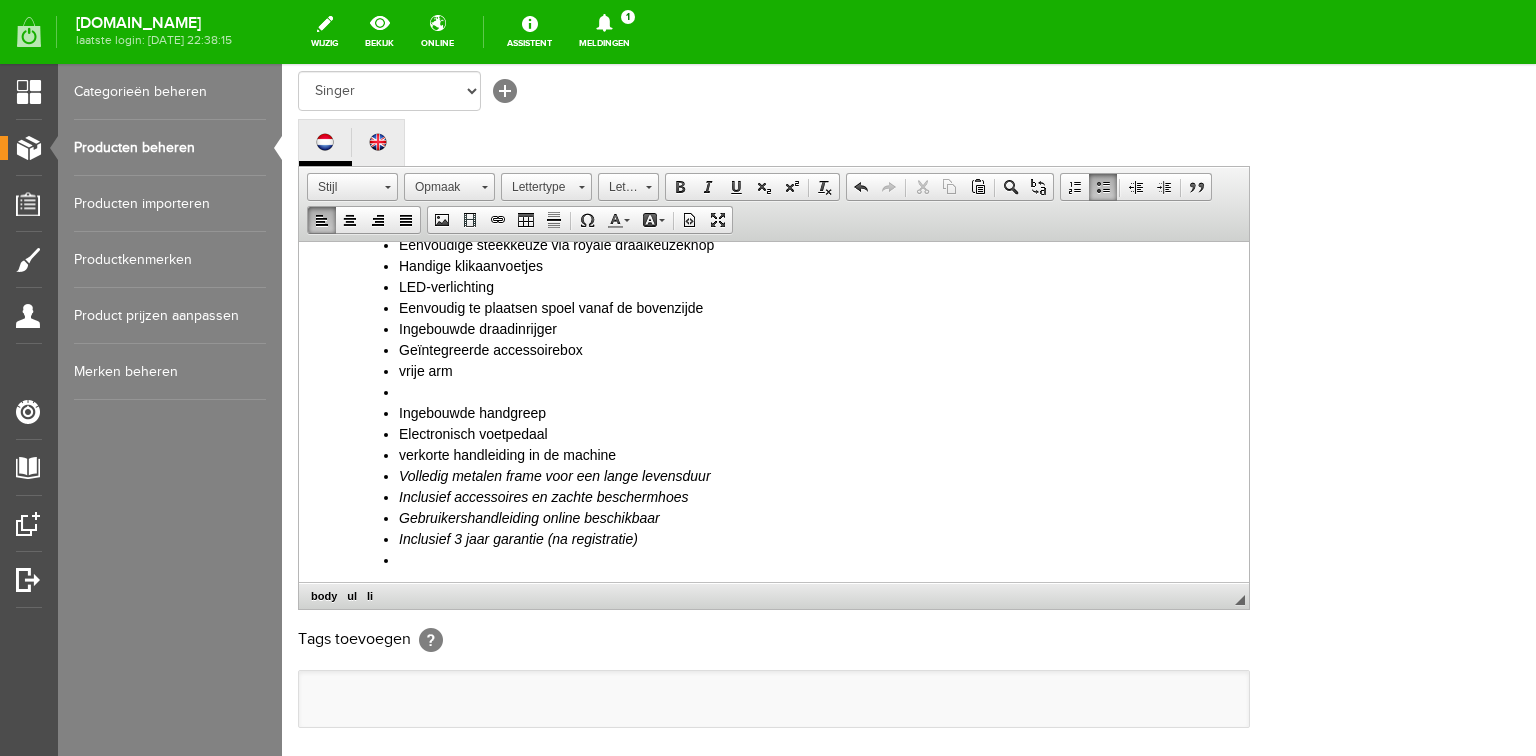 click on "verkorte handleiding in de machine" at bounding box center (814, 454) 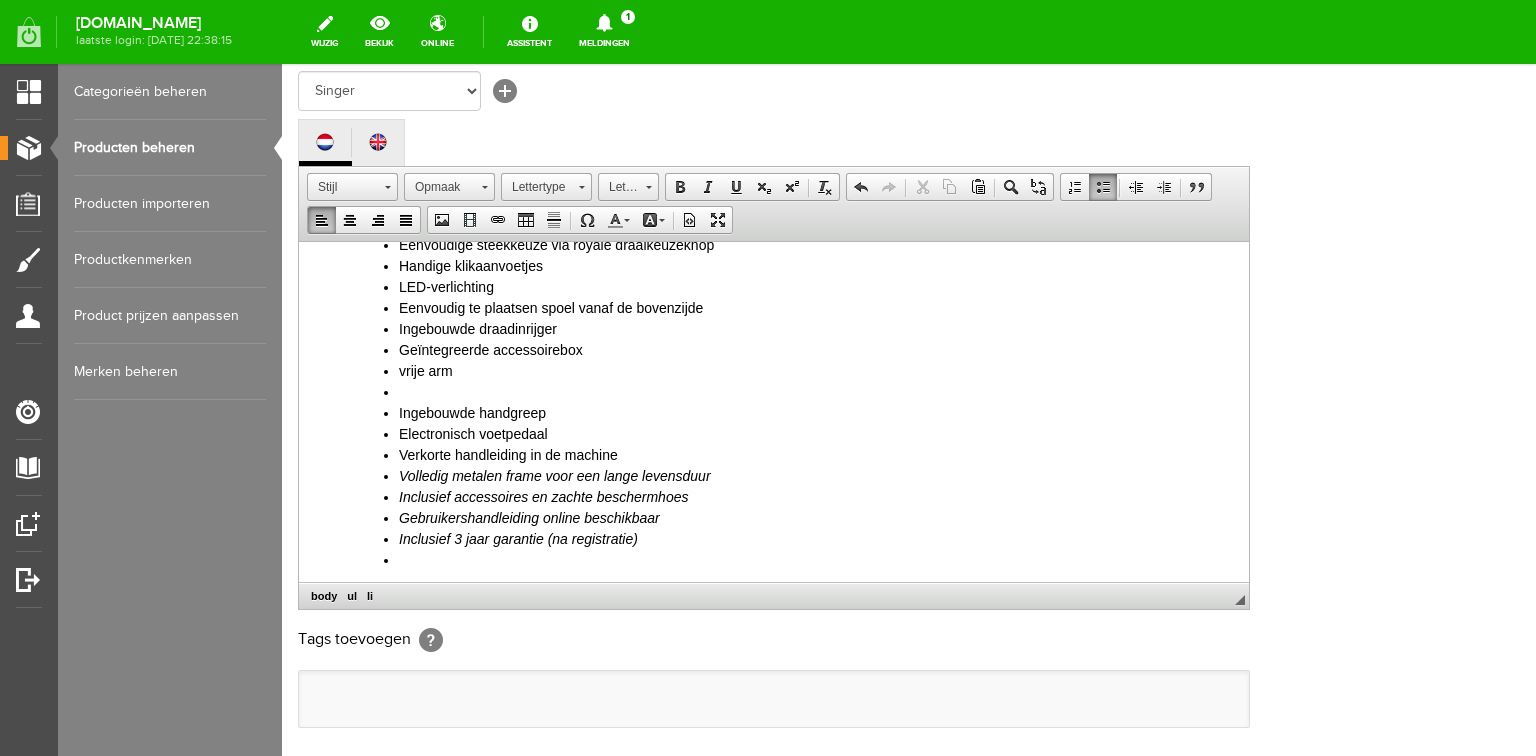 click at bounding box center (814, 391) 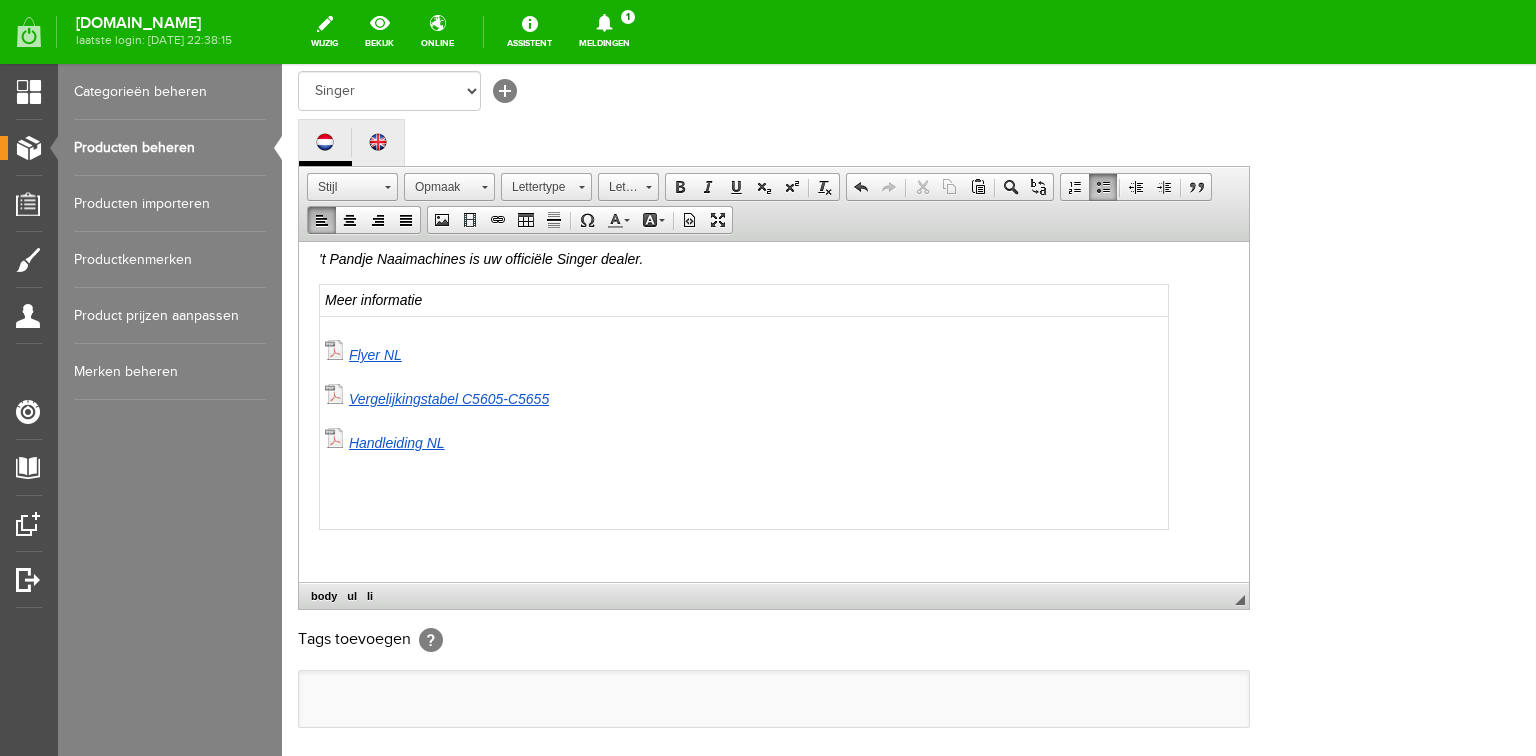 scroll, scrollTop: 1057, scrollLeft: 0, axis: vertical 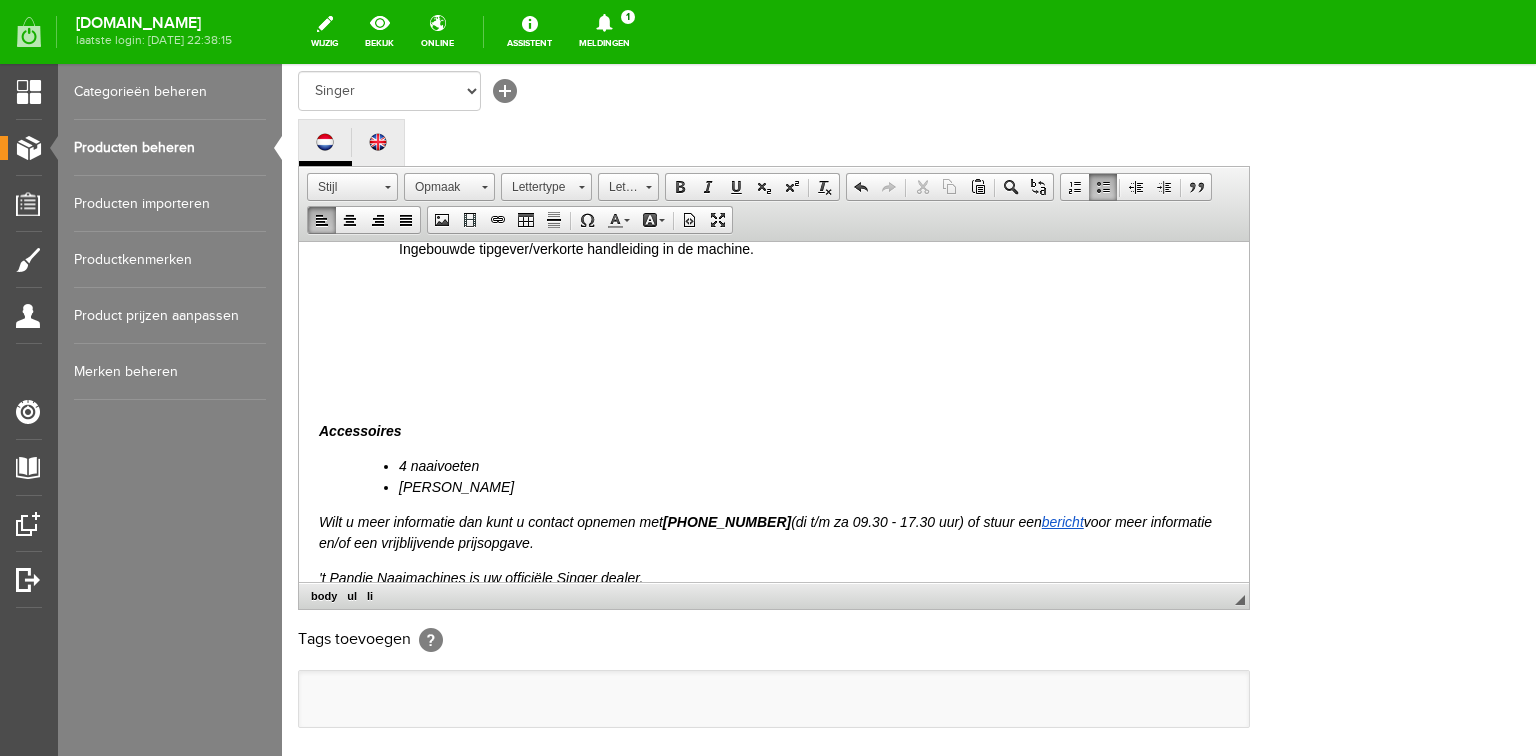 click on "4 naaivoeten" at bounding box center [439, 465] 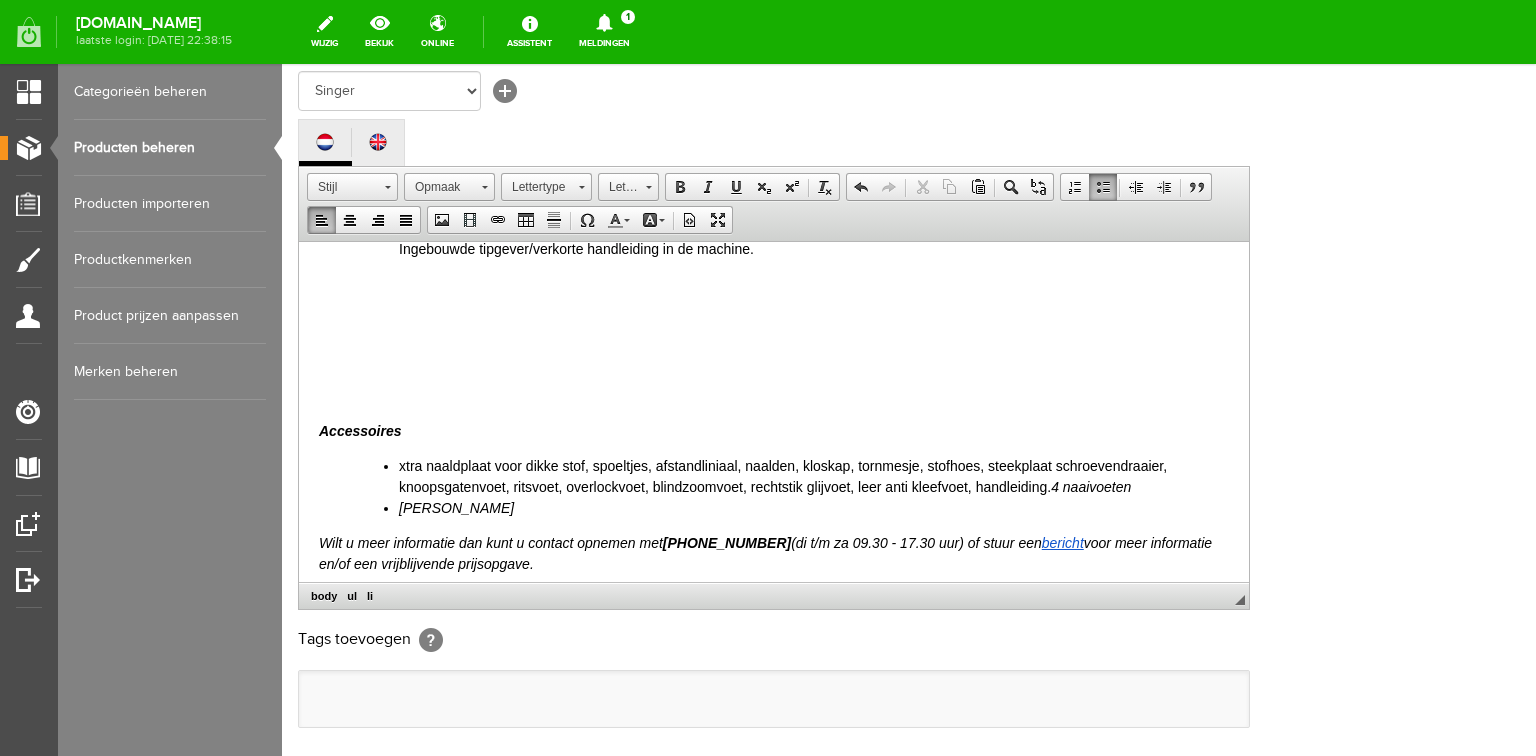 click on "xtra naaldplaat voor dikke stof, spoeltjes, afstandliniaal, naalden, kloskap, tornmesje, stofhoes, steekplaat schroevendraaier, knoopsgatenvoet, ritsvoet, overlockvoet, blindzoomvoet, rechtstik glijvoet, leer anti kleefvoet, handleiding. ​ 4 naaivoeten" at bounding box center [814, 476] 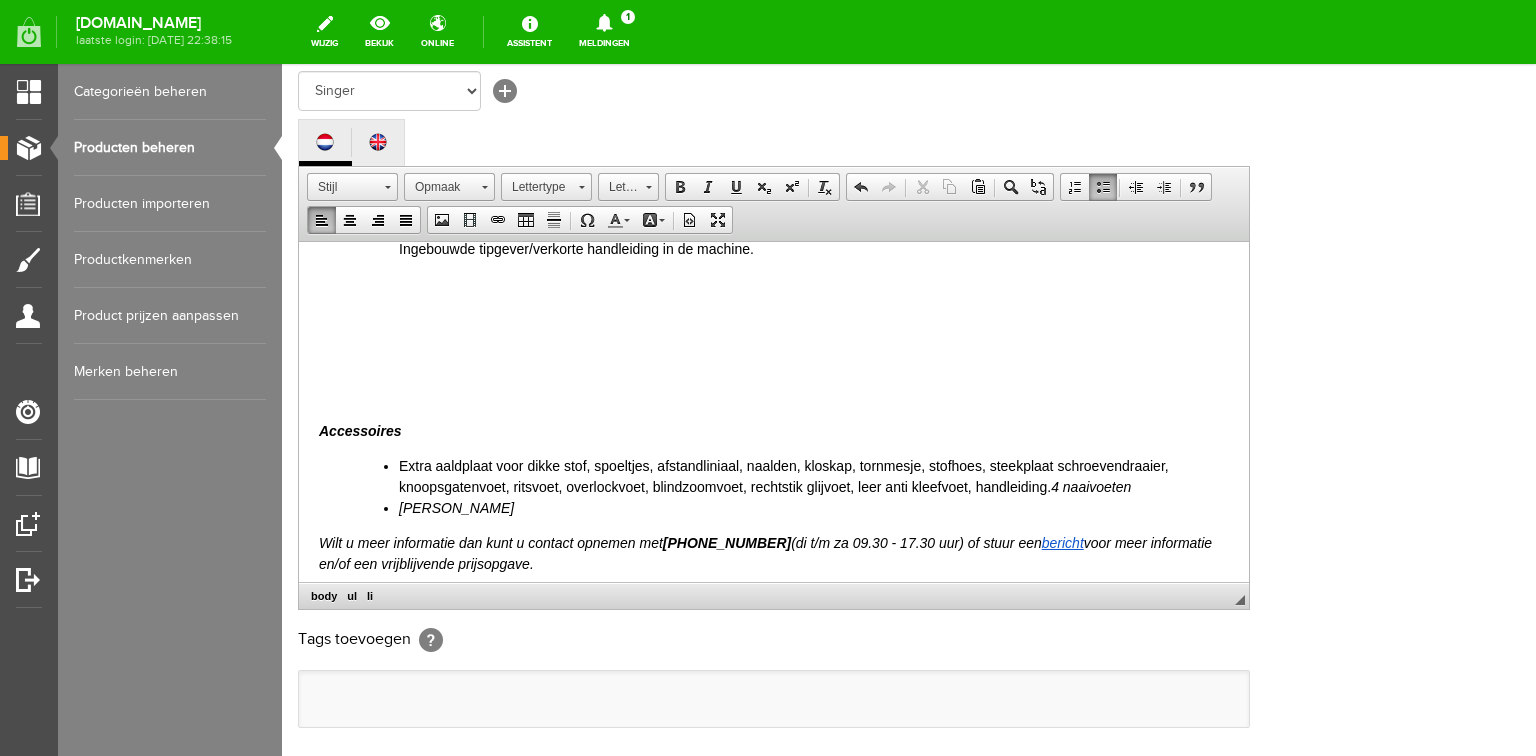 click on "Extra aaldplaat voor dikke stof, spoeltjes, afstandliniaal, naalden, kloskap, tornmesje, stofhoes, steekplaat schroevendraaier, knoopsgatenvoet, ritsvoet, overlockvoet, blindzoomvoet, rechtstik glijvoet, leer anti kleefvoet, handleiding. 4 naaivoeten" at bounding box center (814, 476) 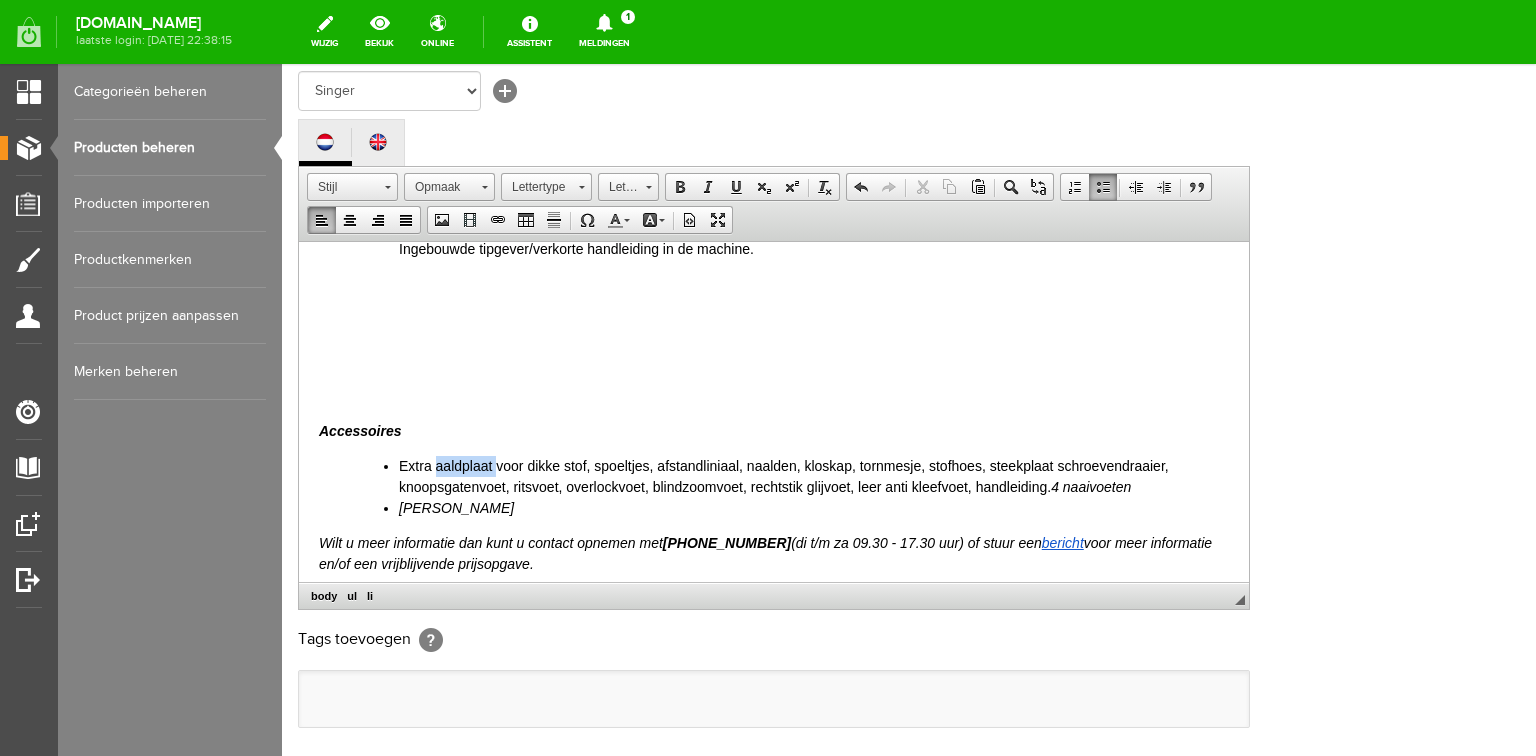 click on "Extra aaldplaat voor dikke stof, spoeltjes, afstandliniaal, naalden, kloskap, tornmesje, stofhoes, steekplaat schroevendraaier, knoopsgatenvoet, ritsvoet, overlockvoet, blindzoomvoet, rechtstik glijvoet, leer anti kleefvoet, handleiding. 4 naaivoeten" at bounding box center (814, 476) 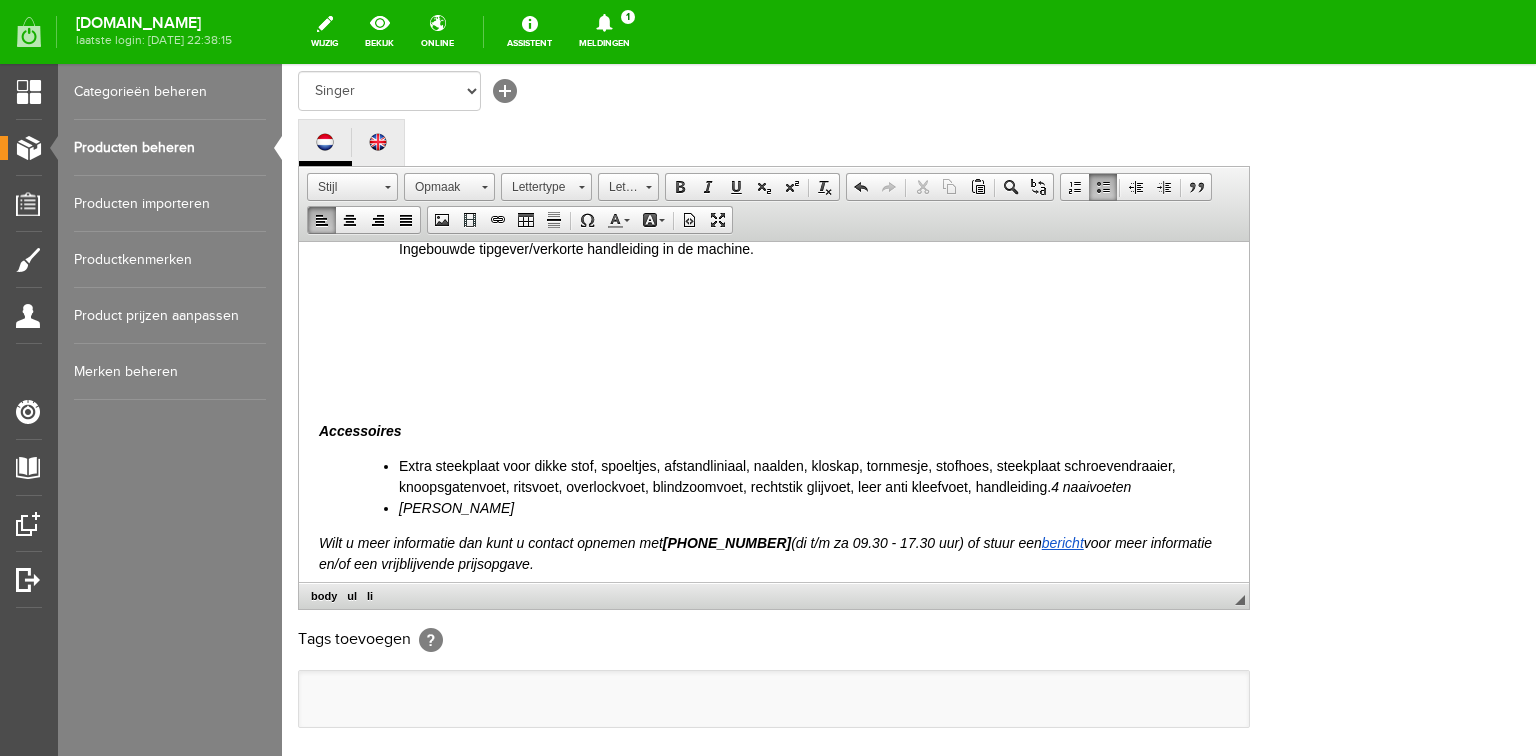 drag, startPoint x: 603, startPoint y: 461, endPoint x: 630, endPoint y: 464, distance: 27.166155 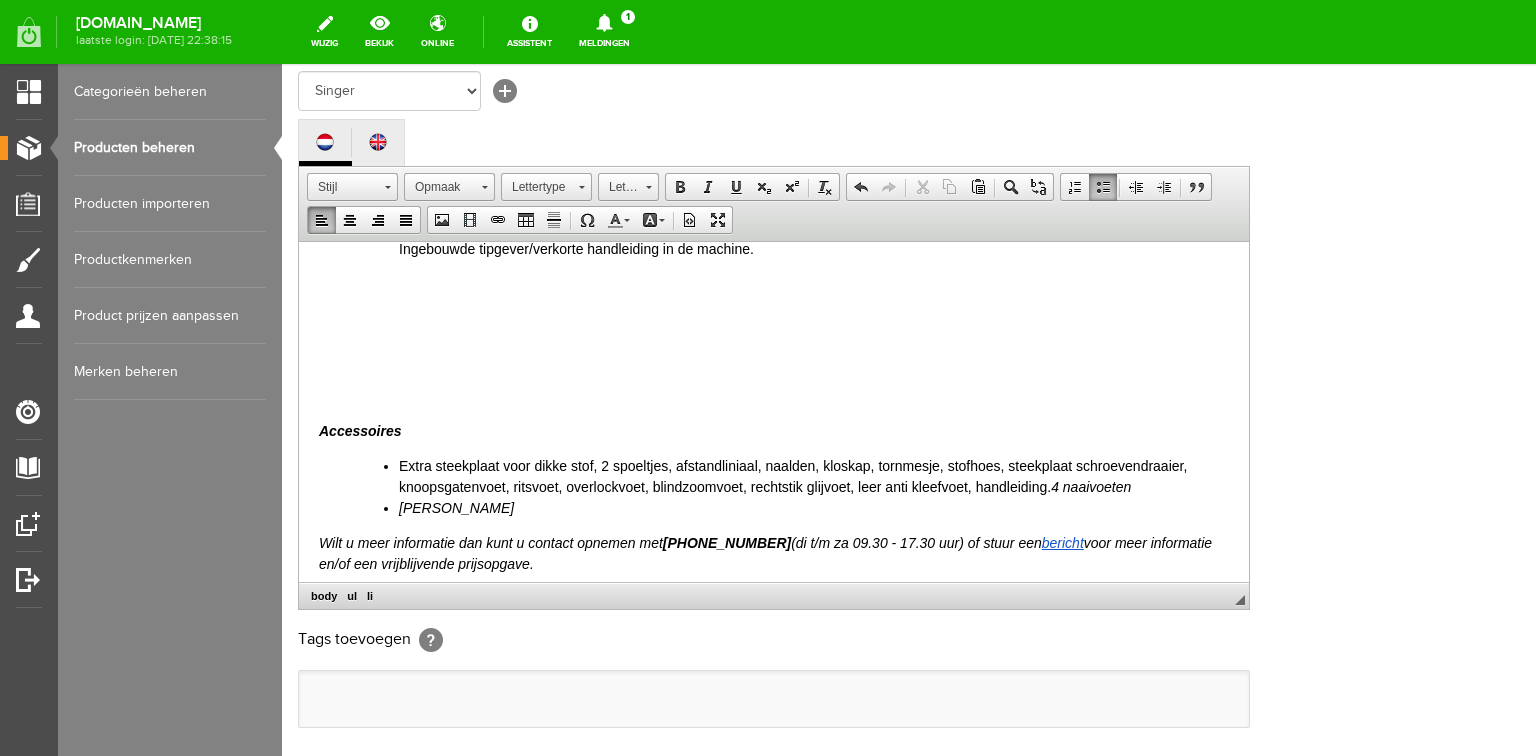 click on "Extra steekplaat voor dikke stof, 2 spoeltjes, afstandliniaal, naalden, kloskap, tornmesje, stofhoes, steekplaat schroevendraaier, knoopsgatenvoet, ritsvoet, overlockvoet, blindzoomvoet, rechtstik glijvoet, leer anti kleefvoet, handleiding. 4 naaivoeten" at bounding box center [814, 476] 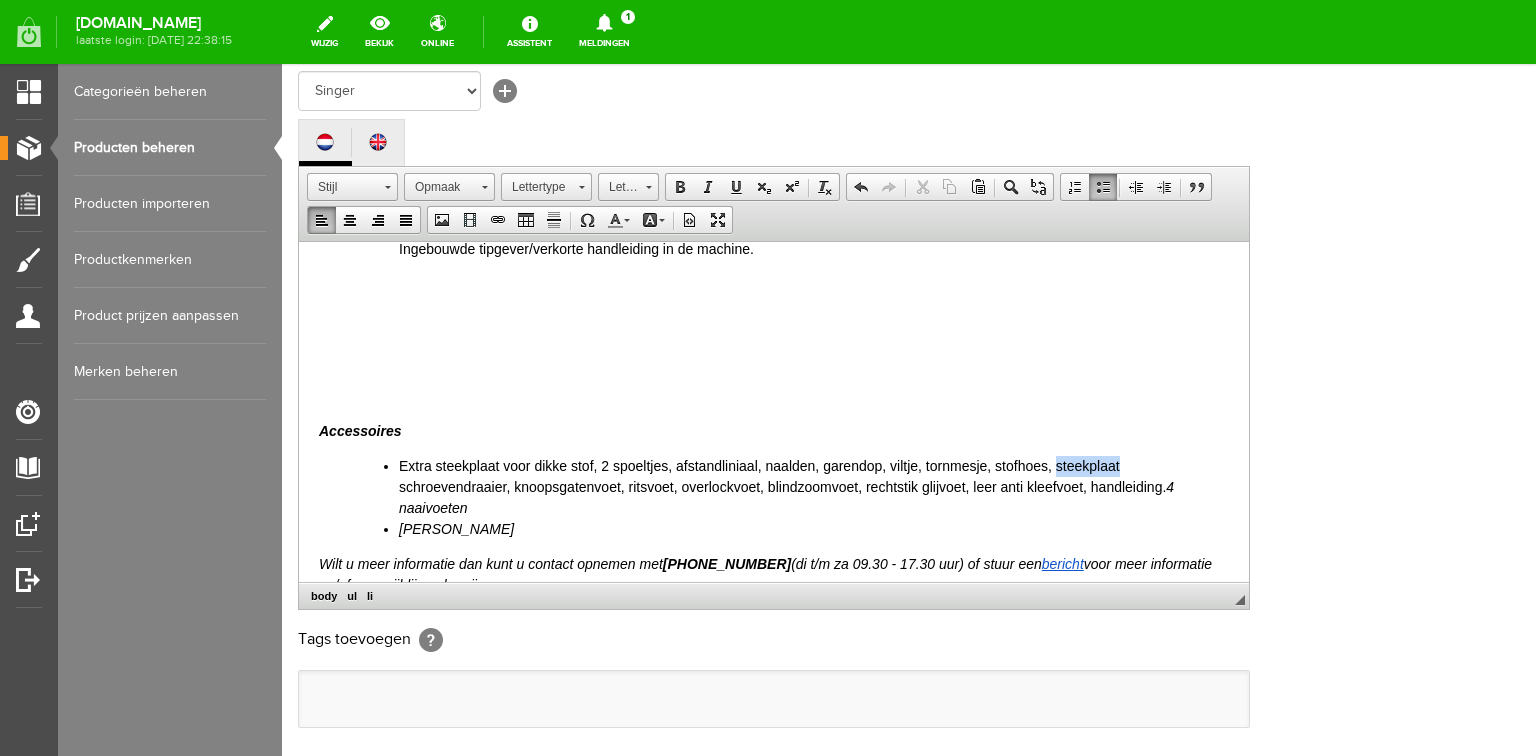 drag, startPoint x: 1058, startPoint y: 462, endPoint x: 1121, endPoint y: 464, distance: 63.03174 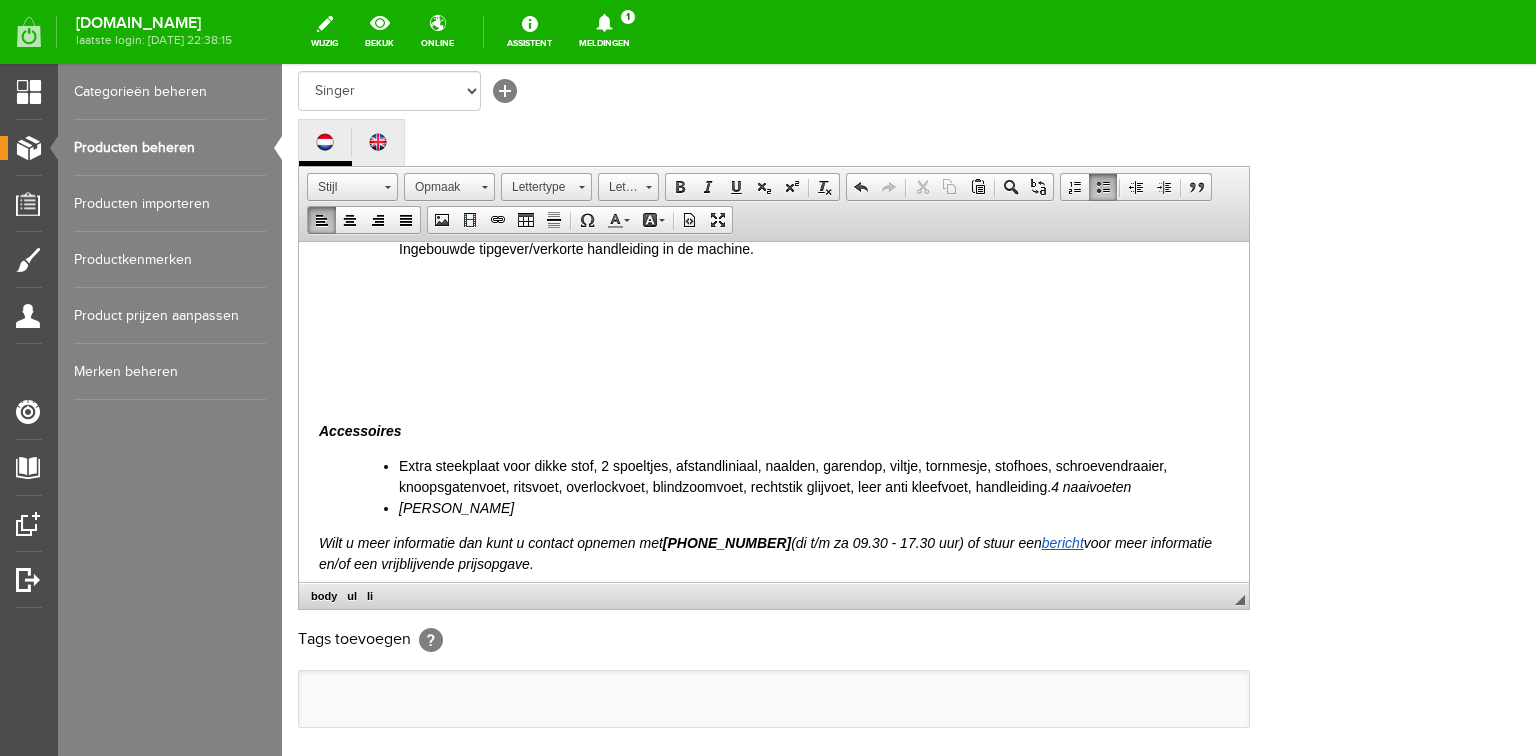 click on "Extra steekplaat voor dikke stof, 2 spoeltjes, afstandliniaal, naalden, garendop, viltje, tornmesje, stofhoes, schroevendraaier, knoopsgatenvoet, ritsvoet, overlockvoet, blindzoomvoet, rechtstik glijvoet, leer anti kleefvoet, handleiding. 4 naaivoeten" at bounding box center [814, 476] 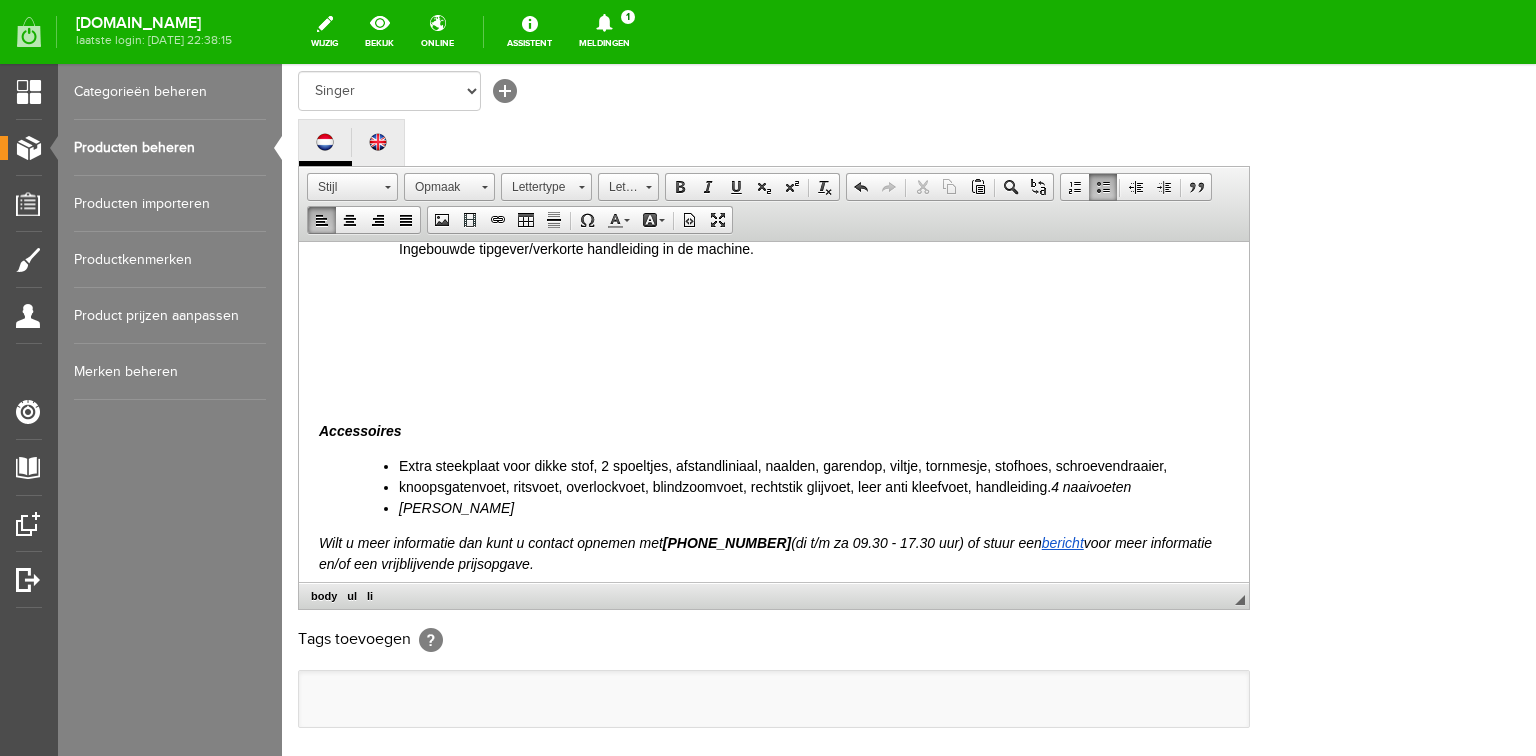 click on "knoopsgatenvoet, ritsvoet, overlockvoet, blindzoomvoet, rechtstik glijvoet, leer anti kleefvoet, handleiding. 4 naaivoeten" at bounding box center (814, 486) 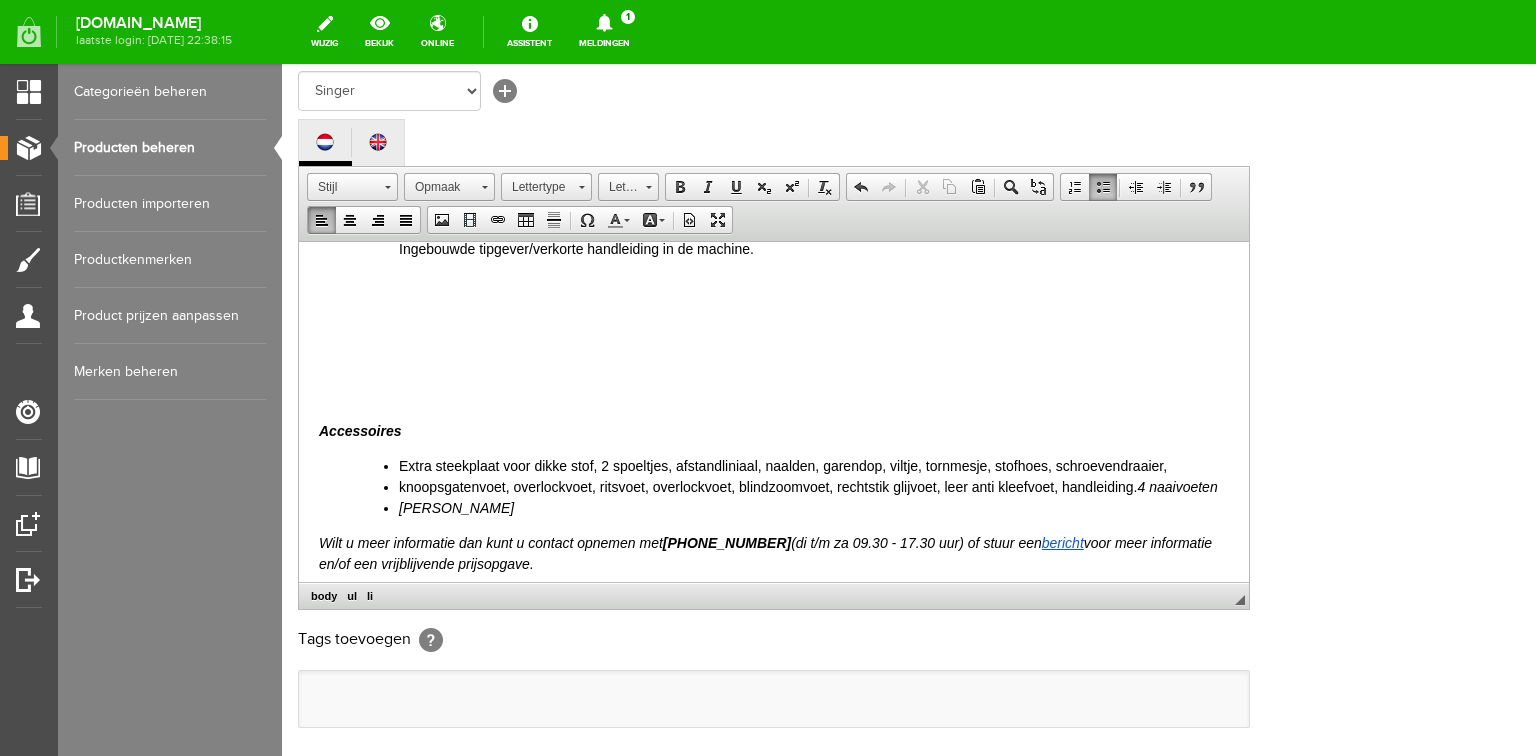 click on "knoopsgatenvoet, overlockvoet, ritsvoet, overlockvoet, blindzoomvoet, rechtstik glijvoet, leer anti kleefvoet, handleiding. 4 naaivoeten" at bounding box center (814, 486) 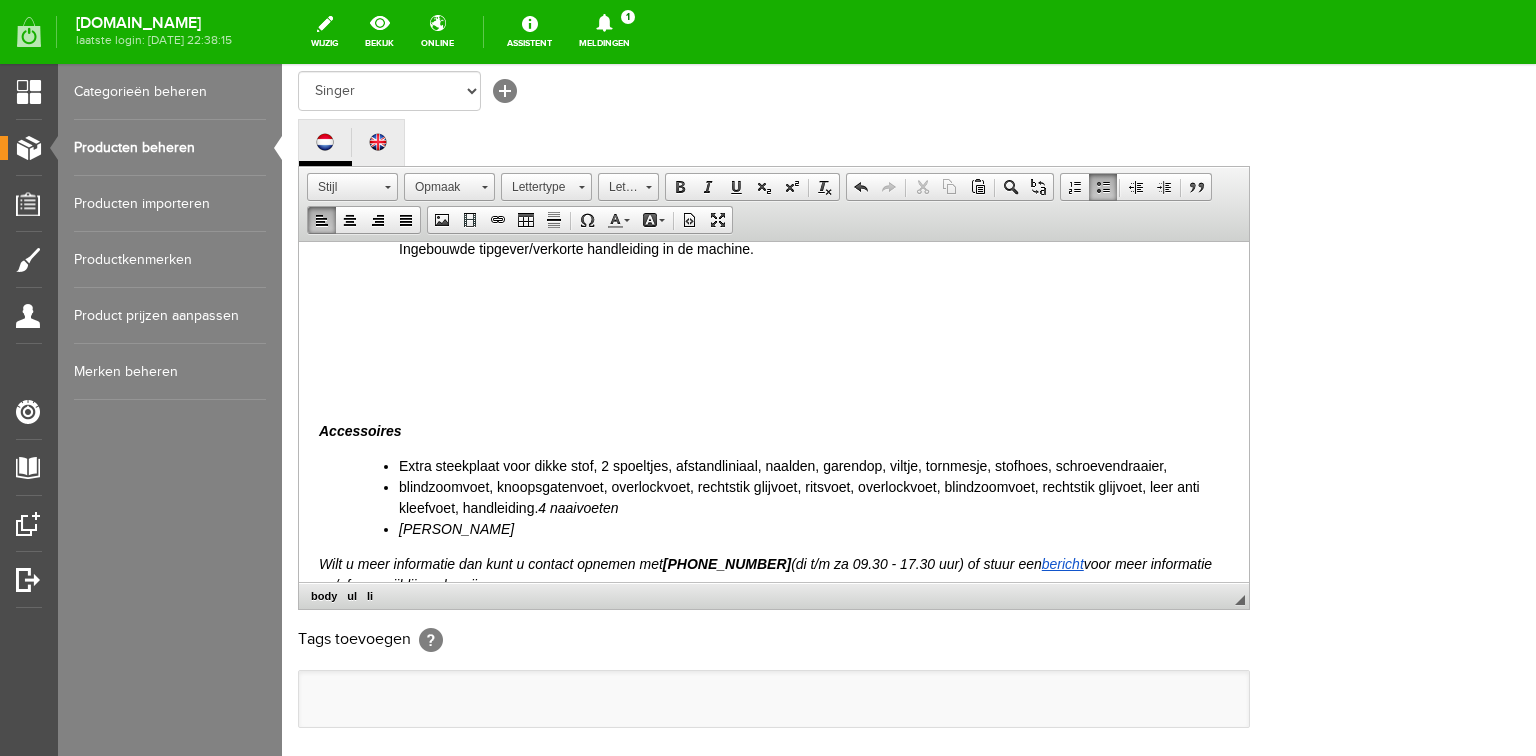 click on "blindzoomvoet, knoopsgatenvoet, overlockvoet, rechtstik glijvoet, ritsvoet, overlockvoet, blindzoomvoet, rechtstik glijvoet, leer anti kleefvoet, handleiding. 4 naaivoeten" at bounding box center (814, 497) 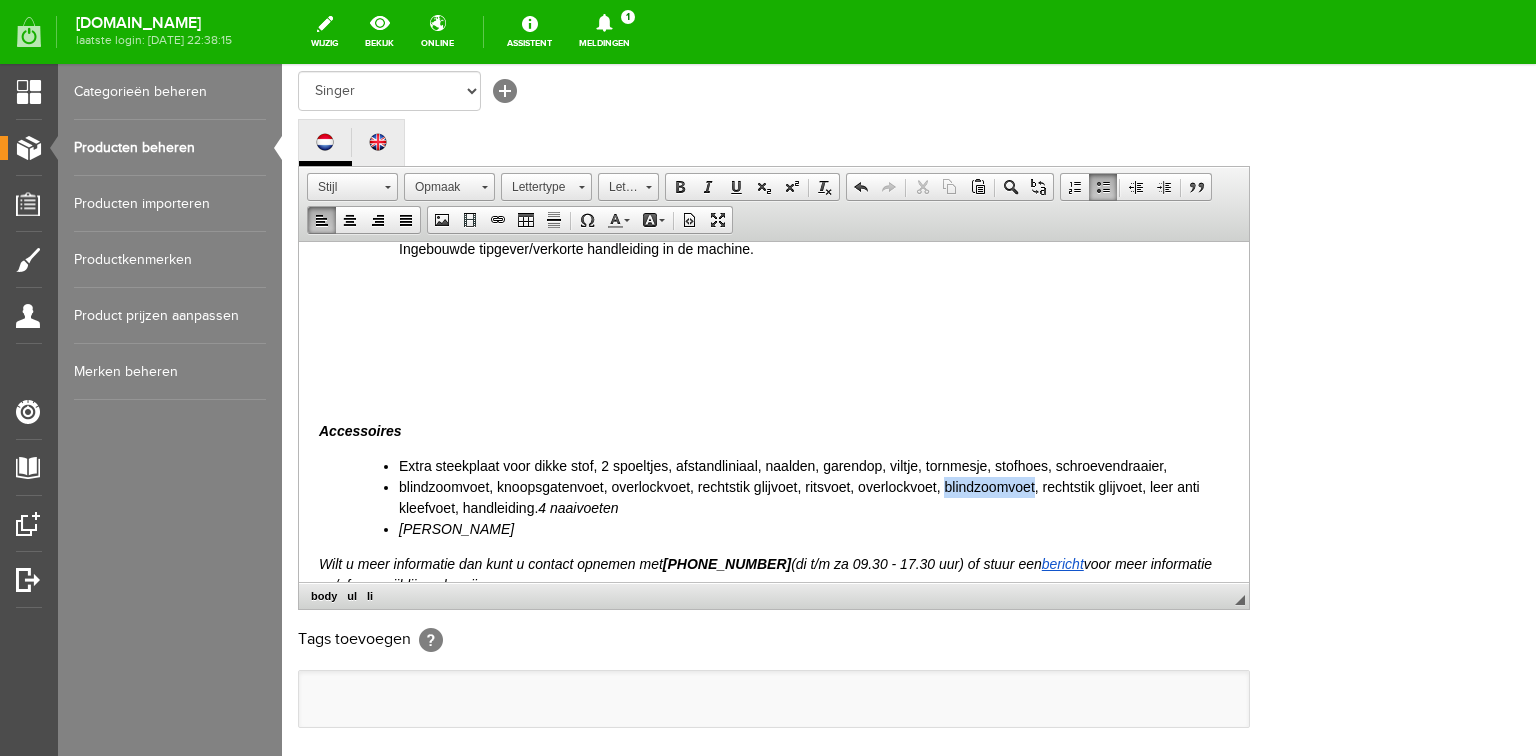 click on "blindzoomvoet, knoopsgatenvoet, overlockvoet, rechtstik glijvoet, ritsvoet, overlockvoet, blindzoomvoet, rechtstik glijvoet, leer anti kleefvoet, handleiding. 4 naaivoeten" at bounding box center (814, 497) 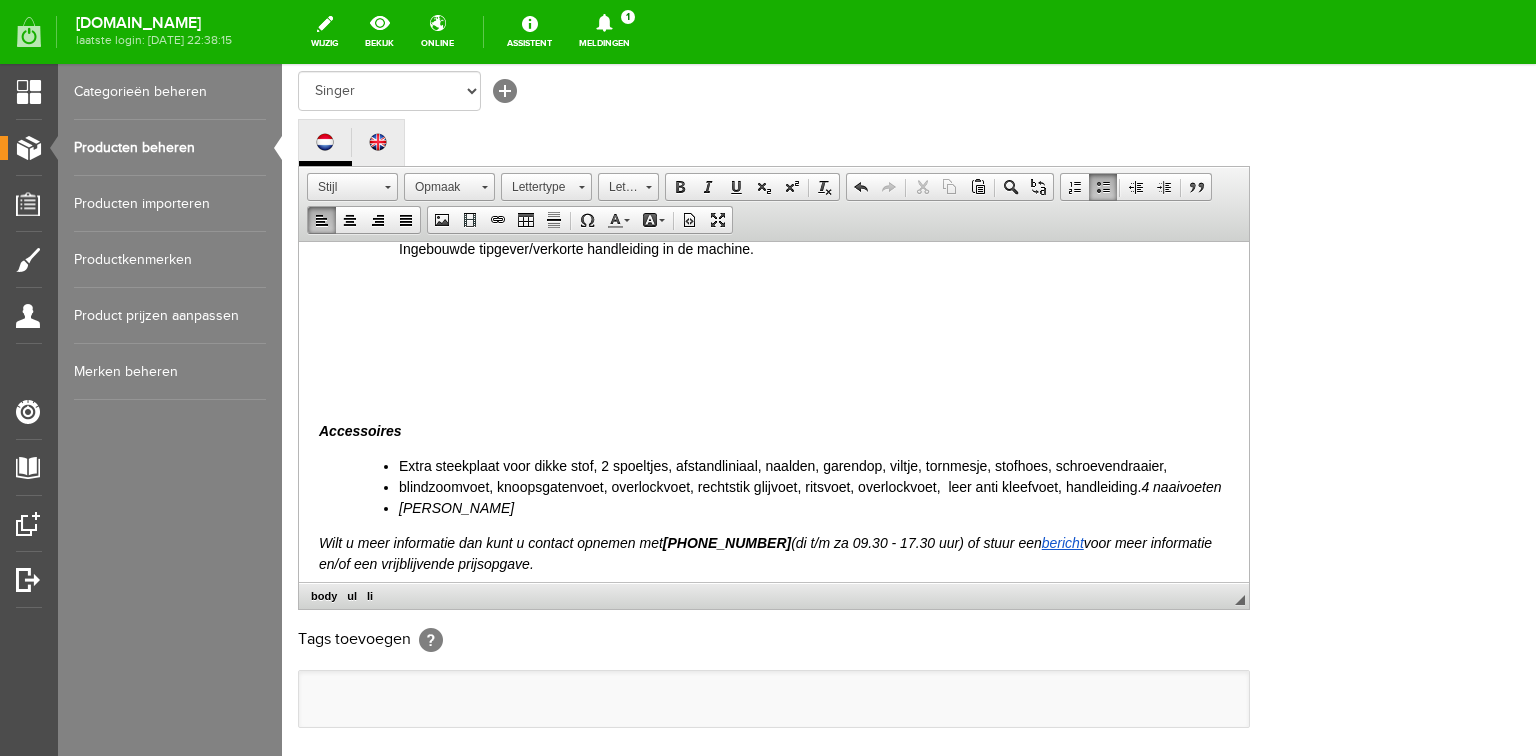 click on "blindzoomvoet, knoopsgatenvoet, overlockvoet, rechtstik glijvoet, ritsvoet, overlockvoet,  leer anti kleefvoet, handleiding. 4 naaivoeten" at bounding box center [814, 486] 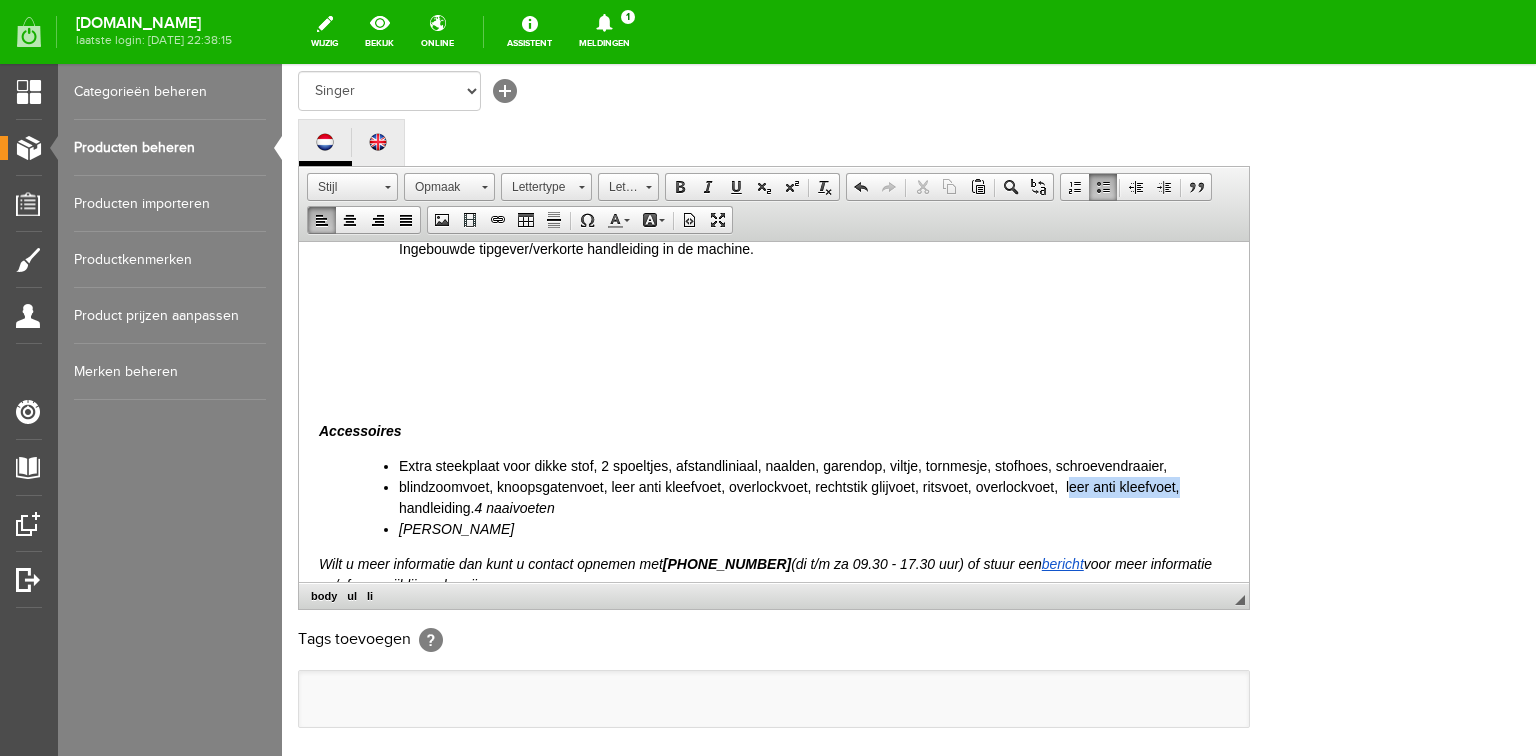 drag, startPoint x: 1068, startPoint y: 485, endPoint x: 1181, endPoint y: 484, distance: 113.004425 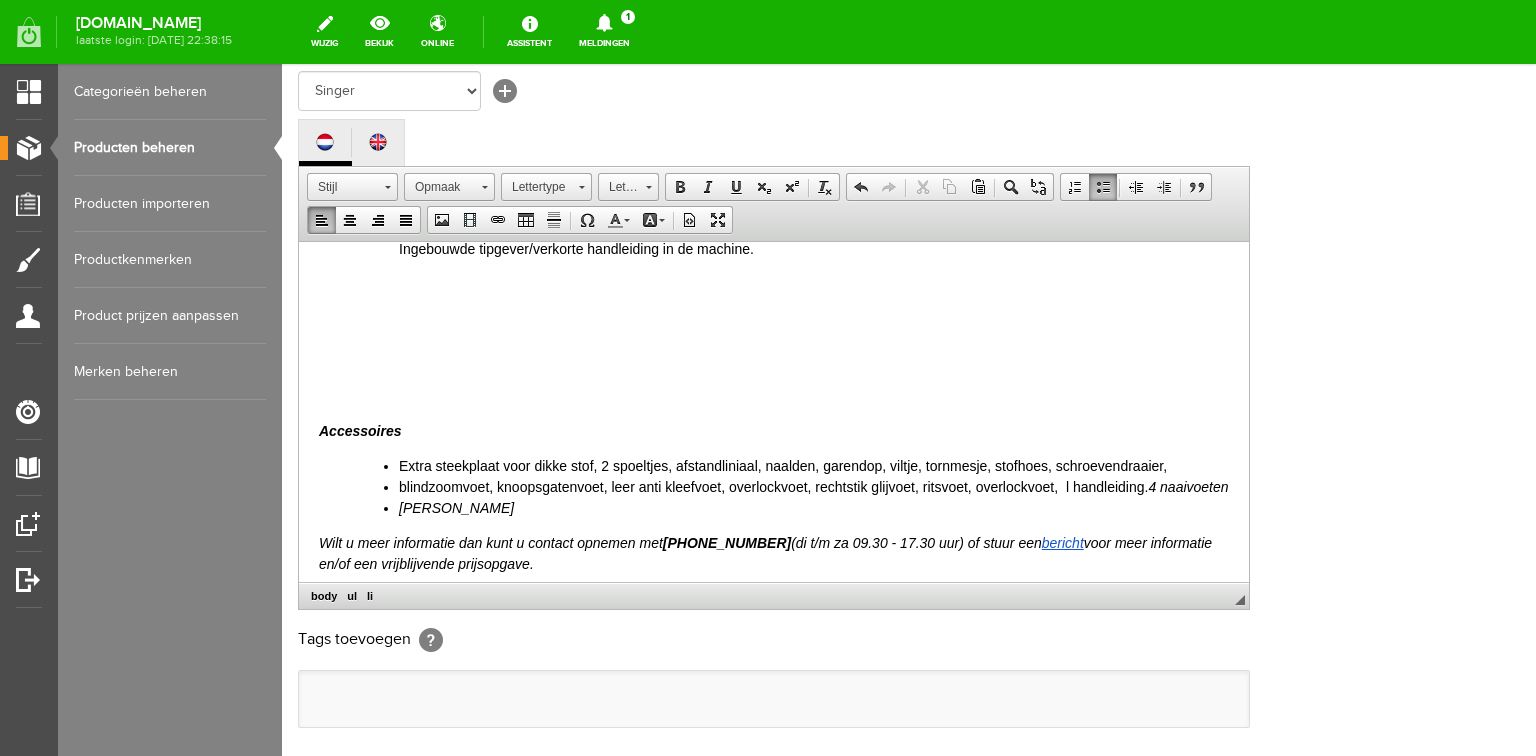 click on "Extra steekplaat voor dikke stof, 2 spoeltjes, afstandliniaal, naalden, garendop, viltje, tornmesje, stofhoes, schroevendraaier," at bounding box center (814, 465) 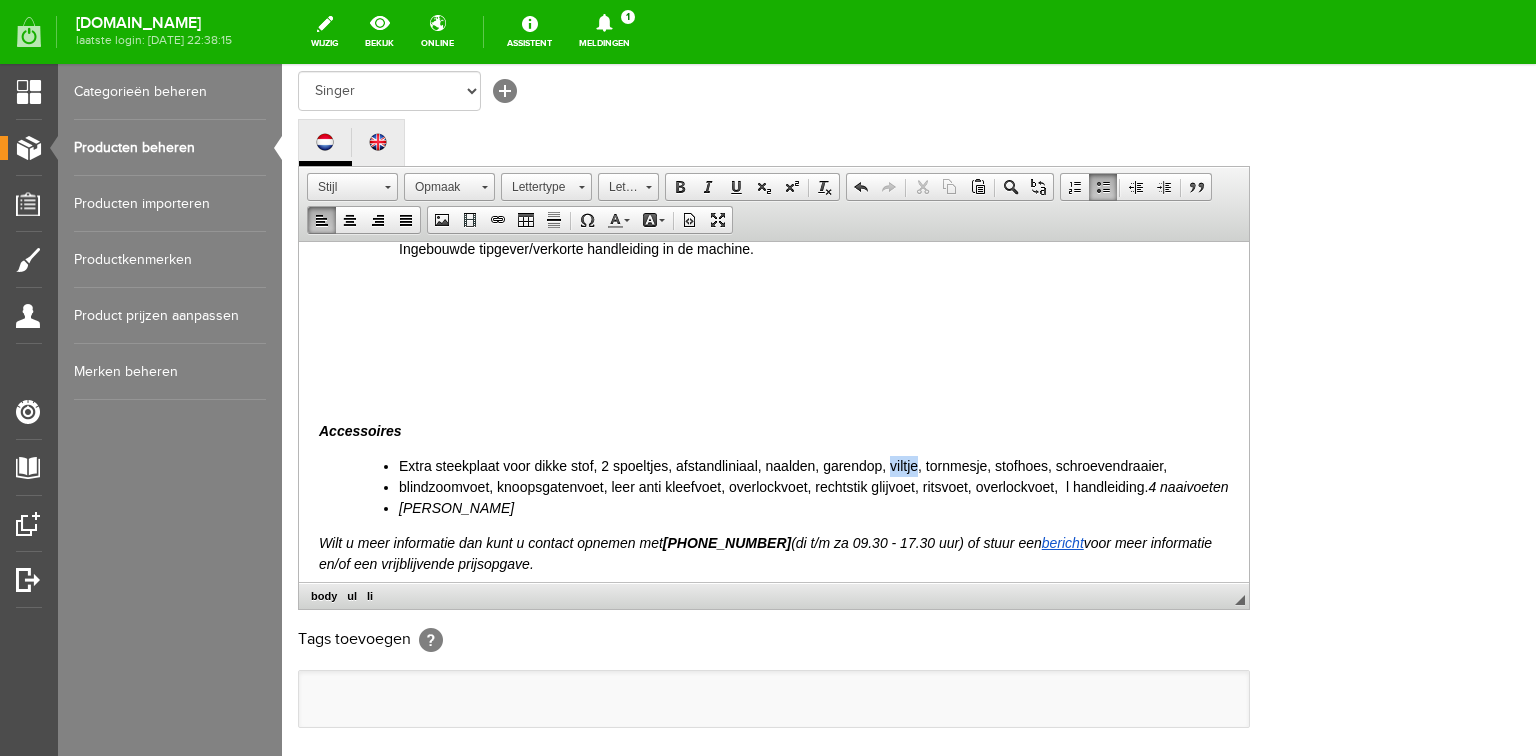 click on "Extra steekplaat voor dikke stof, 2 spoeltjes, afstandliniaal, naalden, garendop, viltje, tornmesje, stofhoes, schroevendraaier," at bounding box center [814, 465] 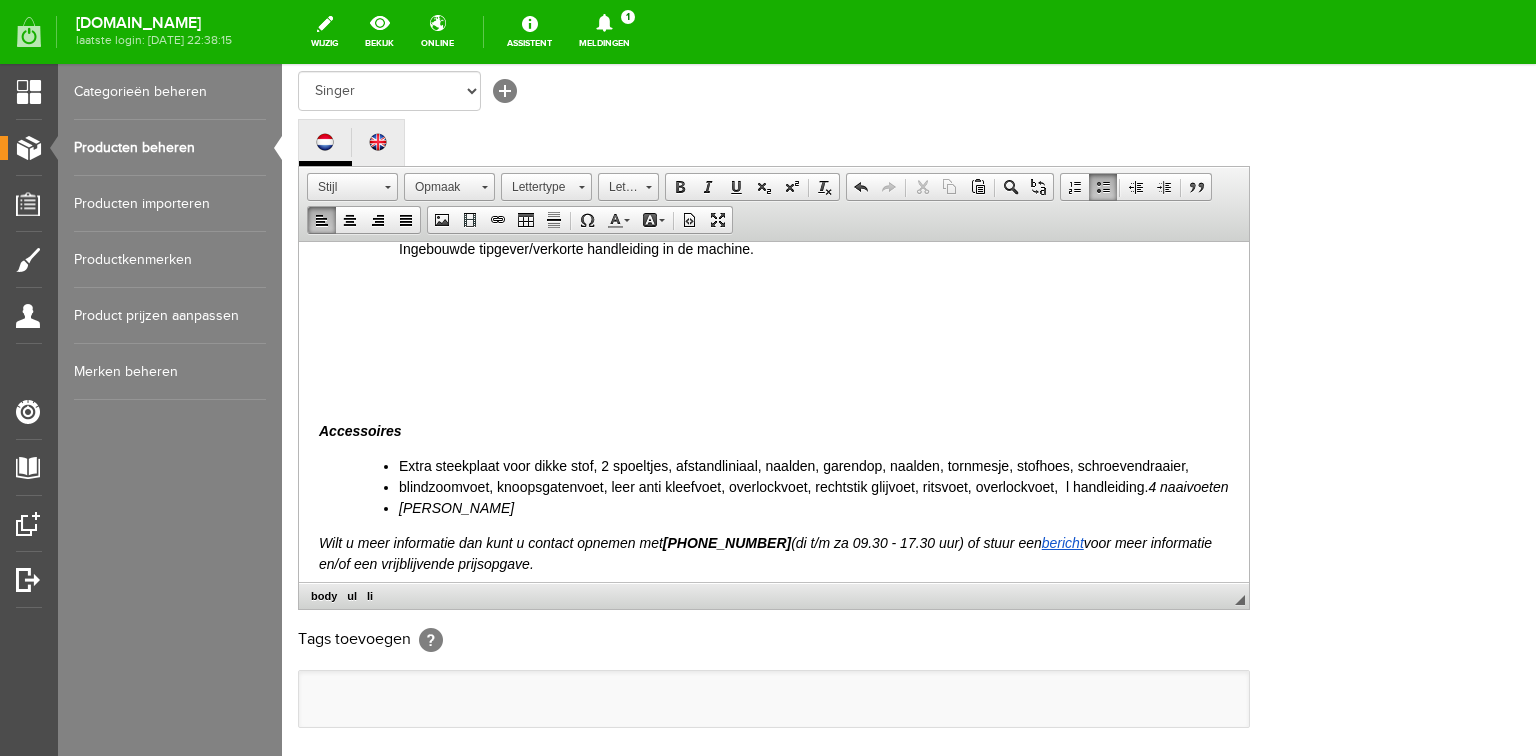click on "Extra steekplaat voor dikke stof, 2 spoeltjes, afstandliniaal, naalden, garendop, naalden, tornmesje, stofhoes, schroevendraaier," at bounding box center [814, 465] 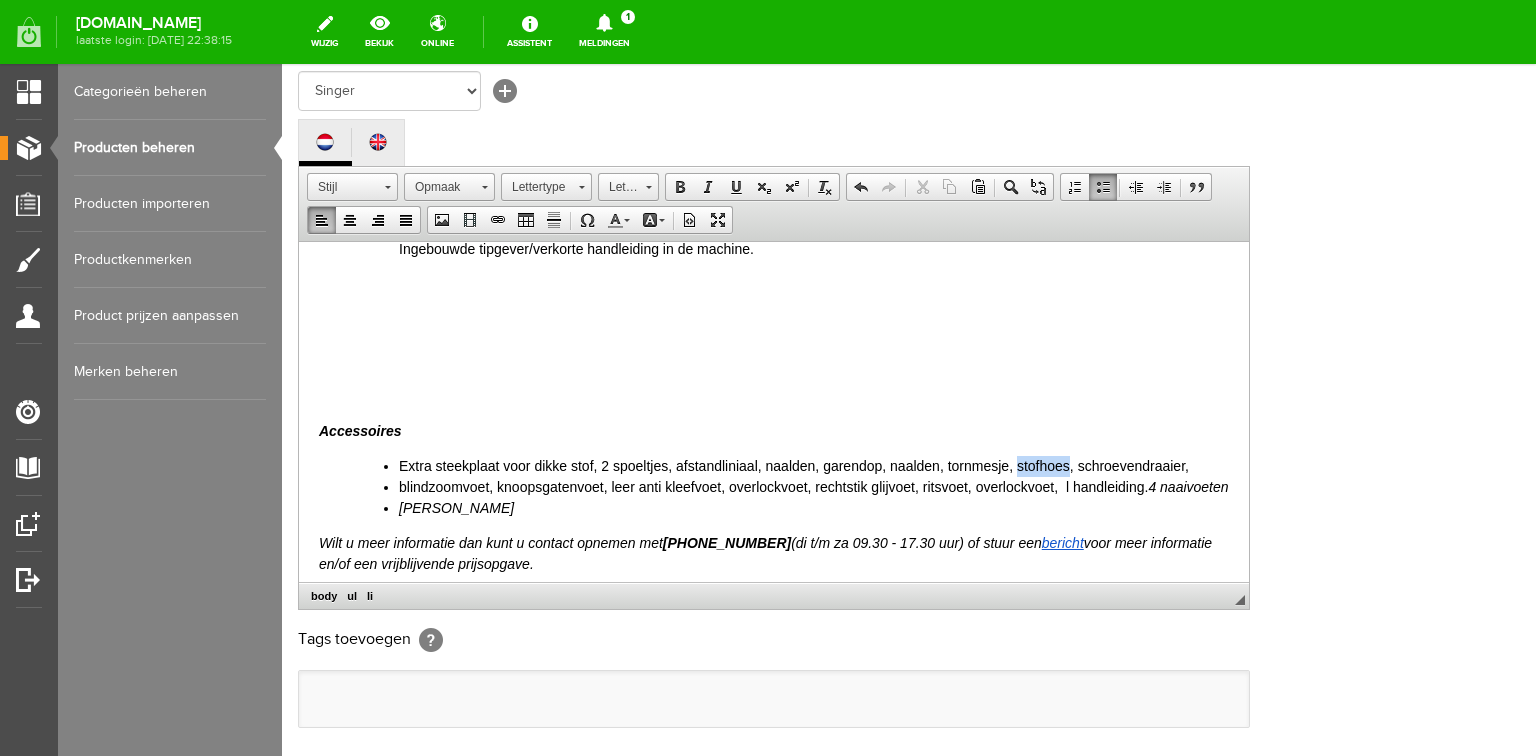 click on "Extra steekplaat voor dikke stof, 2 spoeltjes, afstandliniaal, naalden, garendop, naalden, tornmesje, stofhoes, schroevendraaier," at bounding box center [814, 465] 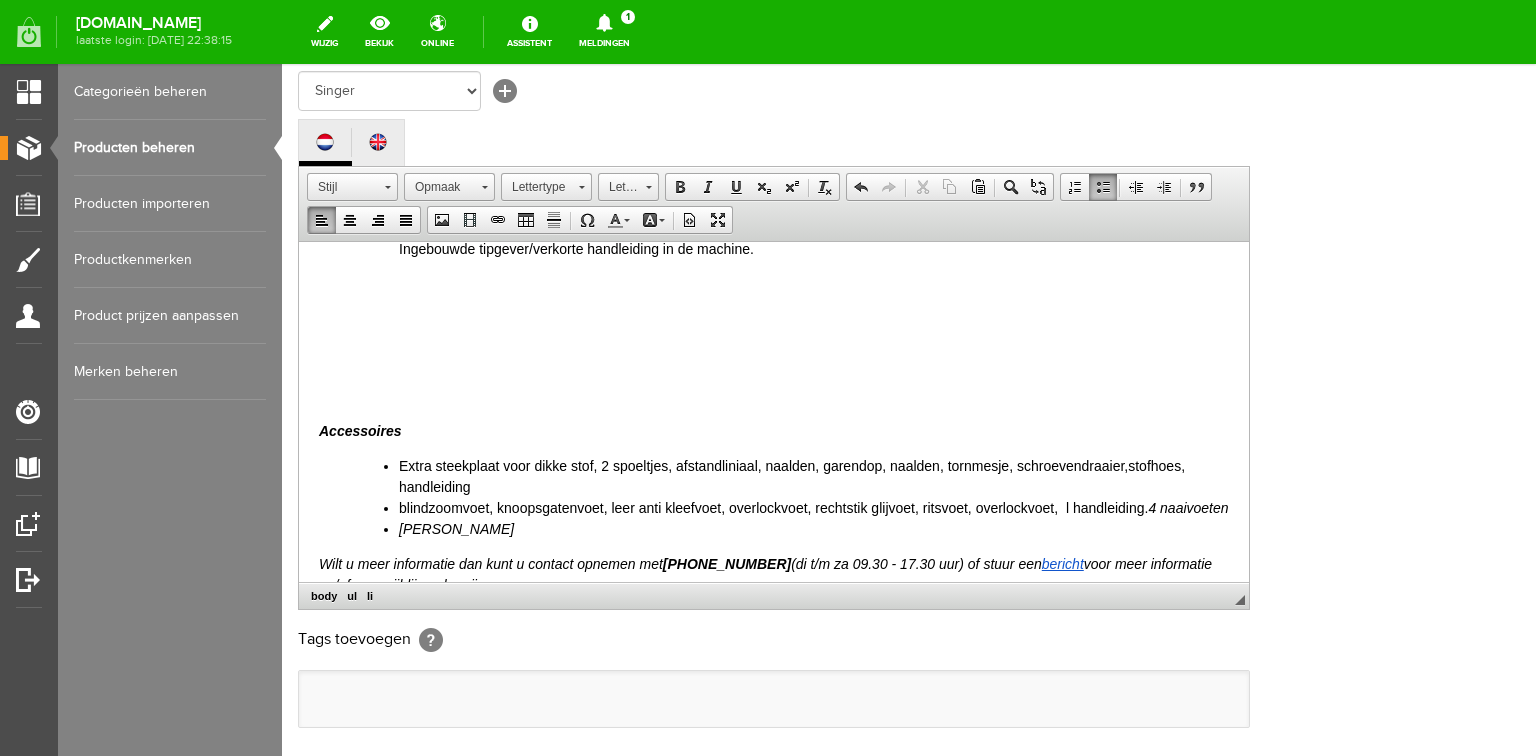 click on "4 naaivoeten" 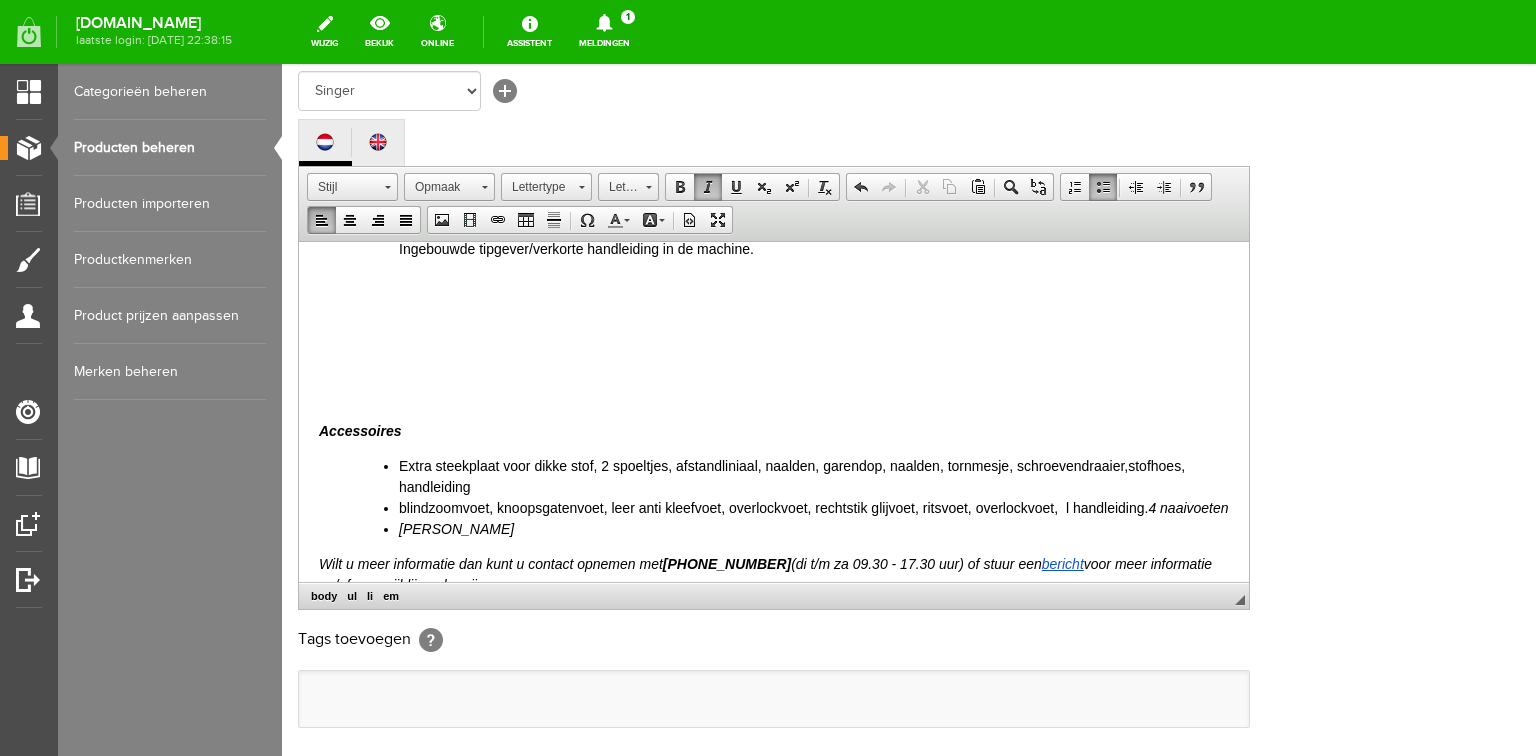 click on "4 naaivoeten" 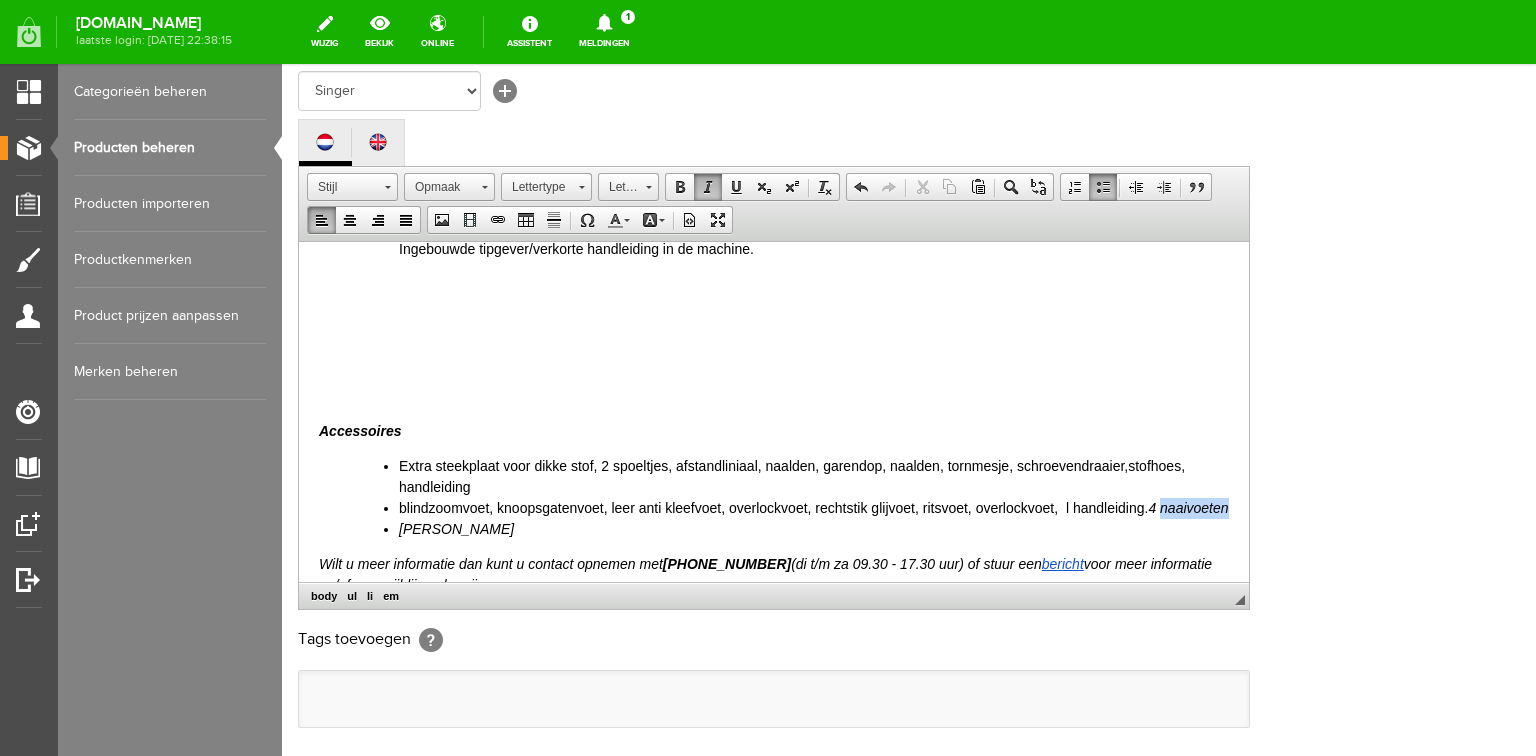 click on "4 naaivoeten" 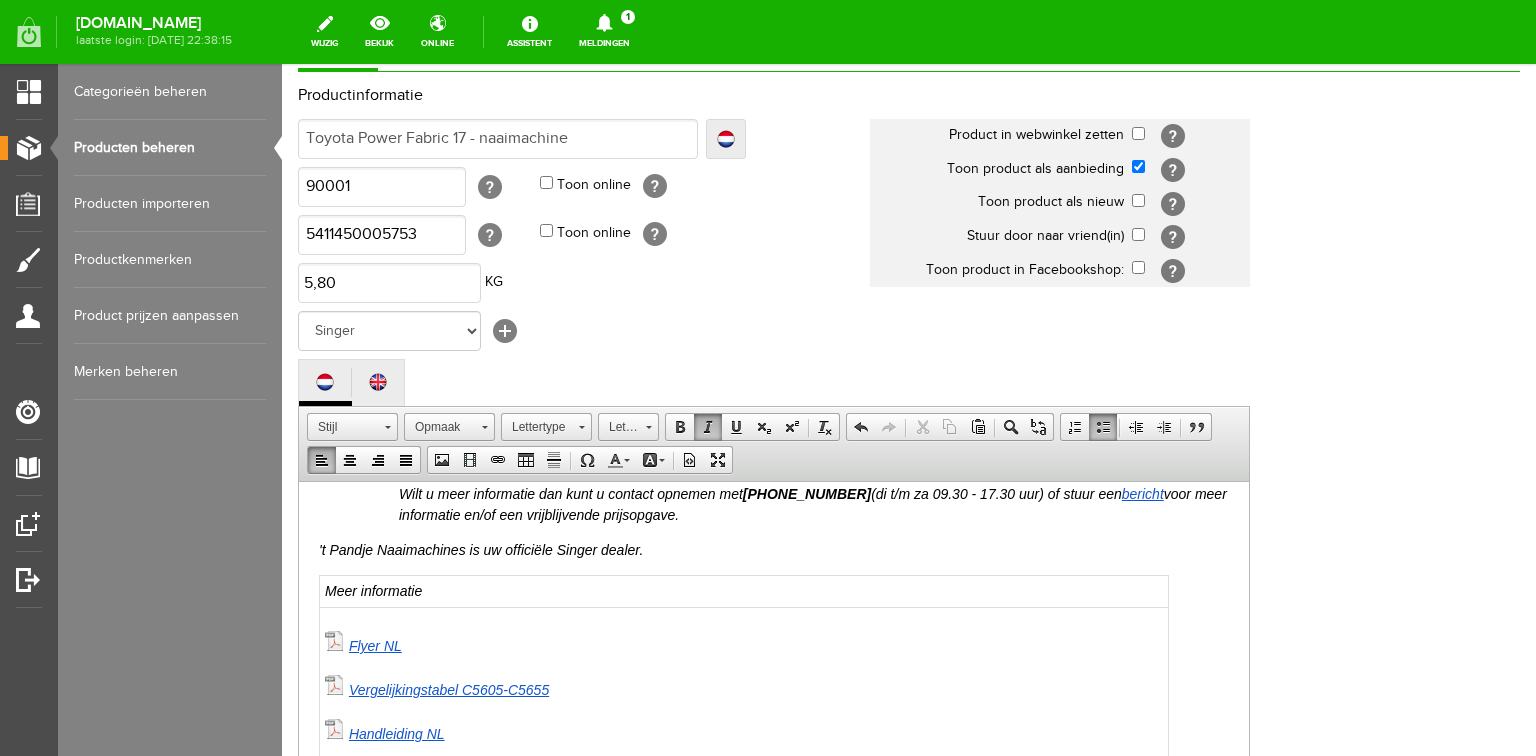 scroll, scrollTop: 1005, scrollLeft: 0, axis: vertical 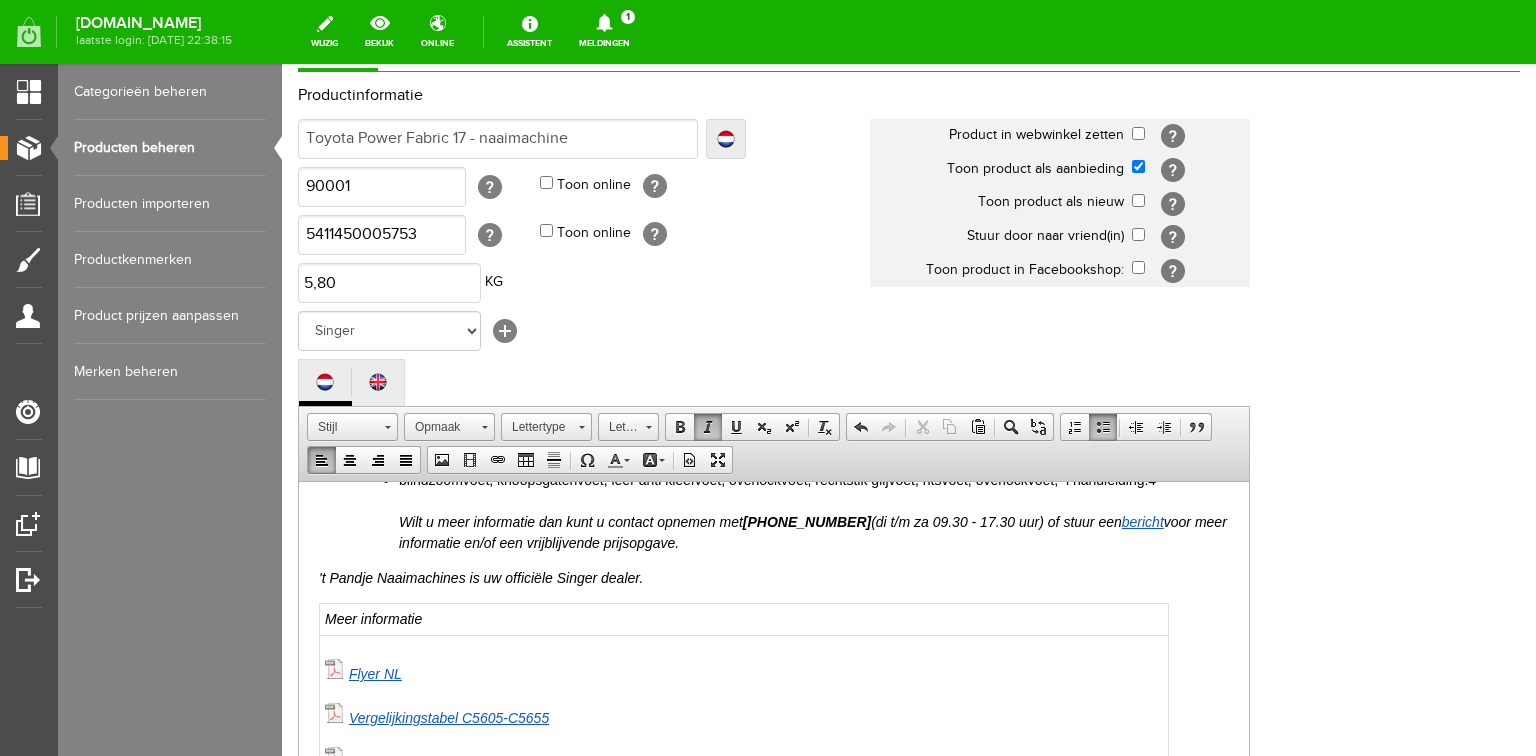 click on "'t Pandje Naaimachines is uw officiële Singer dealer." at bounding box center [481, 577] 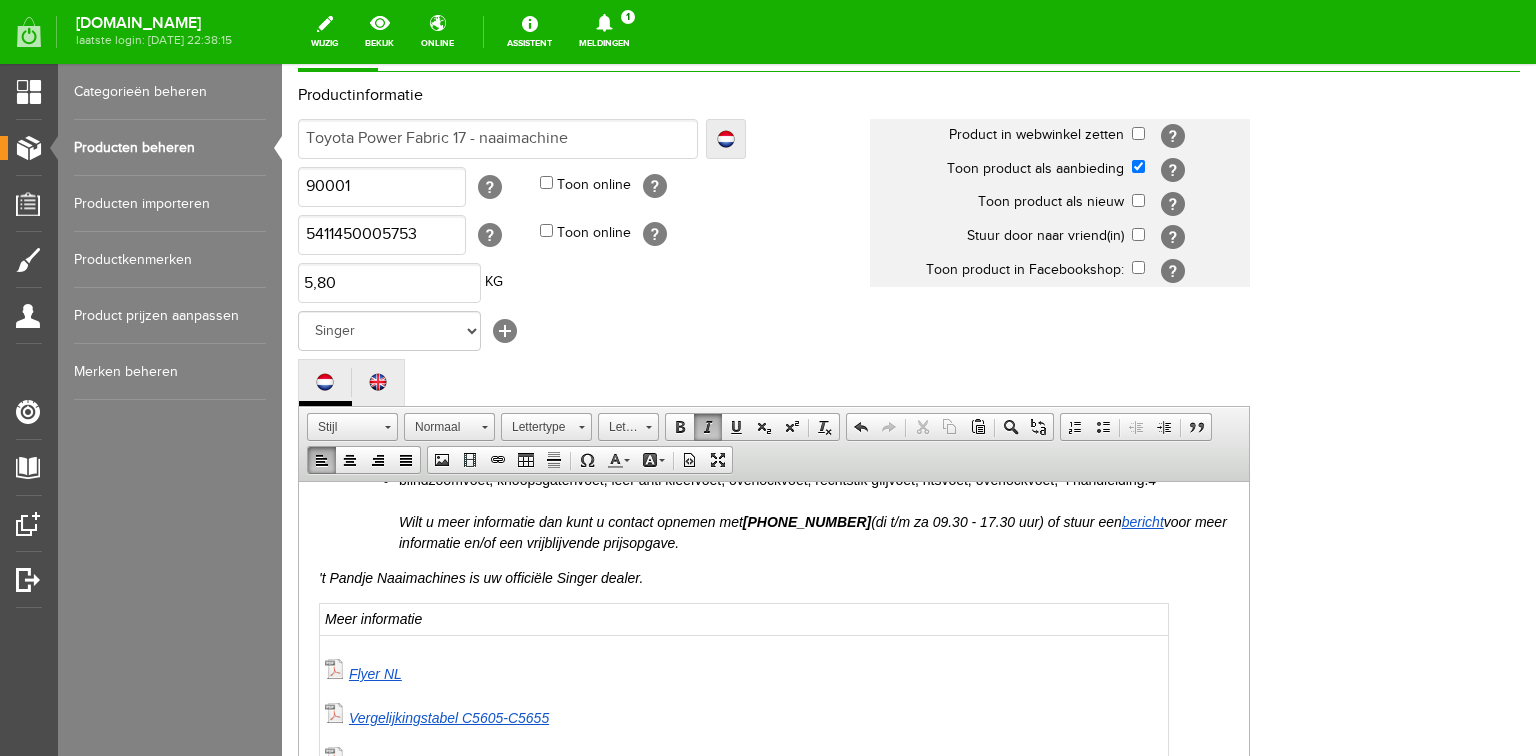 click on "'t Pandje Naaimachines is uw officiële Singer dealer." at bounding box center [481, 577] 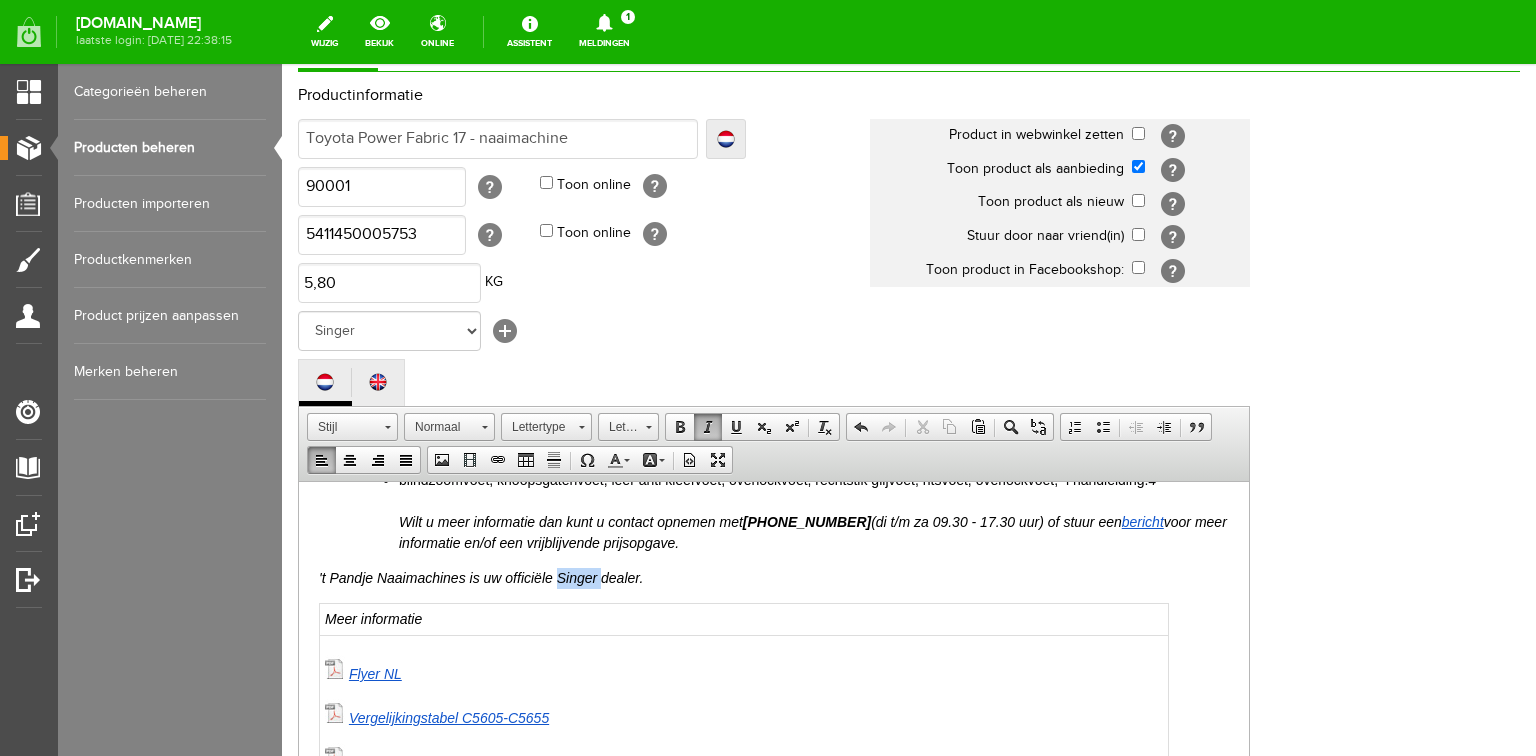 click on "'t Pandje Naaimachines is uw officiële Singer dealer." at bounding box center [481, 577] 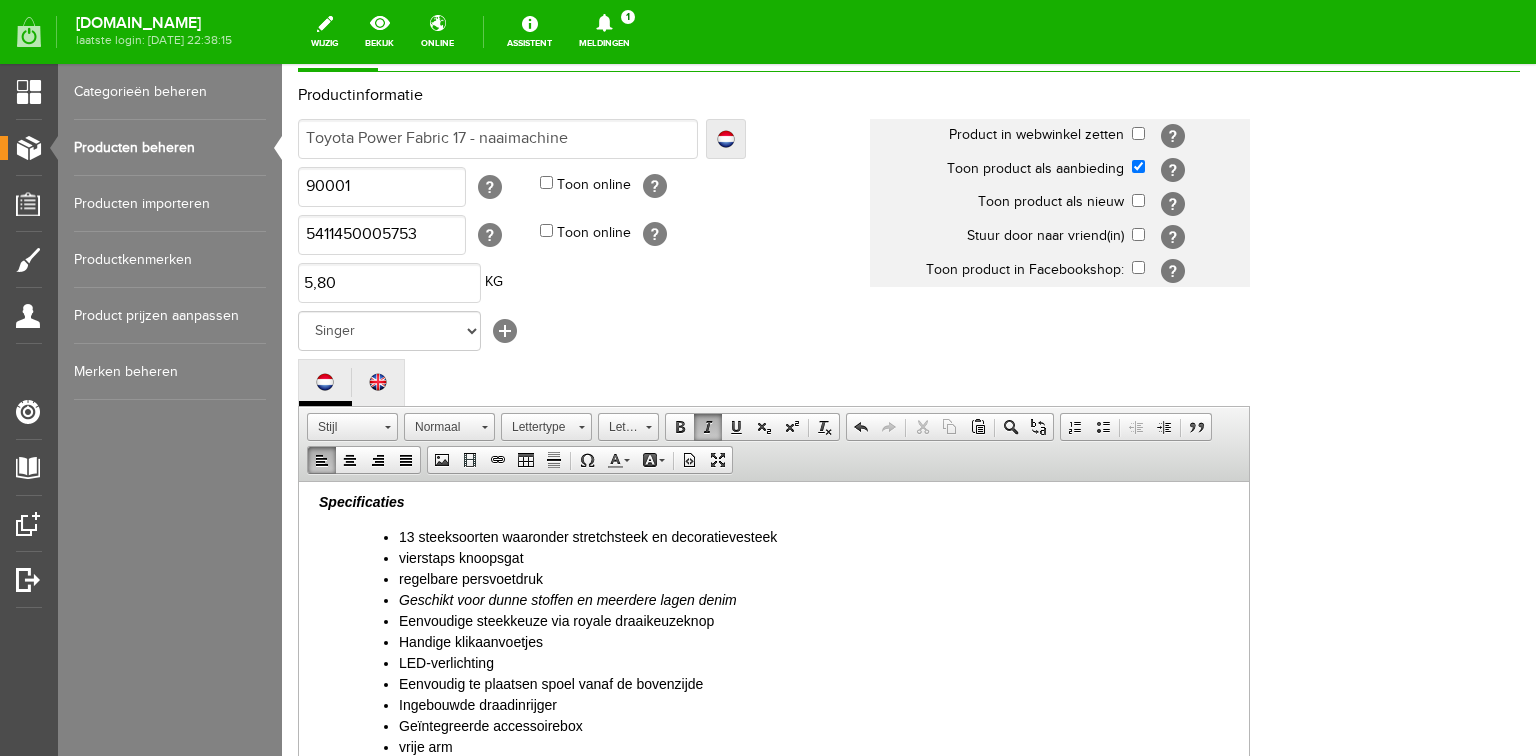 scroll, scrollTop: 125, scrollLeft: 0, axis: vertical 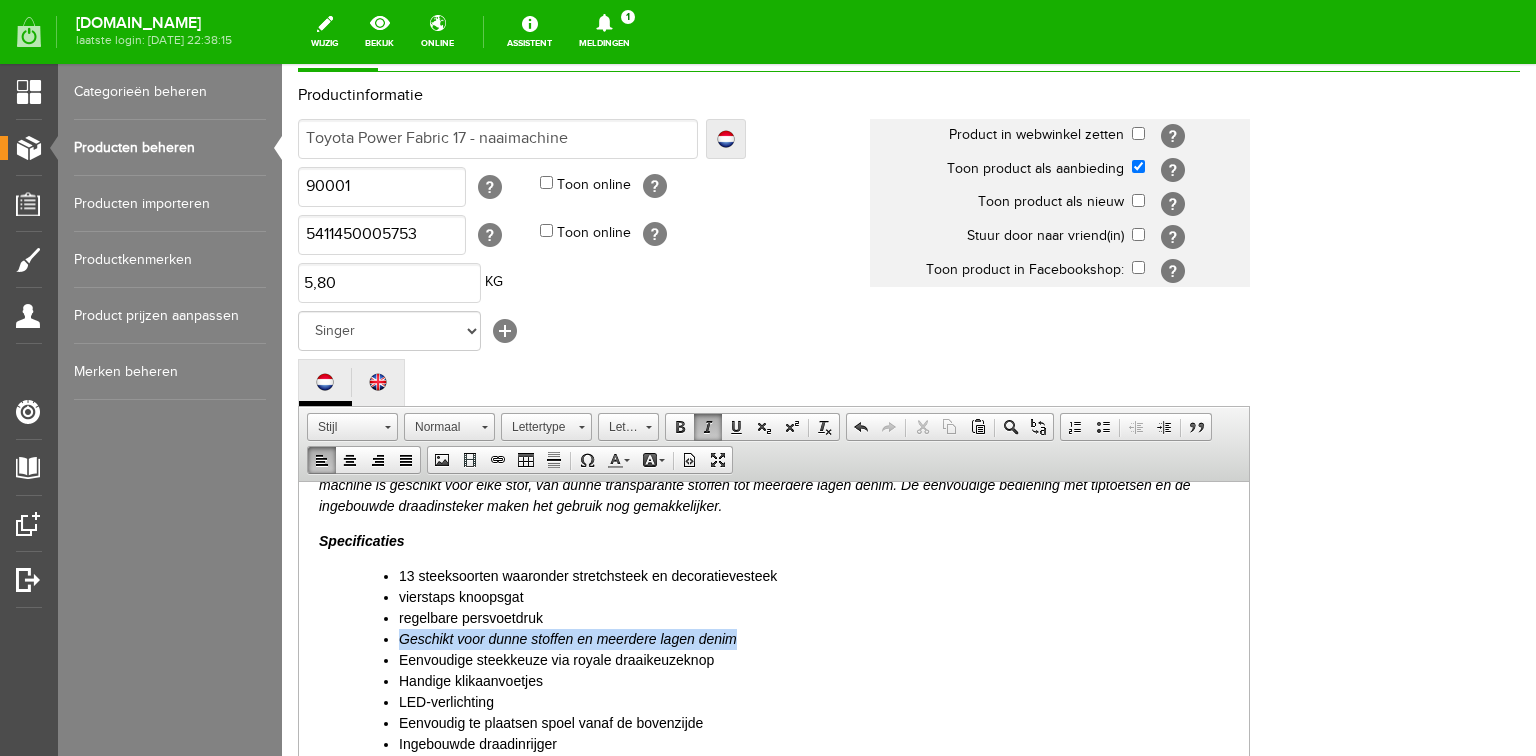 drag, startPoint x: 397, startPoint y: 638, endPoint x: 739, endPoint y: 632, distance: 342.0526 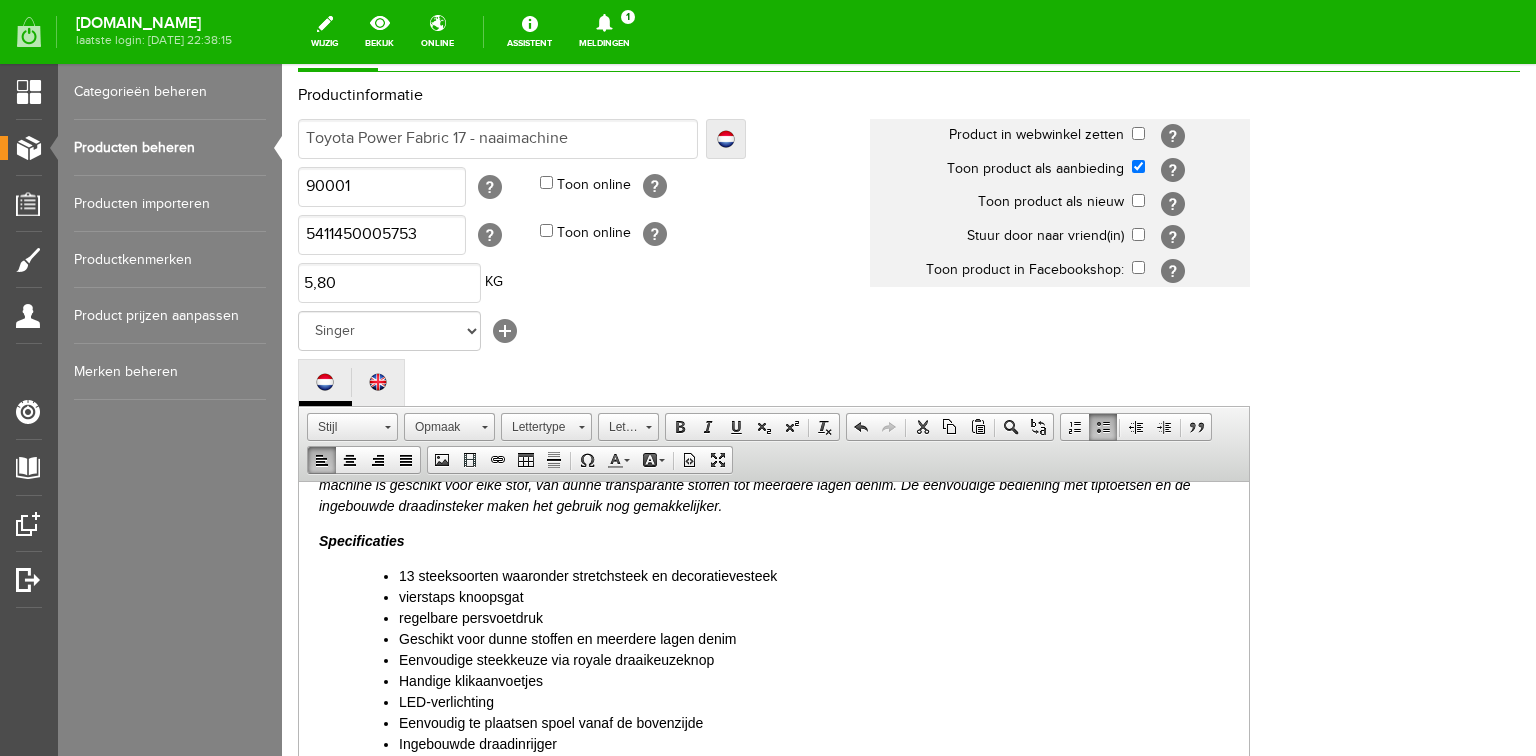click on "Geschikt voor dunne stoffen en meerdere lagen denim" at bounding box center (814, 638) 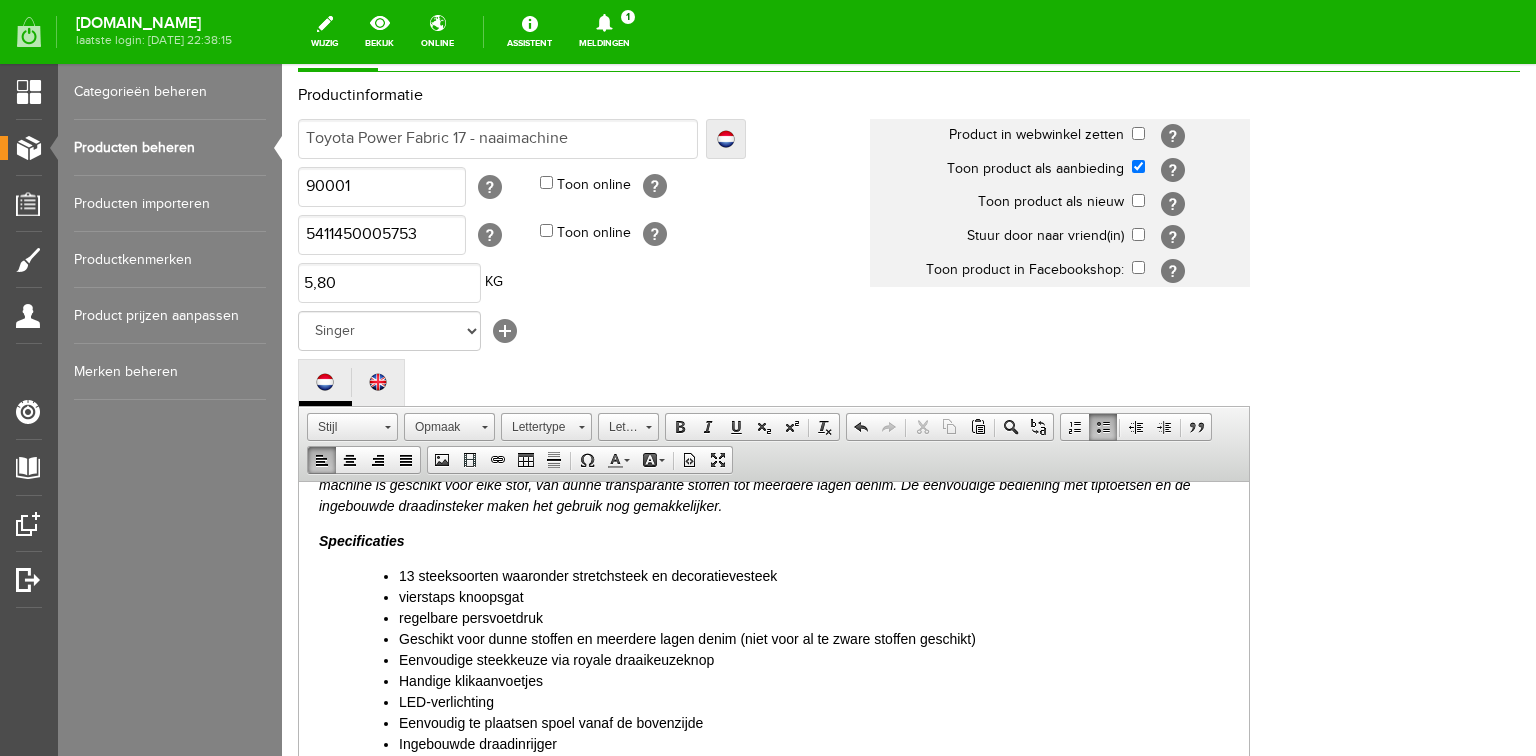 click on "LED-verlichting" at bounding box center (814, 701) 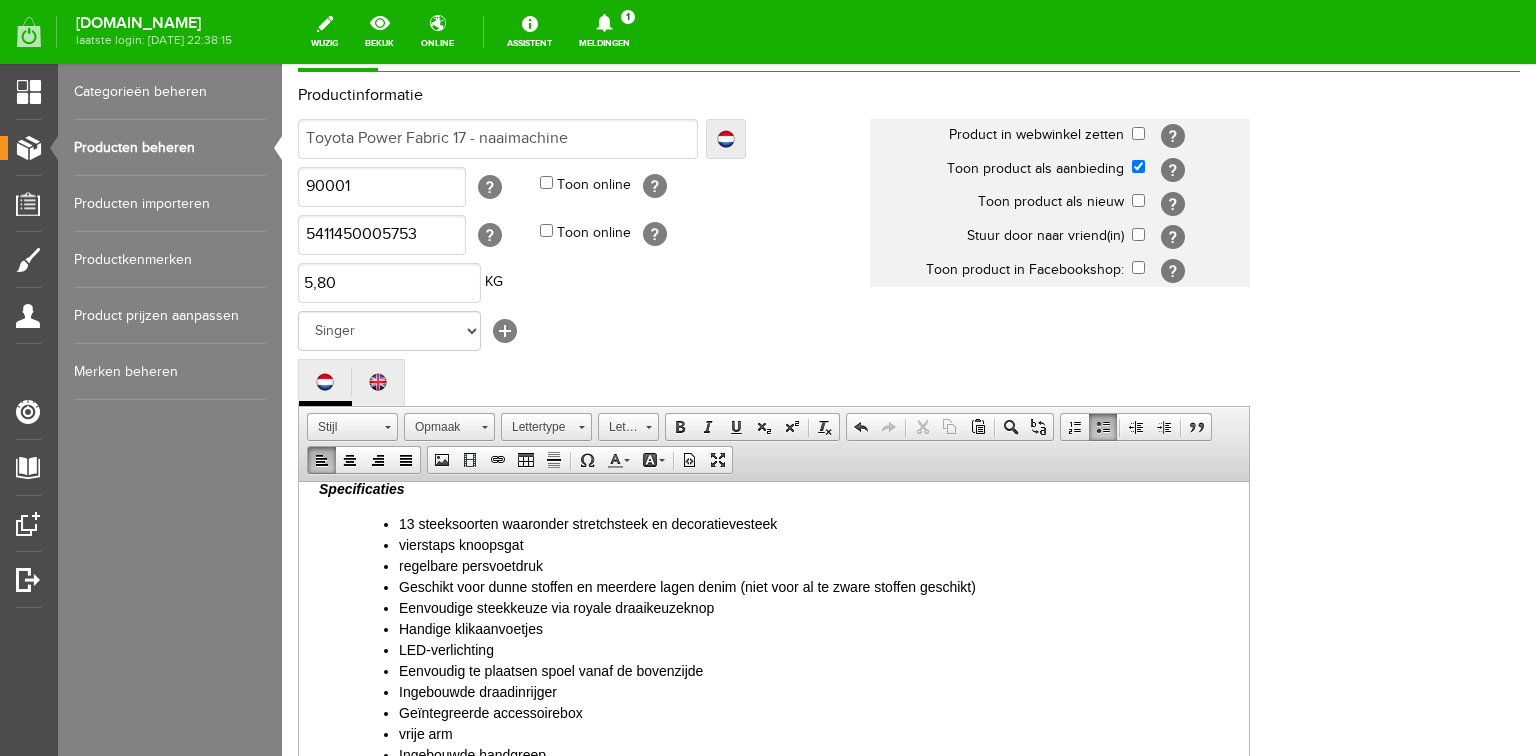 scroll, scrollTop: 205, scrollLeft: 0, axis: vertical 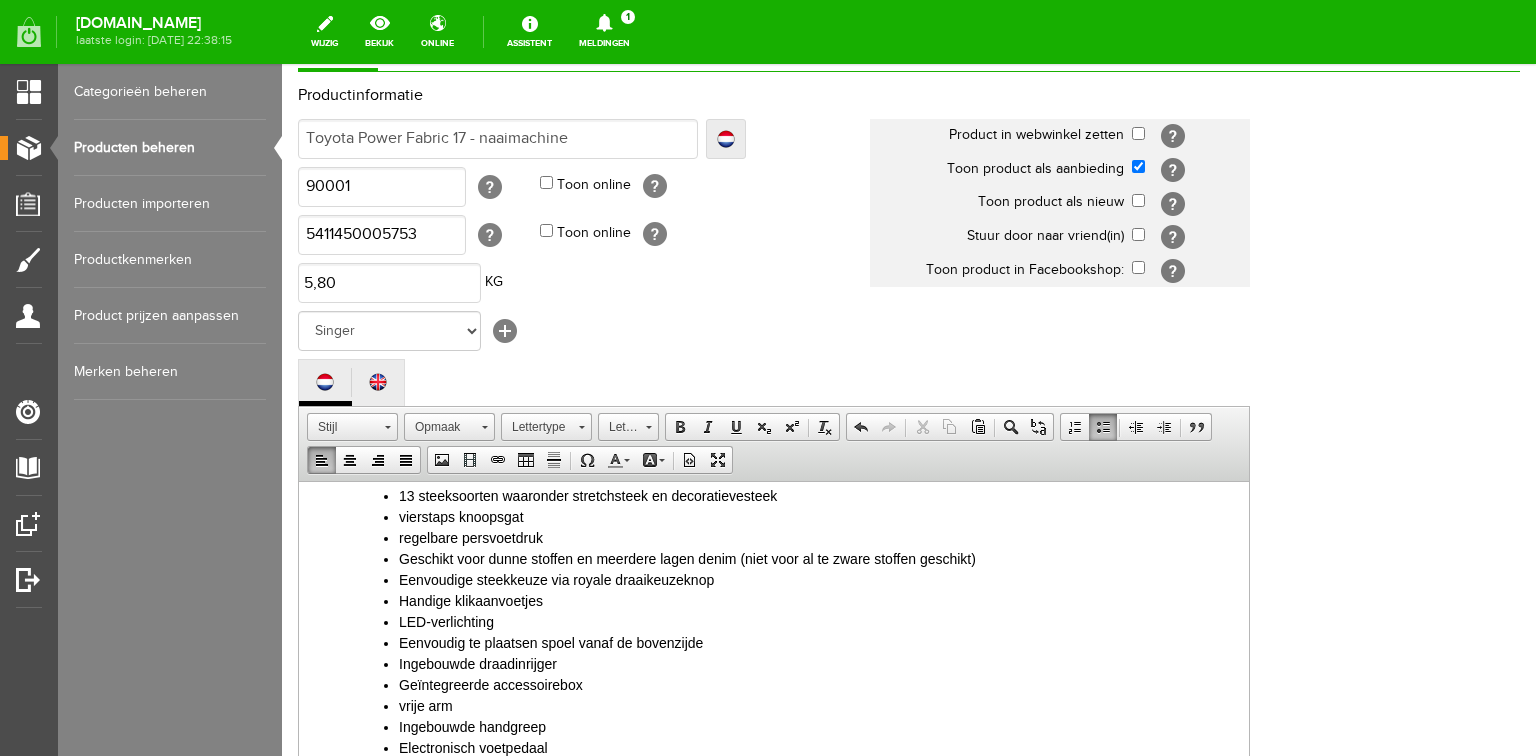 click on "Ingebouwde draadinrijger" at bounding box center [814, 663] 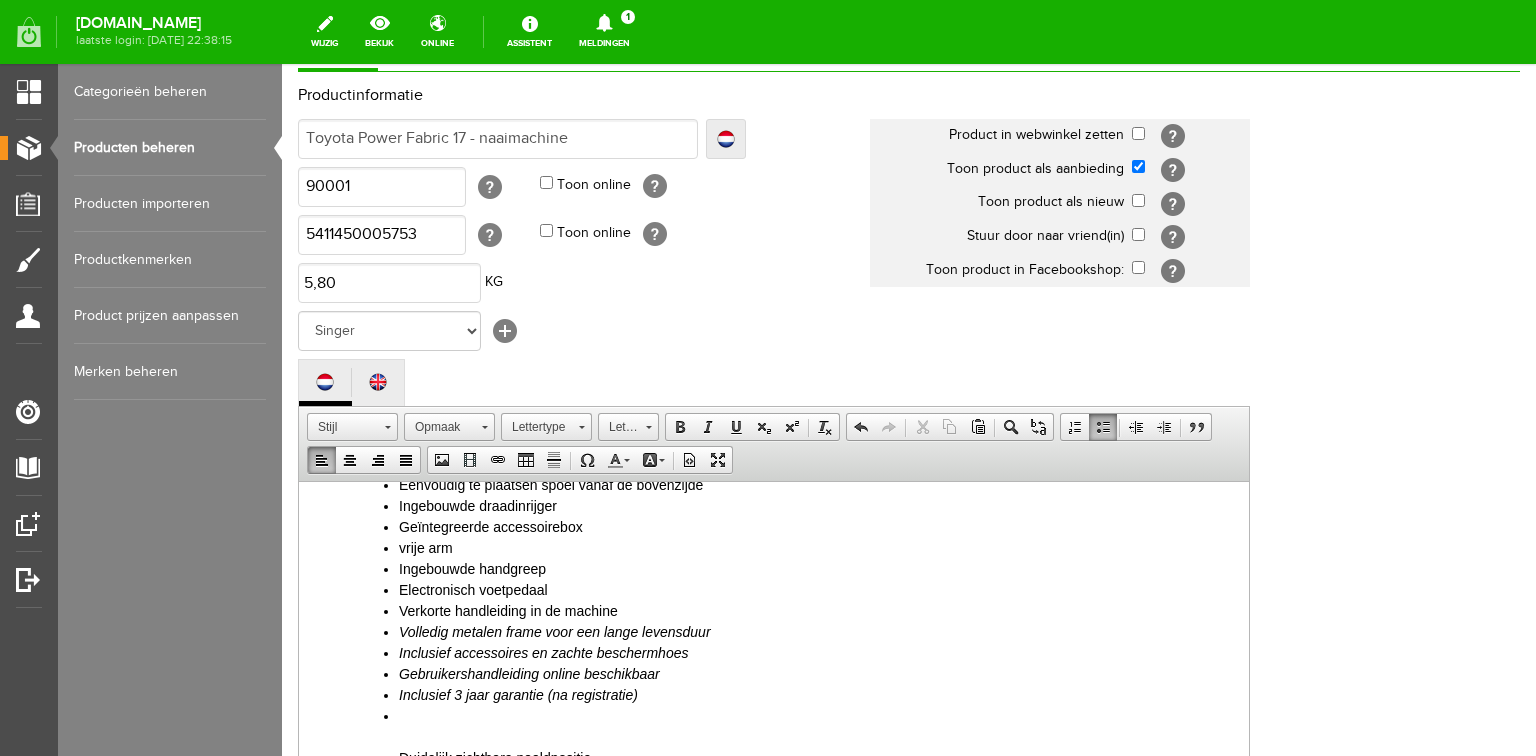 scroll, scrollTop: 365, scrollLeft: 0, axis: vertical 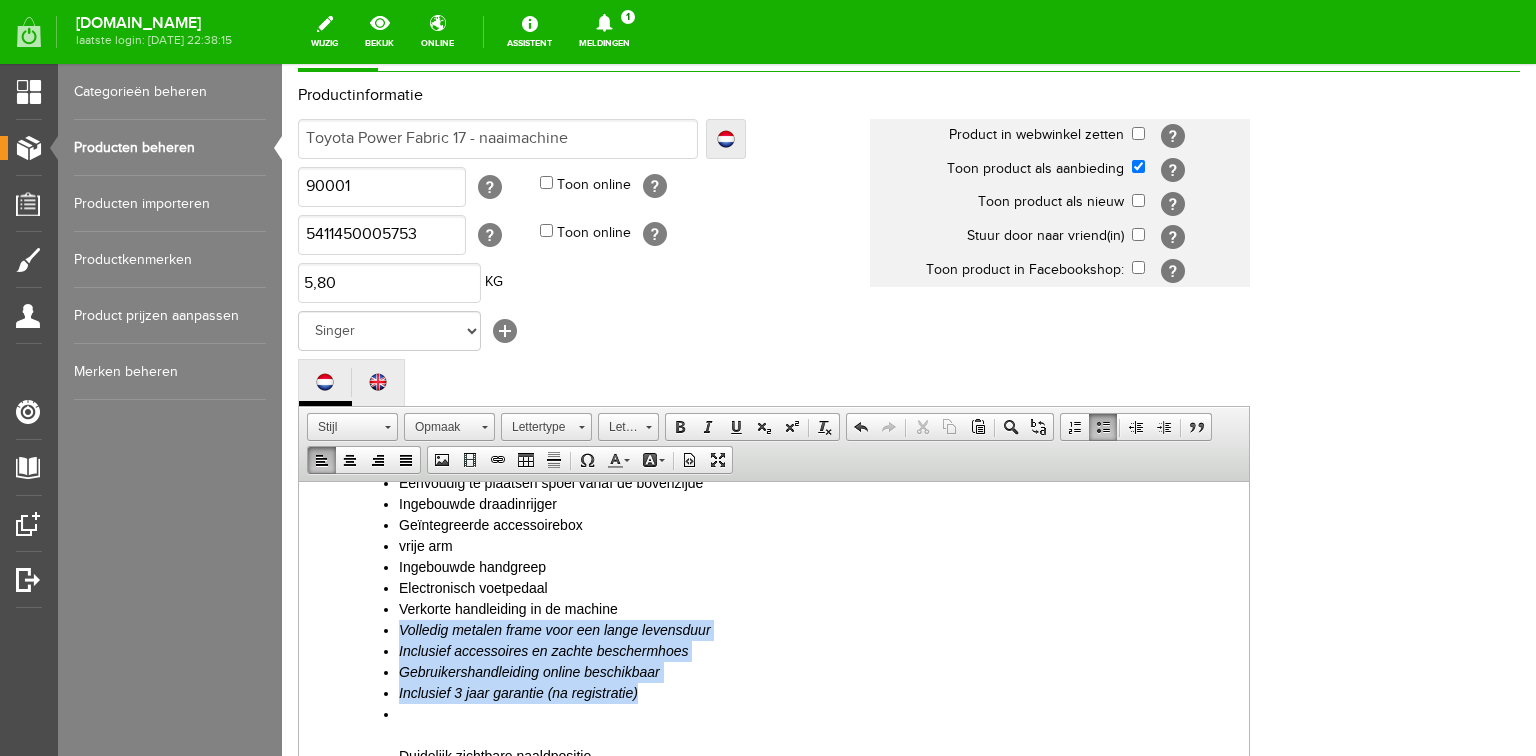 drag, startPoint x: 401, startPoint y: 629, endPoint x: 651, endPoint y: 695, distance: 258.56528 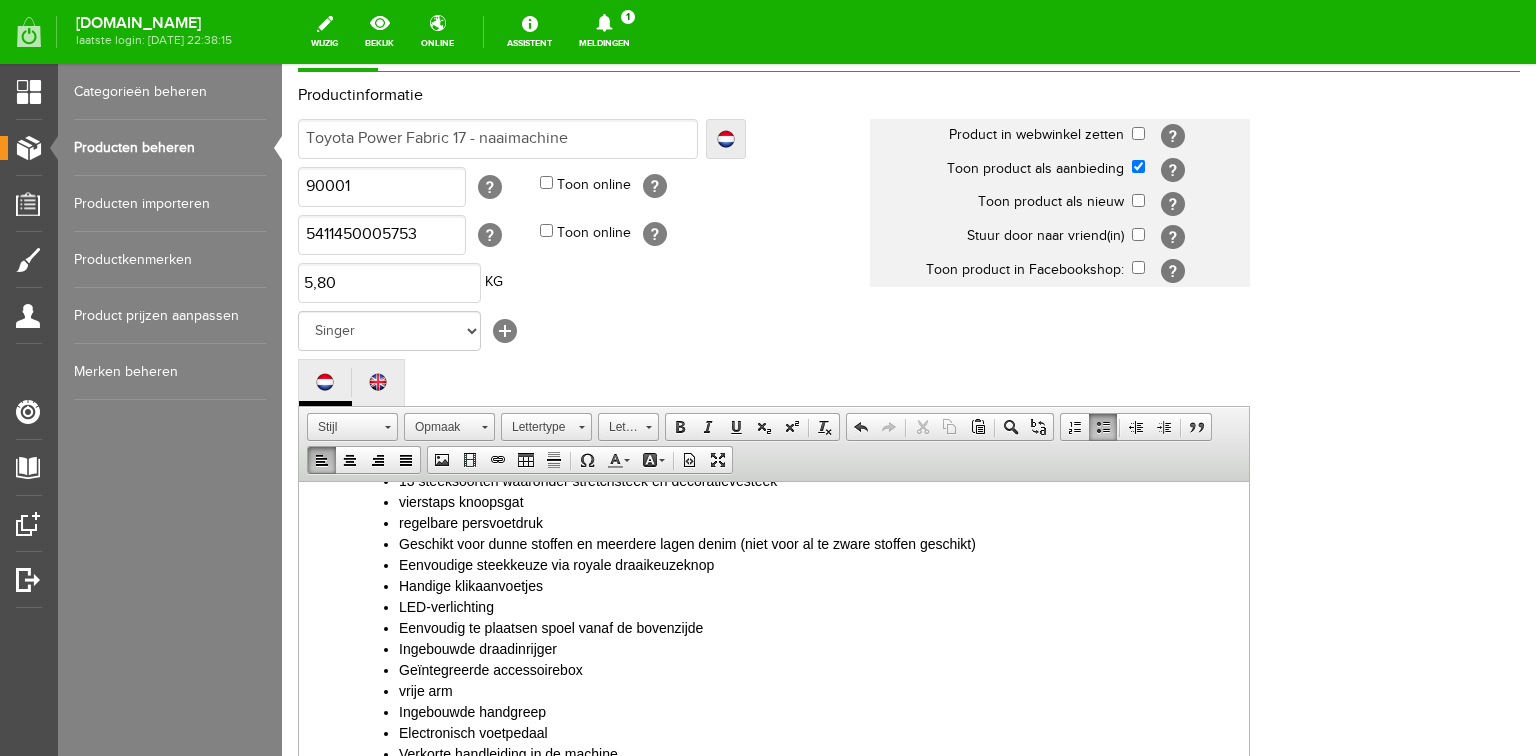 scroll, scrollTop: 205, scrollLeft: 0, axis: vertical 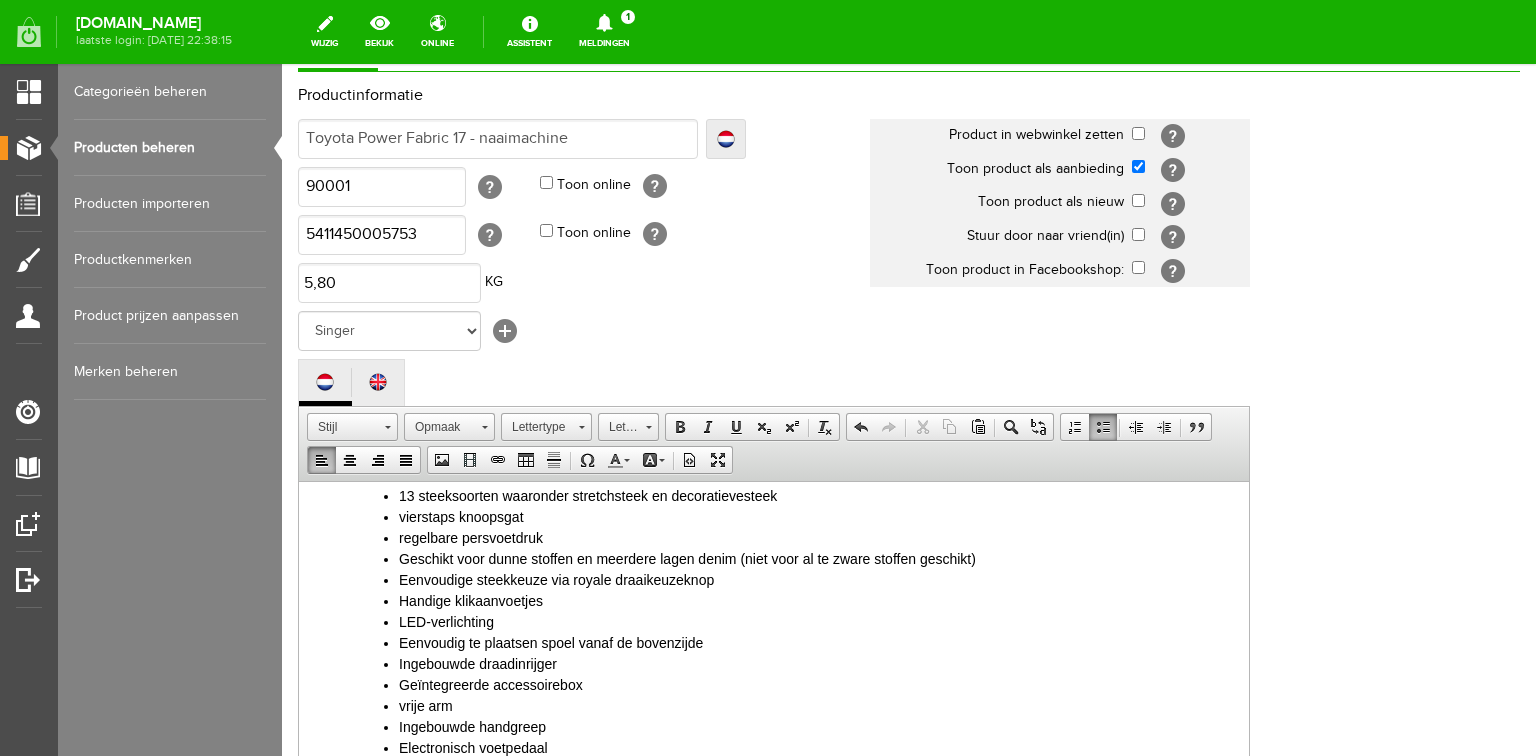 click on "regelbare persvoetdruk" at bounding box center [814, 537] 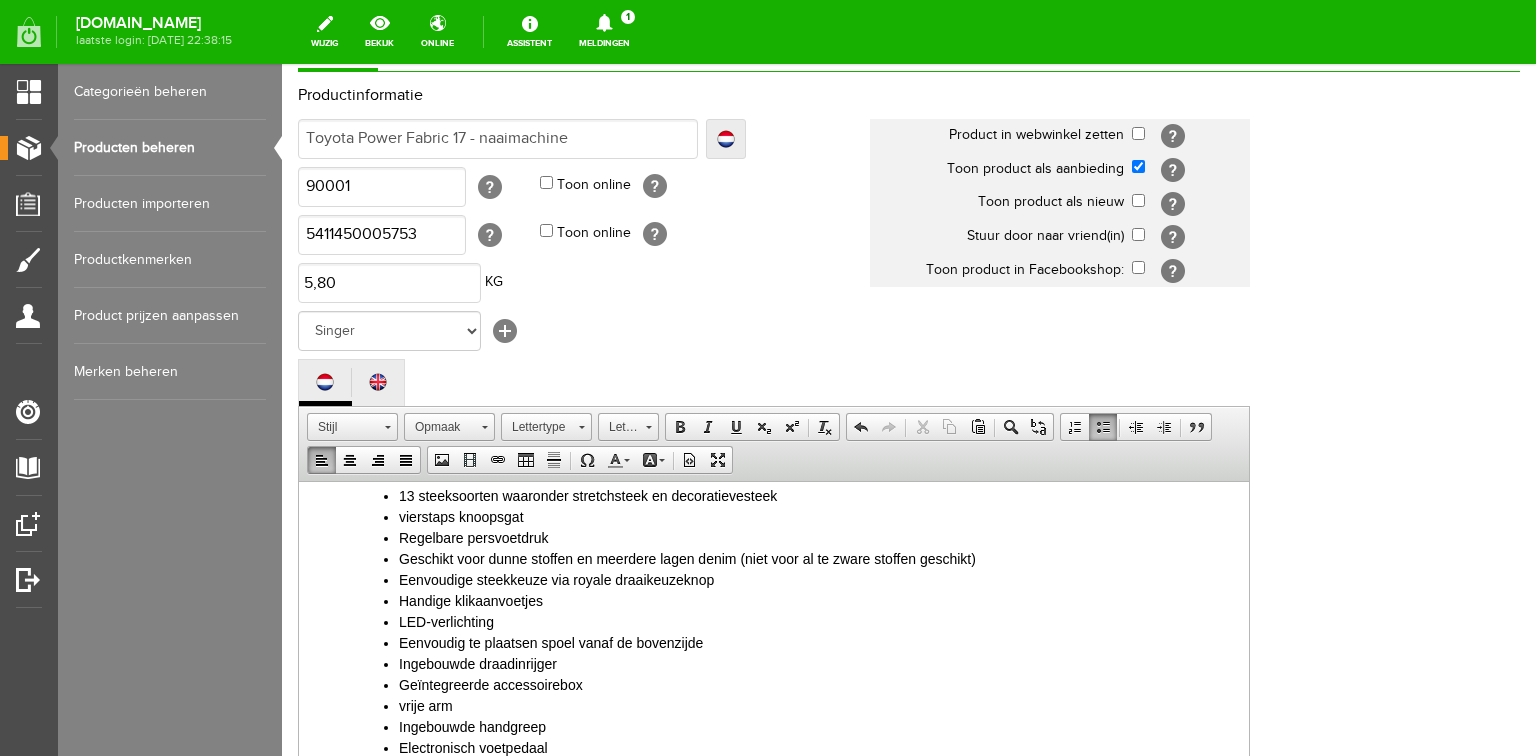 click on "vierstaps knoopsgat" at bounding box center (814, 516) 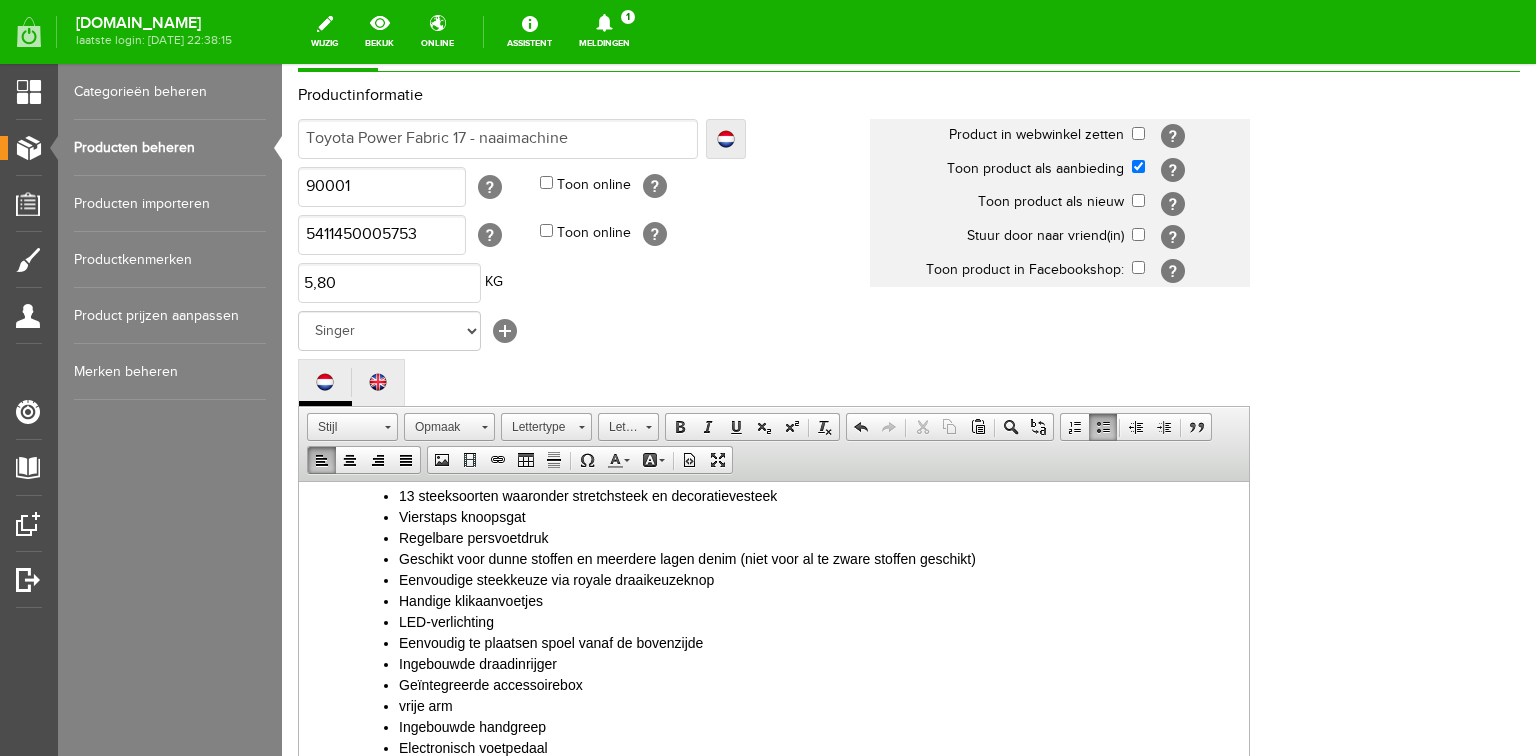 click on "Vierstaps knoopsgat" at bounding box center [814, 516] 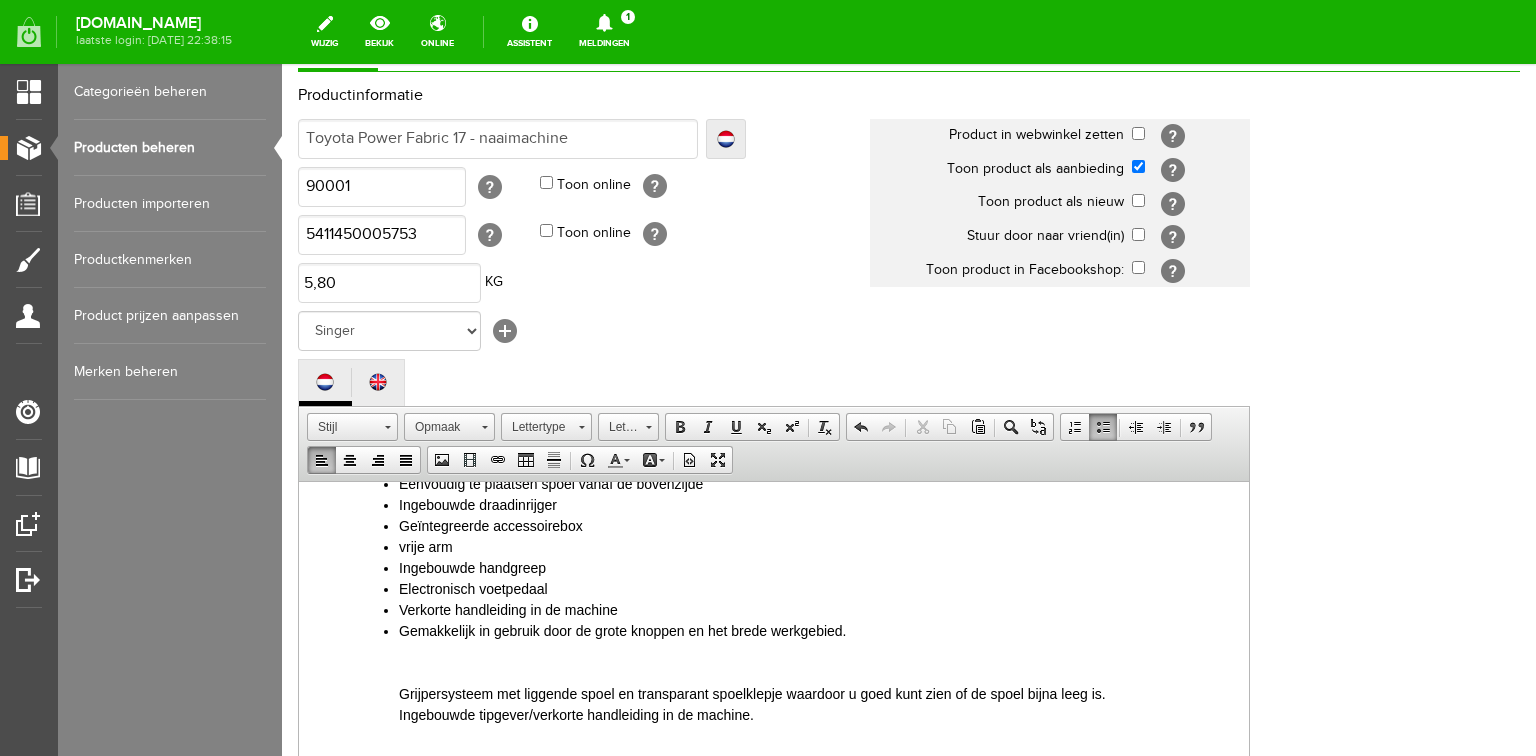 scroll, scrollTop: 365, scrollLeft: 0, axis: vertical 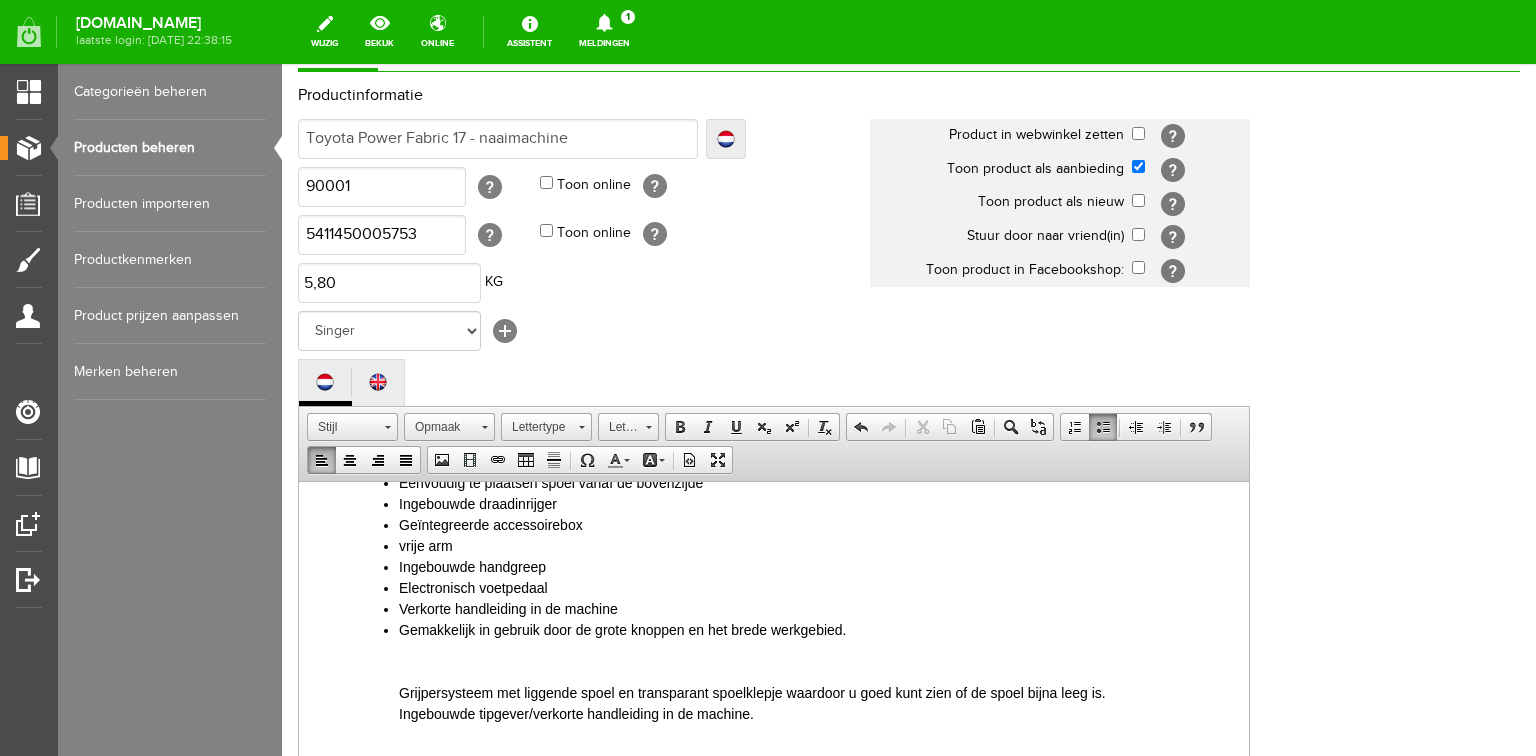 click on "vrije arm" at bounding box center [814, 545] 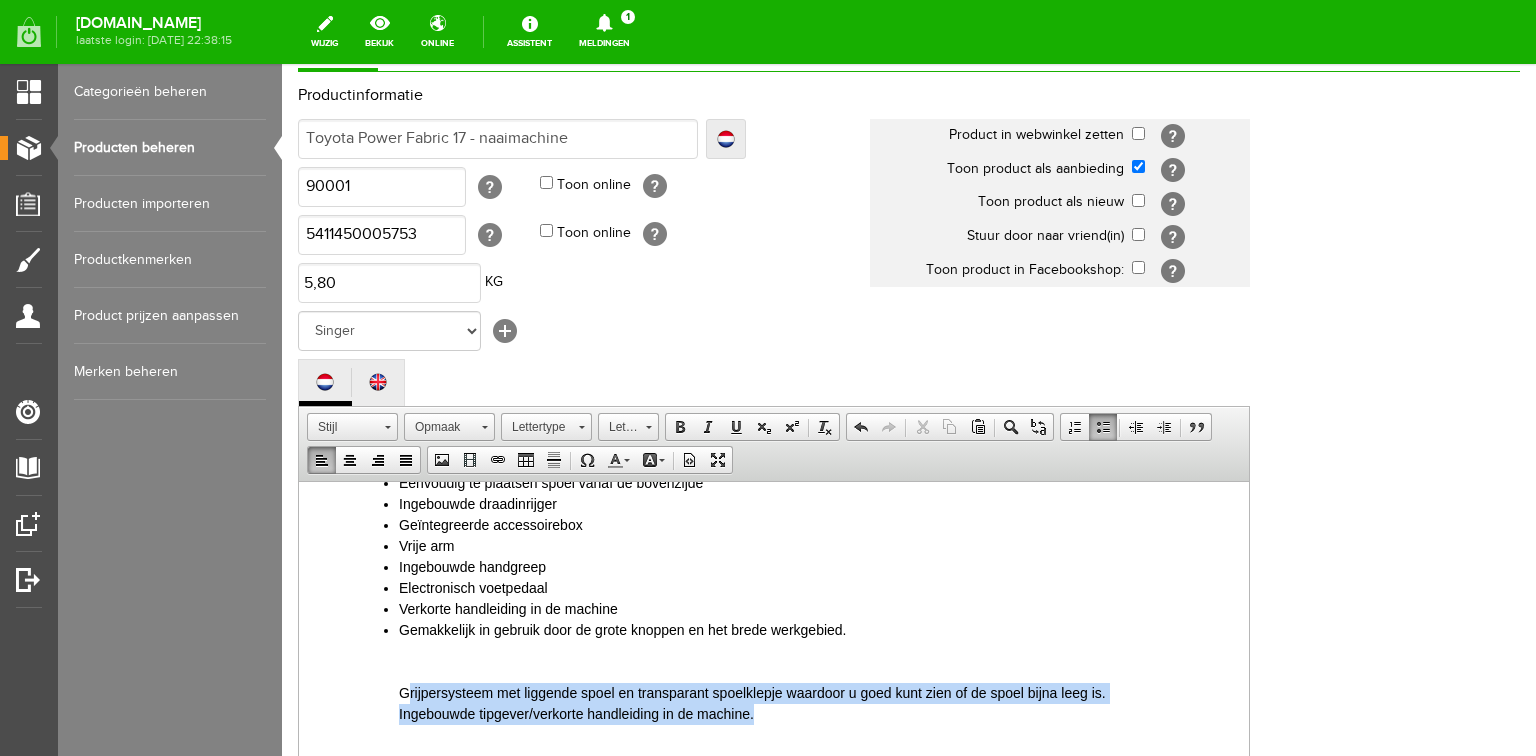 drag, startPoint x: 409, startPoint y: 690, endPoint x: 753, endPoint y: 711, distance: 344.64038 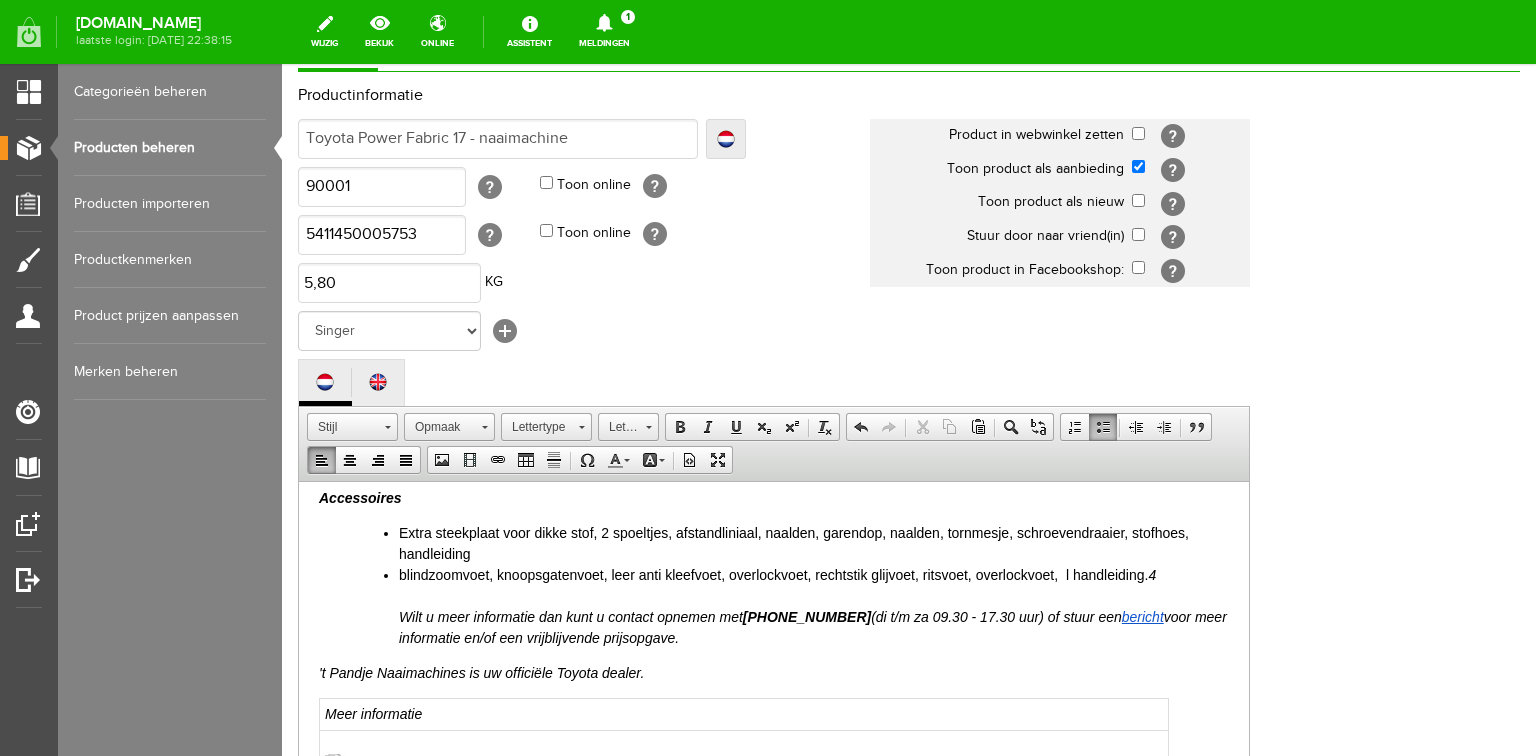 scroll, scrollTop: 525, scrollLeft: 0, axis: vertical 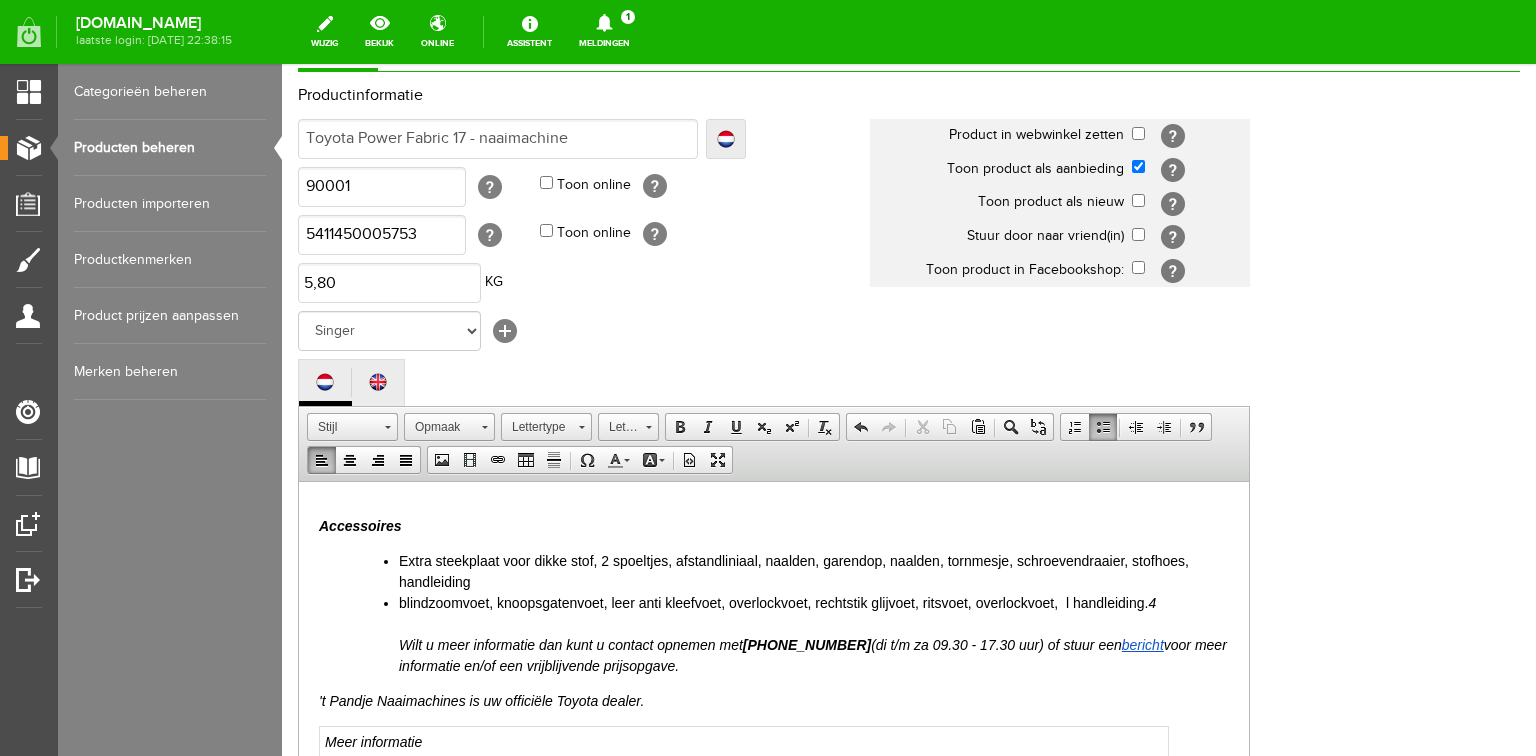 click on "4" at bounding box center [1152, 602] 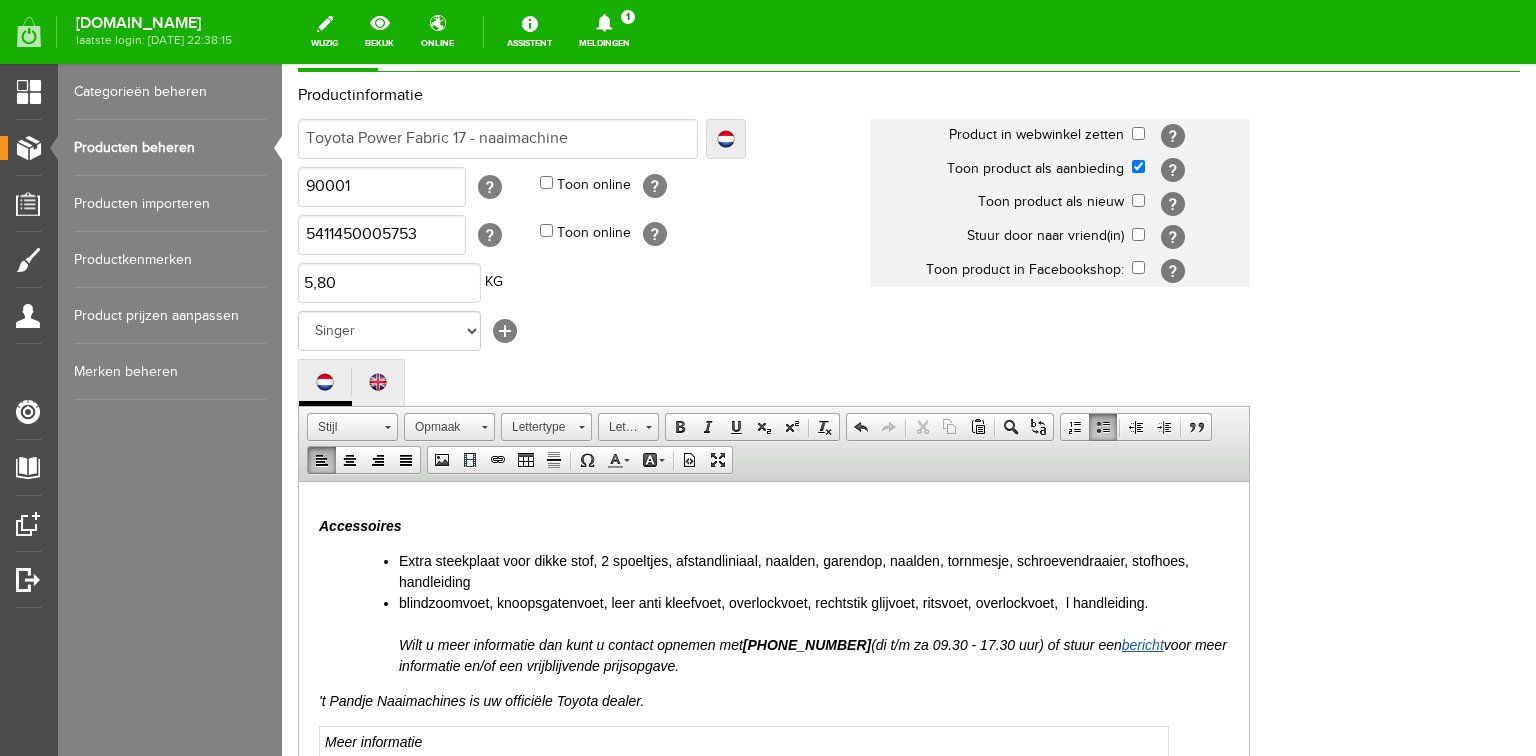 click on "blindzoomvoet, knoopsgatenvoet, leer anti kleefvoet, overlockvoet, rechtstik glijvoet, ritsvoet, overlockvoet,  l handleiding.   Wilt u meer informatie dan kunt u contact opnemen met  [PHONE_NUMBER]  (di t/m za 09.30 - 17.30 uur) of stuur een  bericht  voor meer informatie en/of een vrijblijvende prijsopgave." at bounding box center (814, 634) 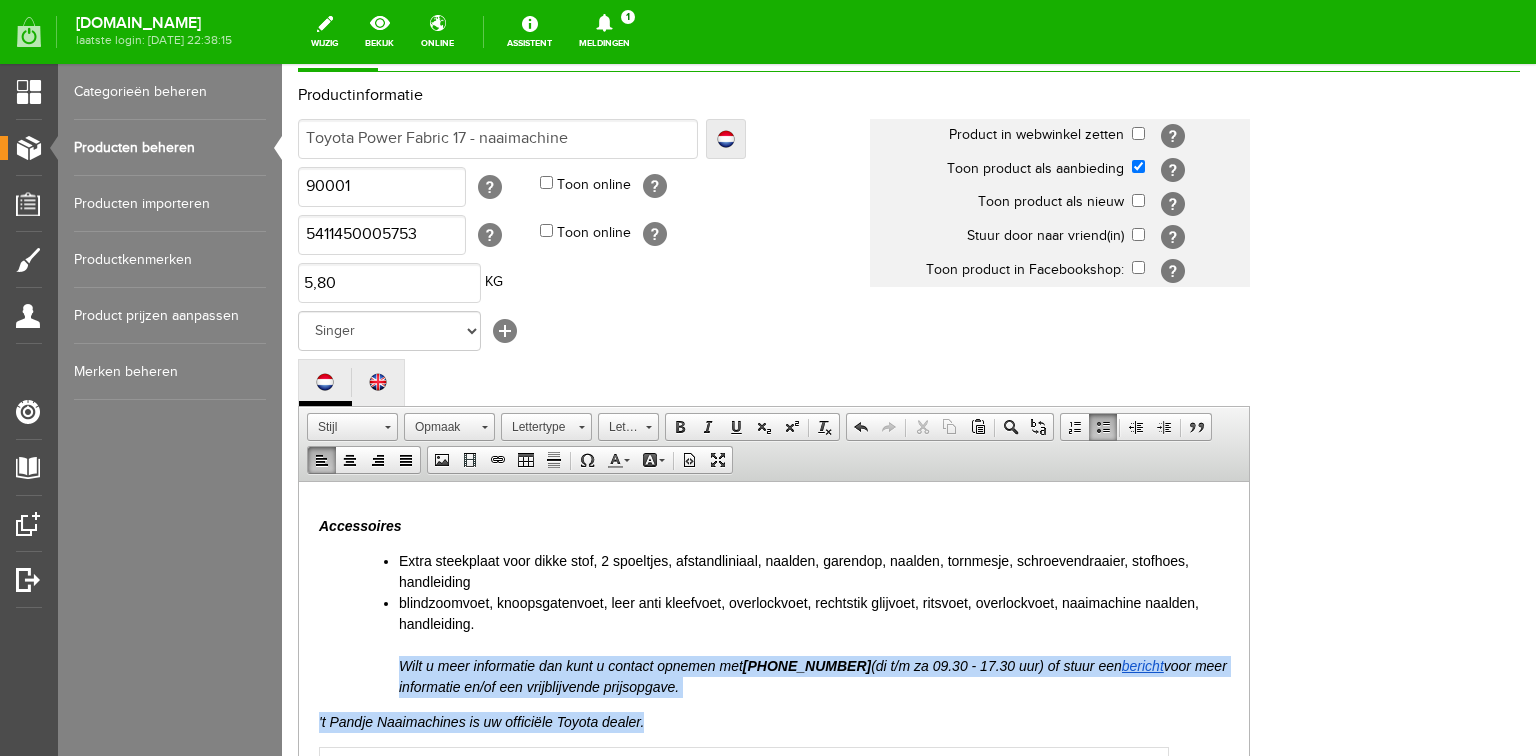 drag, startPoint x: 405, startPoint y: 659, endPoint x: 723, endPoint y: 702, distance: 320.89407 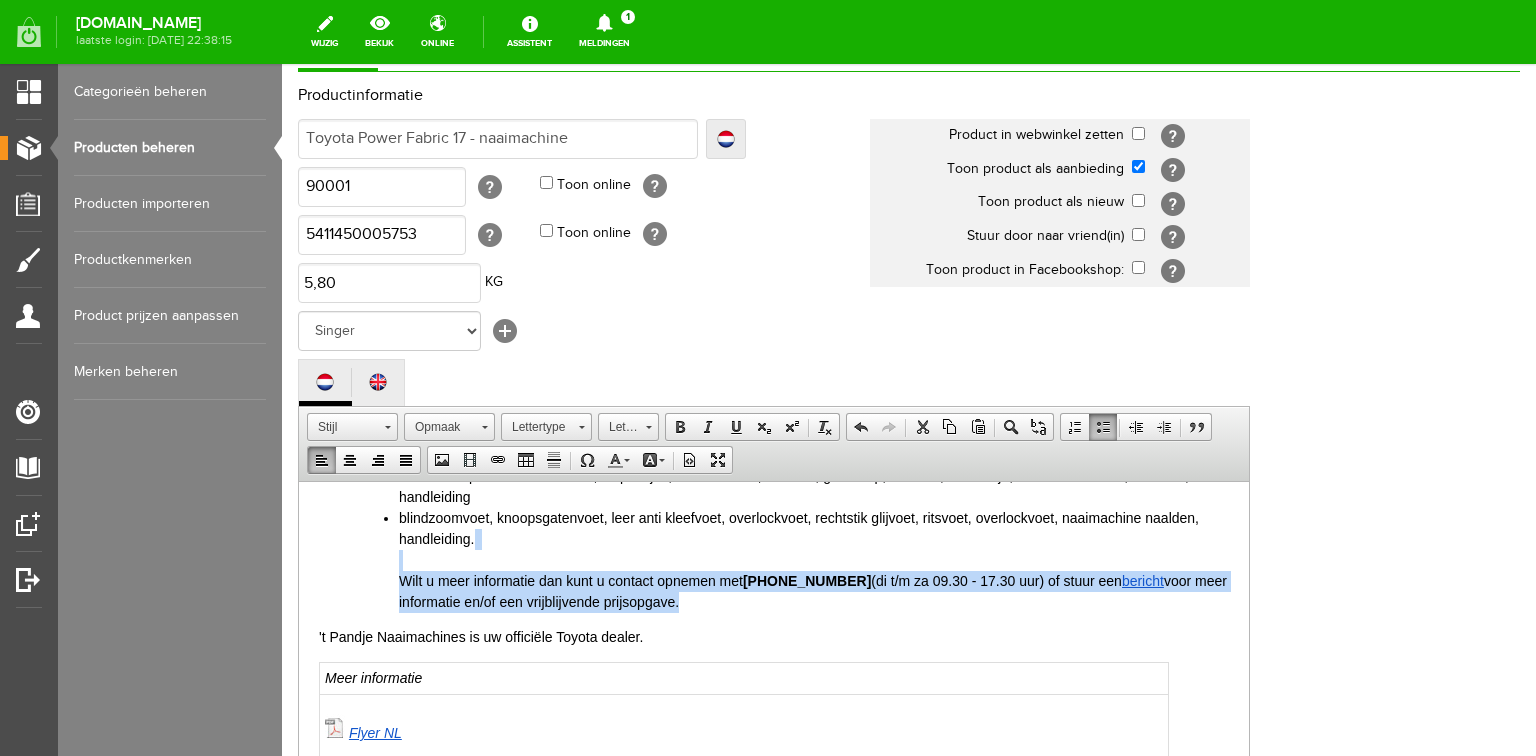 scroll, scrollTop: 749, scrollLeft: 0, axis: vertical 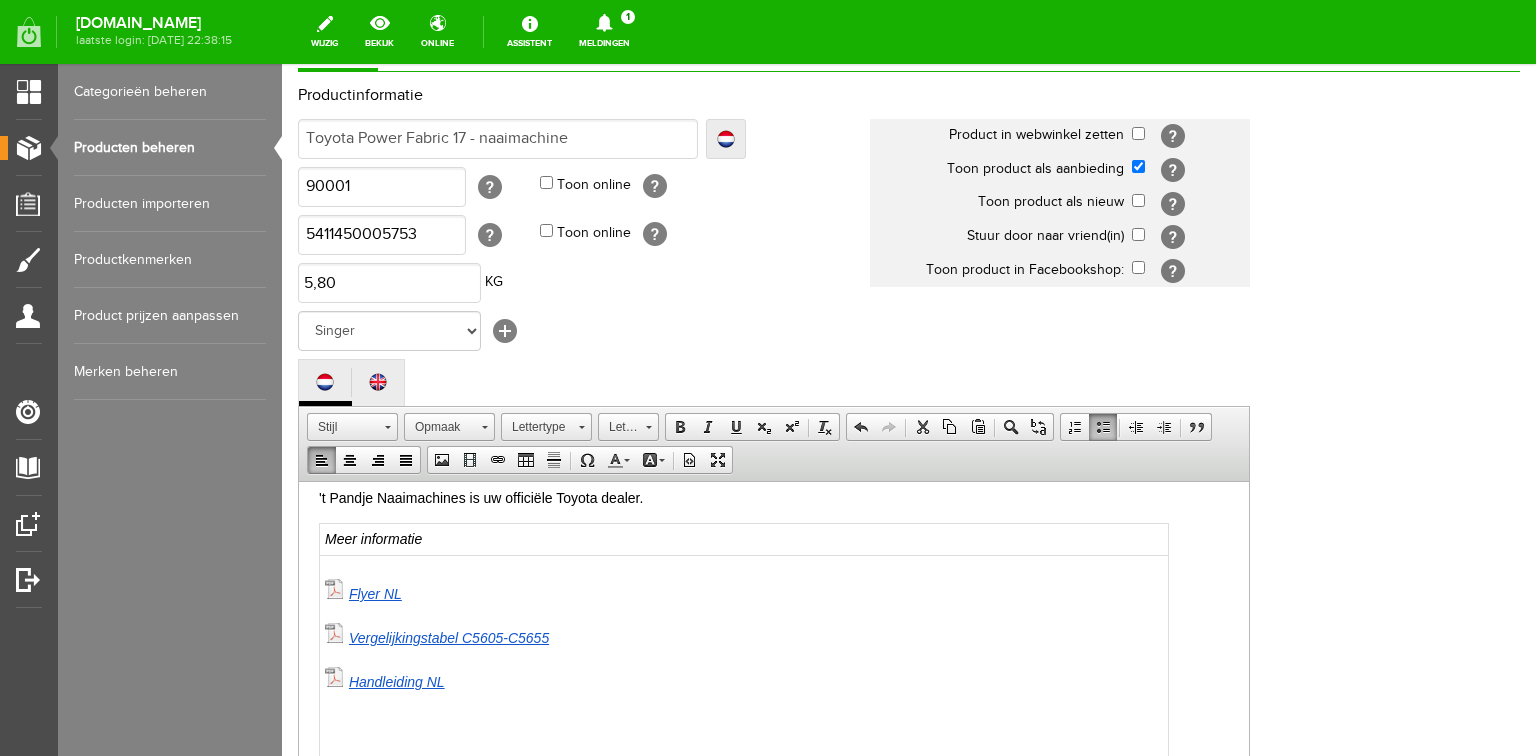 click on "Flyer NL   Vergelijkingstabel C5605-C5655   Handleiding NL" at bounding box center [744, 661] 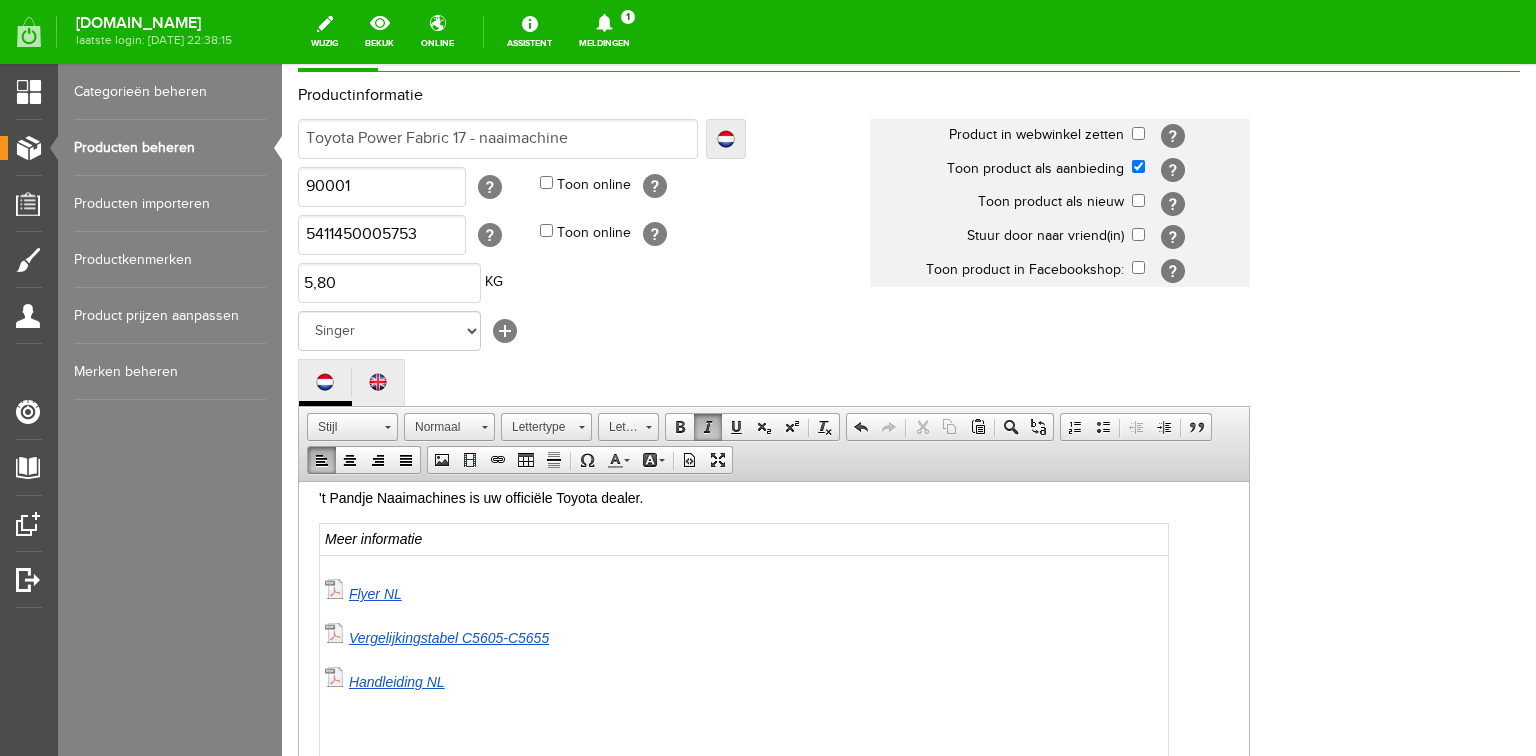 click on "Vergelijkingstabel C5605-C5655" at bounding box center [449, 637] 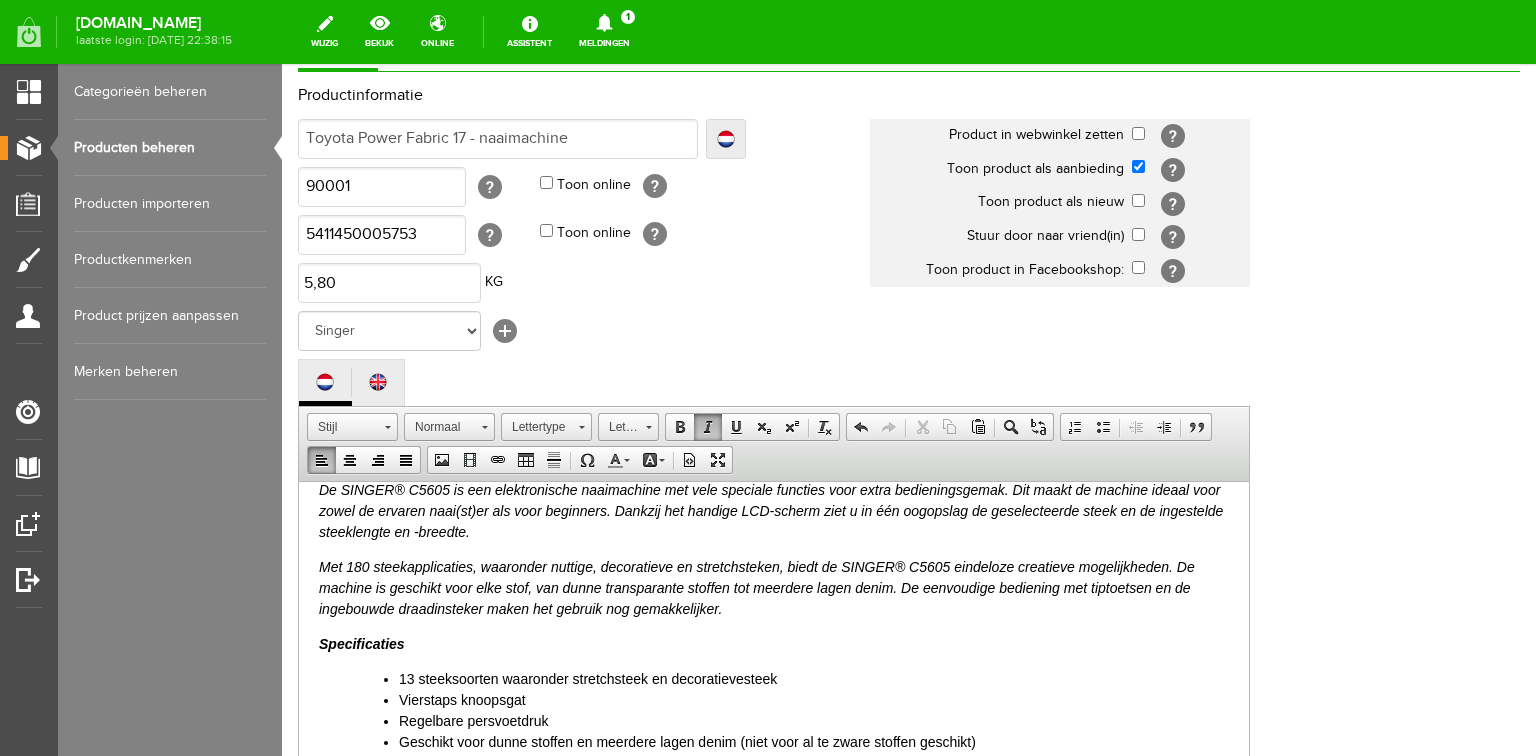scroll, scrollTop: 0, scrollLeft: 0, axis: both 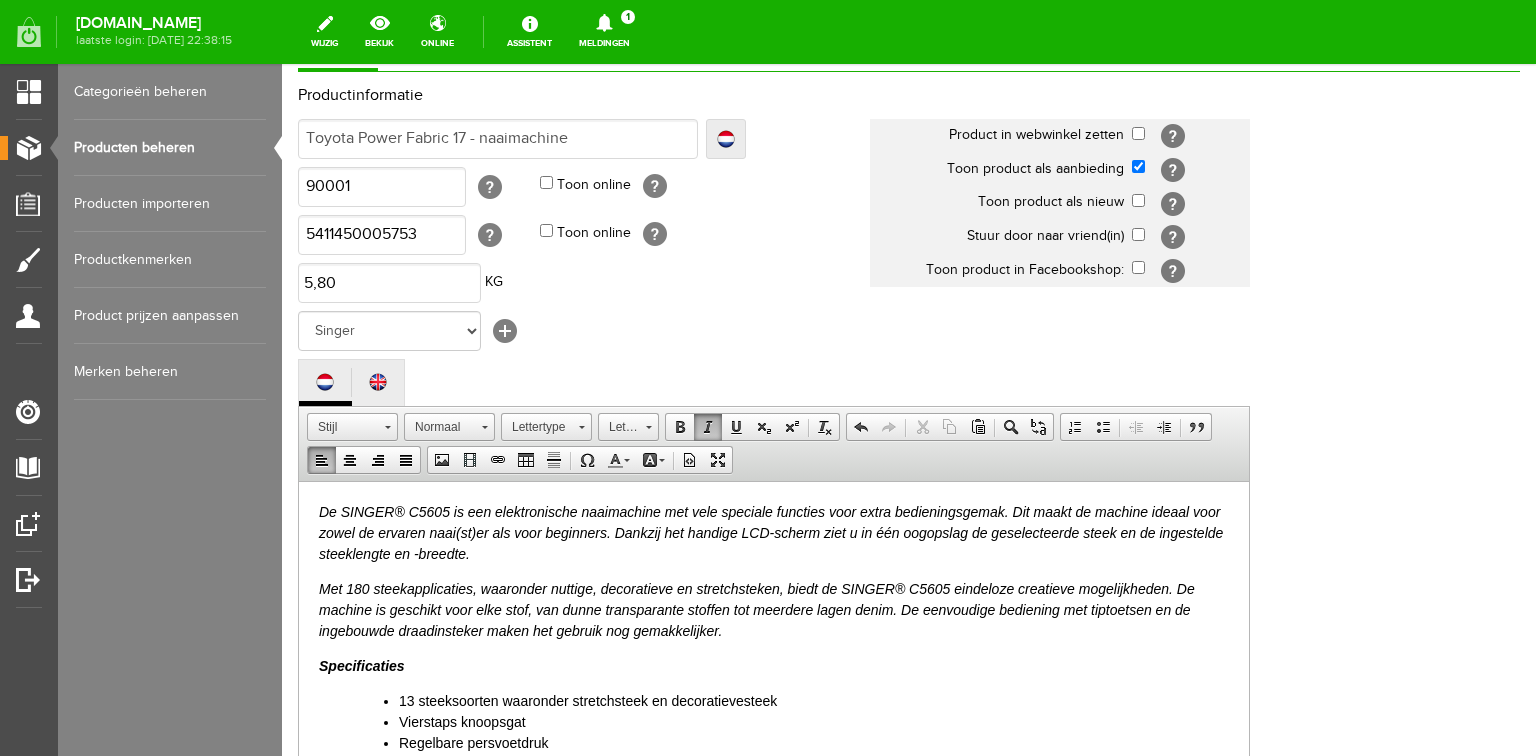 click on "De SINGER® C5605 is een elektronische naaimachine met vele speciale functies voor extra bedieningsgemak. Dit maakt de machine ideaal voor zowel de ervaren naai(st)er als voor beginners. Dankzij het handige LCD-scherm ziet u in één oogopslag de geselecteerde steek en de ingestelde steeklengte en -breedte." at bounding box center (771, 532) 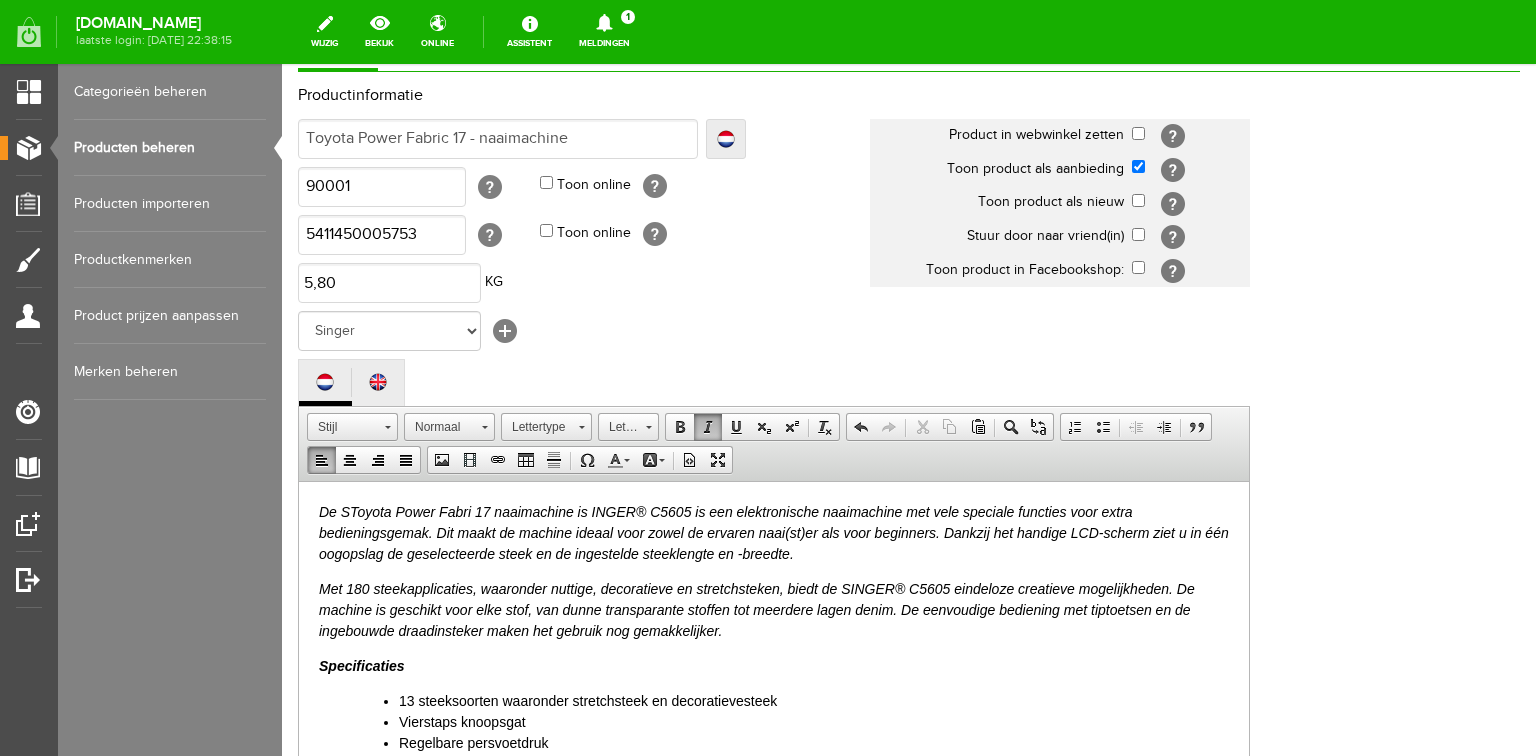 click on "De SToyota Power Fabri 17 naaimachine is INGER® C5605 is een elektronische naaimachine met vele speciale functies voor extra bedieningsgemak. Dit maakt de machine ideaal voor zowel de ervaren naai(st)er als voor beginners. Dankzij het handige LCD-scherm ziet u in één oogopslag de geselecteerde steek en de ingestelde steeklengte en -breedte." at bounding box center [774, 532] 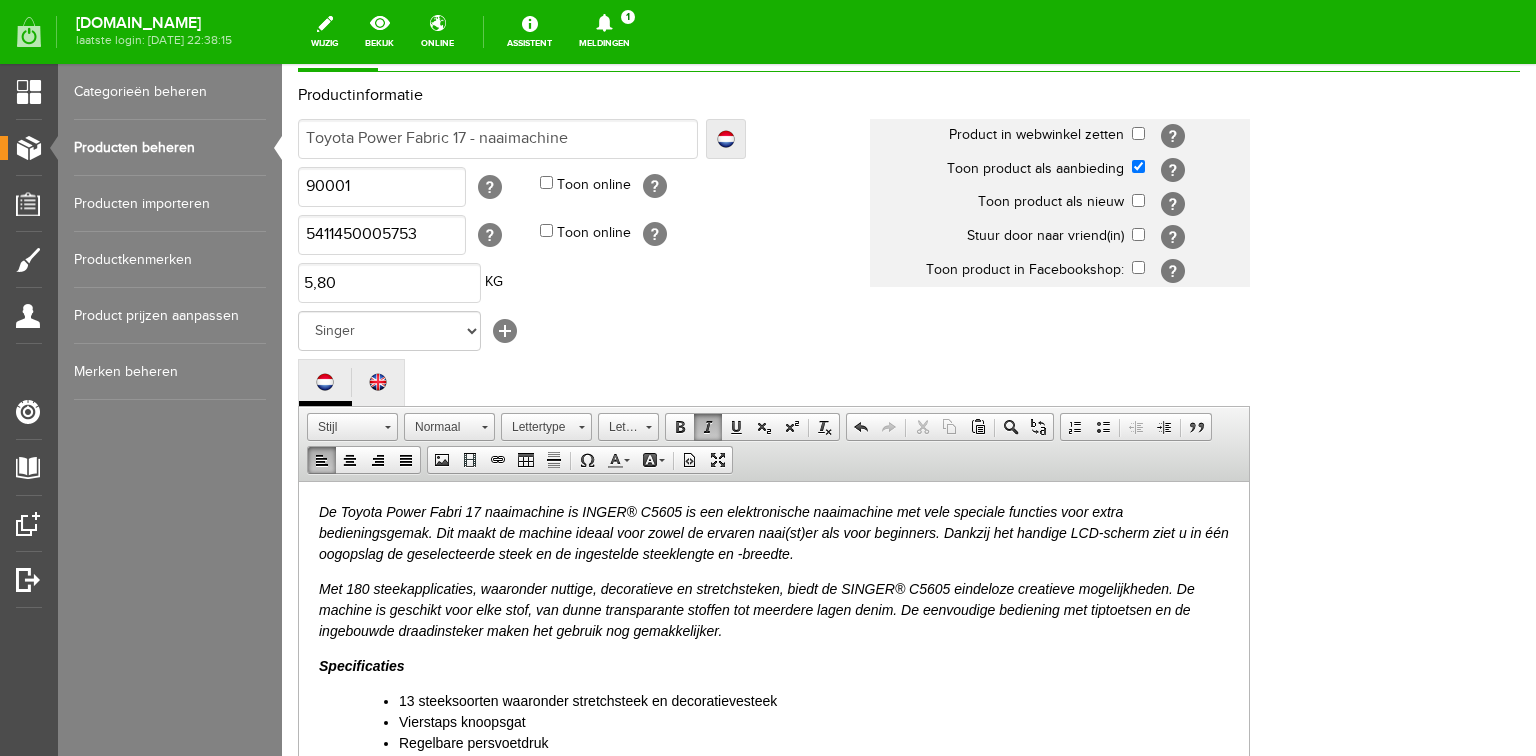 click on "De Toyota Power Fabri 17 naaimachine is INGER® C5605 is een elektronische naaimachine met vele speciale functies voor extra bedieningsgemak. Dit maakt de machine ideaal voor zowel de ervaren naai(st)er als voor beginners. Dankzij het handige LCD-scherm ziet u in één oogopslag de geselecteerde steek en de ingestelde steeklengte en -breedte." at bounding box center [774, 532] 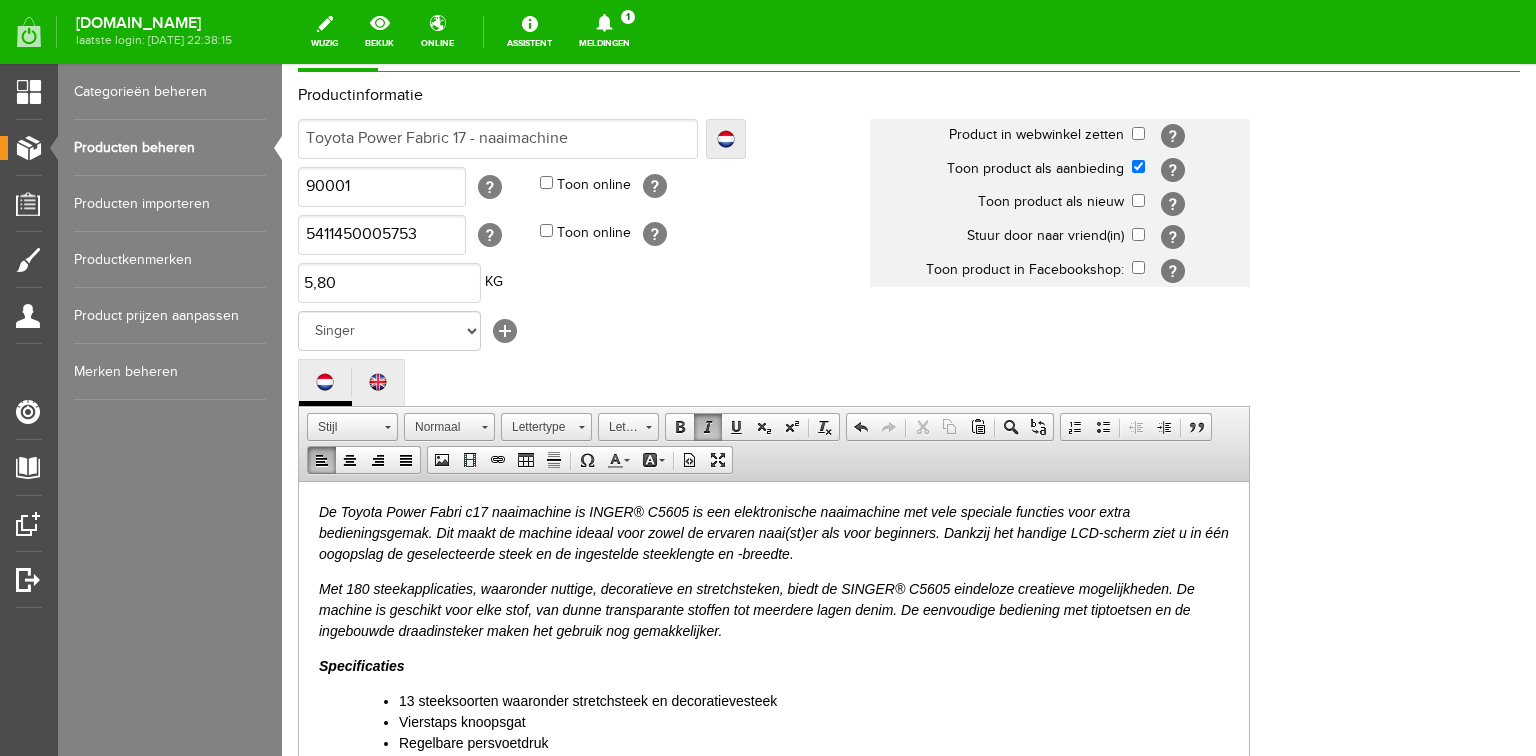 click on "De Toyota Power Fabri c17 naaimachine is INGER® C5605 is een elektronische naaimachine met vele speciale functies voor extra bedieningsgemak. Dit maakt de machine ideaal voor zowel de ervaren naai(st)er als voor beginners. Dankzij het handige LCD-scherm ziet u in één oogopslag de geselecteerde steek en de ingestelde steeklengte en -breedte." at bounding box center (774, 532) 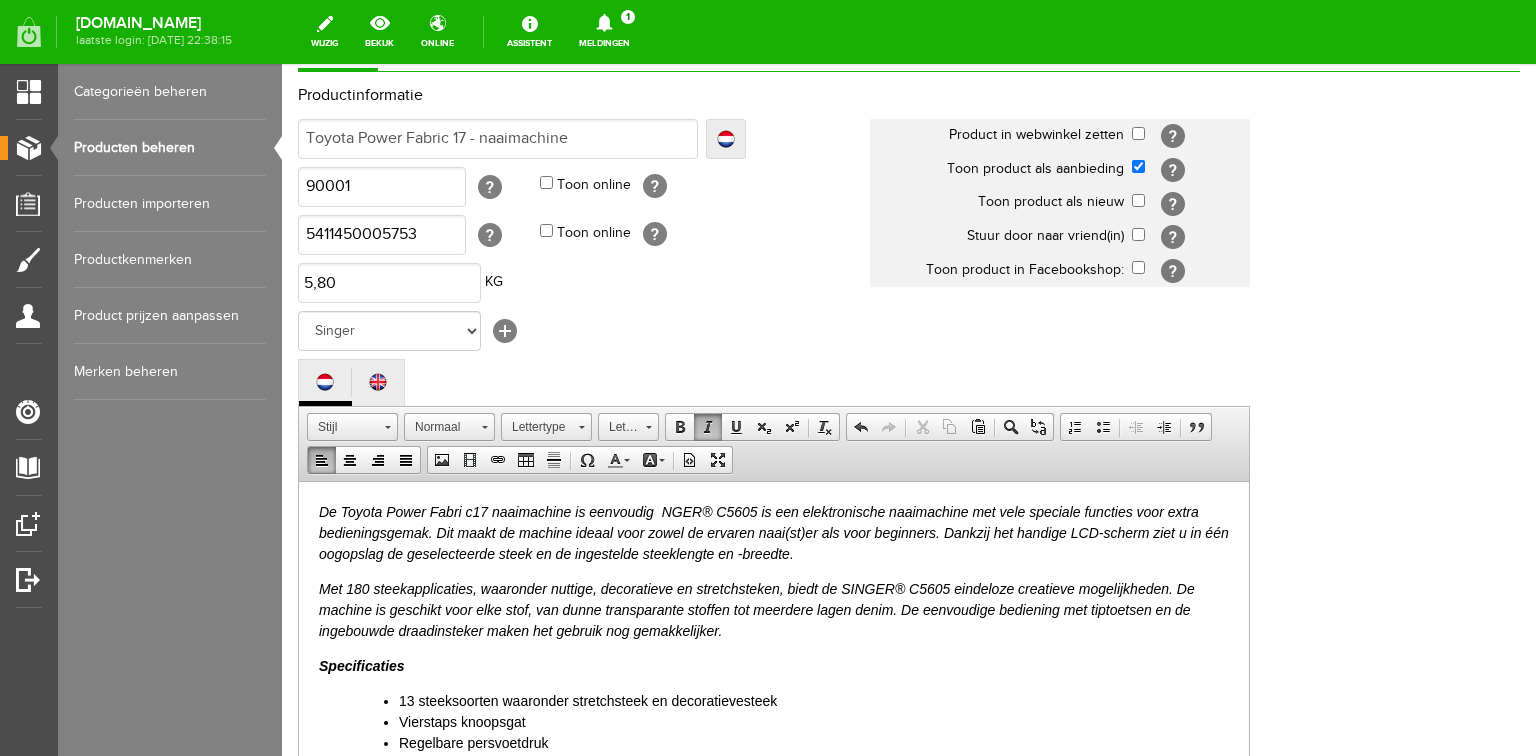 click on "De Toyota Power Fabri c17 naaimachine is eenvoudig  NGER® C5605 is een elektronische naaimachine met vele speciale functies voor extra bedieningsgemak. Dit maakt de machine ideaal voor zowel de ervaren naai(st)er als voor beginners. Dankzij het handige LCD-scherm ziet u in één oogopslag de geselecteerde steek en de ingestelde steeklengte en -breedte." at bounding box center [774, 532] 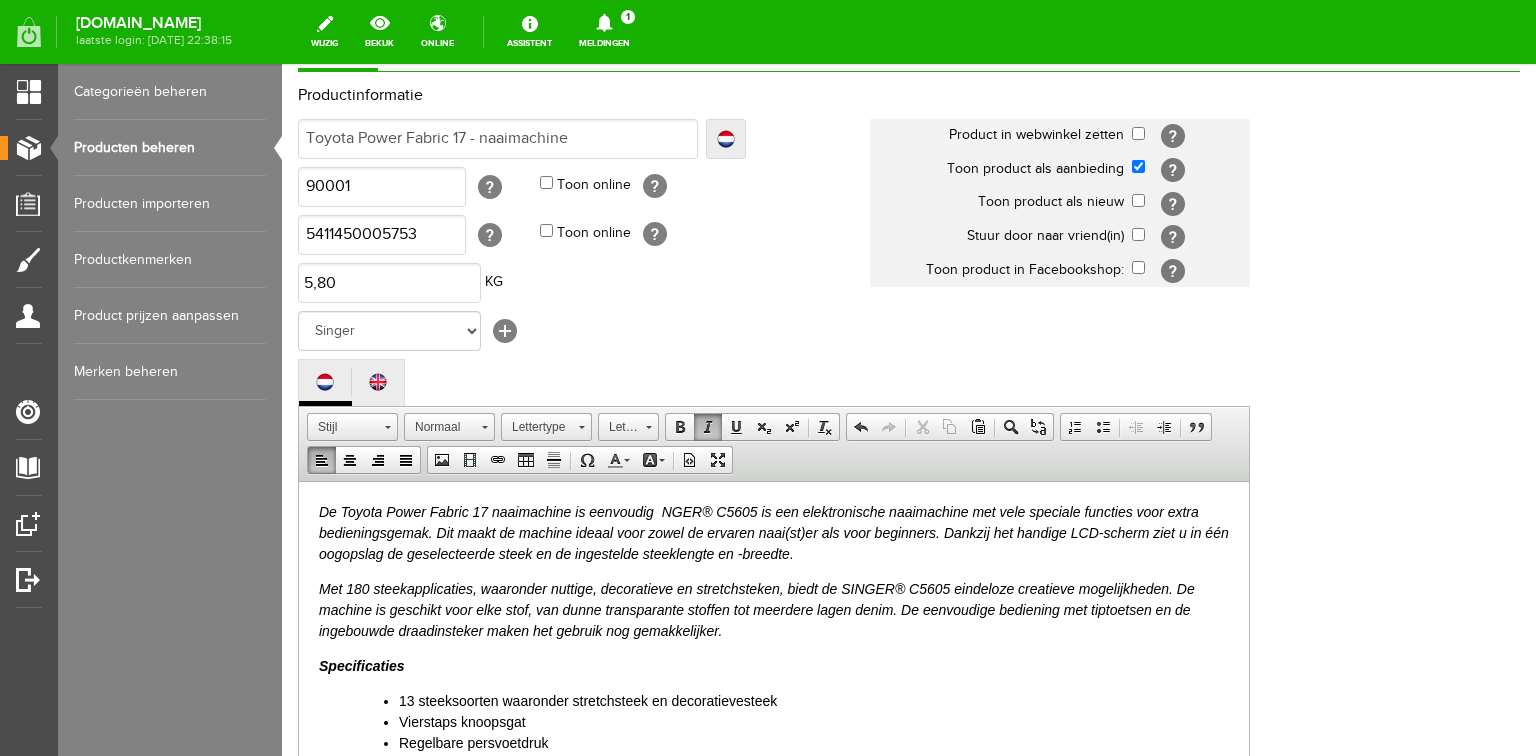 click on "De Toyota Power Fabric 17 naaimachine is eenvoudig  NGER® C5605 is een elektronische naaimachine met vele speciale functies voor extra bedieningsgemak. Dit maakt de machine ideaal voor zowel de ervaren naai(st)er als voor beginners. Dankzij het handige LCD-scherm ziet u in één oogopslag de geselecteerde steek en de ingestelde steeklengte en -breedte." at bounding box center (774, 532) 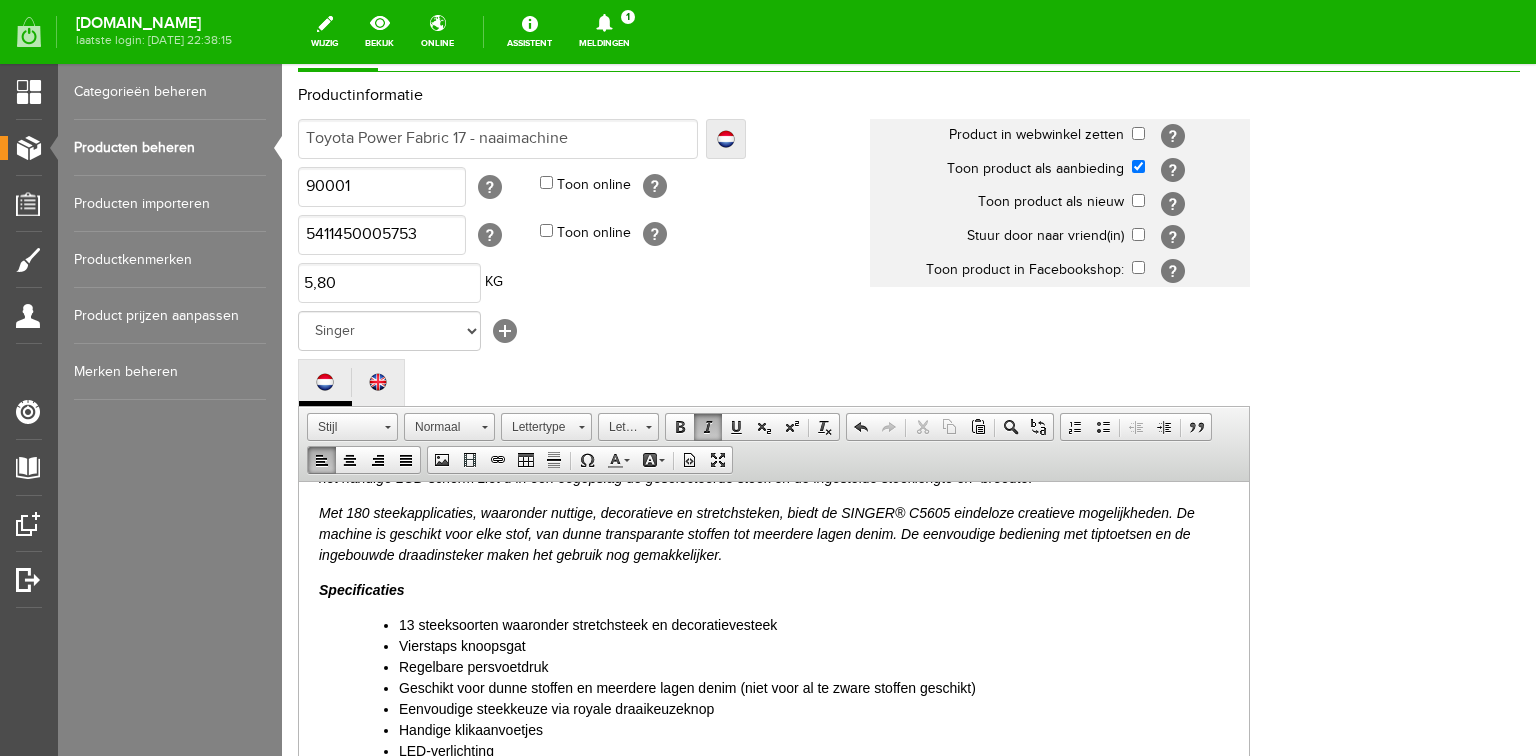 scroll, scrollTop: 0, scrollLeft: 0, axis: both 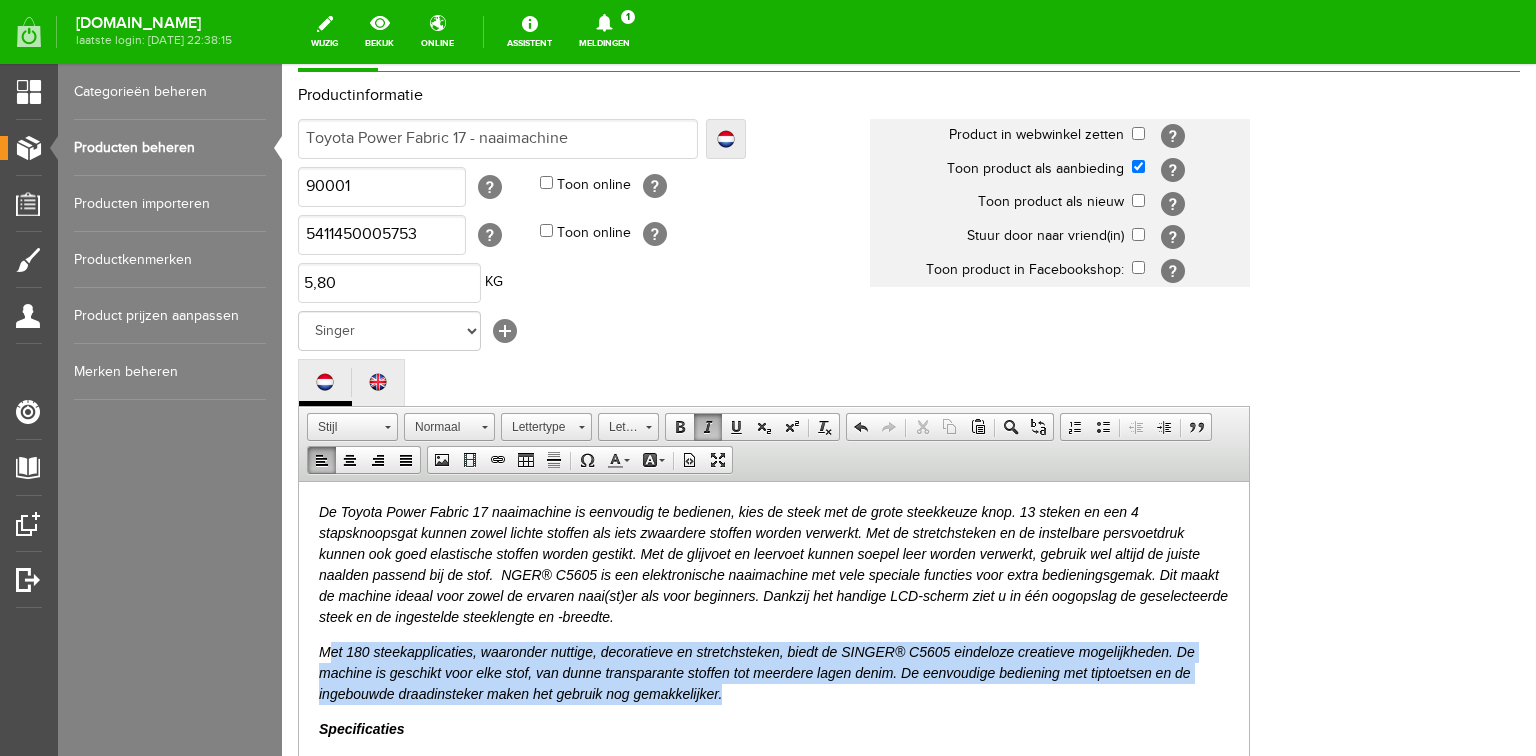 drag, startPoint x: 325, startPoint y: 646, endPoint x: 740, endPoint y: 696, distance: 418.0012 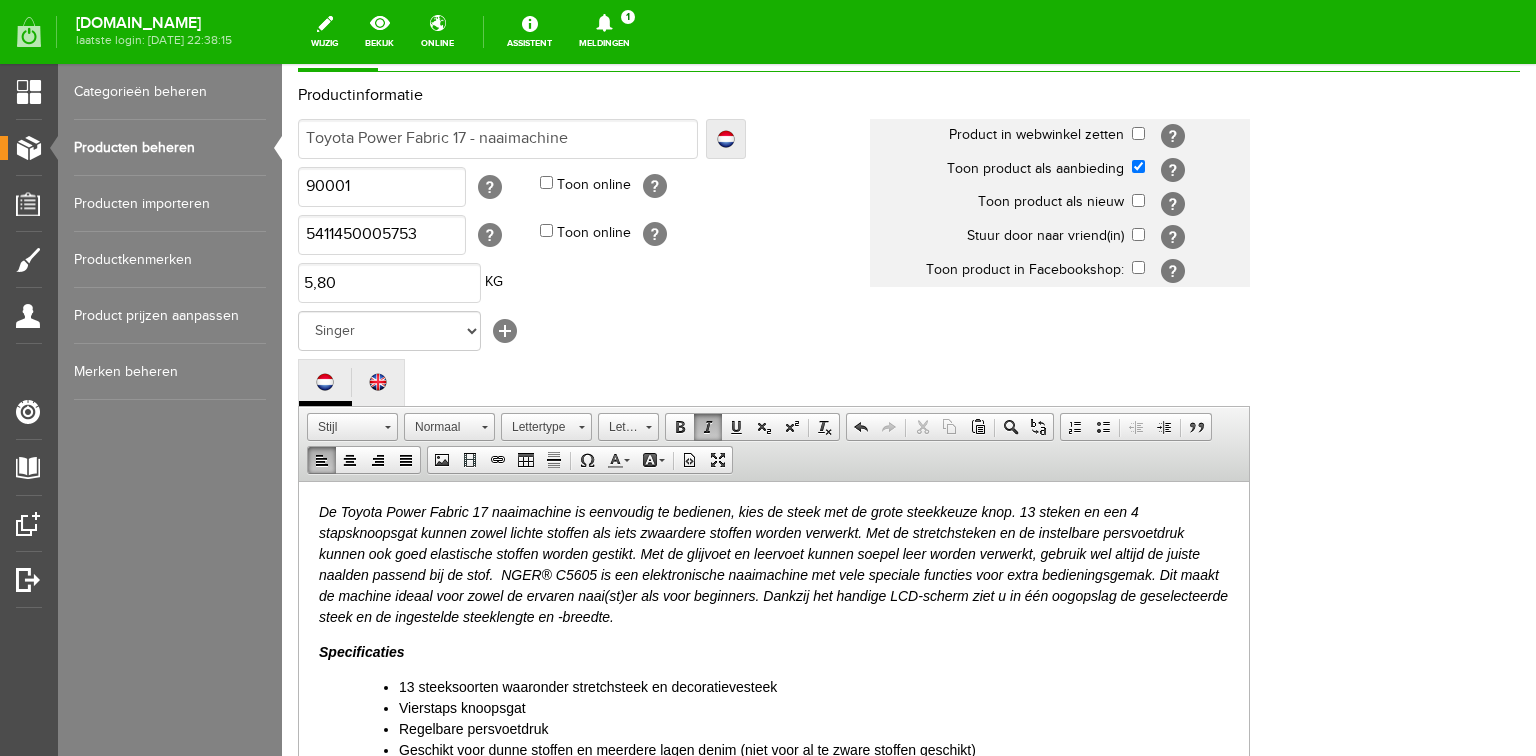 click on "De Toyota Power Fabric 17 naaimachine is eenvoudig te bedienen, kies de steek met de grote steekkeuze knop. 13 steken en een 4 stapsknoopsgat kunnen zowel lichte stoffen als iets zwaardere stoffen worden verwerkt. Met de stretchsteken en de instelbare persvoetdruk kunnen ook goed elastische stoffen worden gestikt. Met de glijvoet en leervoet kunnen soepel leer worden verwerkt, gebruik wel altijd de juiste naalden passend bij de stof.  NGER® C5605 is een elektronische naaimachine met vele speciale functies voor extra bedieningsgemak. Dit maakt de machine ideaal voor zowel de ervaren naai(st)er als voor beginners. Dankzij het handige LCD-scherm ziet u in één oogopslag de geselecteerde steek en de ingestelde steeklengte en -breedte." at bounding box center (773, 563) 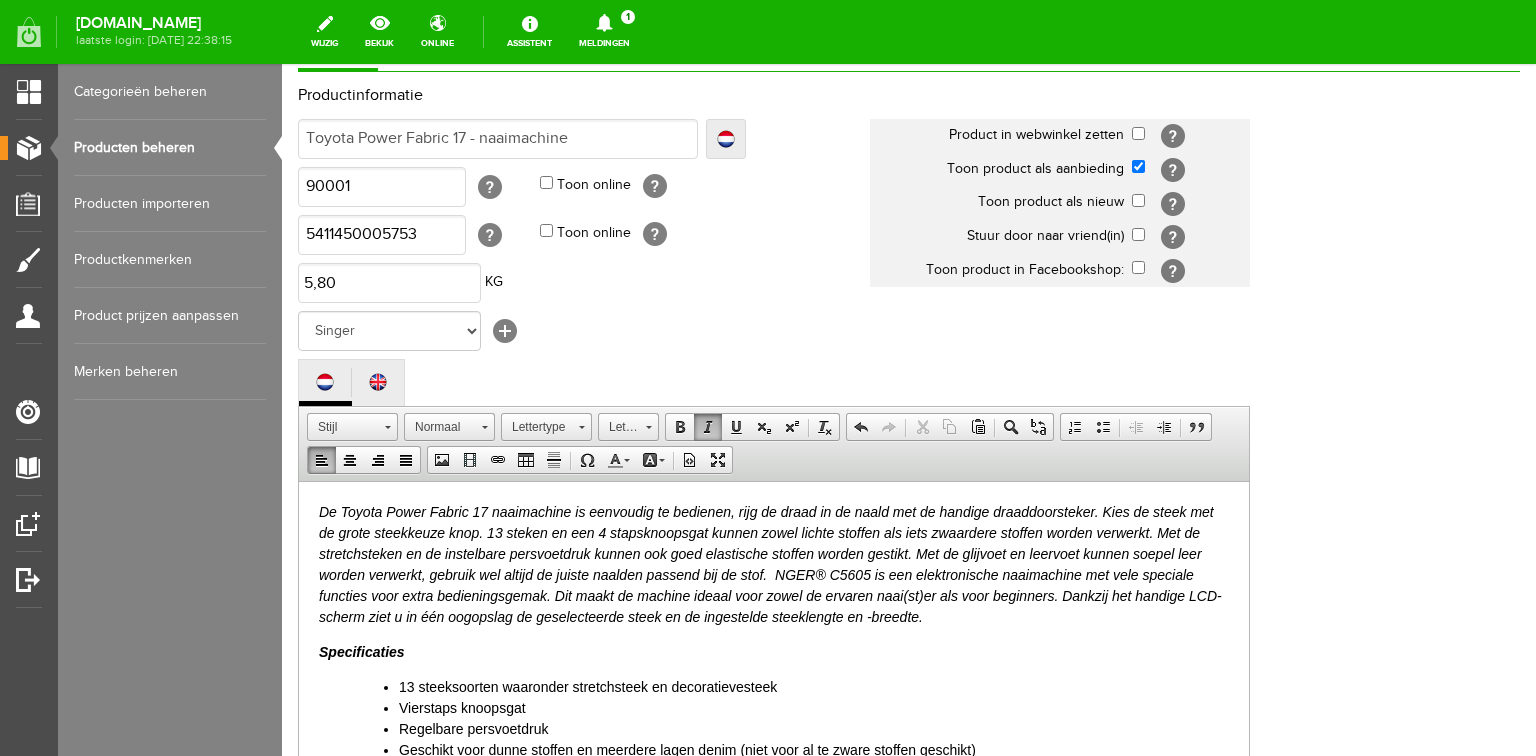 click on "De Toyota Power Fabric 17 naaimachine is eenvoudig te bedienen, rijg de draad in de naald met de handige draaddoorsteker. Kies de steek met de grote steekkeuze knop. 13 steken en een 4 stapsknoopsgat kunnen zowel lichte stoffen als iets zwaardere stoffen worden verwerkt. Met de stretchsteken en de instelbare persvoetdruk kunnen ook goed elastische stoffen worden gestikt. Met de glijvoet en leervoet kunnen soepel leer worden verwerkt, gebruik wel altijd de juiste naalden passend bij de stof.  NGER® C5605 is een elektronische naaimachine met vele speciale functies voor extra bedieningsgemak. Dit maakt de machine ideaal voor zowel de ervaren naai(st)er als voor beginners. Dankzij het handige LCD-scherm ziet u in één oogopslag de geselecteerde steek en de ingestelde steeklengte en -breedte." at bounding box center [770, 563] 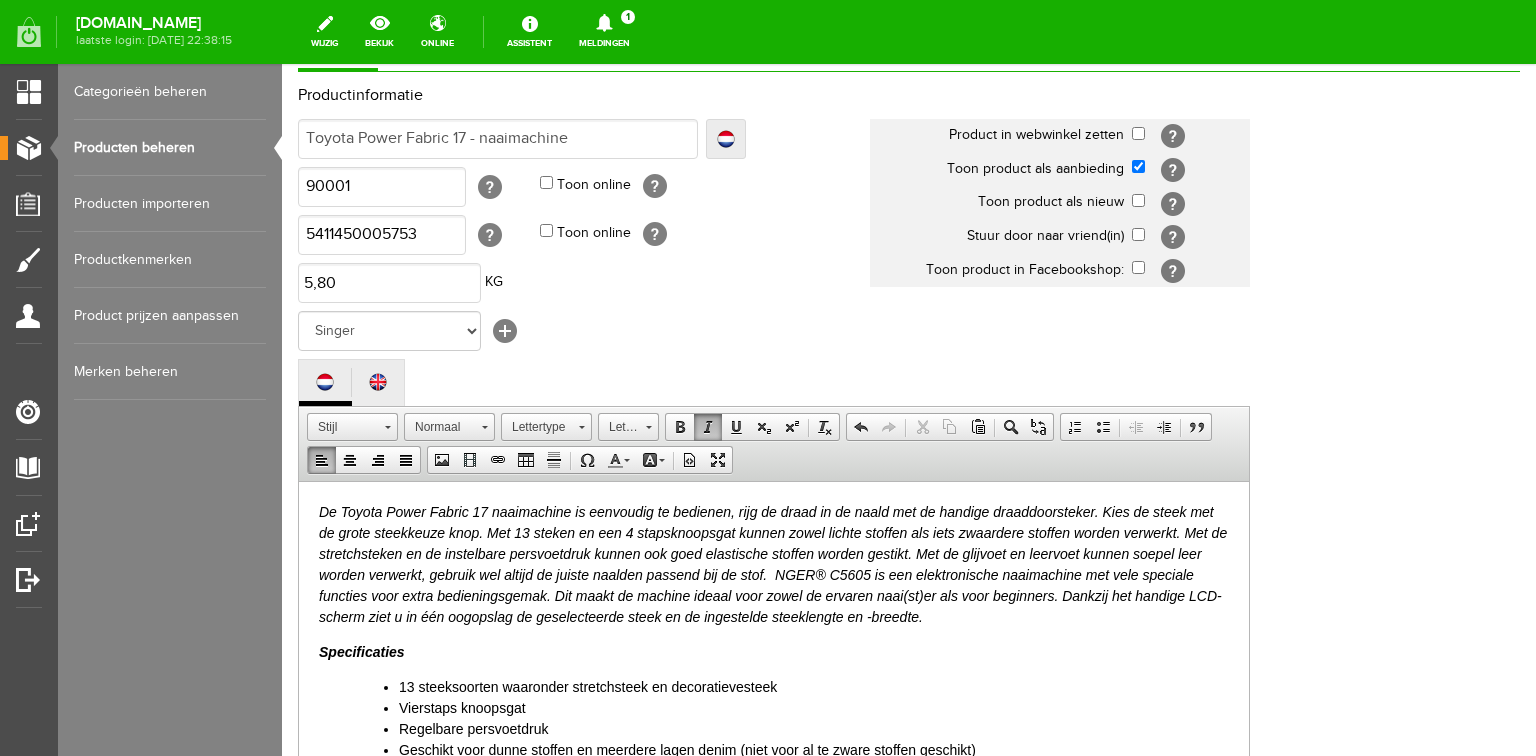 click on "De Toyota Power Fabric 17 naaimachine is eenvoudig te bedienen, rijg de draad in de naald met de handige draaddoorsteker. Kies de steek met de grote steekkeuze knop. Met 13 steken en een 4 stapsknoopsgat kunnen zowel lichte stoffen als iets zwaardere stoffen worden verwerkt. Met de stretchsteken en de instelbare persvoetdruk kunnen ook goed elastische stoffen worden gestikt. Met de glijvoet en leervoet kunnen soepel leer worden verwerkt, gebruik wel altijd de juiste naalden passend bij de stof.  NGER® C5605 is een elektronische naaimachine met vele speciale functies voor extra bedieningsgemak. Dit maakt de machine ideaal voor zowel de ervaren naai(st)er als voor beginners. Dankzij het handige LCD-scherm ziet u in één oogopslag de geselecteerde steek en de ingestelde steeklengte en -breedte." at bounding box center [773, 563] 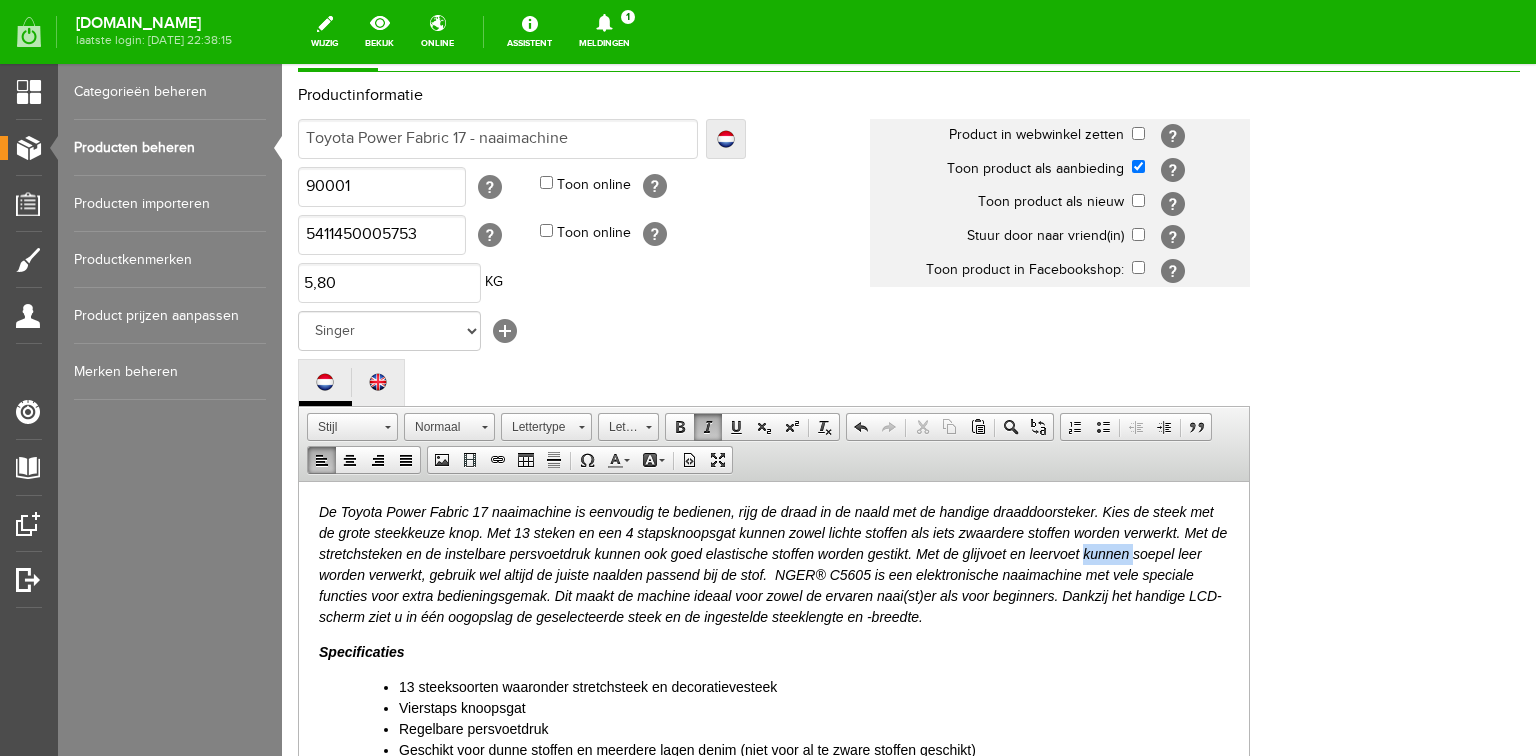 click on "De Toyota Power Fabric 17 naaimachine is eenvoudig te bedienen, rijg de draad in de naald met de handige draaddoorsteker. Kies de steek met de grote steekkeuze knop. Met 13 steken en een 4 stapsknoopsgat kunnen zowel lichte stoffen als iets zwaardere stoffen worden verwerkt. Met de stretchsteken en de instelbare persvoetdruk kunnen ook goed elastische stoffen worden gestikt. Met de glijvoet en leervoet kunnen soepel leer worden verwerkt, gebruik wel altijd de juiste naalden passend bij de stof.  NGER® C5605 is een elektronische naaimachine met vele speciale functies voor extra bedieningsgemak. Dit maakt de machine ideaal voor zowel de ervaren naai(st)er als voor beginners. Dankzij het handige LCD-scherm ziet u in één oogopslag de geselecteerde steek en de ingestelde steeklengte en -breedte." at bounding box center [773, 563] 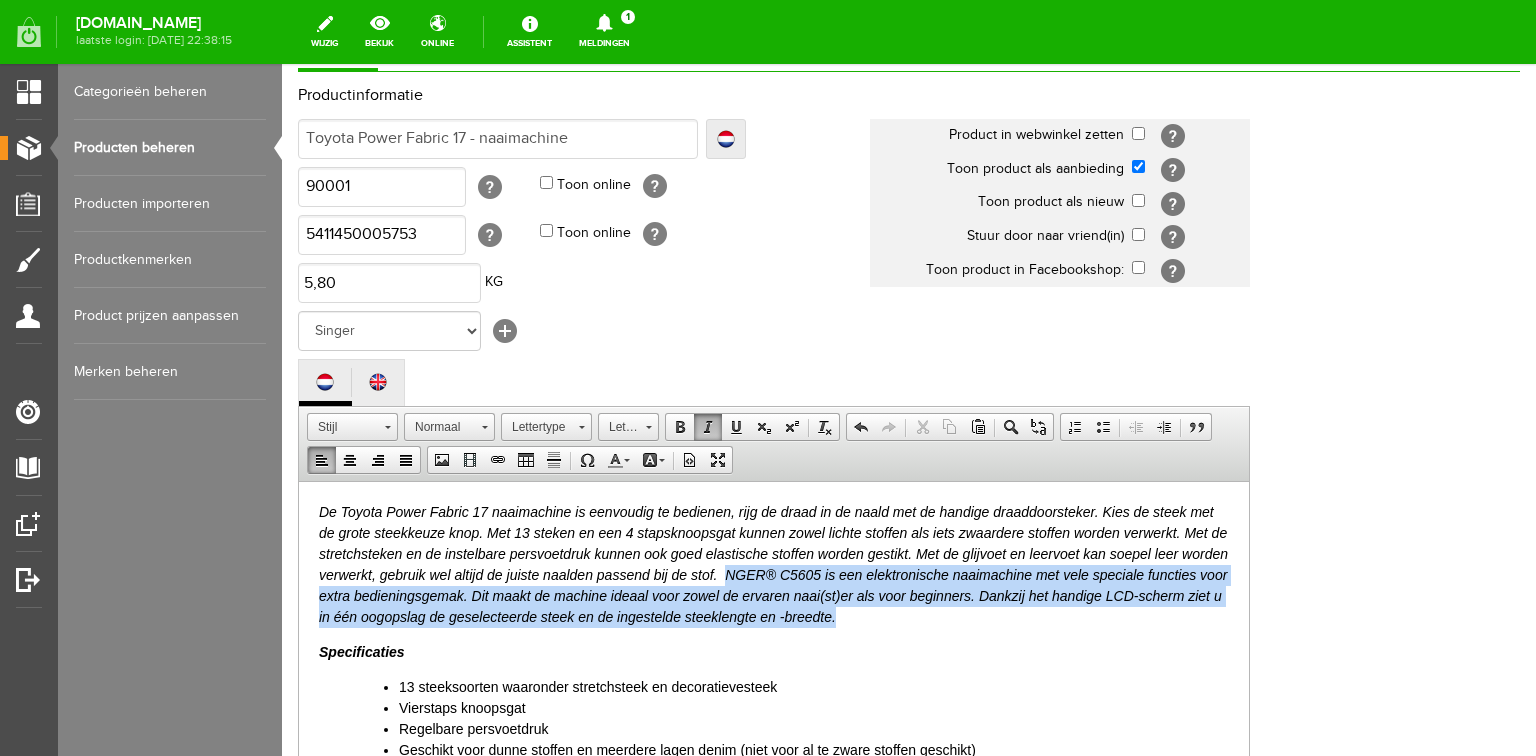 drag, startPoint x: 779, startPoint y: 571, endPoint x: 973, endPoint y: 625, distance: 201.37527 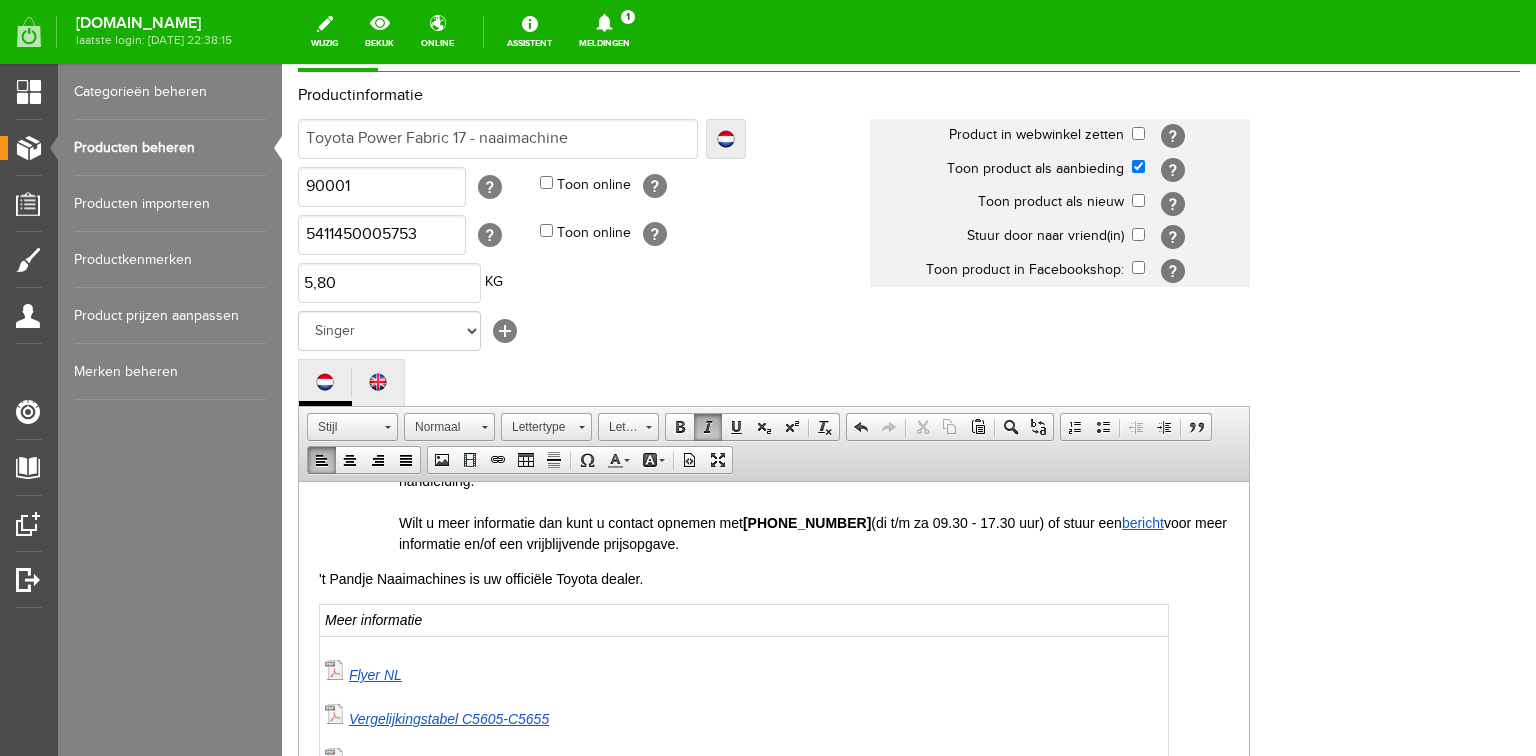 scroll, scrollTop: 640, scrollLeft: 0, axis: vertical 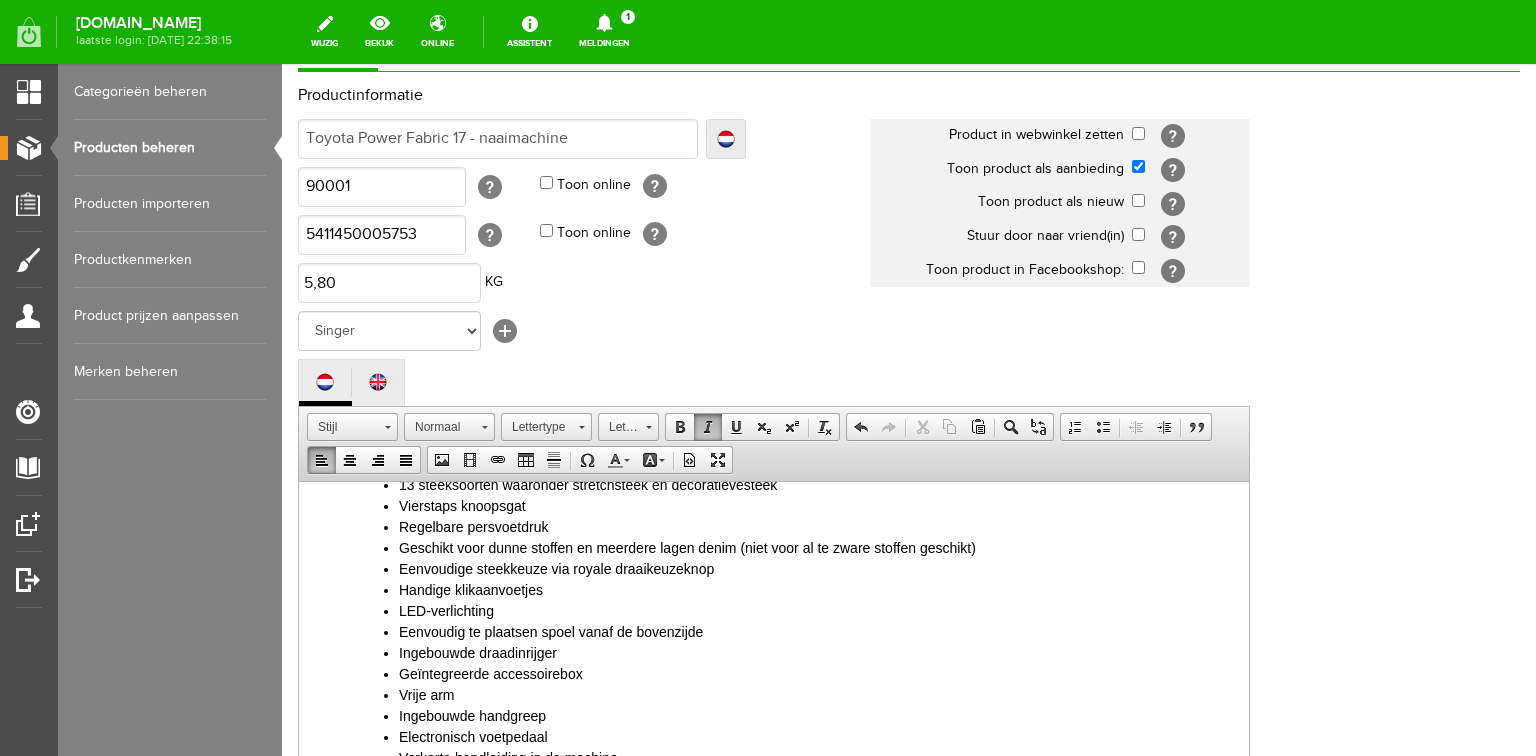 click on "Electronisch voetpedaal" at bounding box center [814, 736] 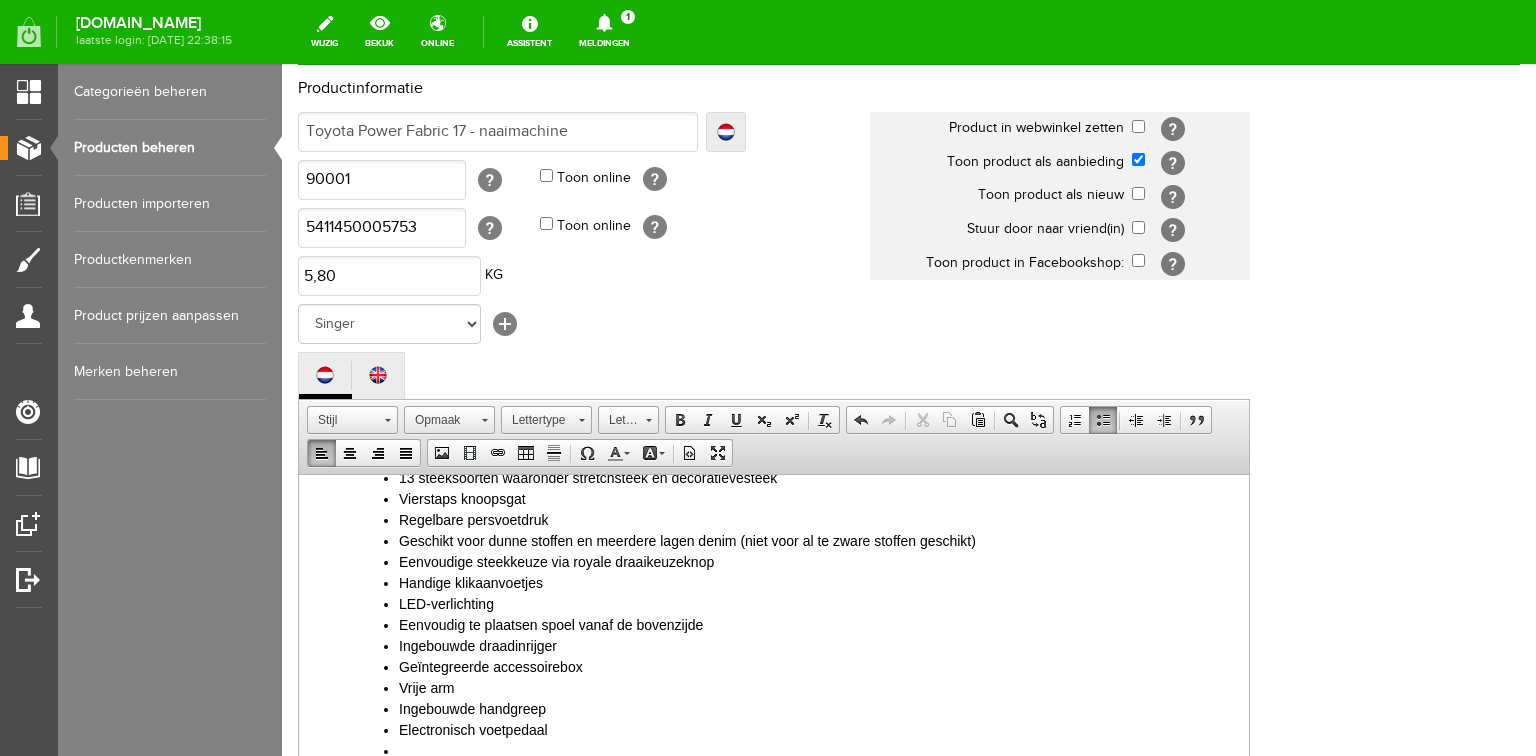 scroll, scrollTop: 168, scrollLeft: 0, axis: vertical 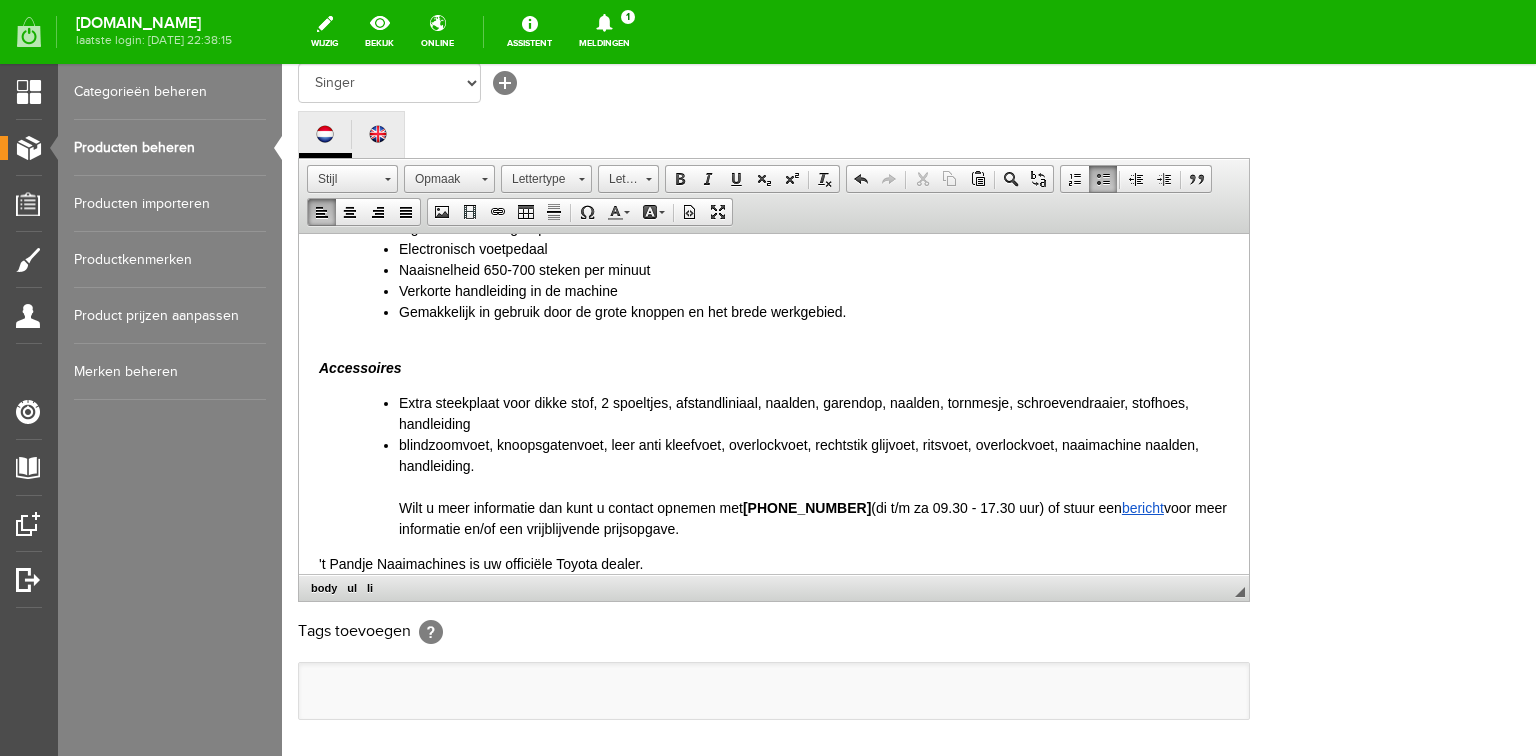 click on "Extra steekplaat voor dikke stof, 2 spoeltjes, afstandliniaal, naalden, garendop, naalden, tornmesje, schroevendraaier, stofhoes, handleiding blindzoomvoet, knoopsgatenvoet, leer anti kleefvoet, overlockvoet, rechtstik glijvoet, ritsvoet, overlockvoet, naaimachine naalden, handleiding.   Wilt u meer informatie dan kunt u contact opnemen met  [PHONE_NUMBER]  (di t/m za 09.30 - 17.30 uur) of stuur een  bericht  voor meer informatie en/of een vrijblijvende prijsopgave." at bounding box center (794, 465) 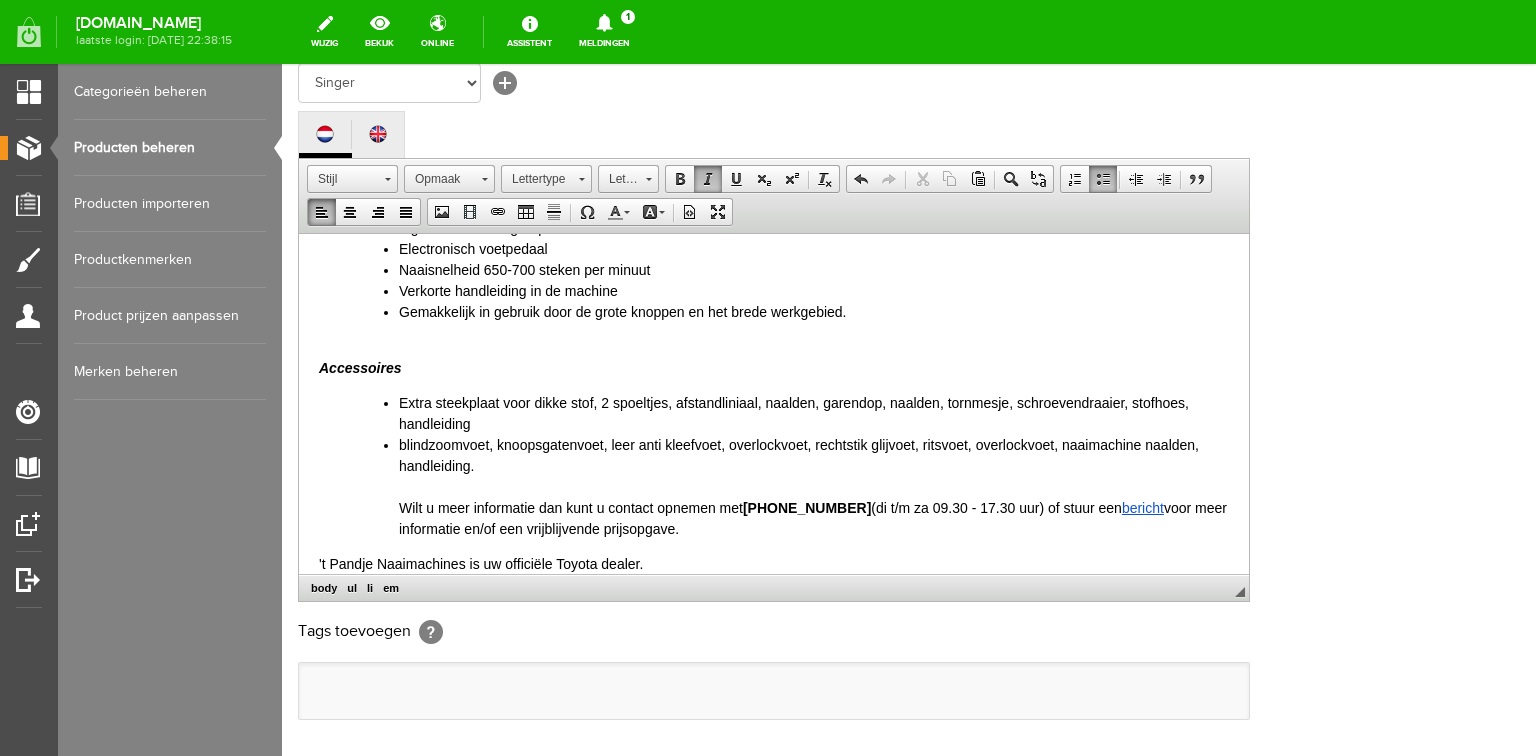 click on "Links uitlijnen" at bounding box center (322, 212) 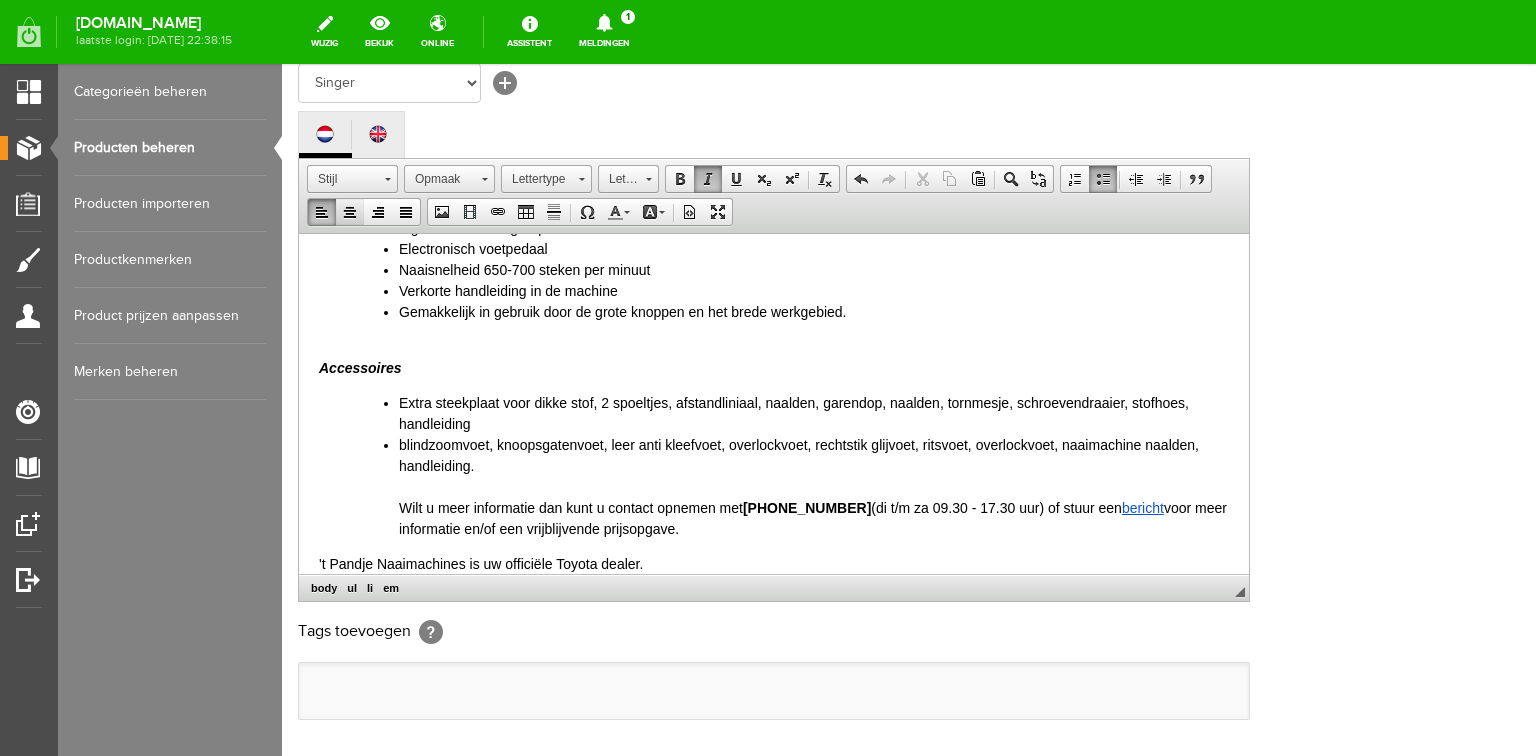 click at bounding box center [350, 212] 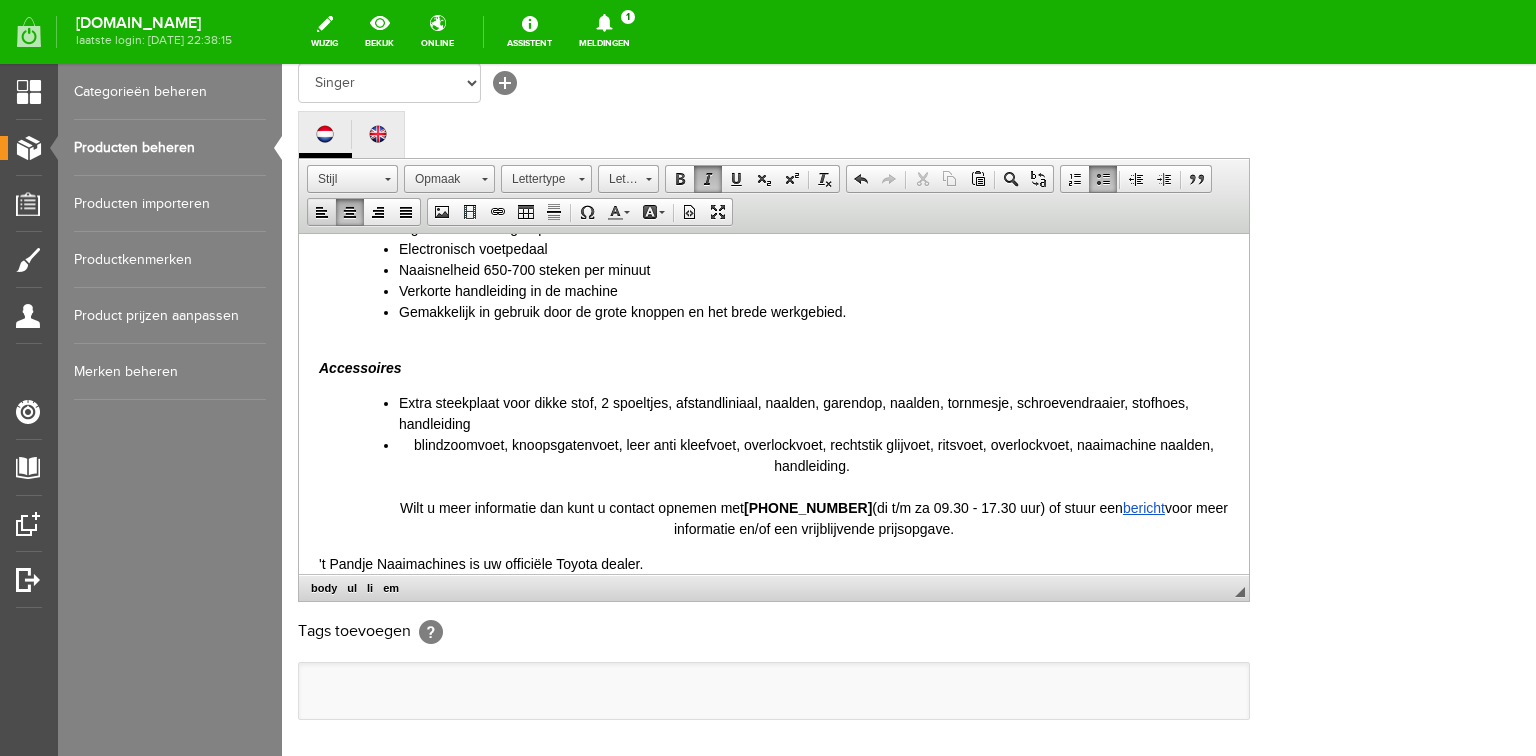 click at bounding box center [322, 212] 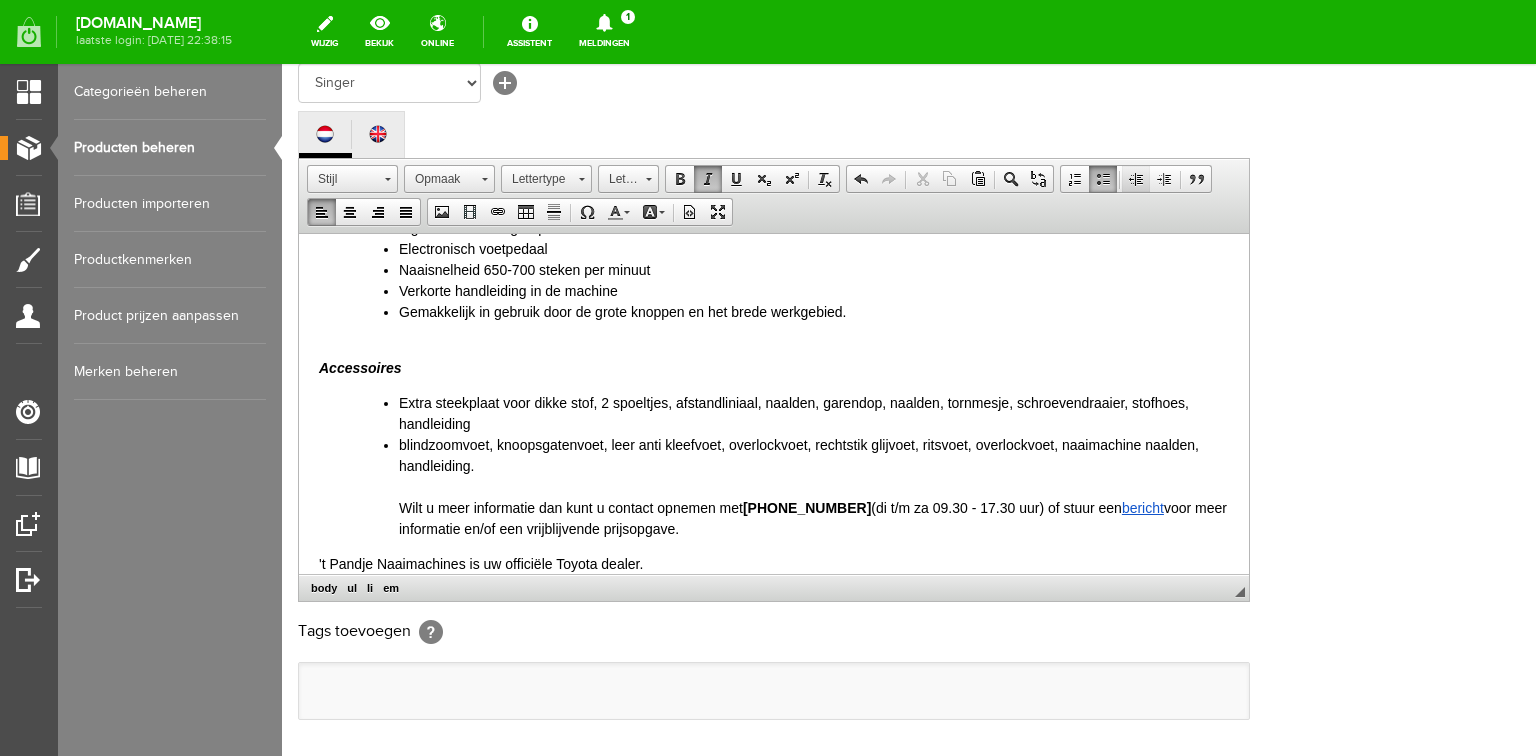 click at bounding box center [1136, 179] 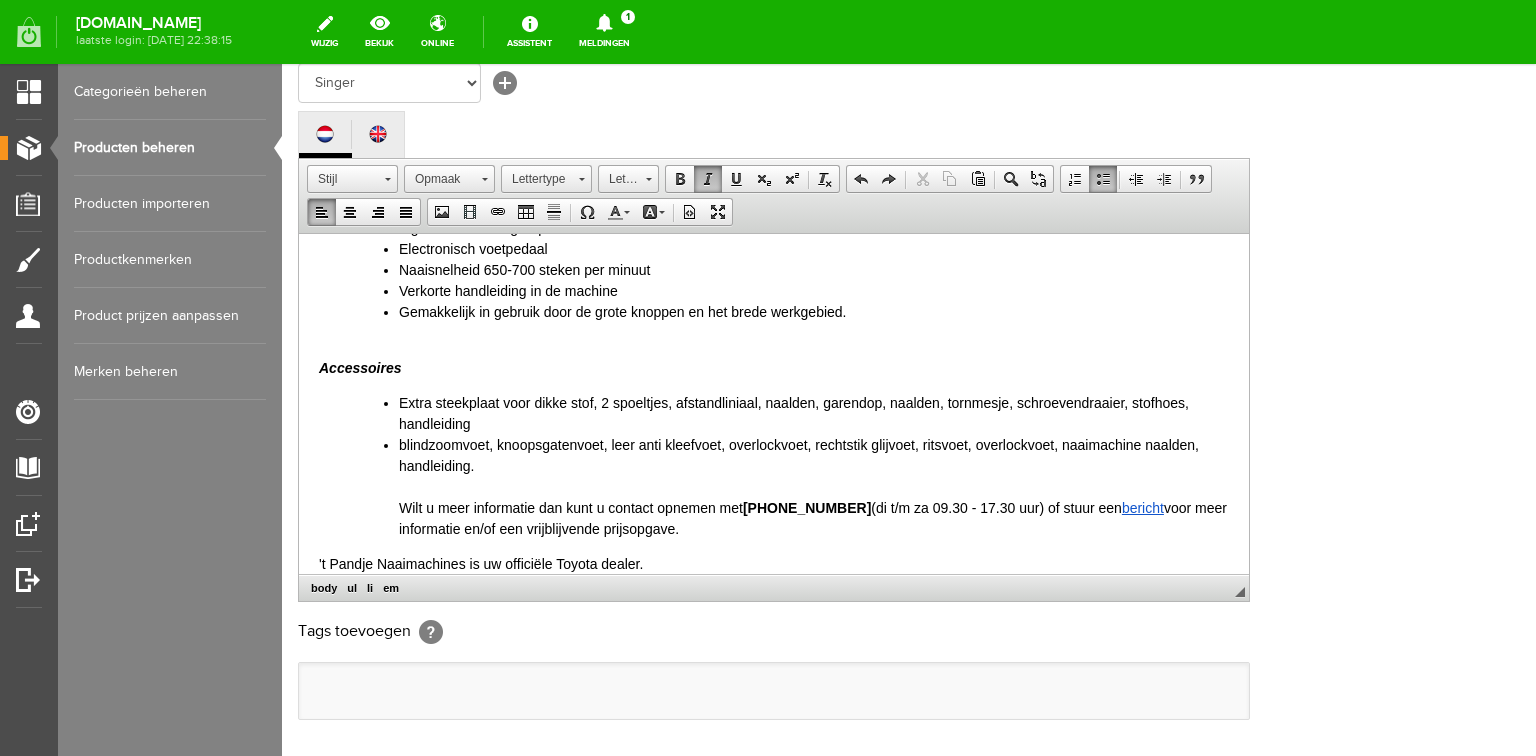 click on "Extra steekplaat voor dikke stof, 2 spoeltjes, afstandliniaal, naalden, garendop, naalden, tornmesje, schroevendraaier, stofhoes, handleiding blindzoomvoet, knoopsgatenvoet, leer anti kleefvoet, overlockvoet, rechtstik glijvoet, ritsvoet, overlockvoet, naaimachine naalden, handleiding.   Wilt u meer informatie dan kunt u contact opnemen met  [PHONE_NUMBER]  (di t/m za 09.30 - 17.30 uur) of stuur een  bericht  voor meer informatie en/of een vrijblijvende prijsopgave." at bounding box center (794, 465) 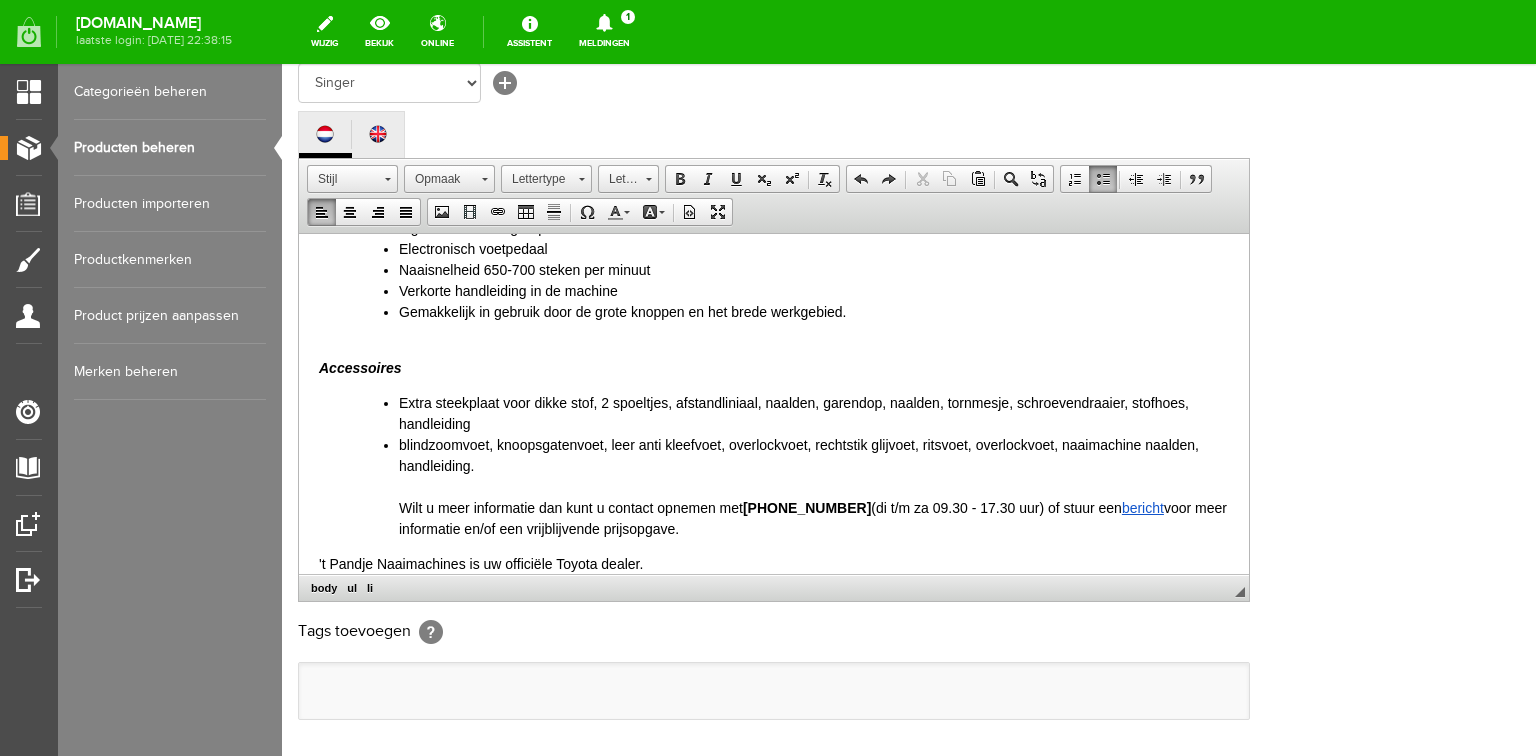 drag, startPoint x: 397, startPoint y: 504, endPoint x: 682, endPoint y: 528, distance: 286.00873 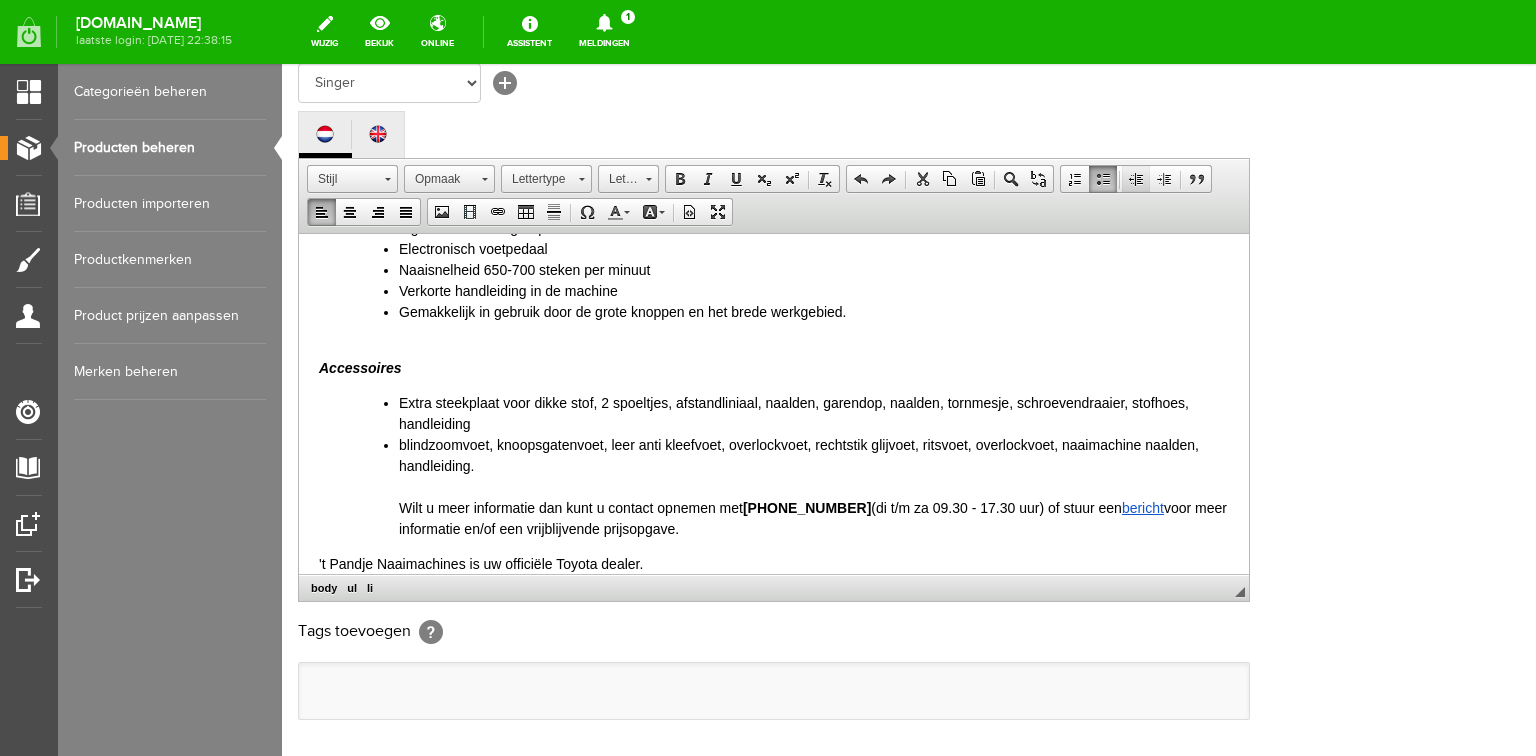 click at bounding box center [1136, 179] 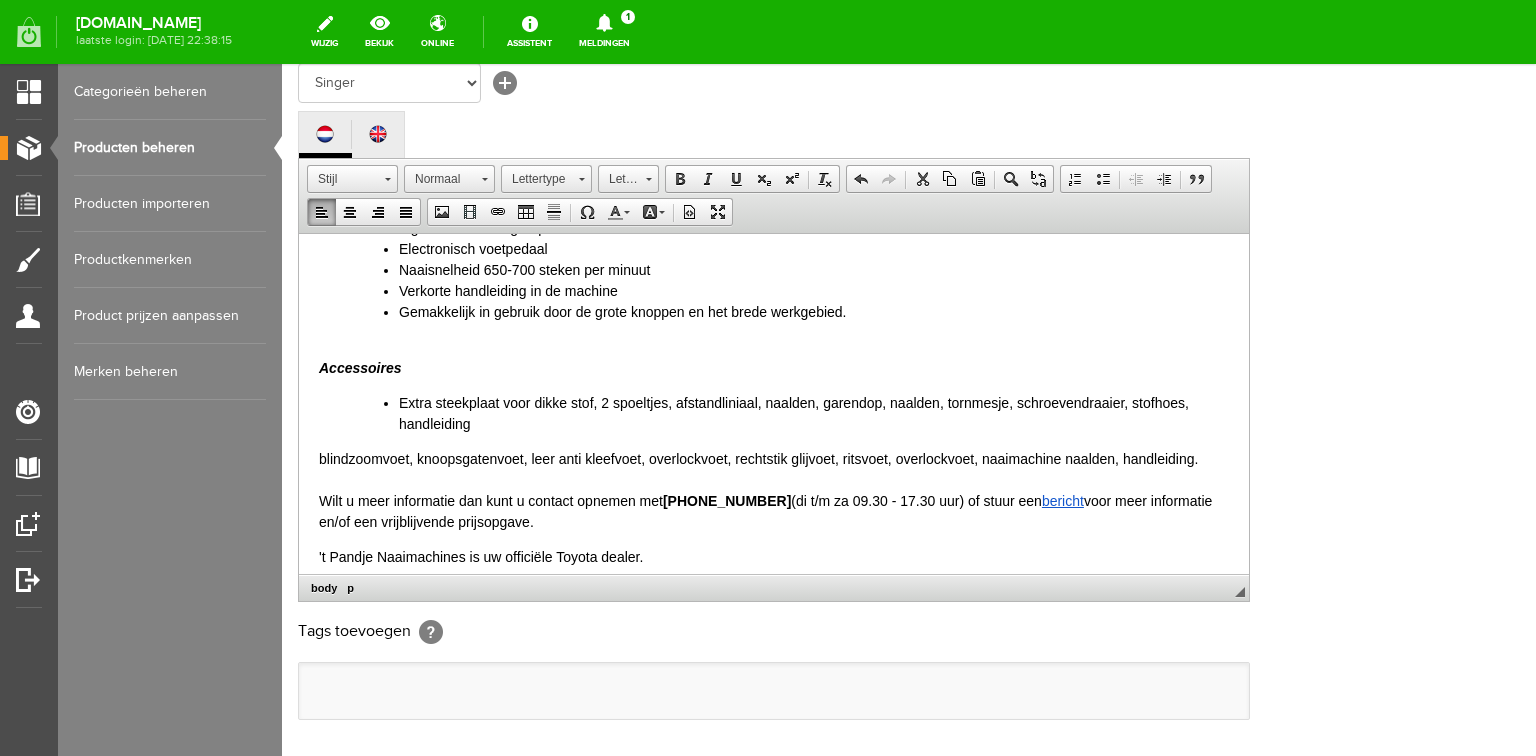 click on "Extra steekplaat voor dikke stof, 2 spoeltjes, afstandliniaal, naalden, garendop, naalden, tornmesje, schroevendraaier, stofhoes, handleiding" at bounding box center (814, 413) 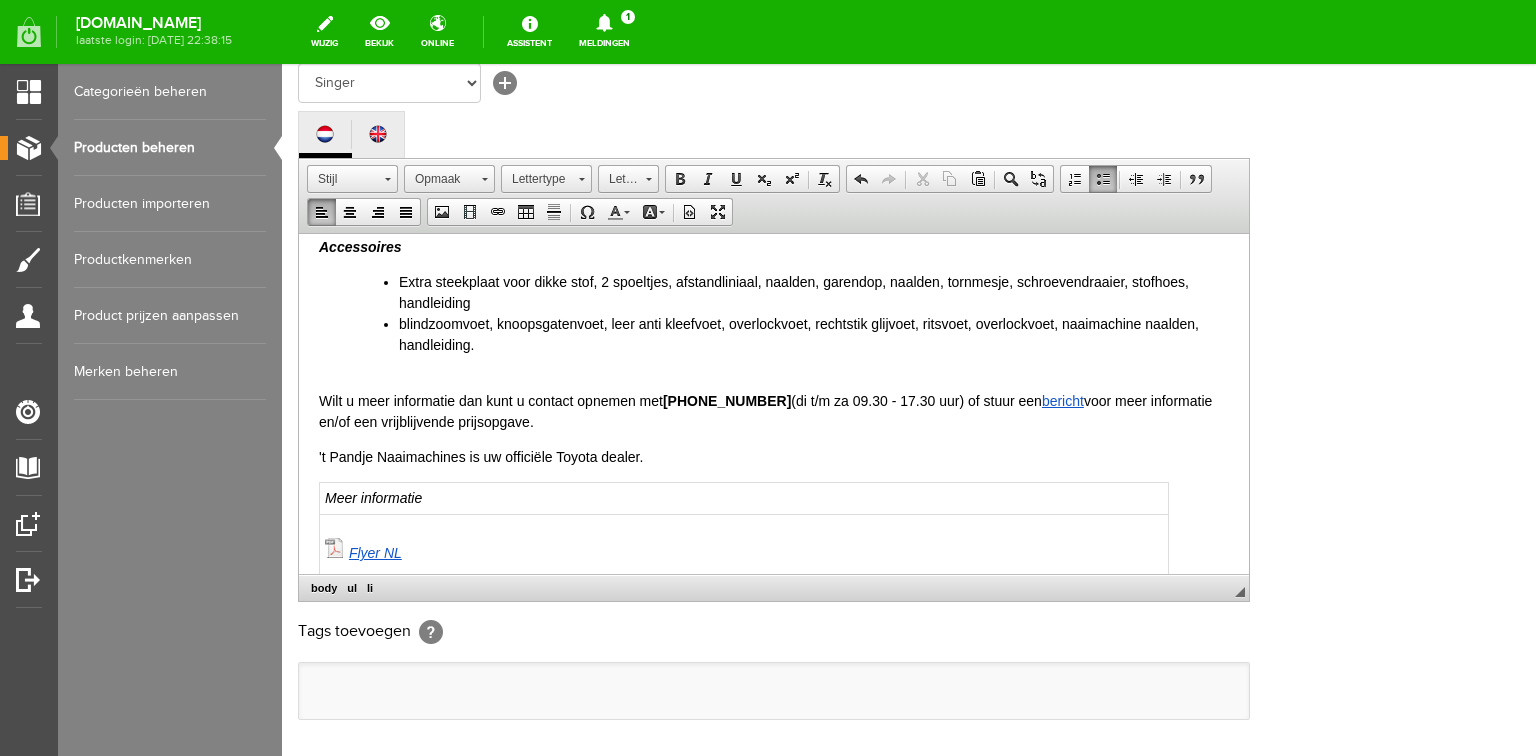 scroll, scrollTop: 560, scrollLeft: 0, axis: vertical 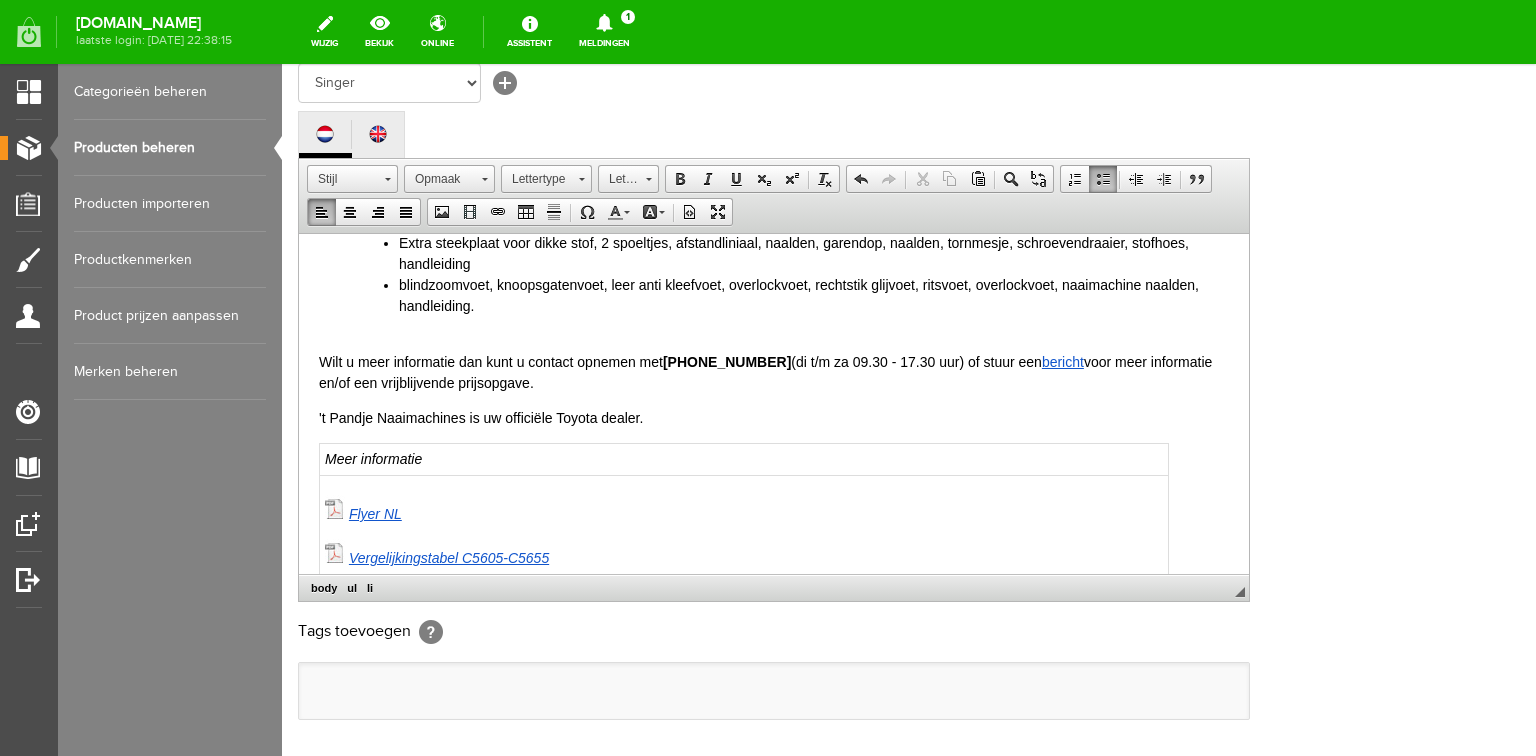 click on "Meer informatie" at bounding box center (744, 459) 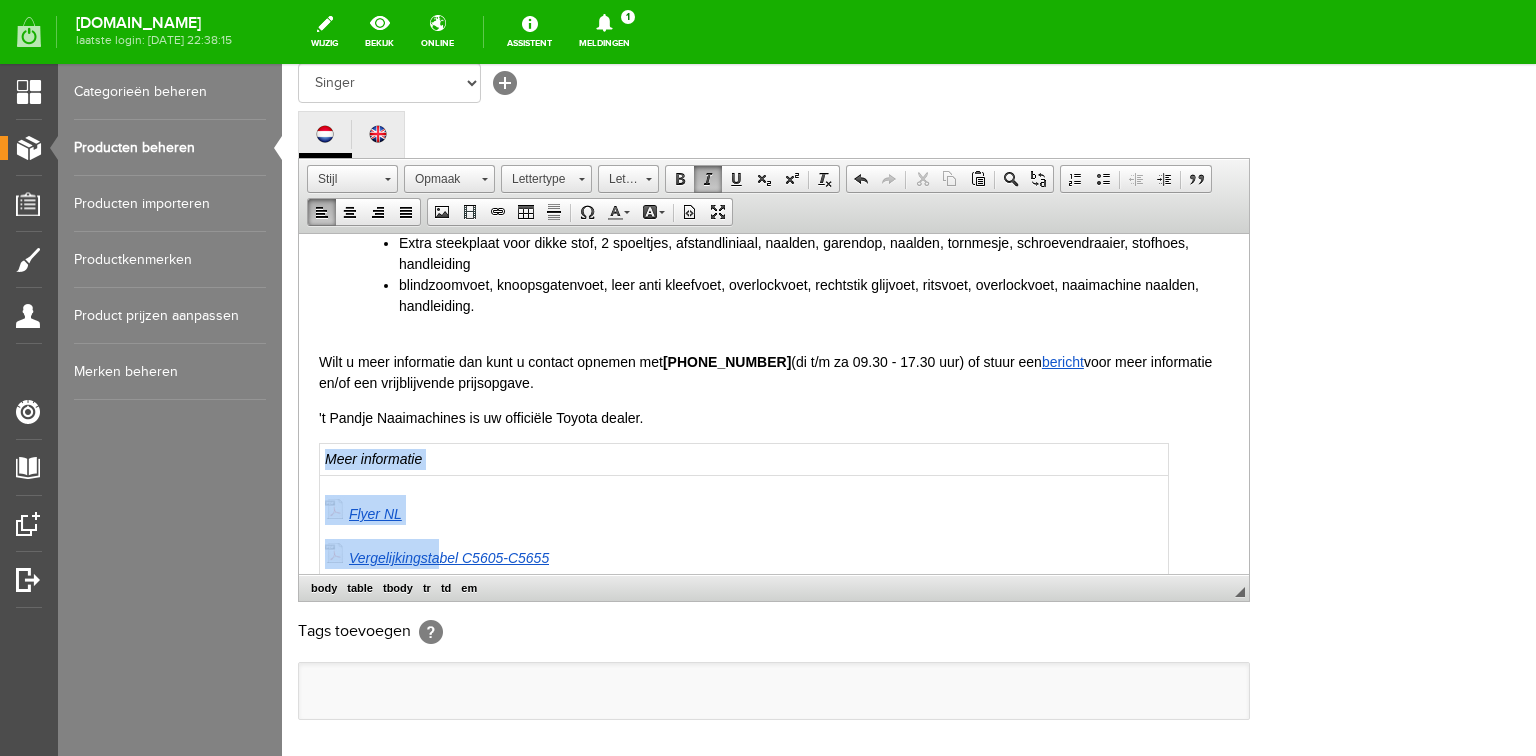 scroll, scrollTop: 728, scrollLeft: 0, axis: vertical 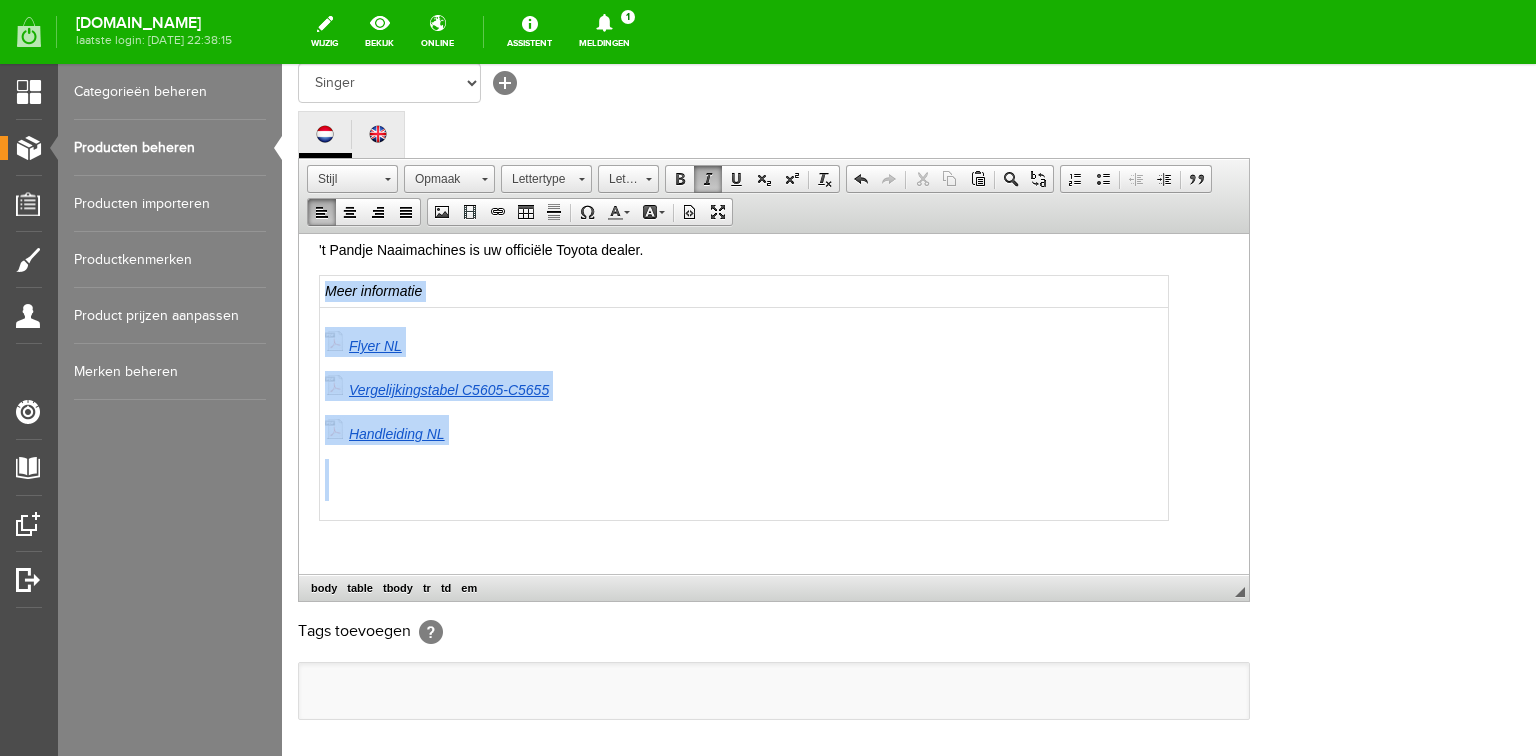 drag, startPoint x: 325, startPoint y: 445, endPoint x: 448, endPoint y: 550, distance: 161.72198 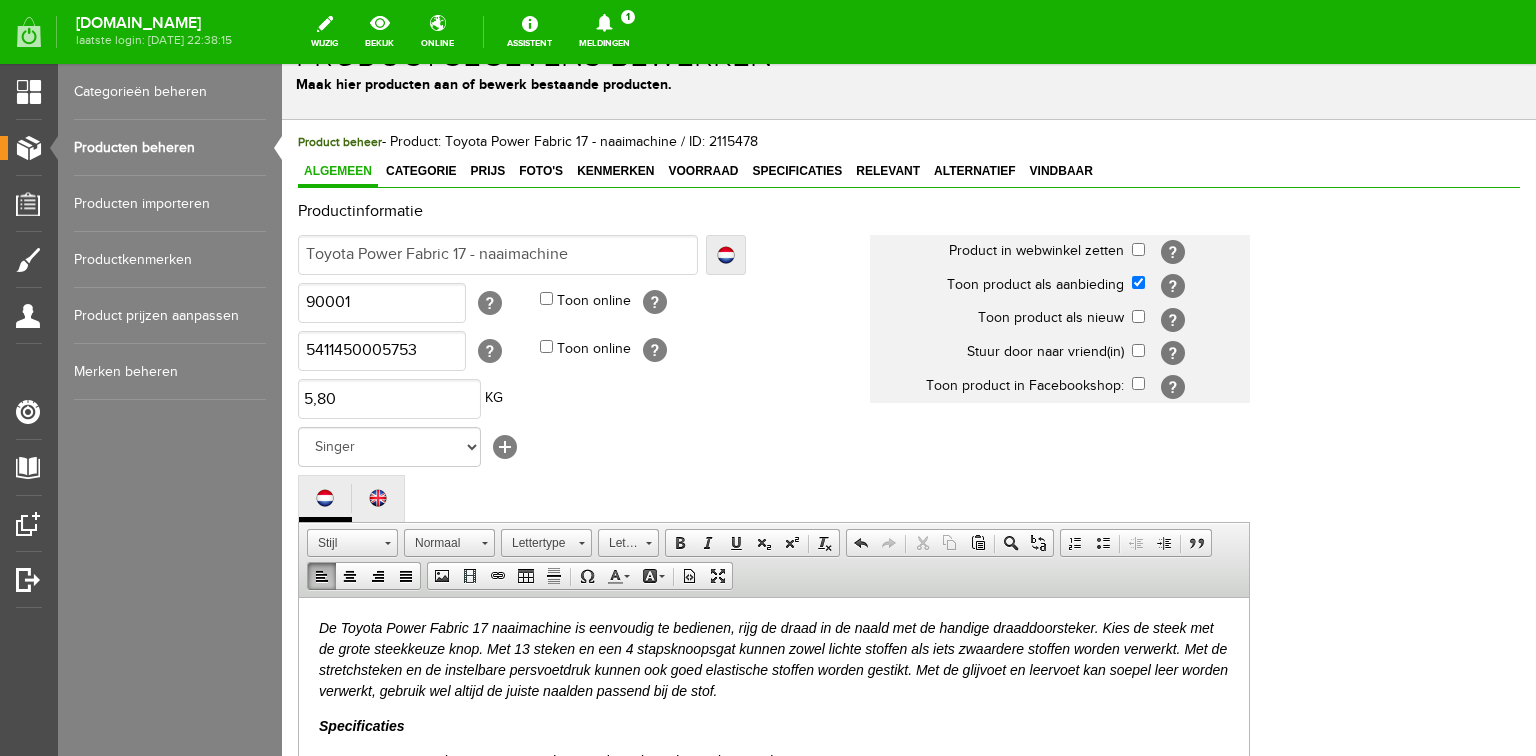 scroll, scrollTop: 8, scrollLeft: 0, axis: vertical 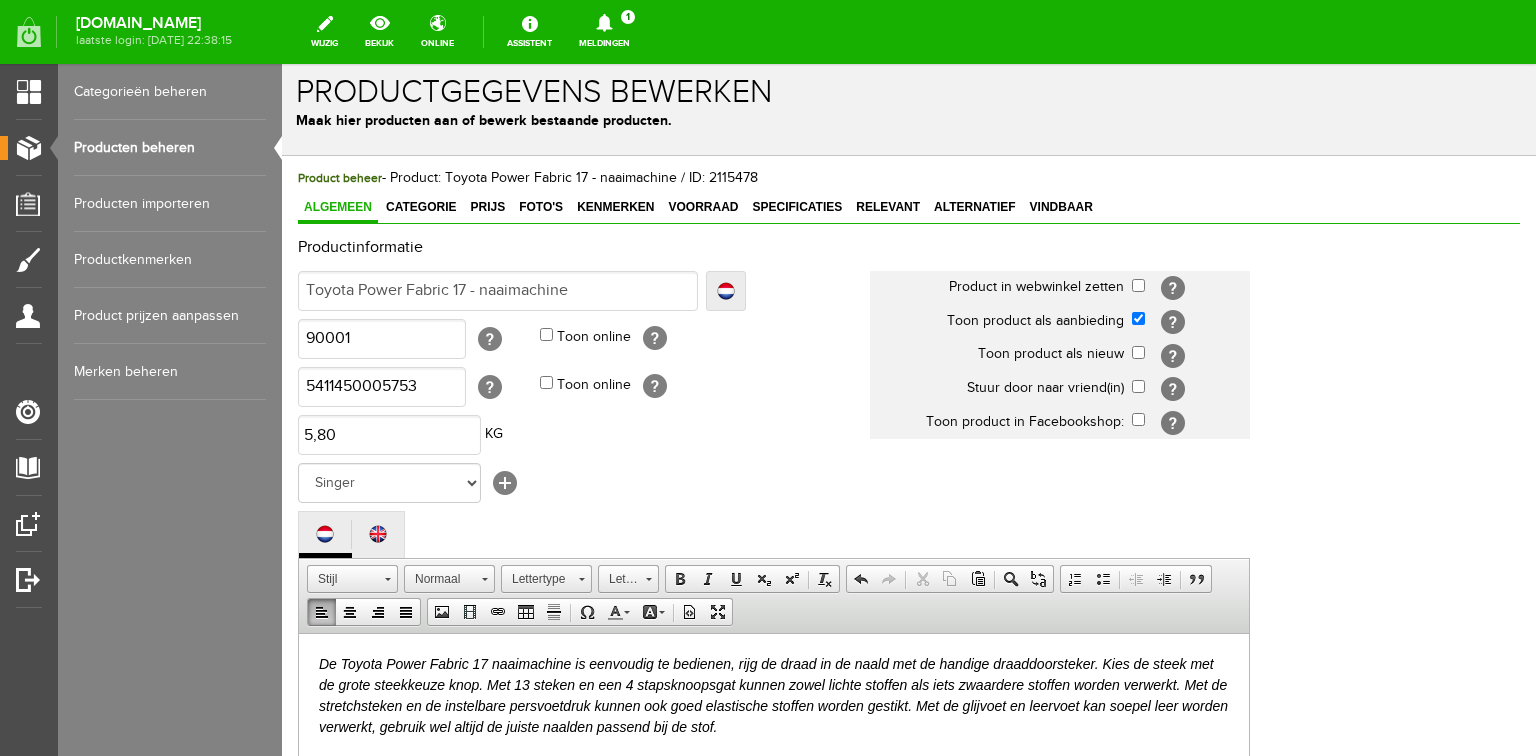 drag, startPoint x: 320, startPoint y: 659, endPoint x: 779, endPoint y: 733, distance: 464.92688 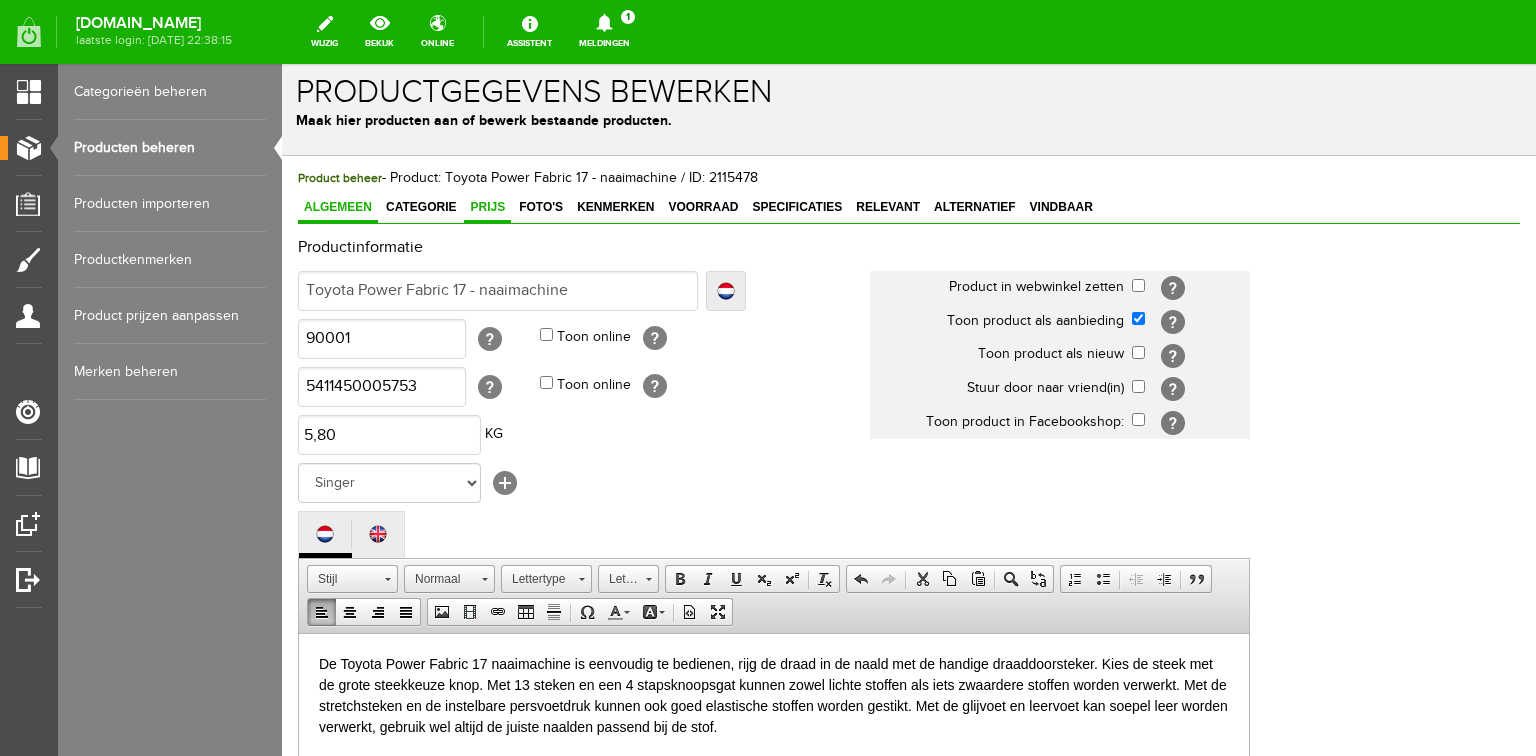 click on "Prijs" at bounding box center [487, 207] 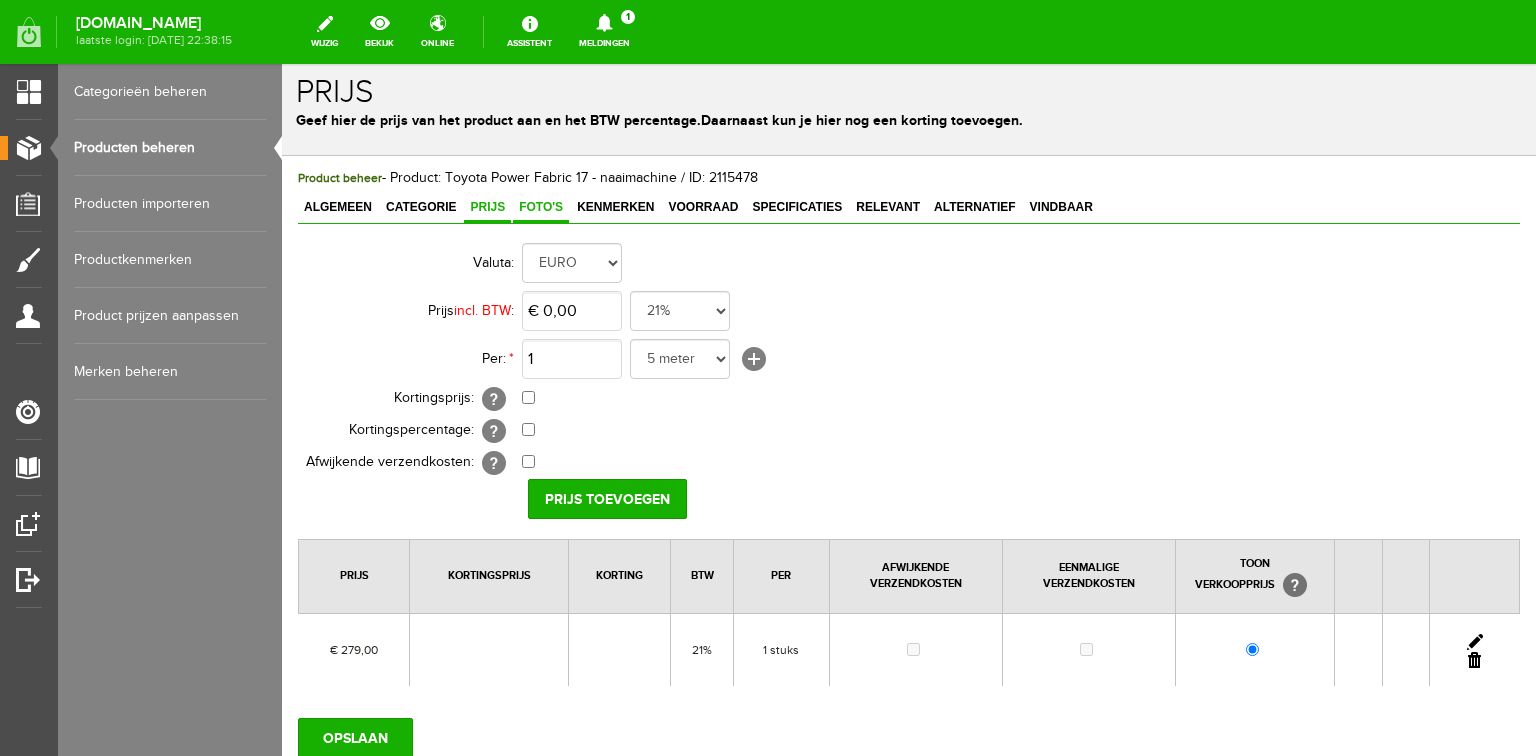 click on "Foto's" at bounding box center (541, 207) 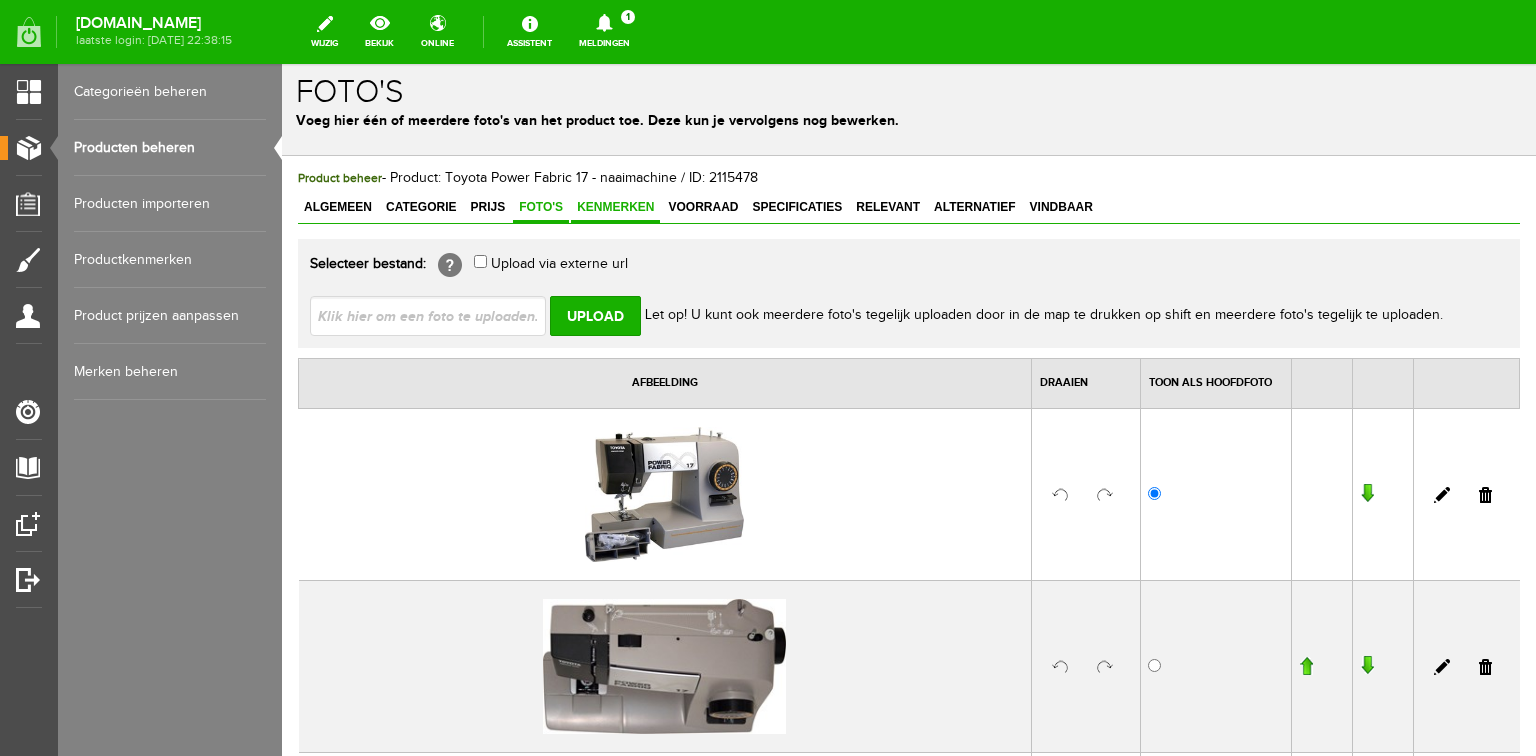 click on "Kenmerken" at bounding box center [615, 207] 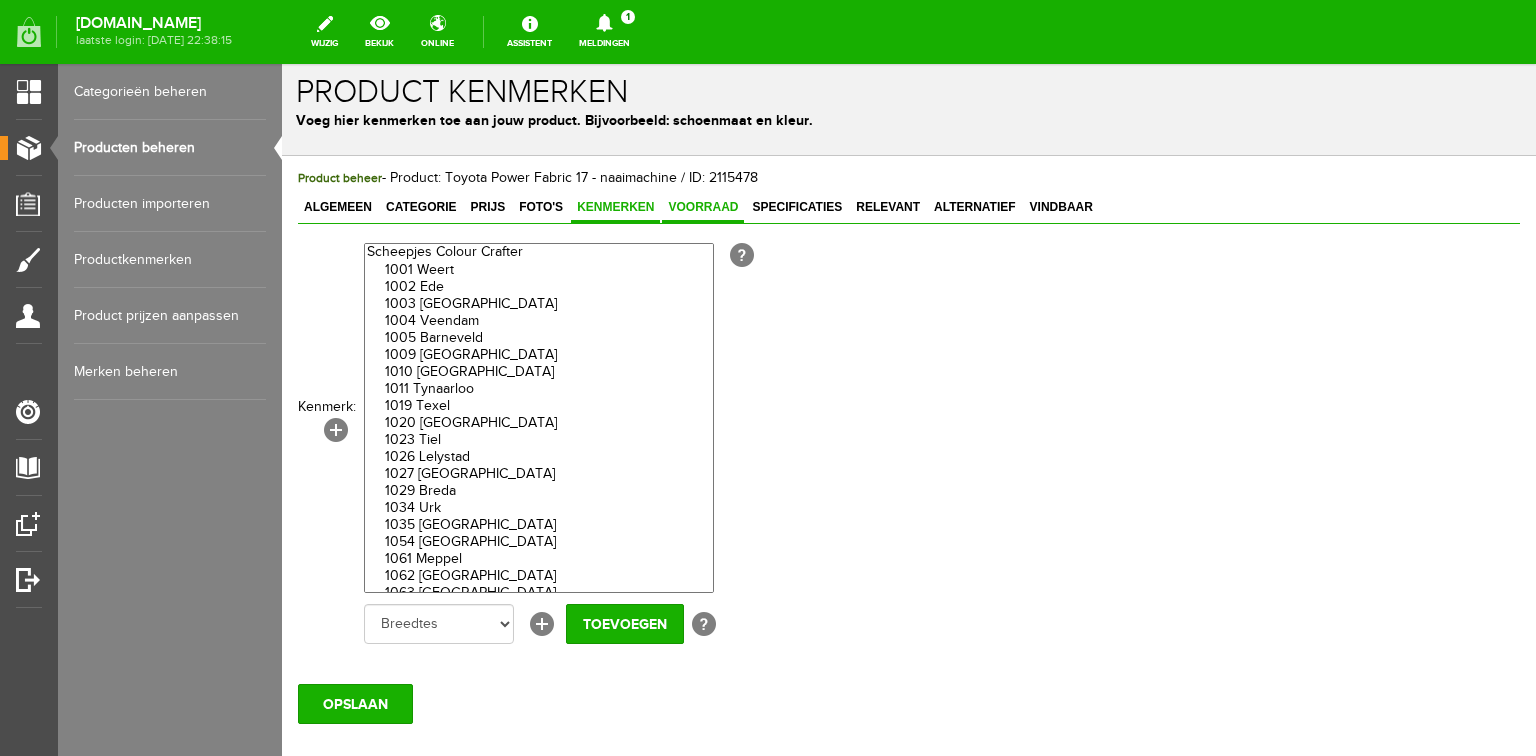click on "Voorraad" at bounding box center (703, 207) 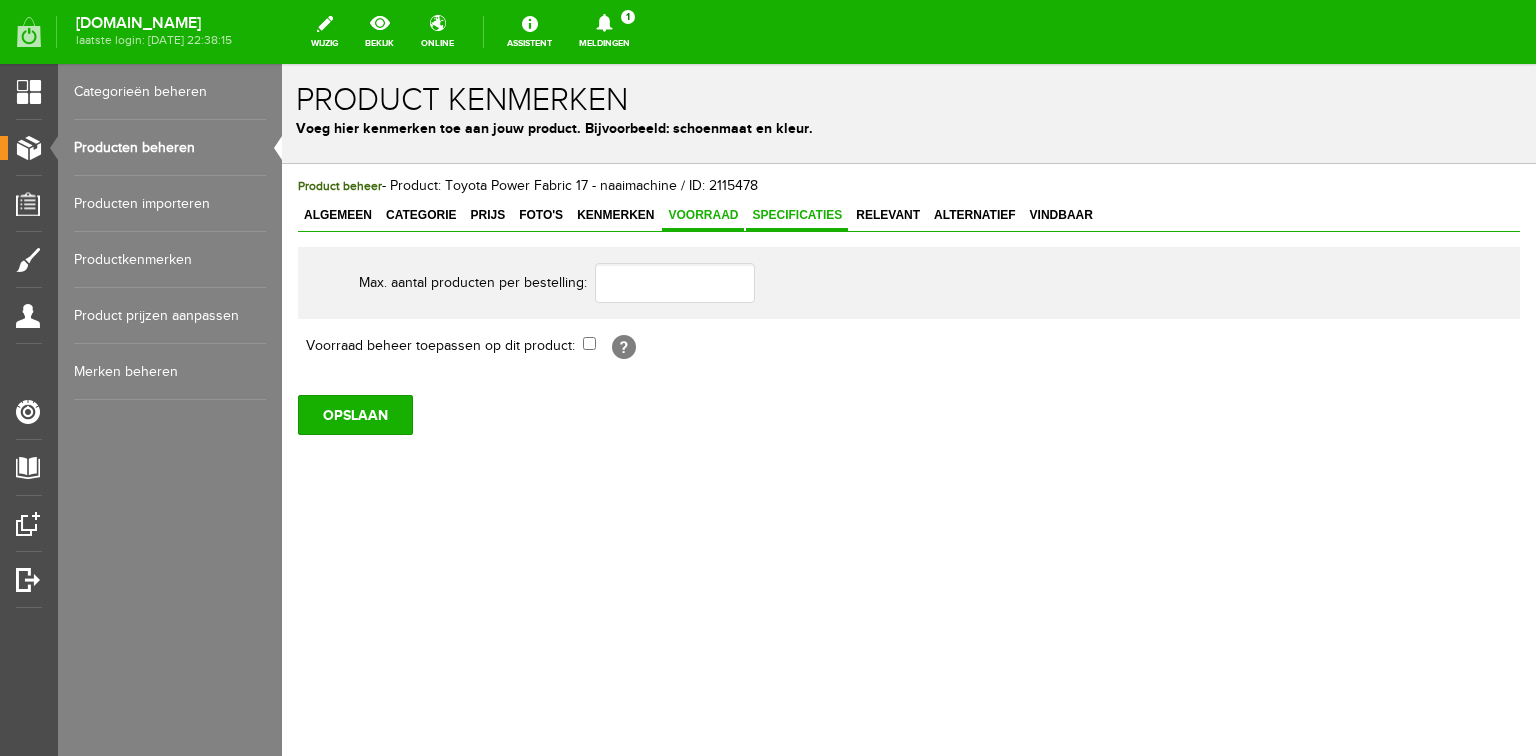 scroll, scrollTop: 0, scrollLeft: 0, axis: both 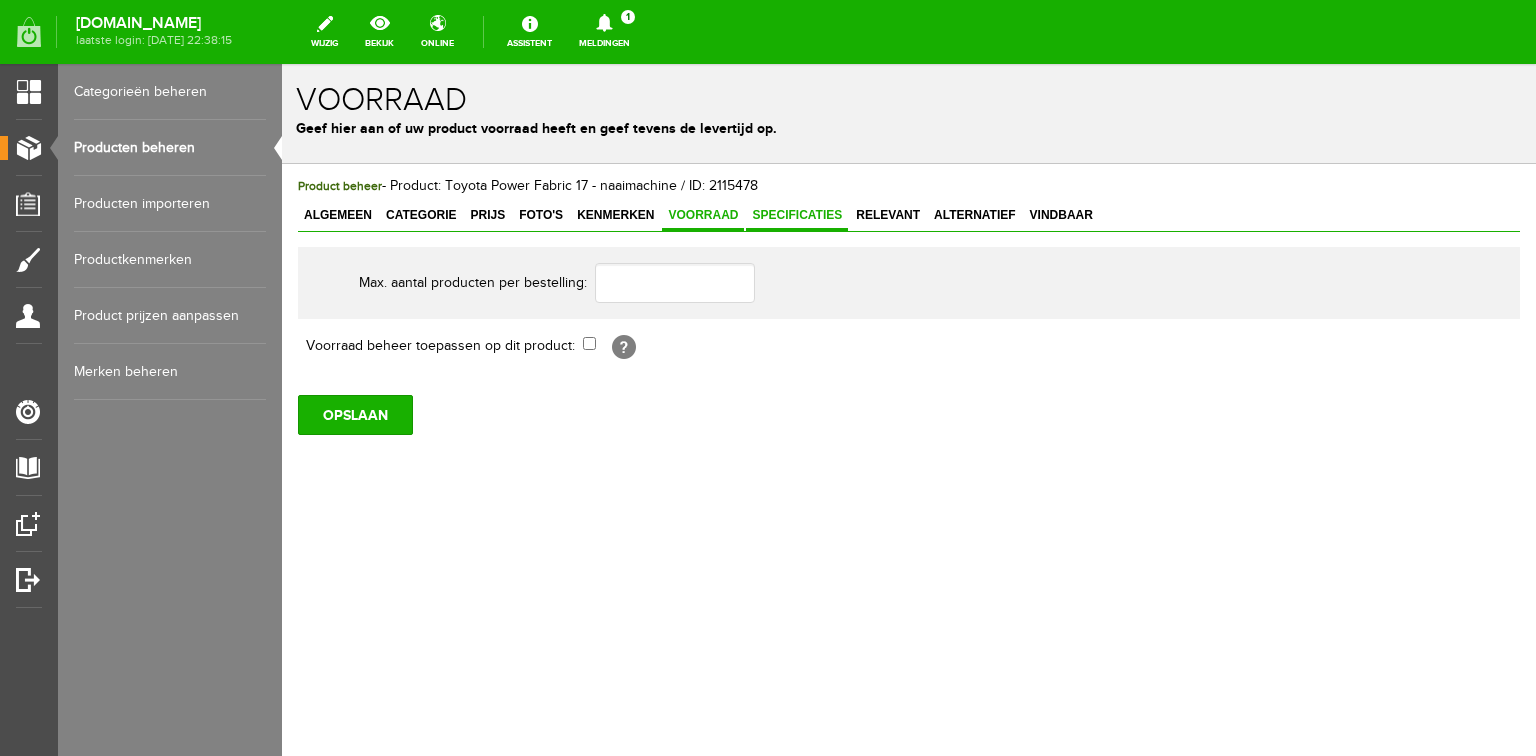 click on "Specificaties" at bounding box center (797, 215) 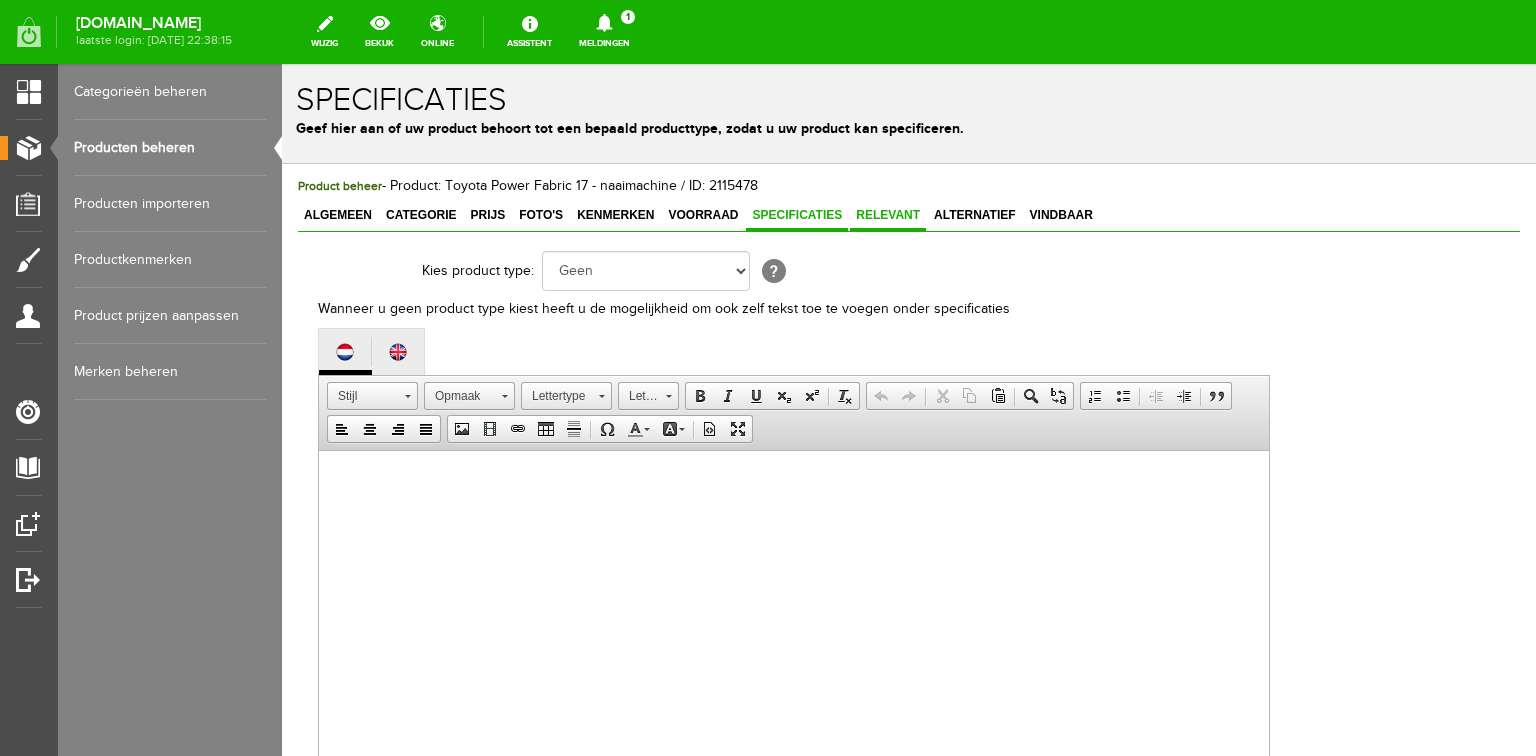click on "Relevant" at bounding box center (888, 215) 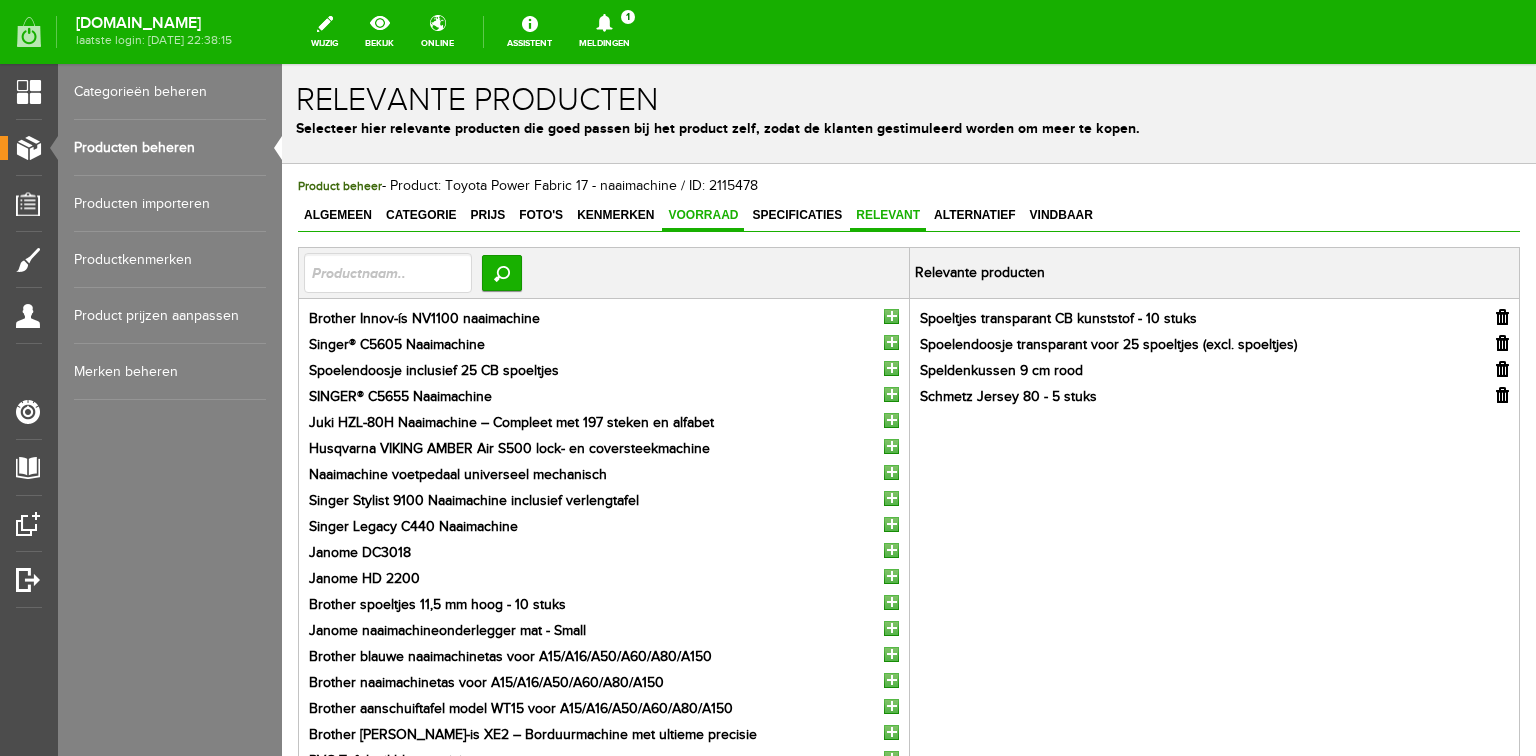 click on "Voorraad" at bounding box center (703, 215) 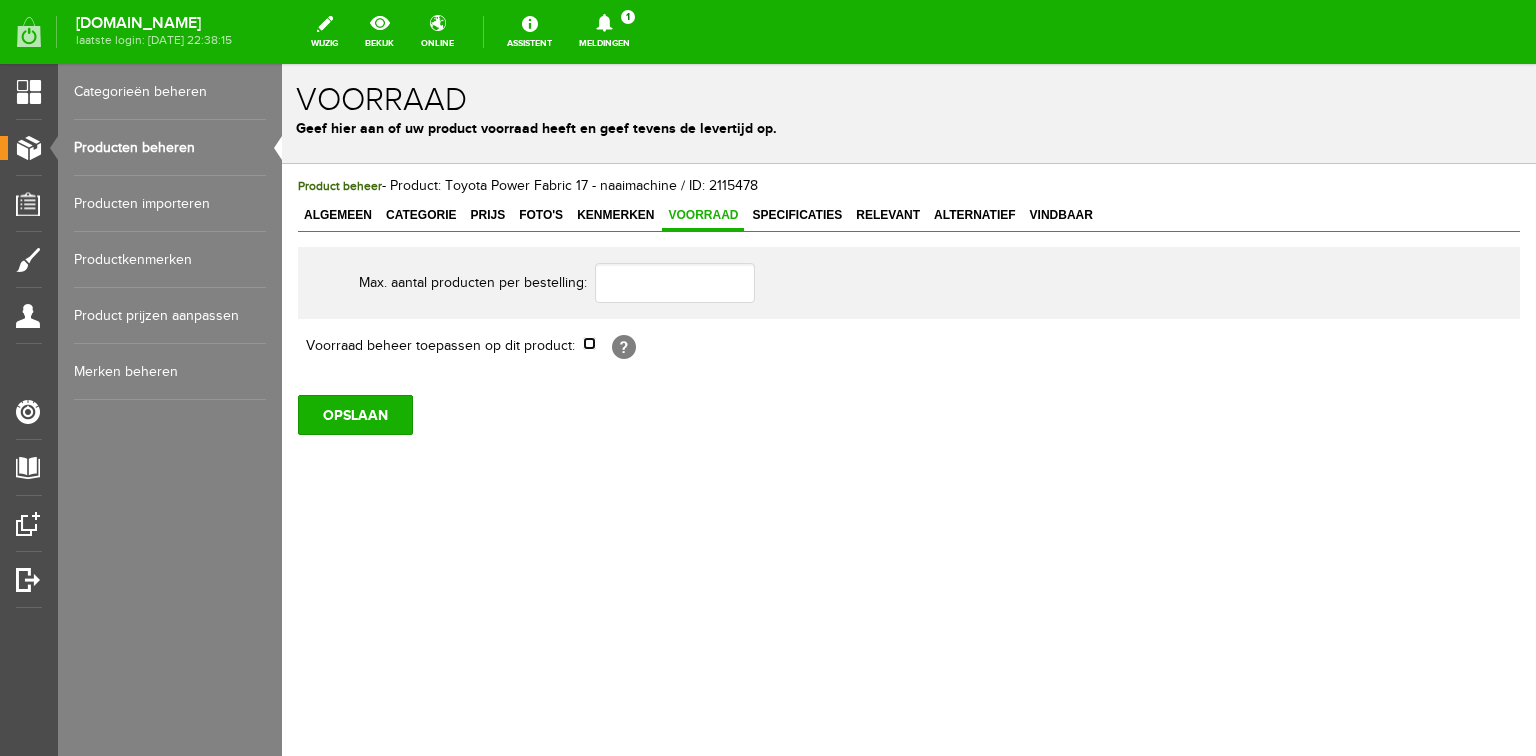click at bounding box center (589, 343) 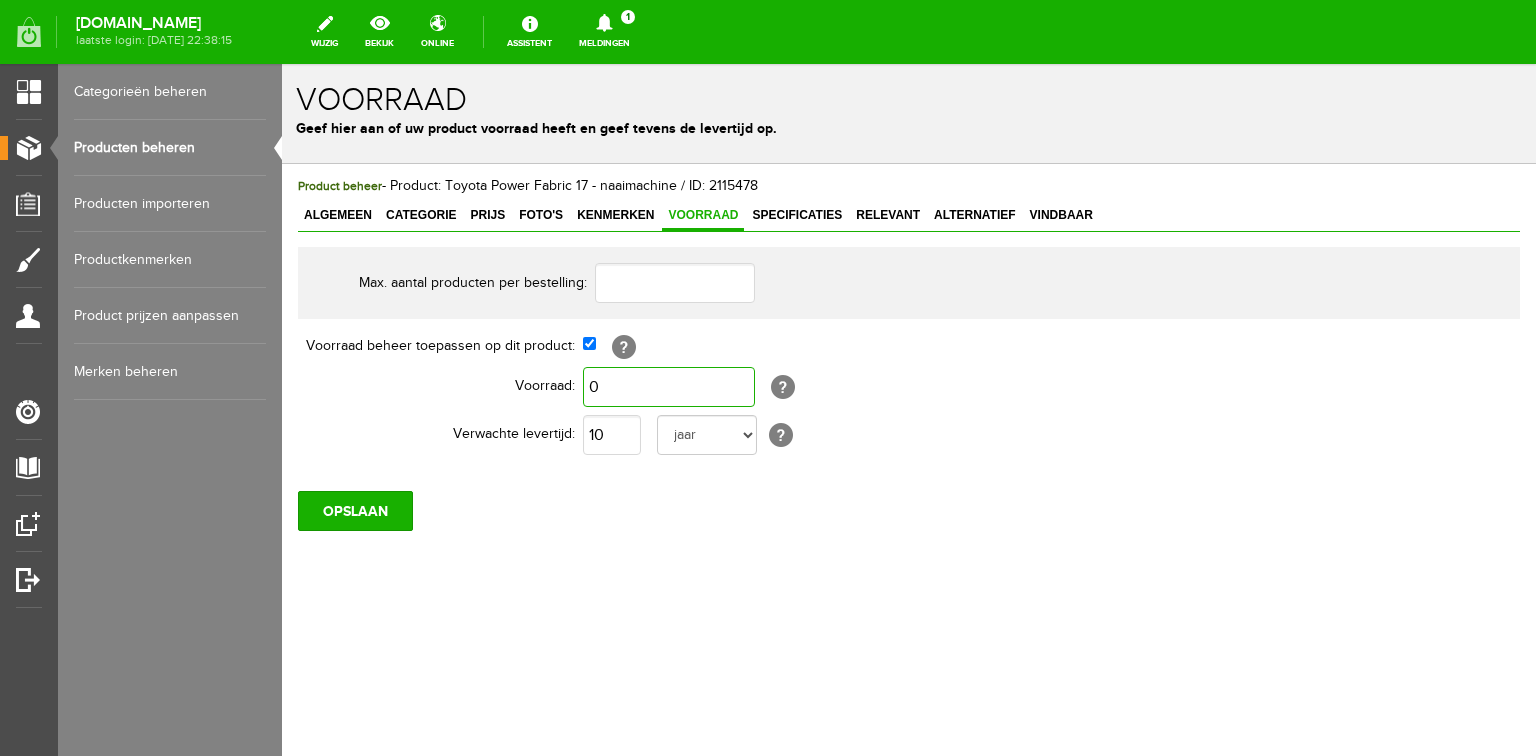 click on "0" at bounding box center (669, 387) 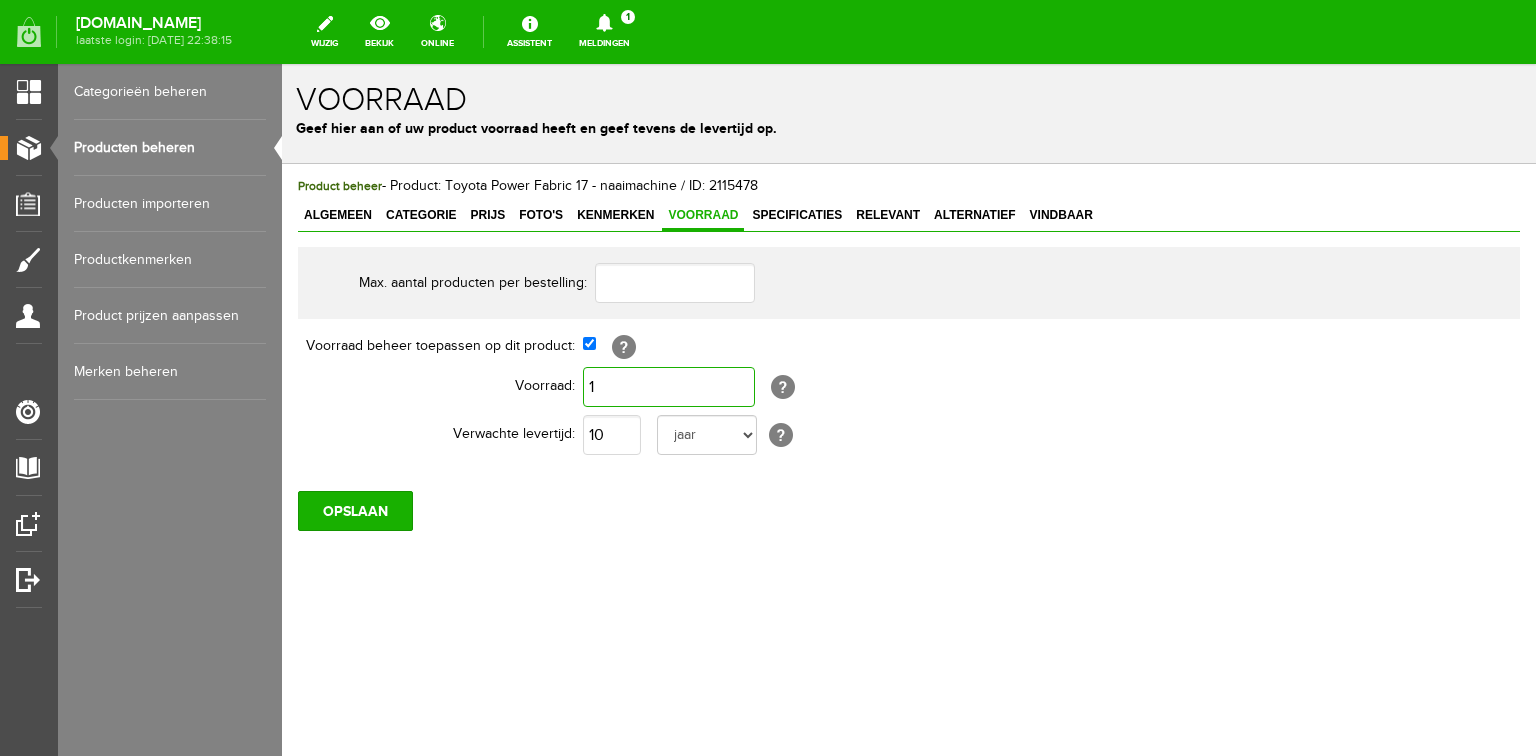 type on "1" 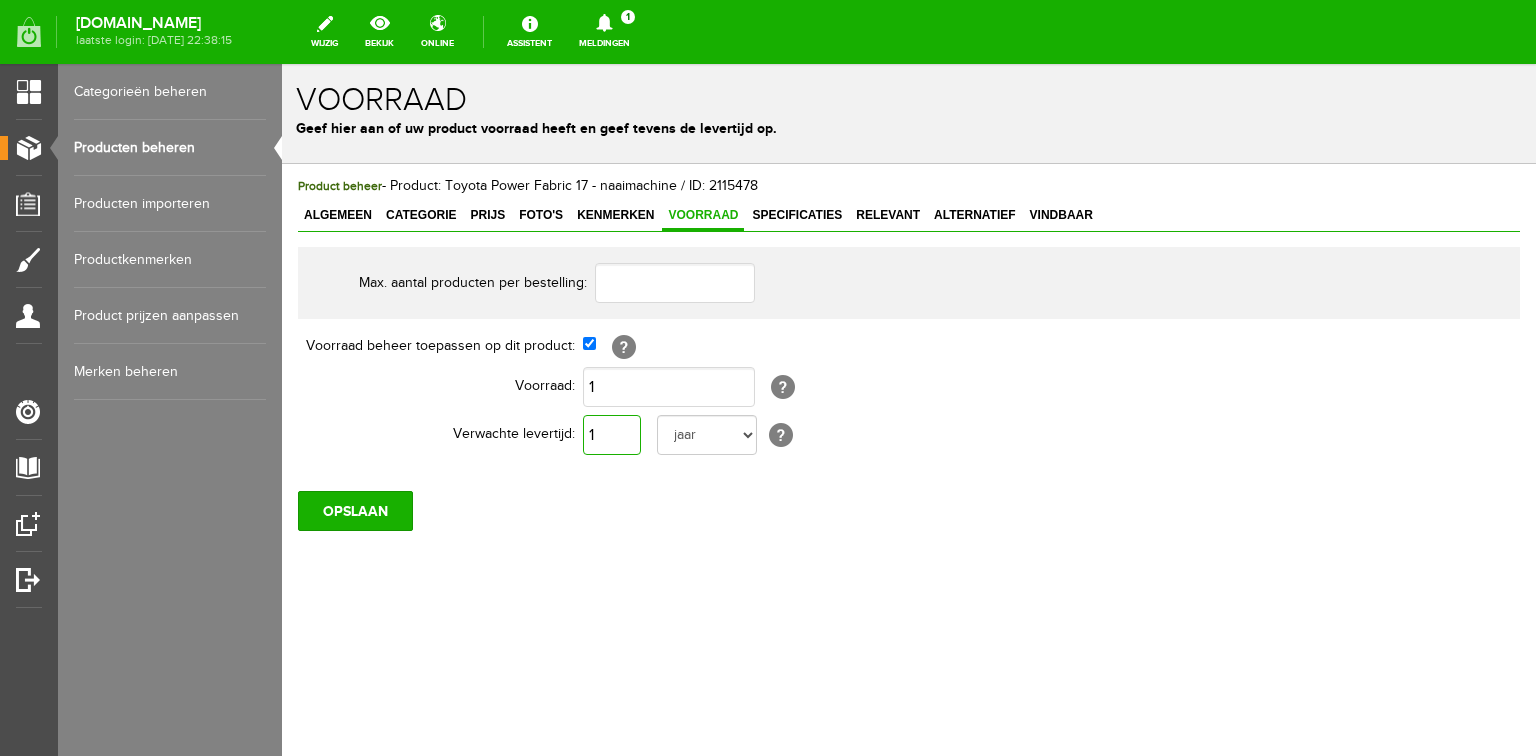 type on "1" 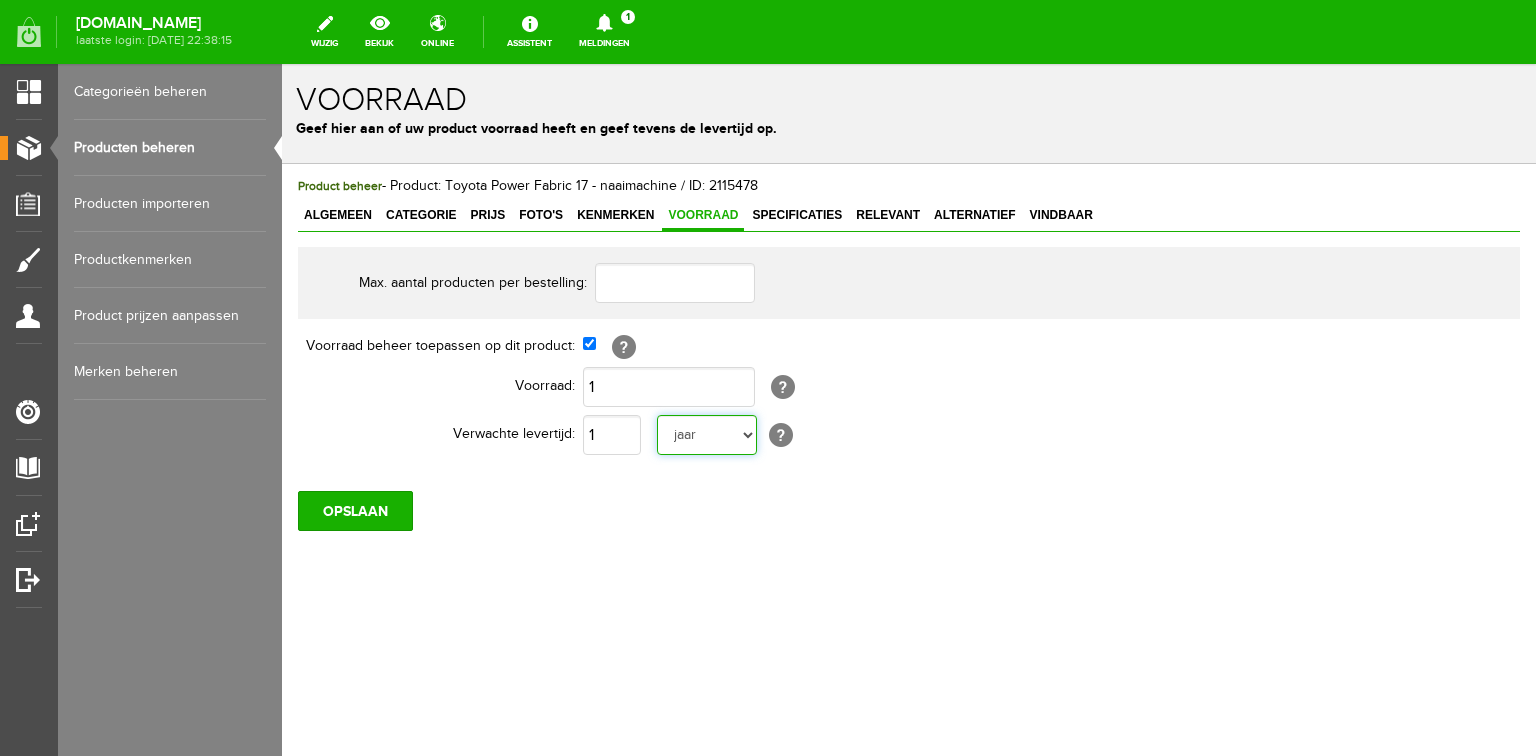click on "dag
dagen
week
weken
maand
maanden
jaar
jaren
werkdagen" at bounding box center (707, 435) 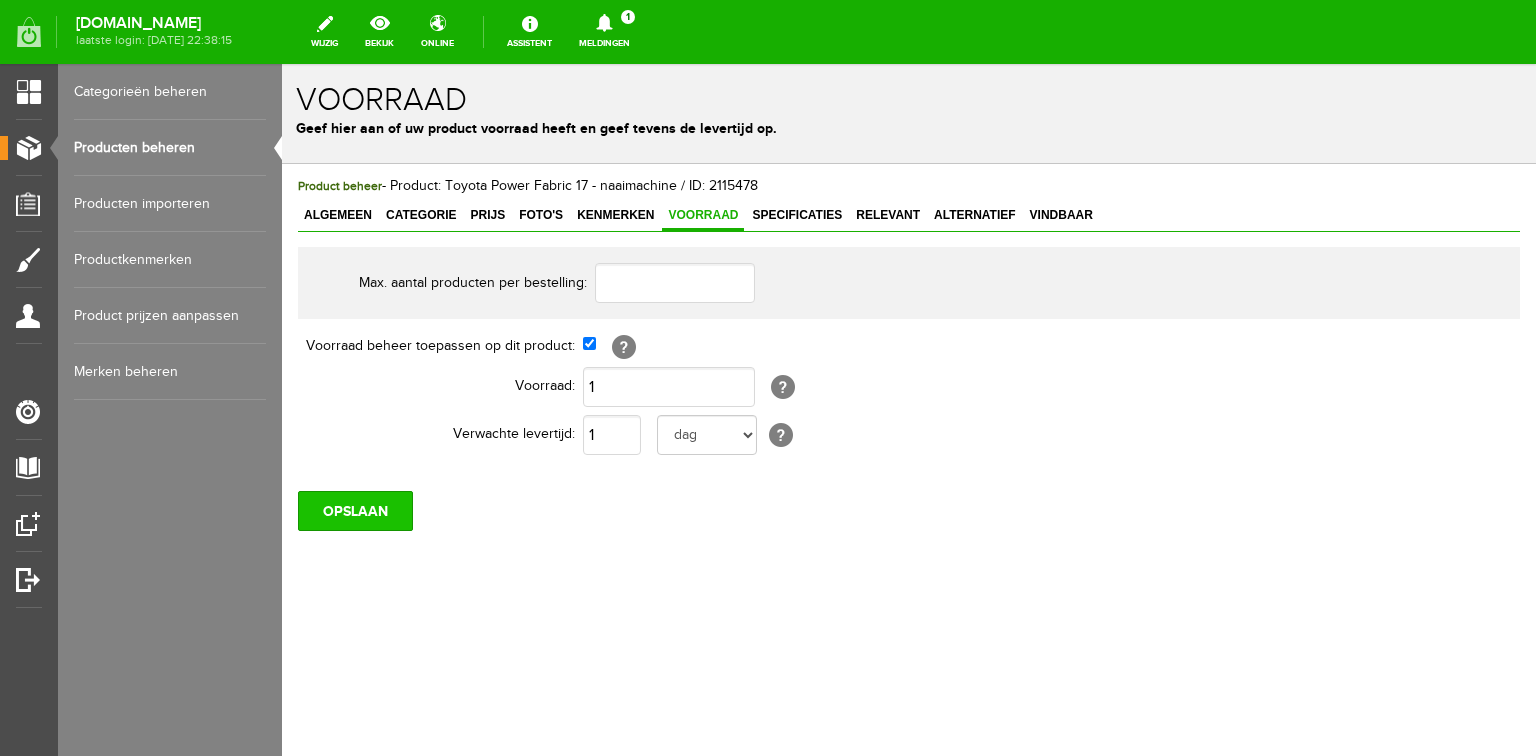 click on "OPSLAAN" at bounding box center (355, 511) 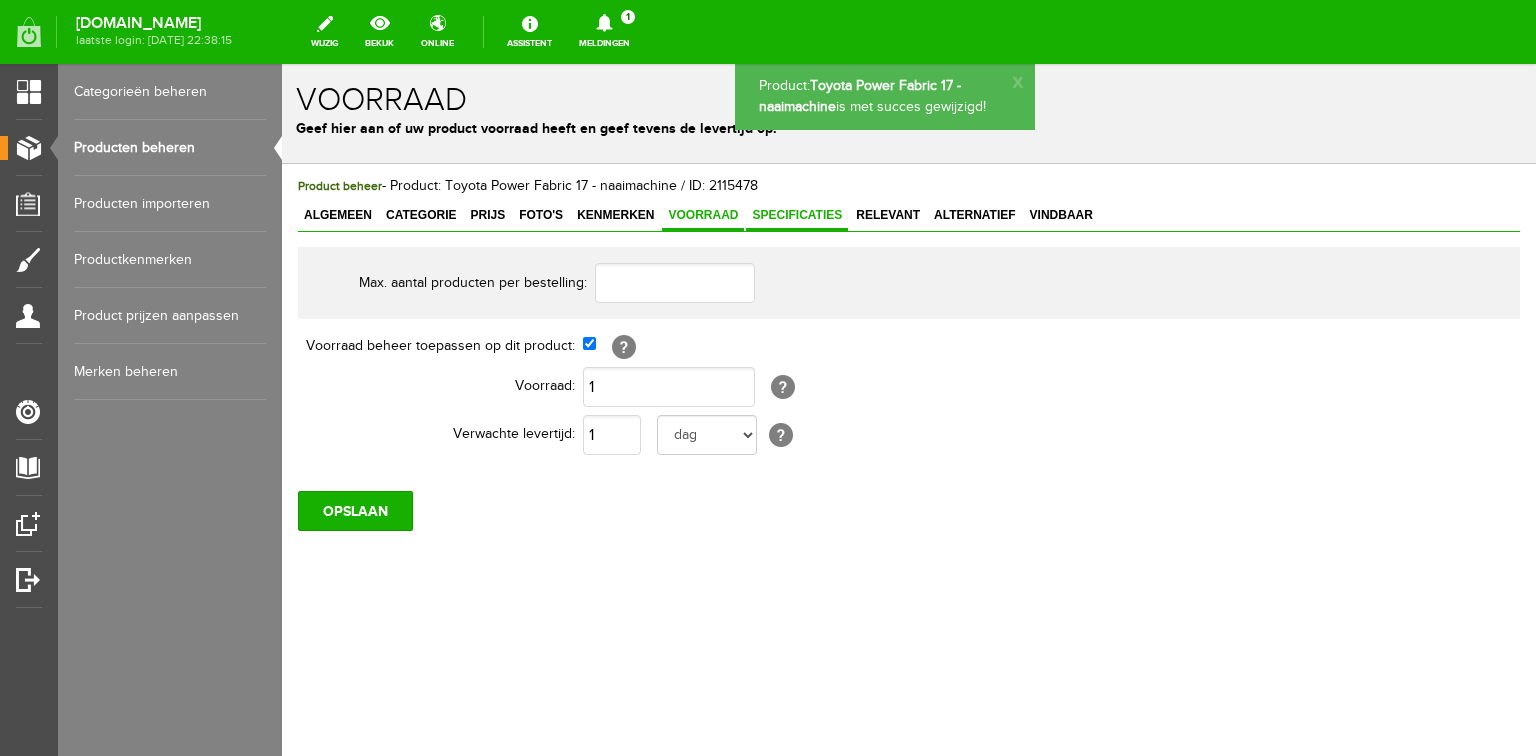 scroll, scrollTop: 0, scrollLeft: 0, axis: both 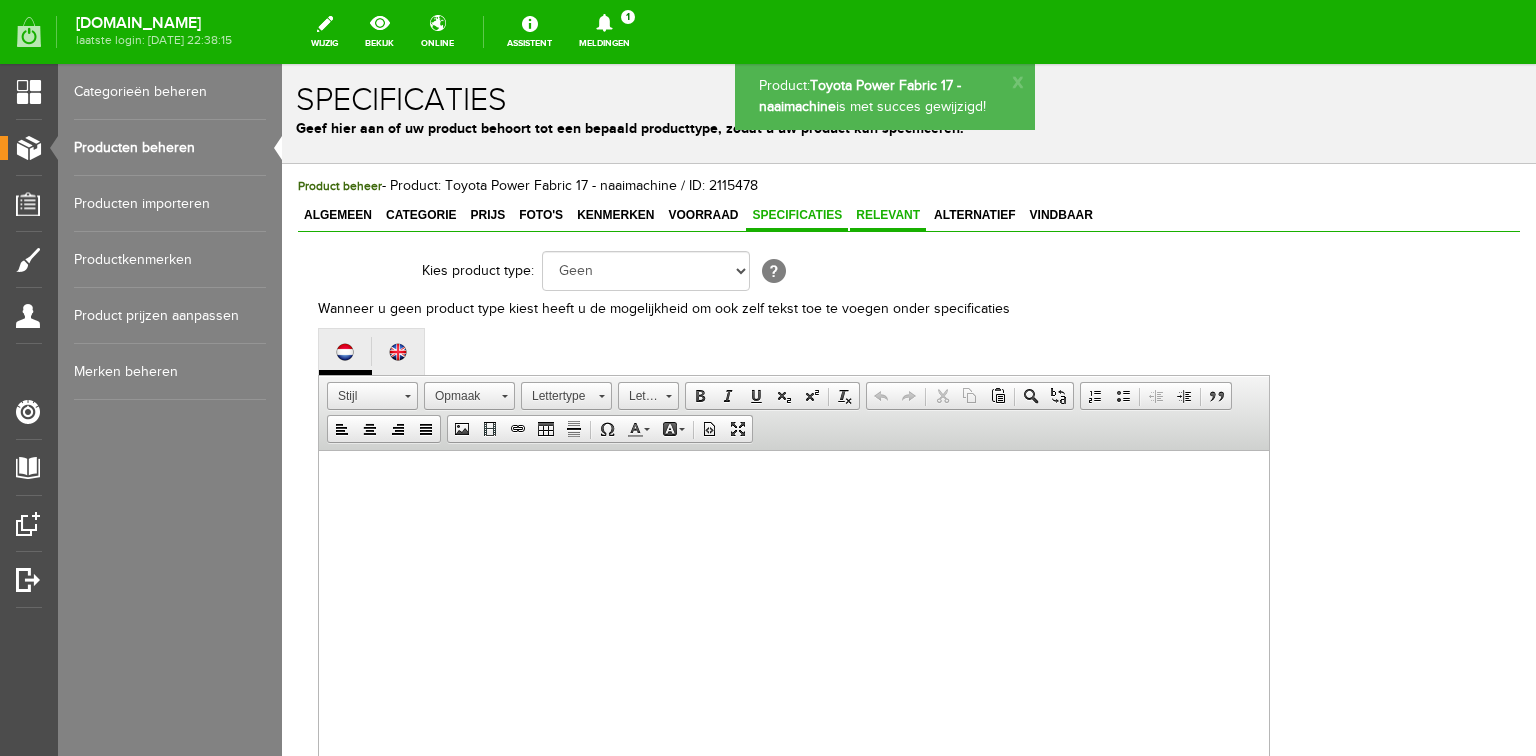 click on "Relevant" at bounding box center [888, 215] 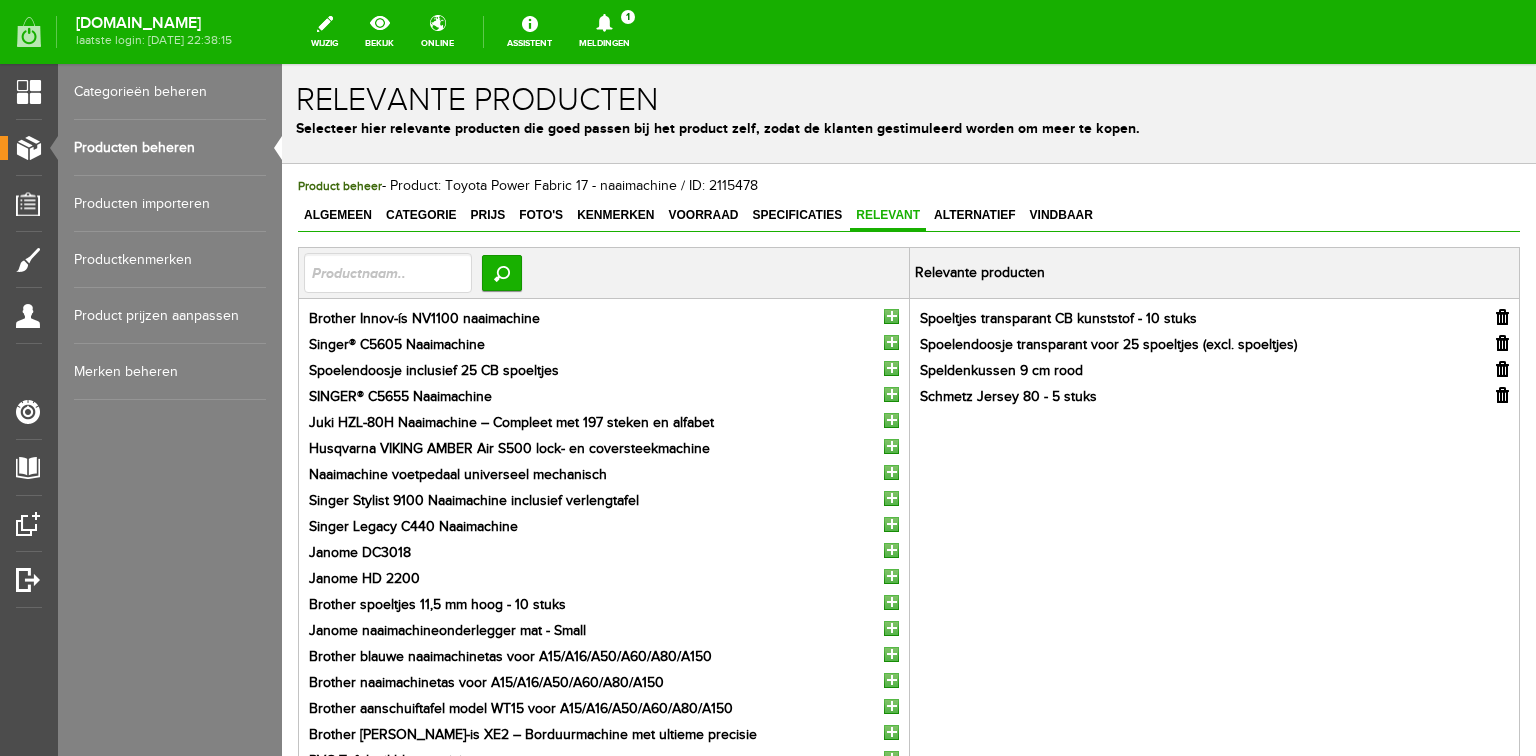 click at bounding box center [1502, 395] 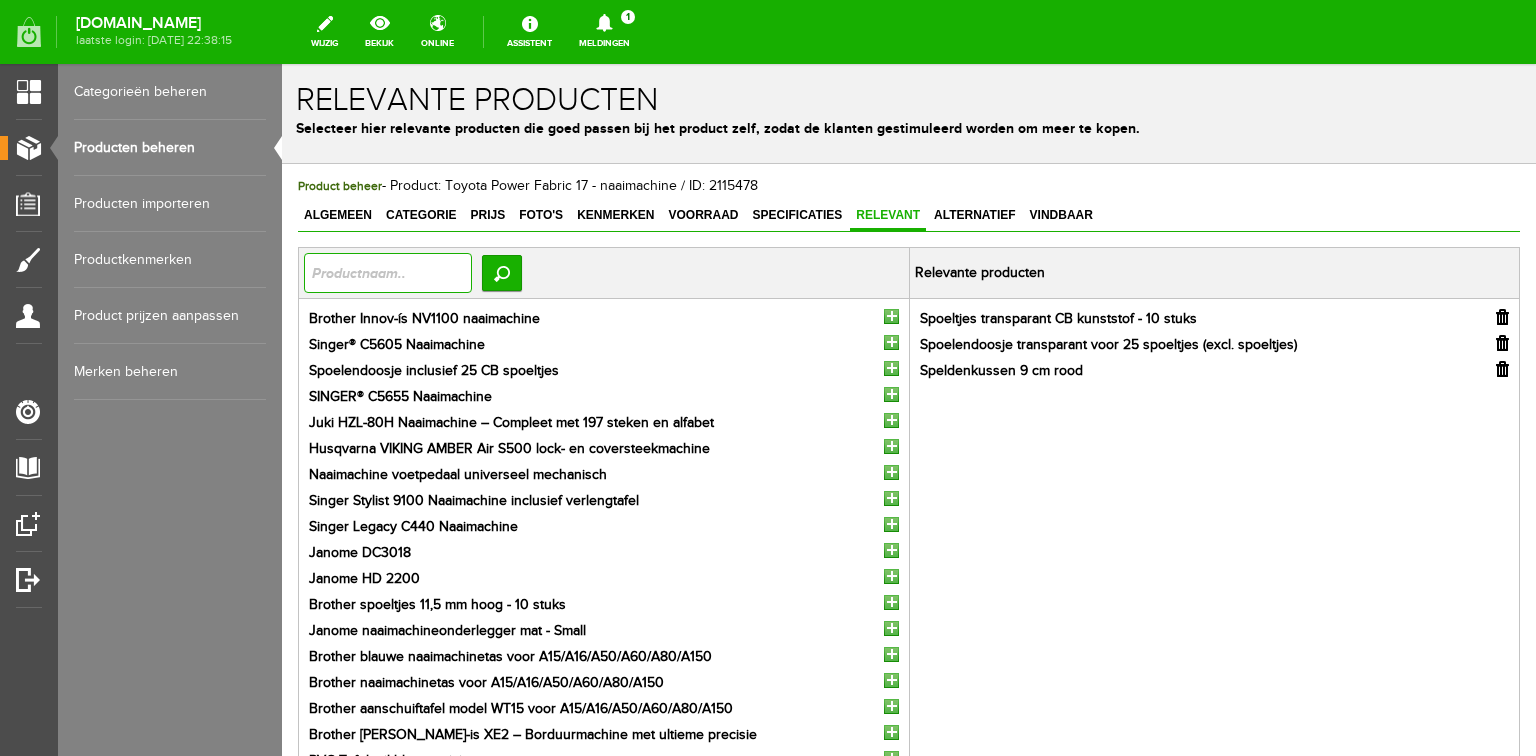 click at bounding box center [388, 273] 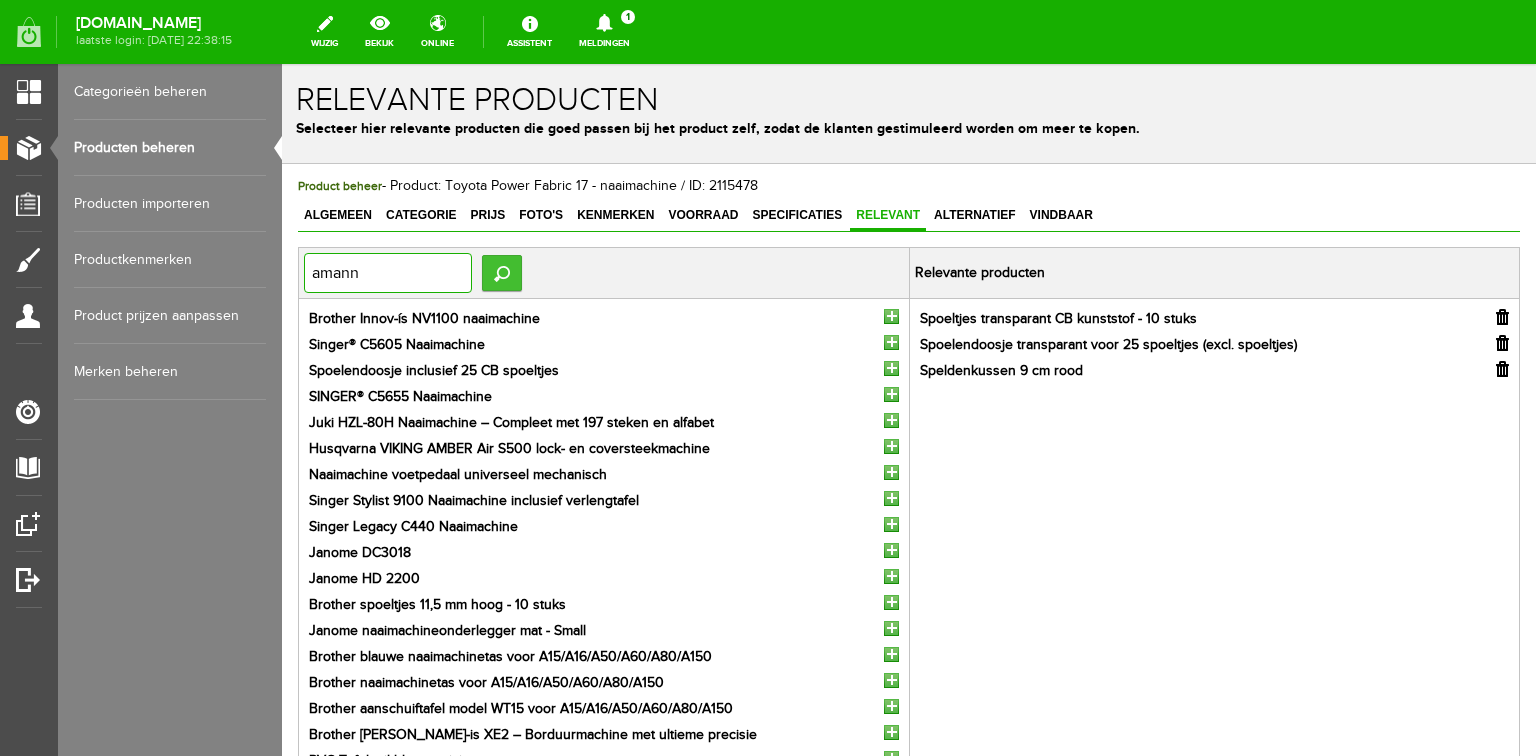 type on "amann" 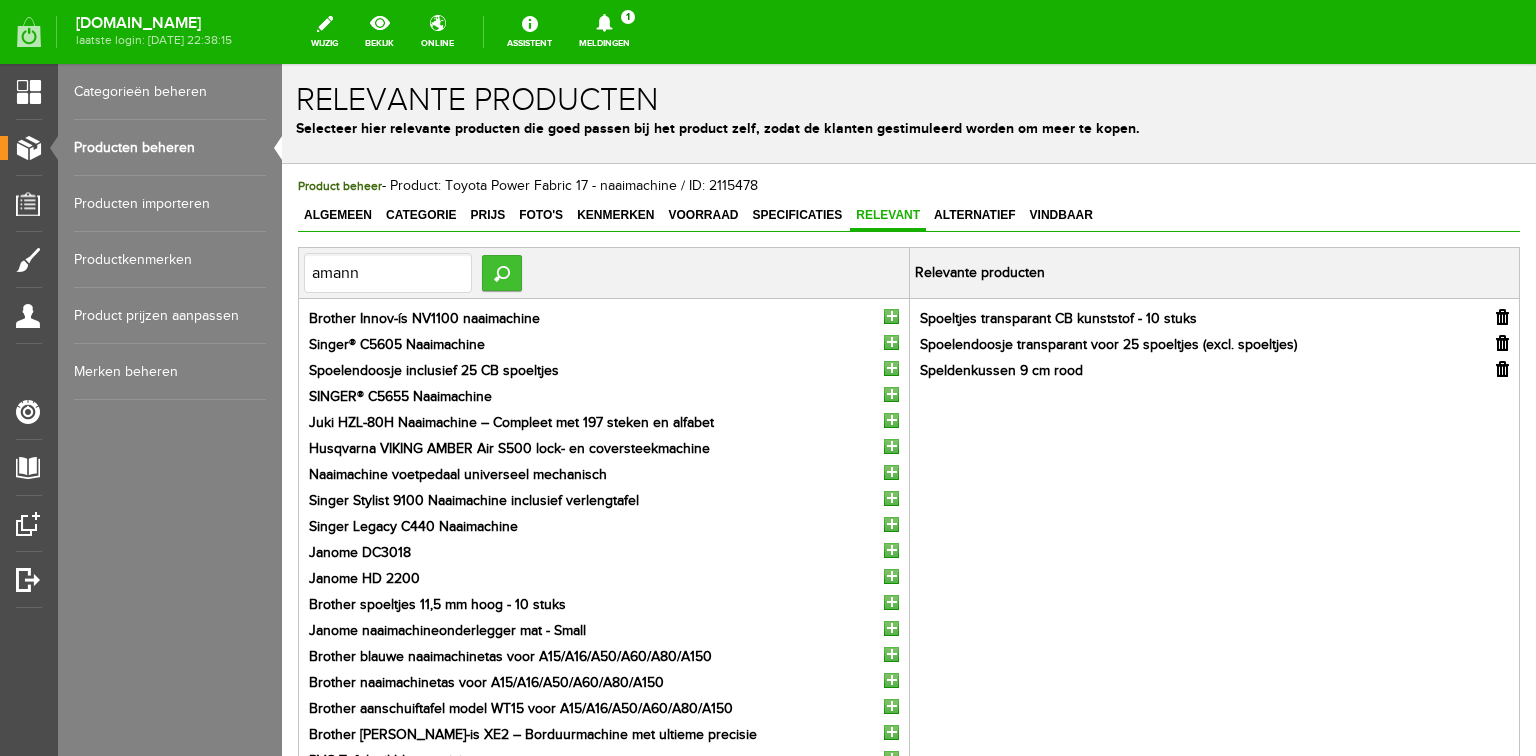 click on "Zoeken" at bounding box center (502, 273) 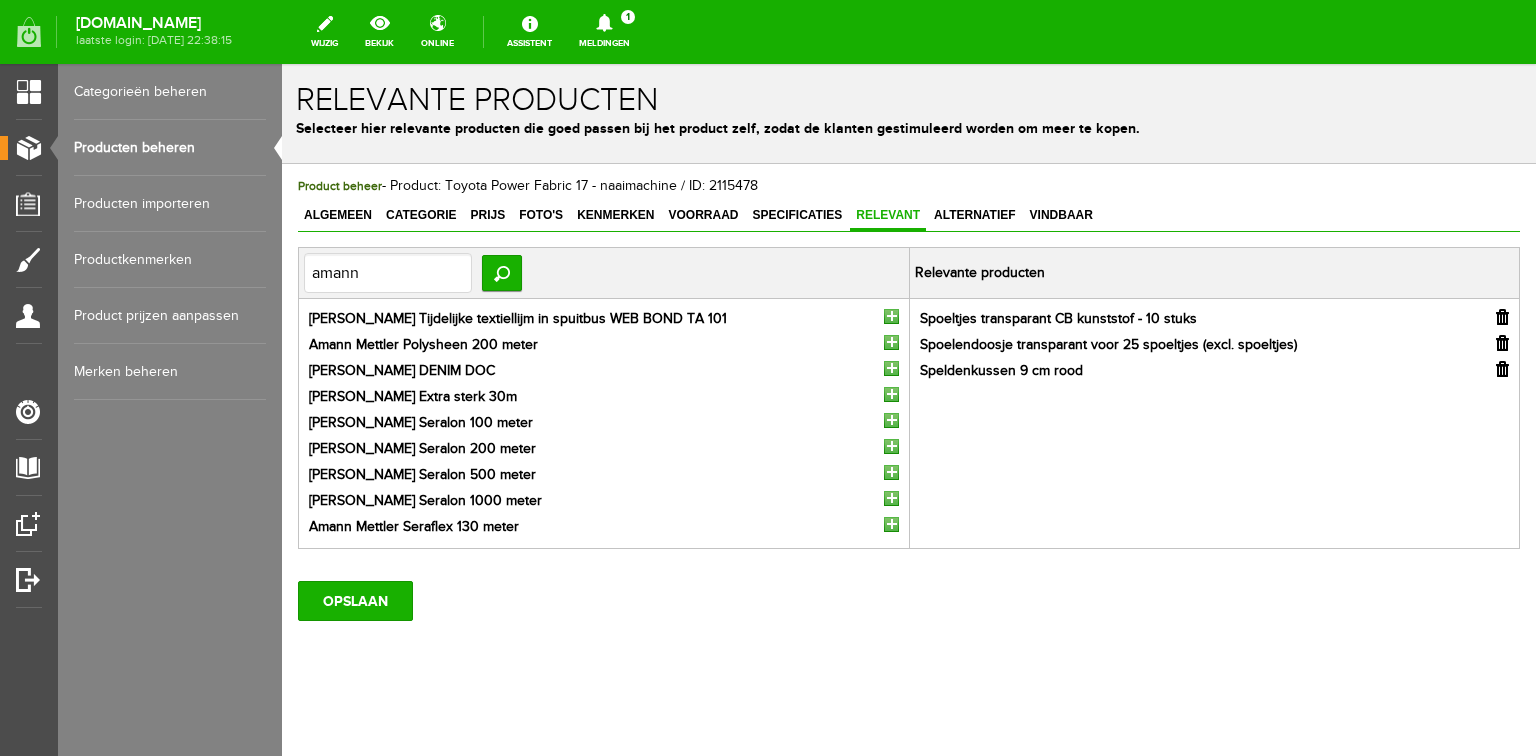 click at bounding box center [891, 446] 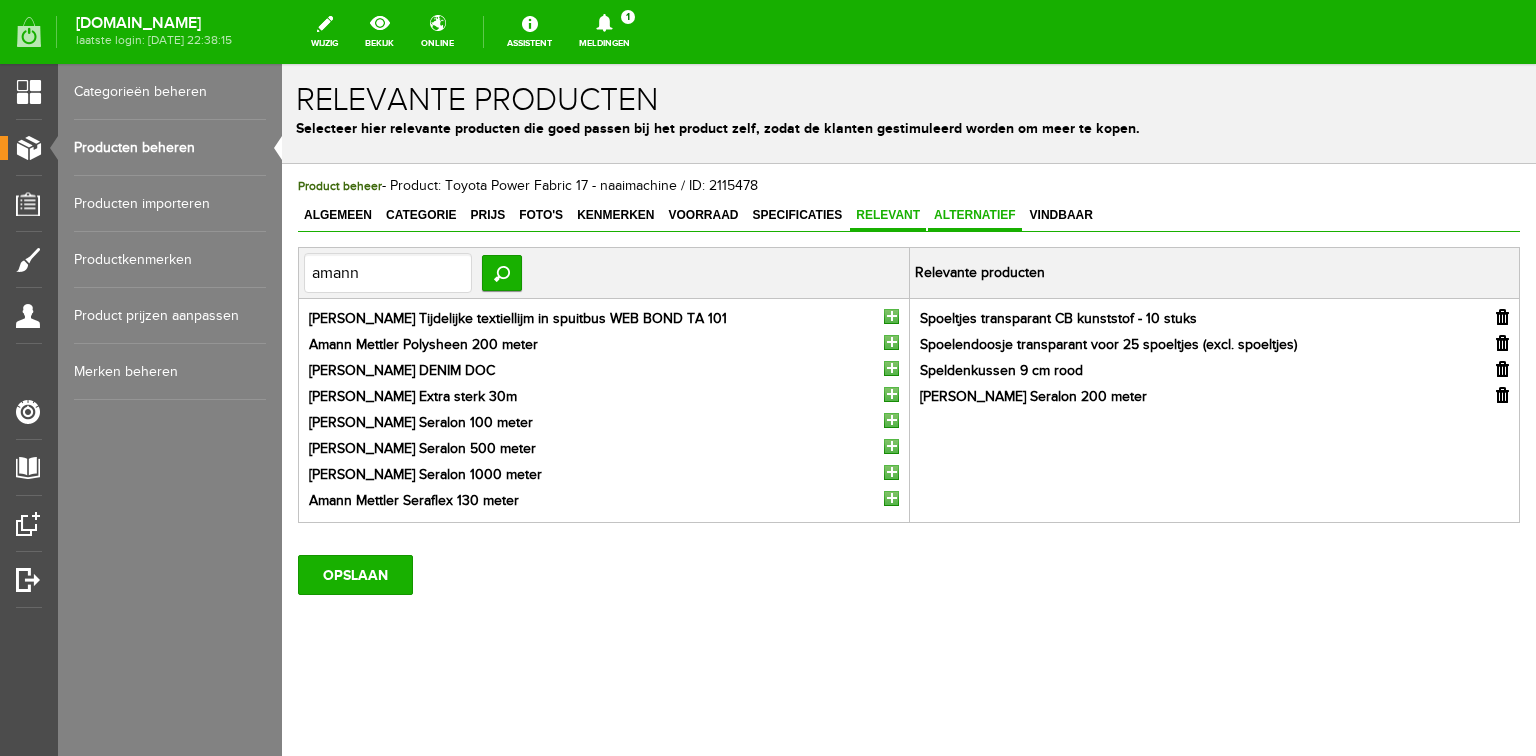 click on "Alternatief" at bounding box center (975, 215) 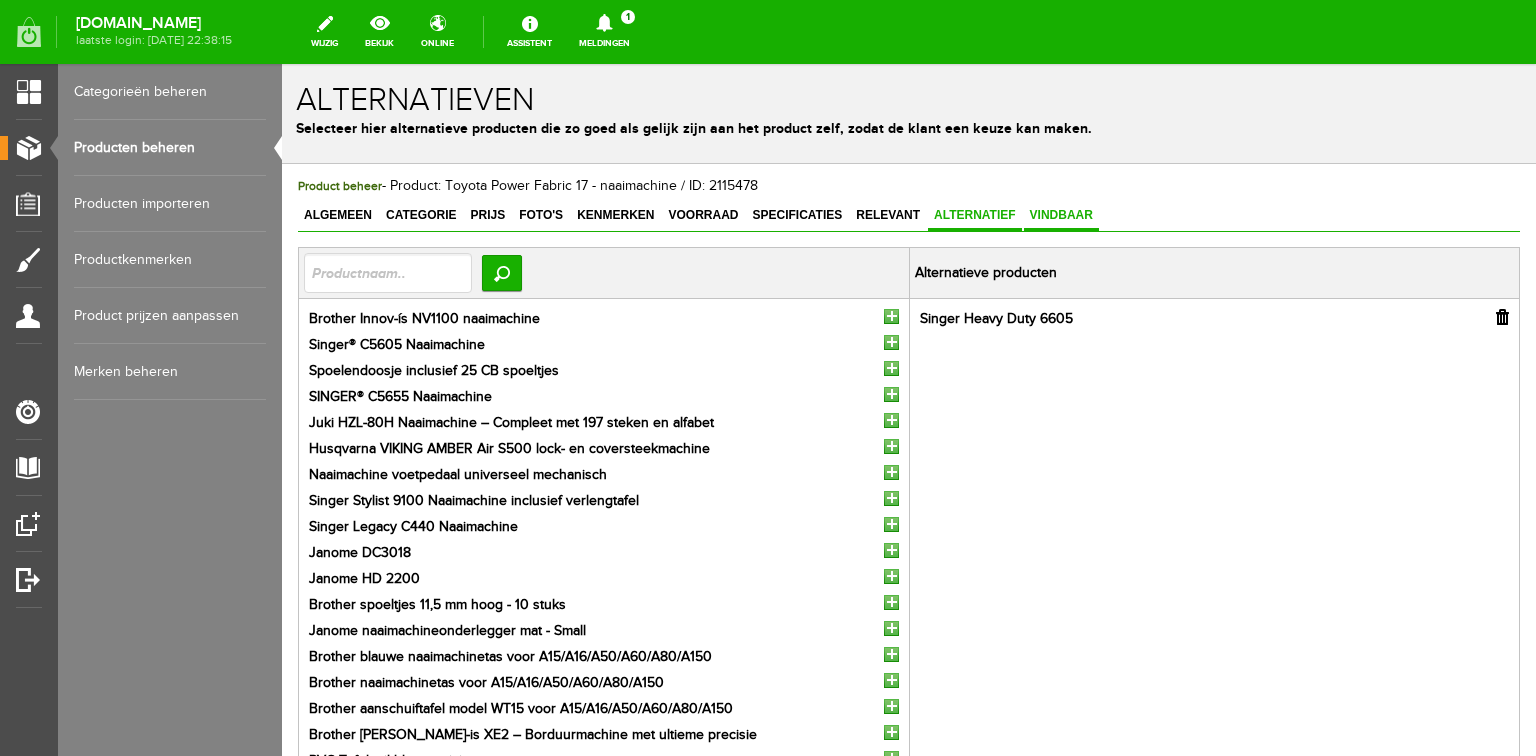 click on "Vindbaar" at bounding box center (1061, 215) 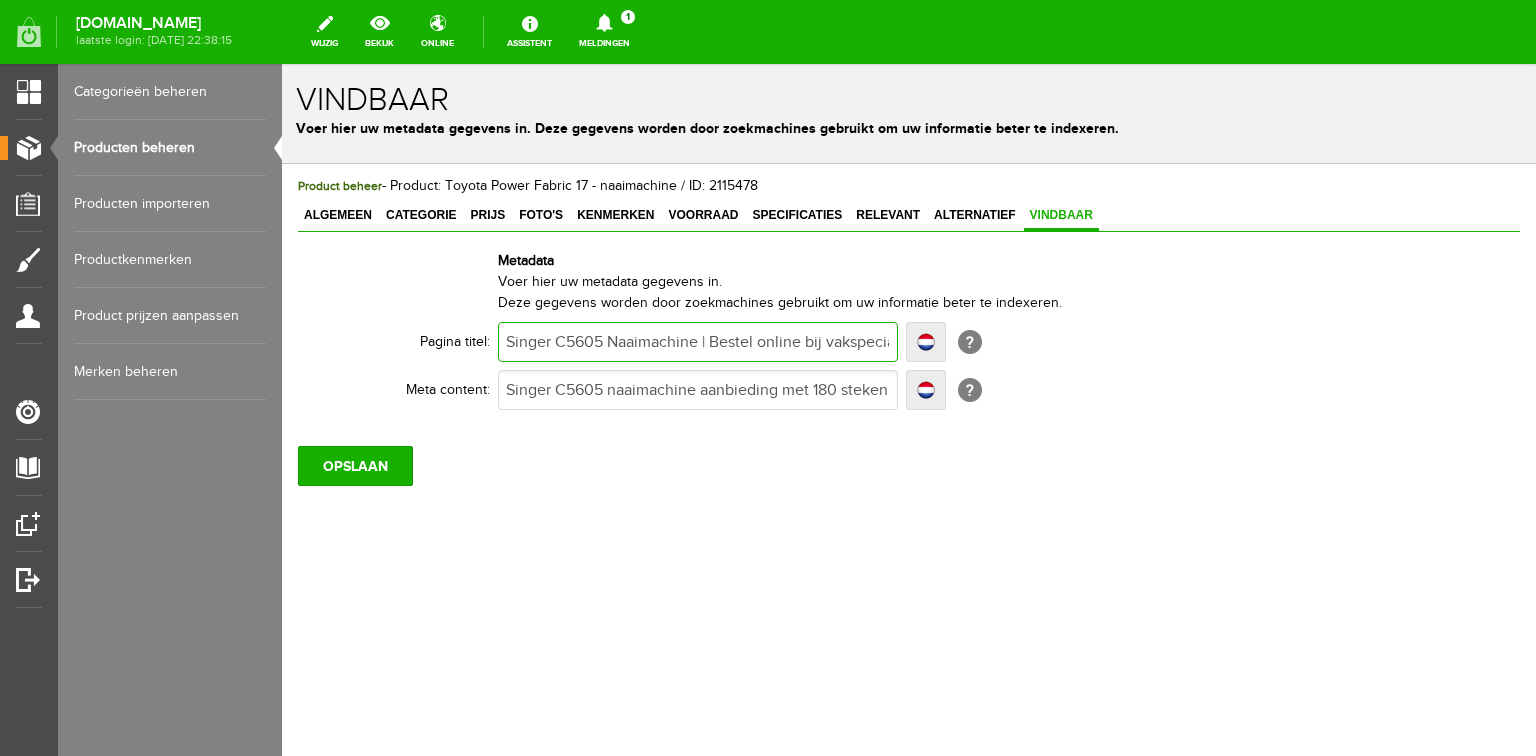 click on "Singer C5605 Naaimachine | Bestel online bij vakspecialist" at bounding box center [698, 342] 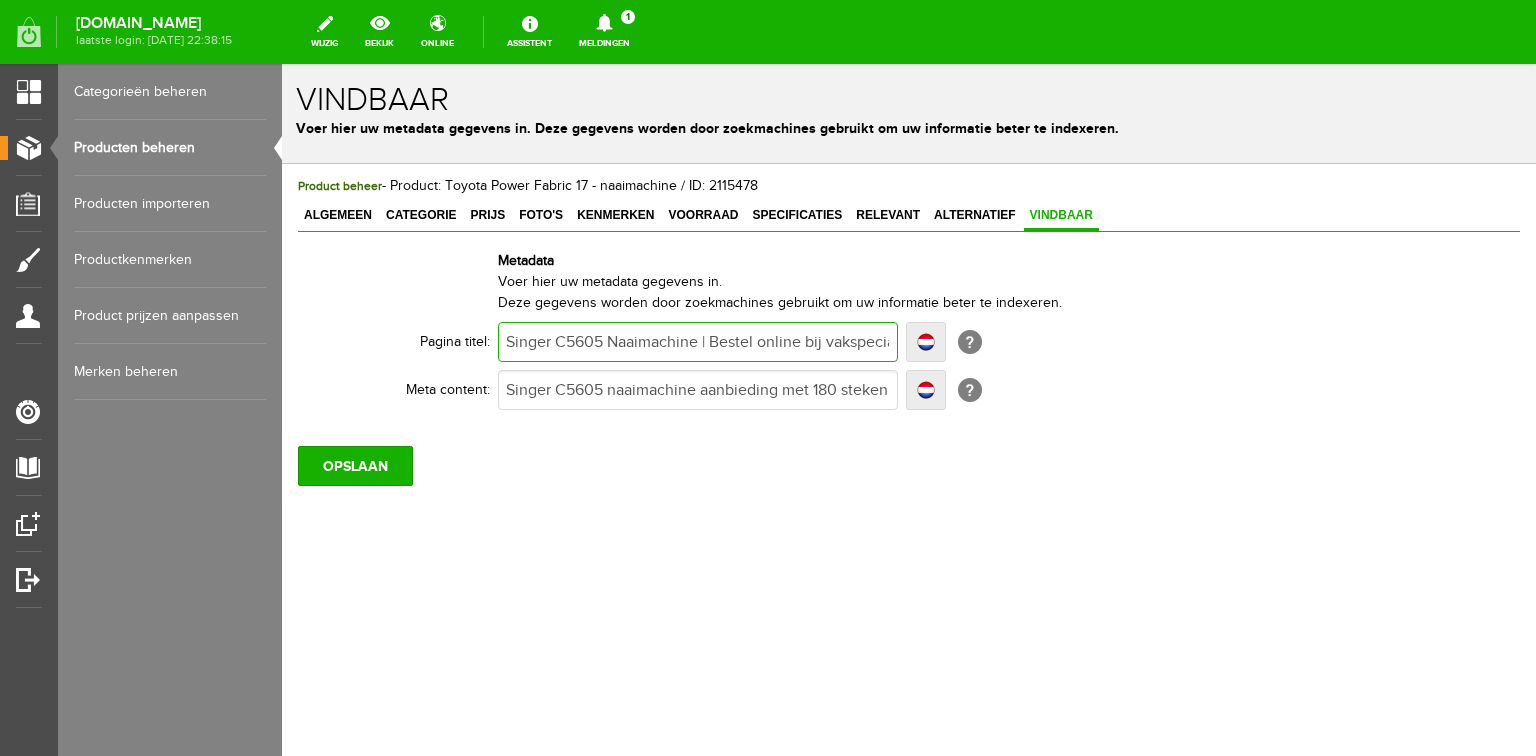 type on "TSinger C5605 Naaimachine | Bestel online bij vakspecialist" 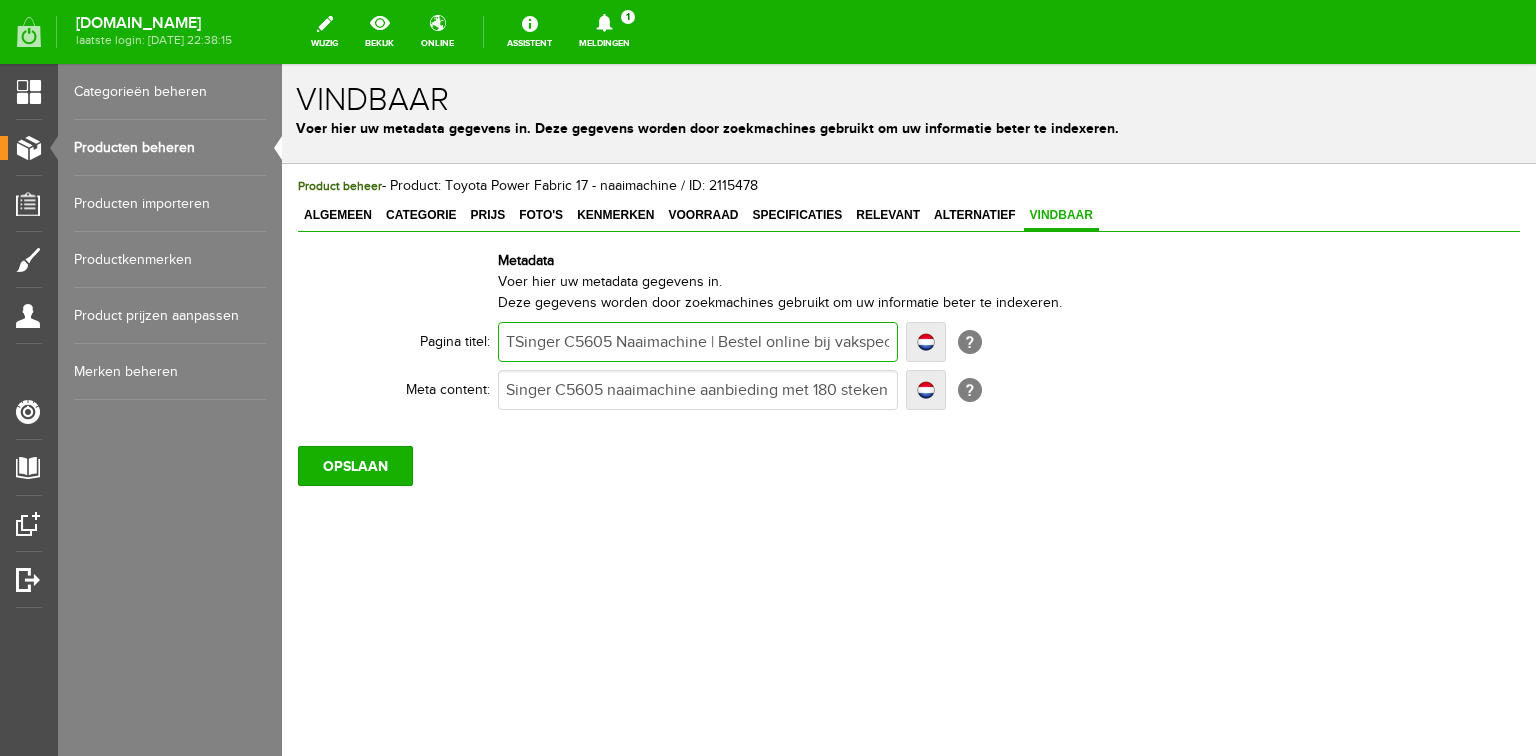 type on "TSinger C5605 Naaimachine | Bestel online bij vakspecialist" 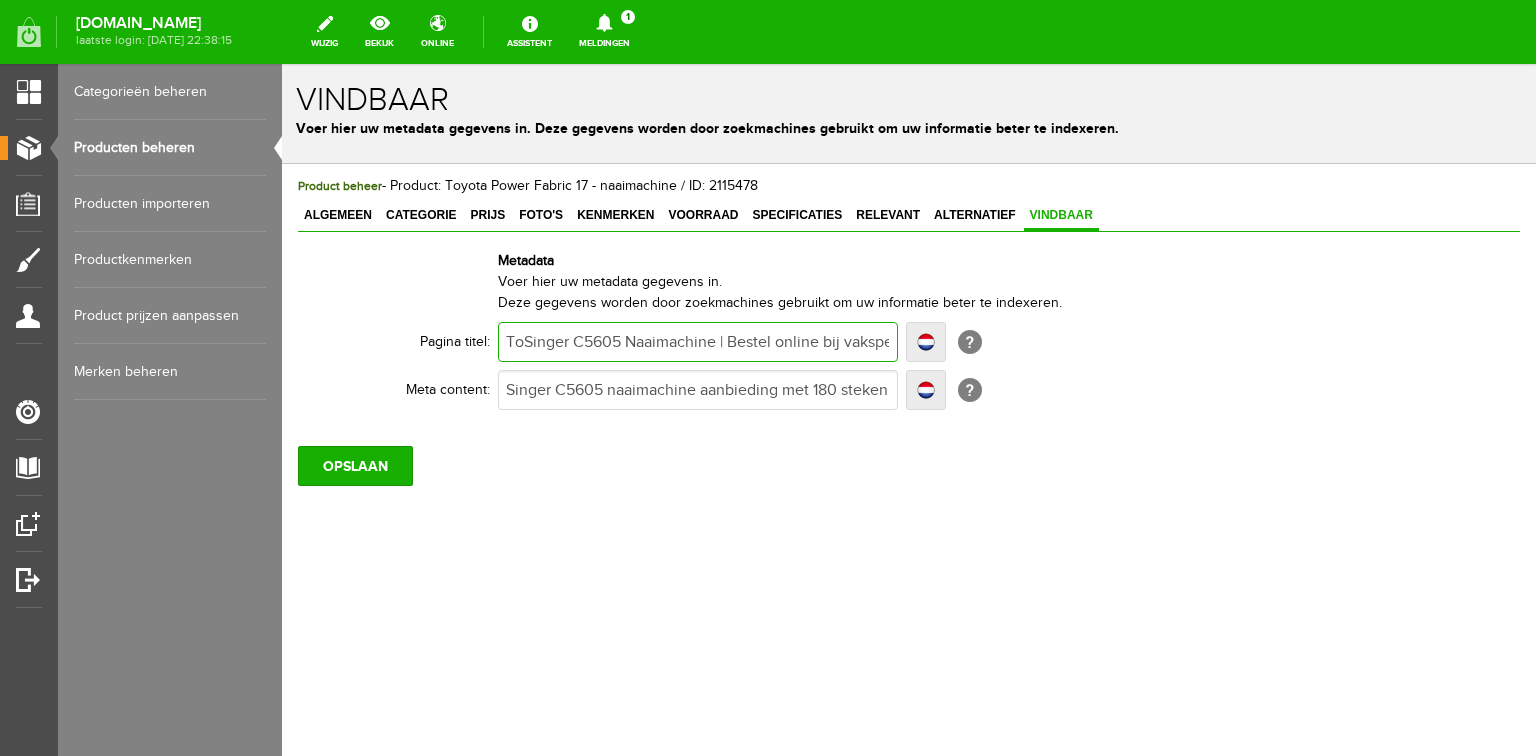 type on "ToSinger C5605 Naaimachine | Bestel online bij vakspecialist" 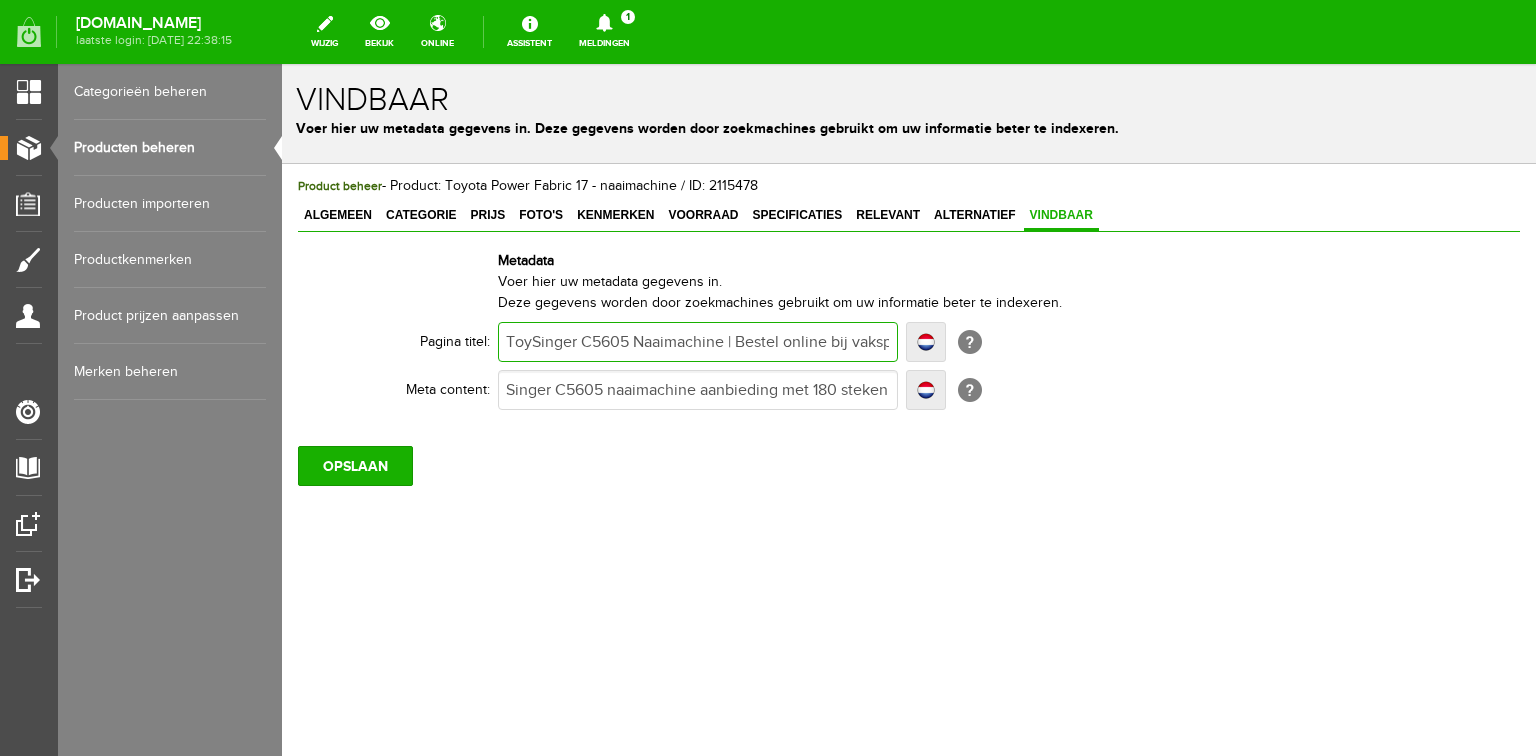 type on "ToySinger C5605 Naaimachine | Bestel online bij vakspecialist" 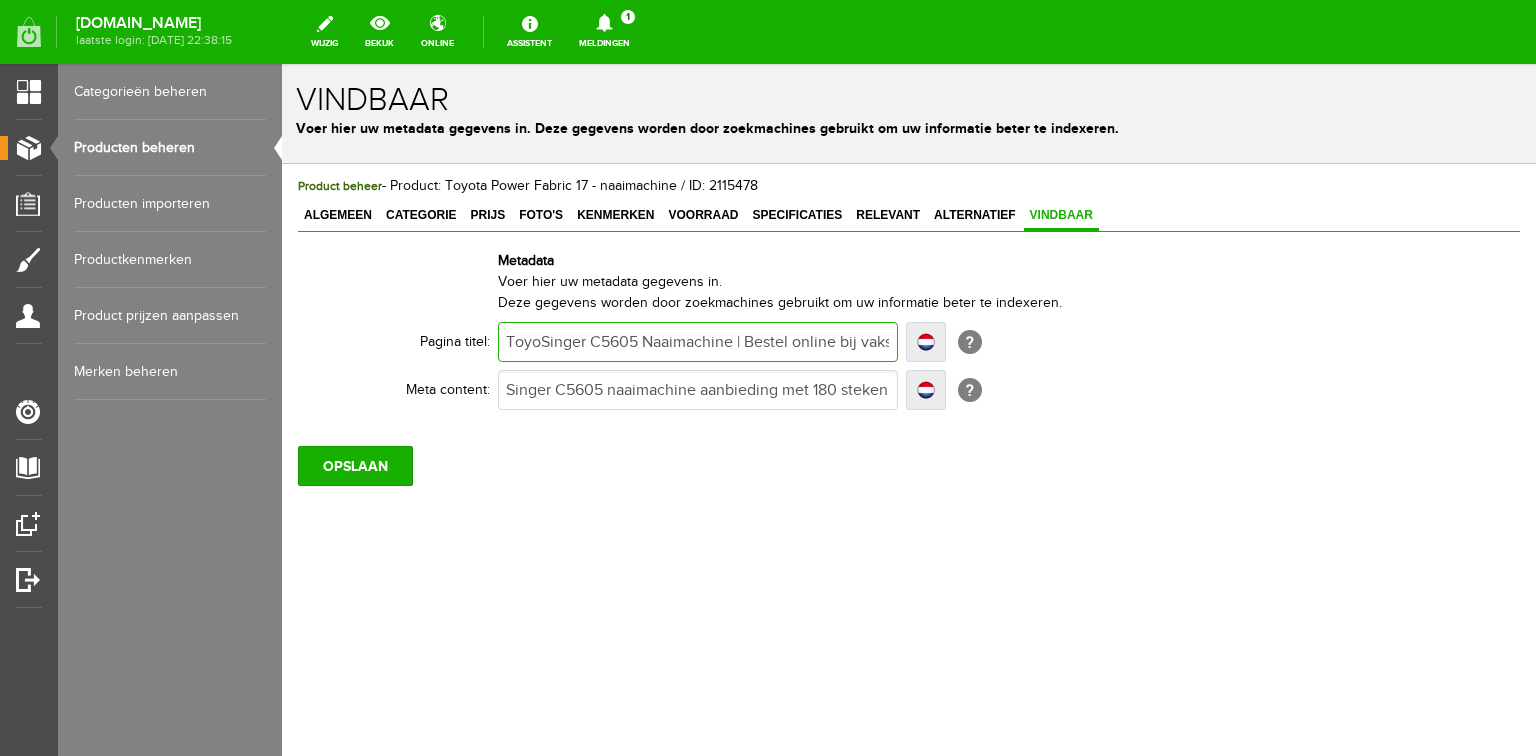 type on "ToyoSinger C5605 Naaimachine | Bestel online bij vakspecialist" 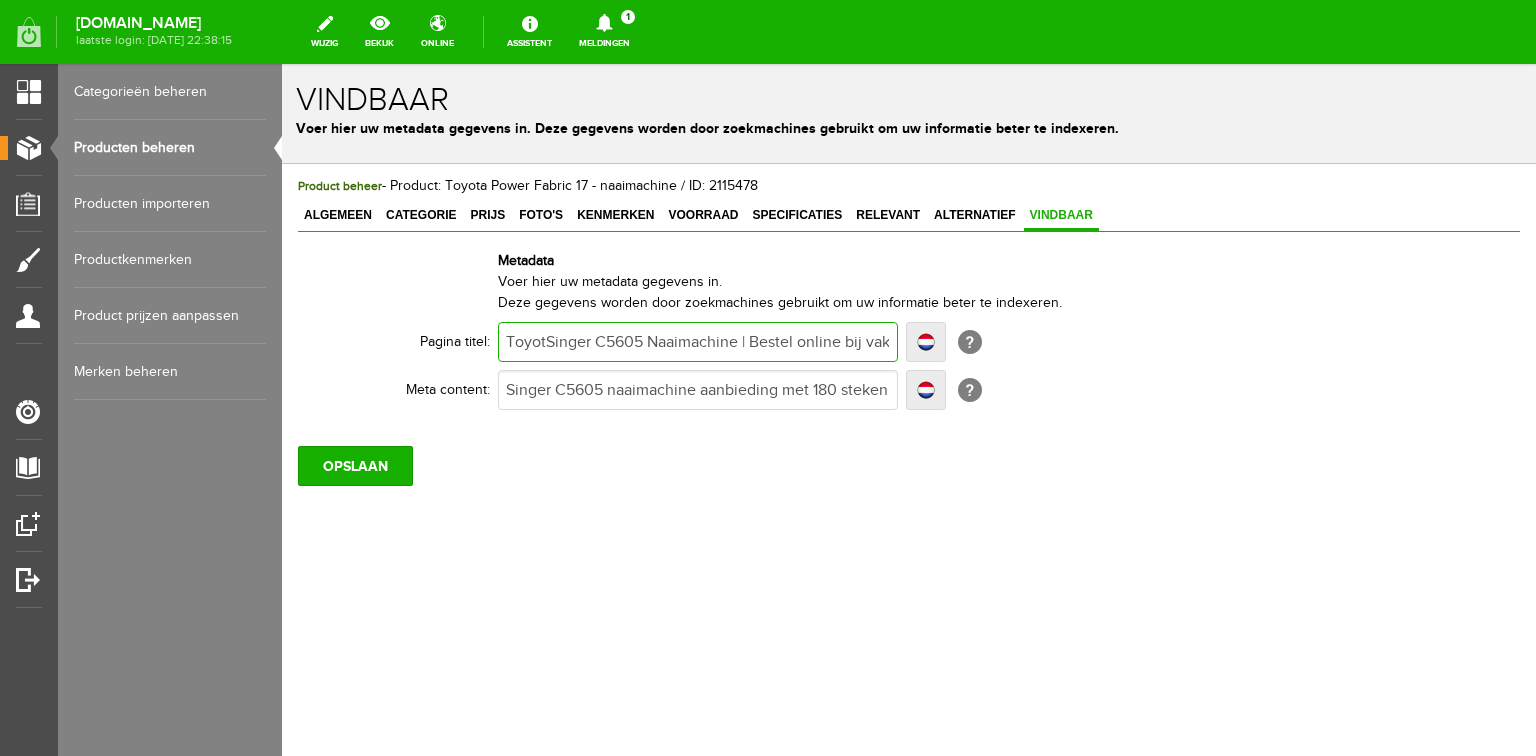 type on "ToyotSinger C5605 Naaimachine | Bestel online bij vakspecialist" 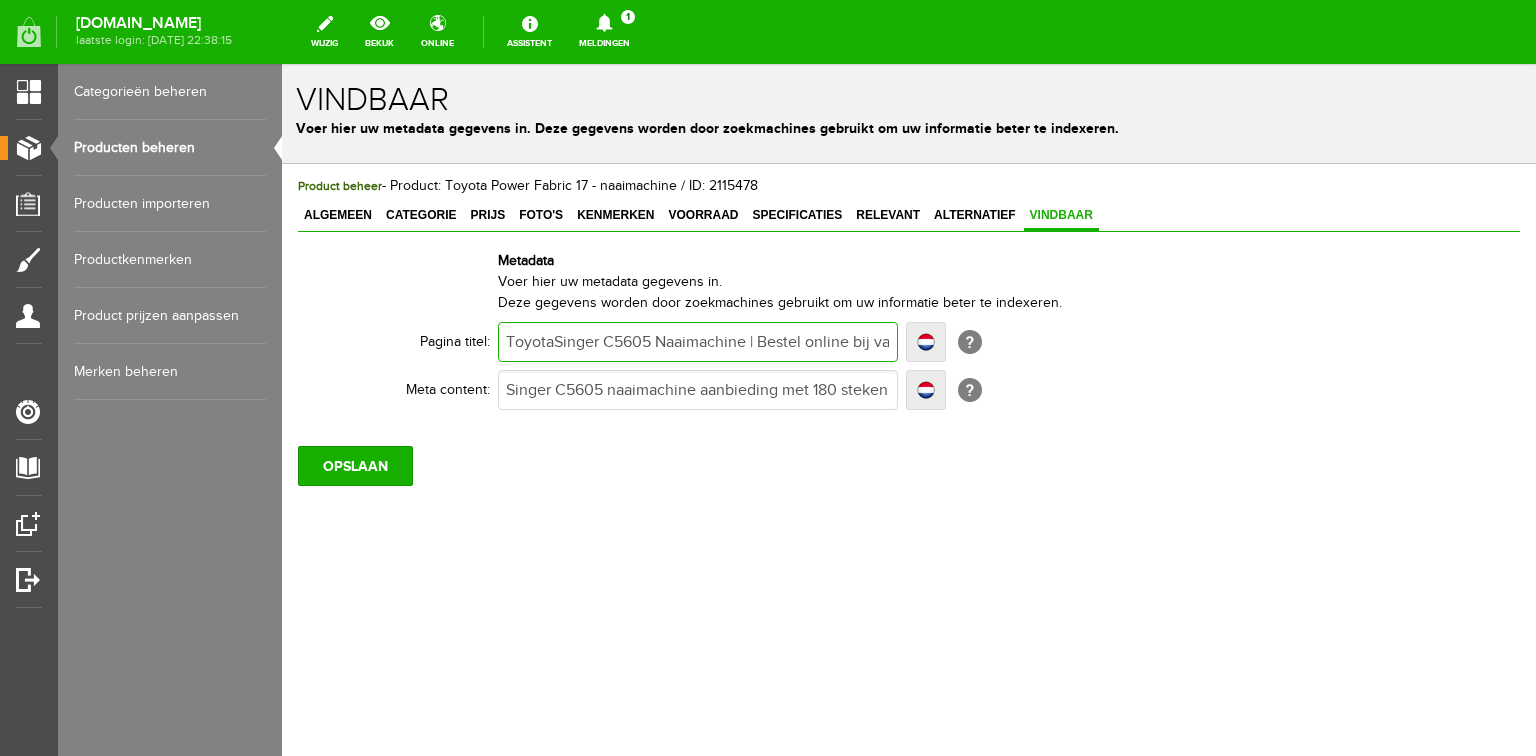 type on "ToyotaSinger C5605 Naaimachine | Bestel online bij vakspecialist" 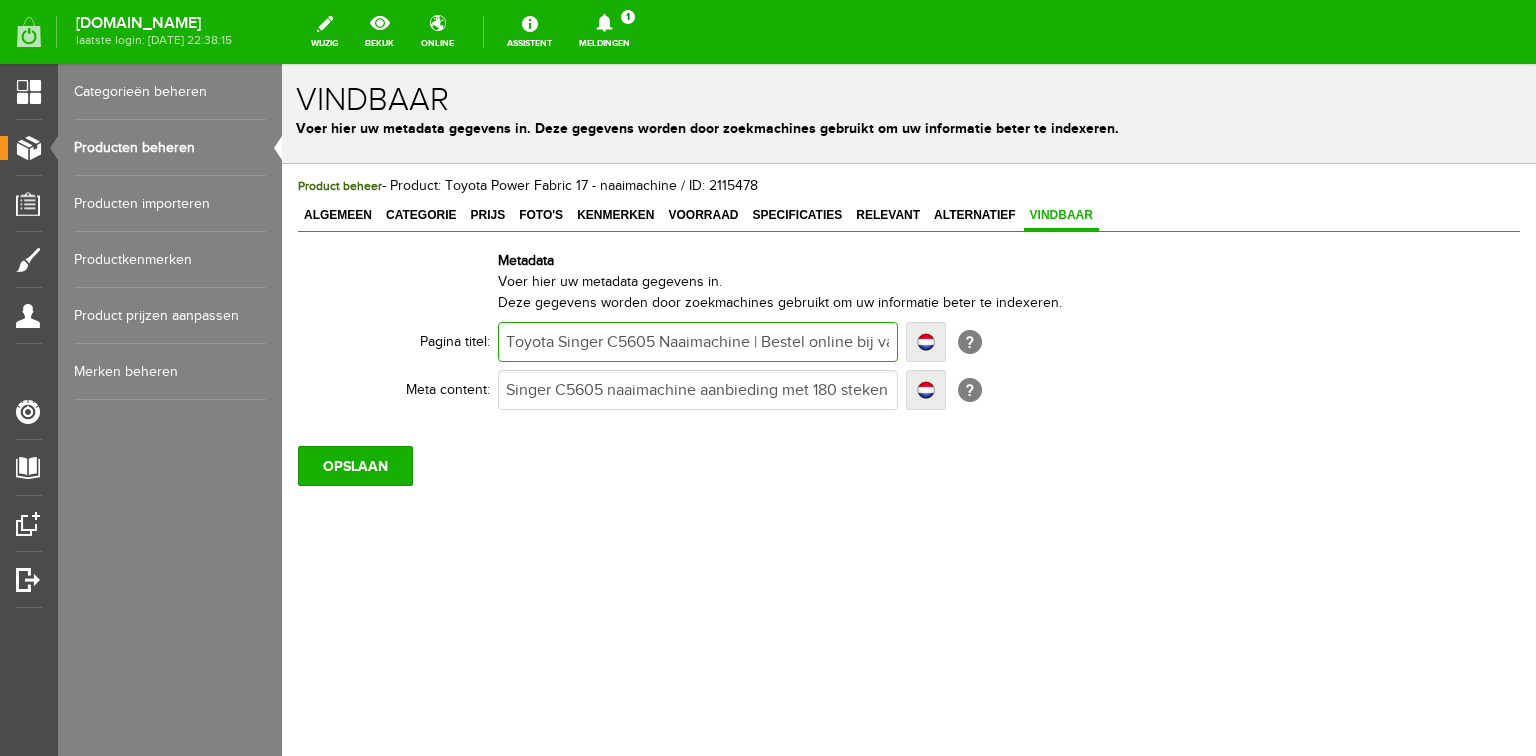 type on "Toyota Singer C5605 Naaimachine | Bestel online bij vakspecialist" 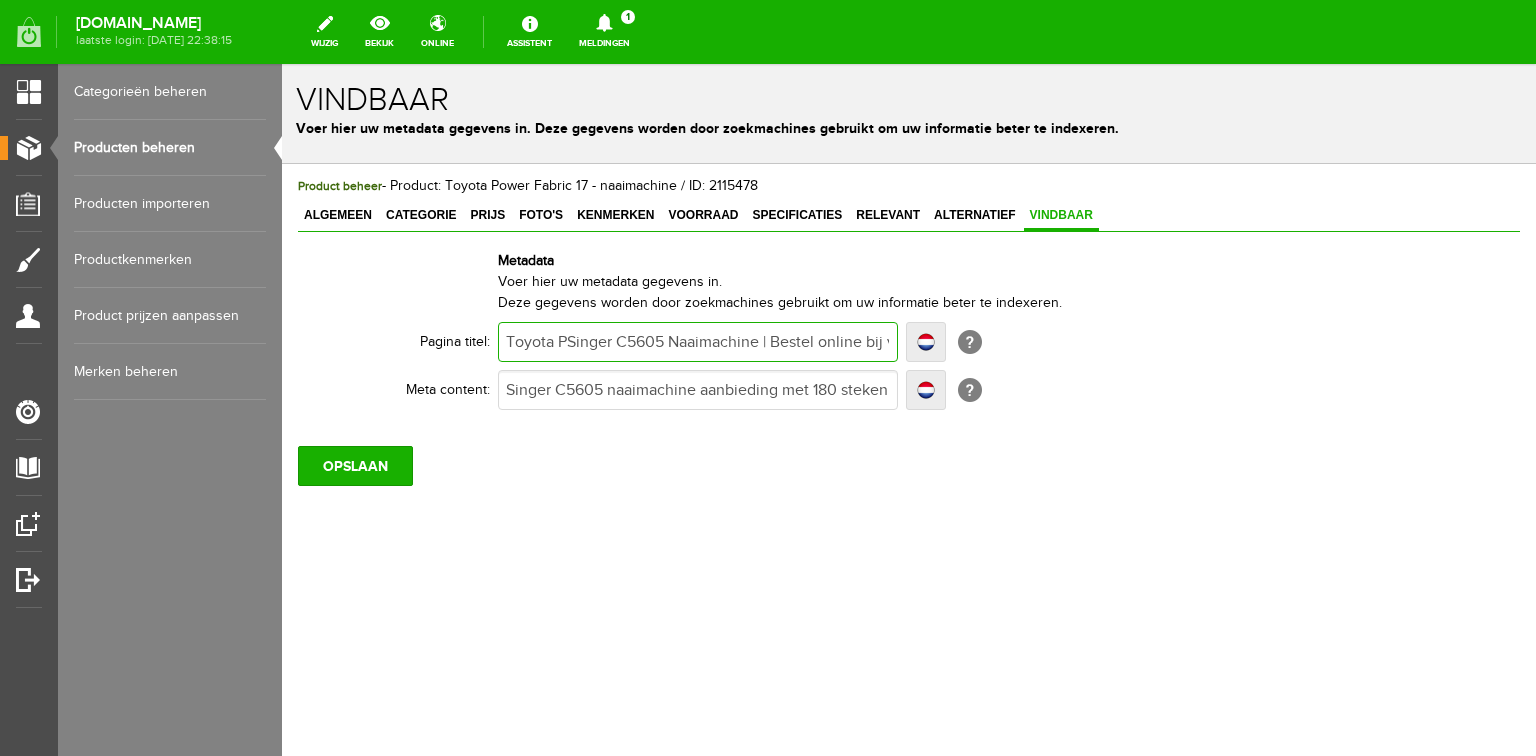type on "Toyota PSinger C5605 Naaimachine | Bestel online bij vakspecialist" 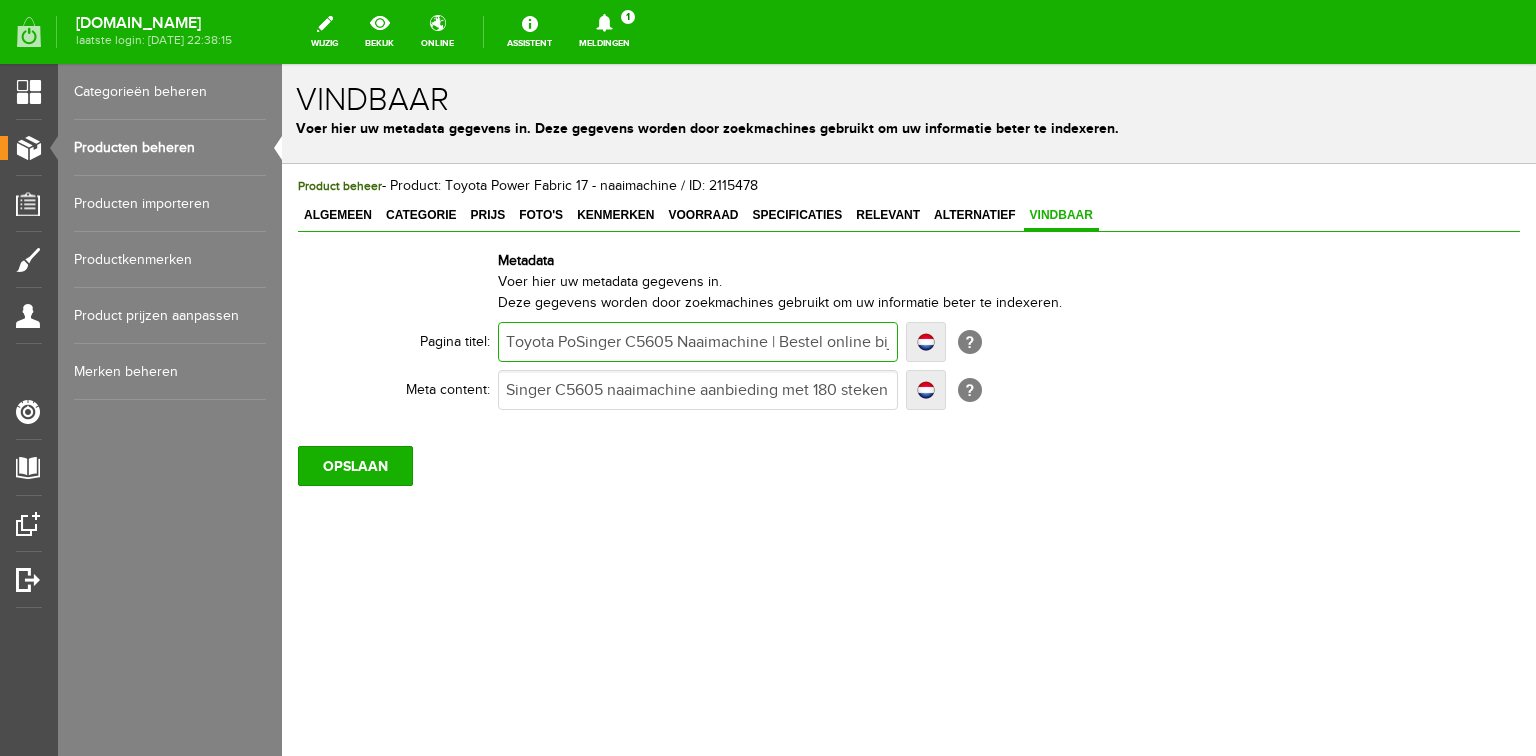 type on "Toyota PoSinger C5605 Naaimachine | Bestel online bij vakspecialist" 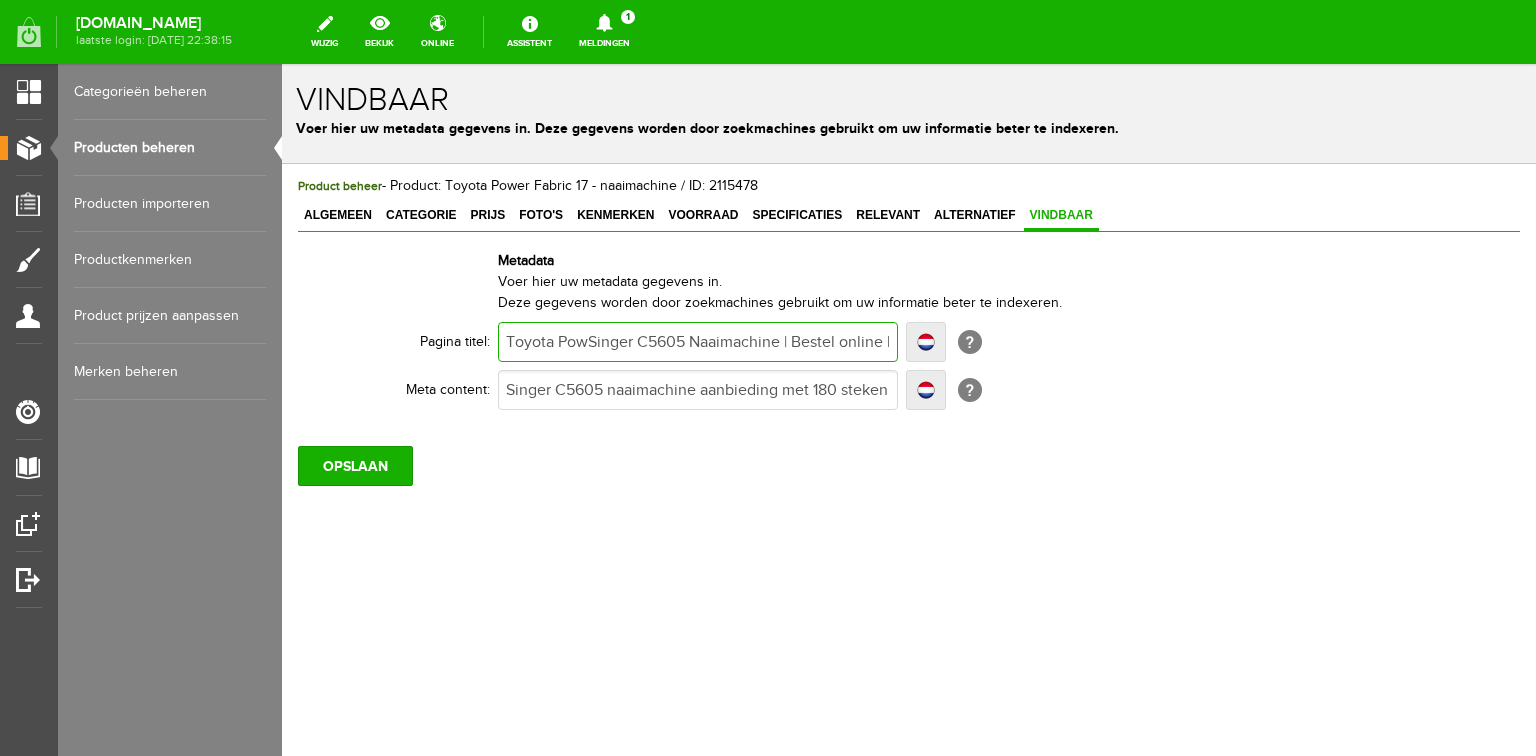 type on "Toyota PowSinger C5605 Naaimachine | Bestel online bij vakspecialist" 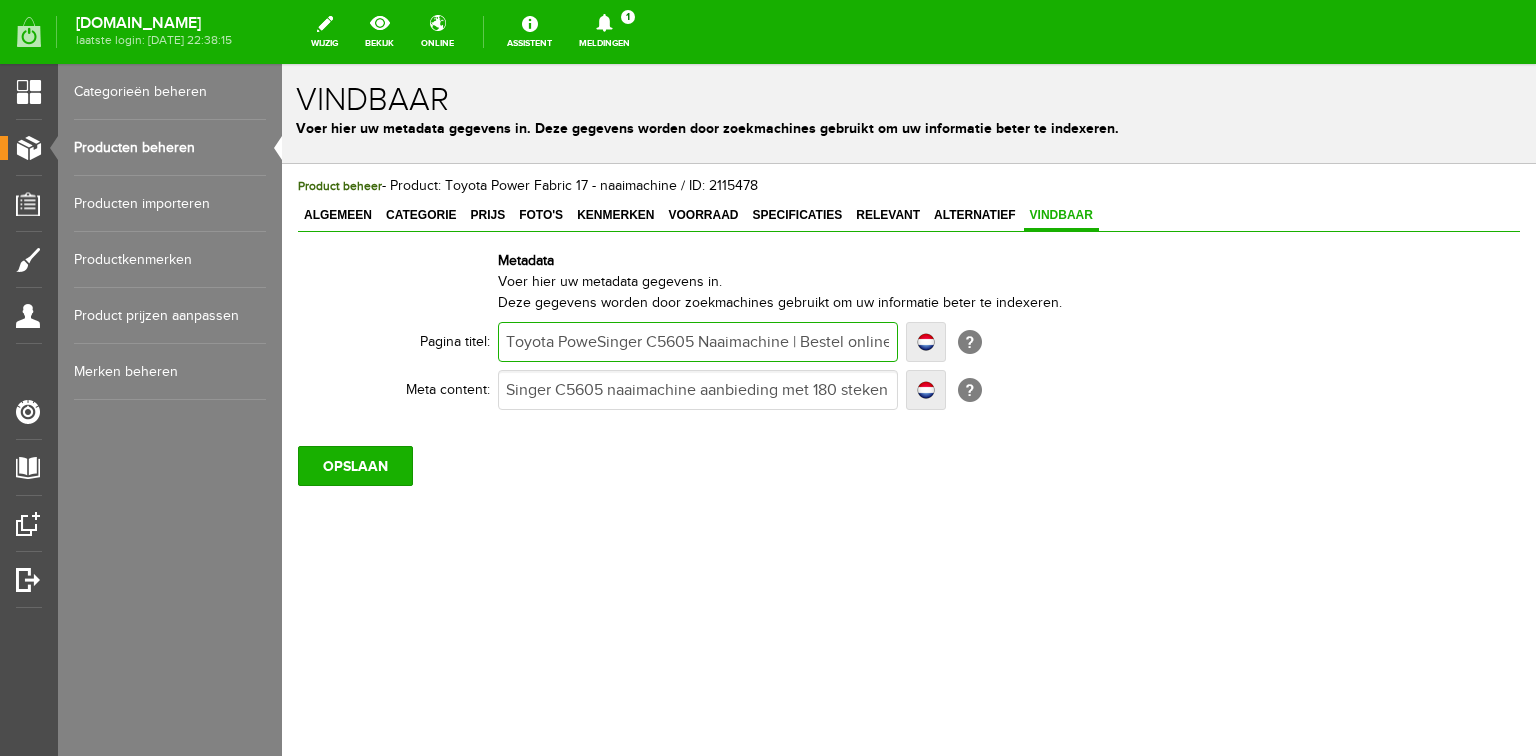 type on "Toyota PowerSinger C5605 Naaimachine | Bestel online bij vakspecialist" 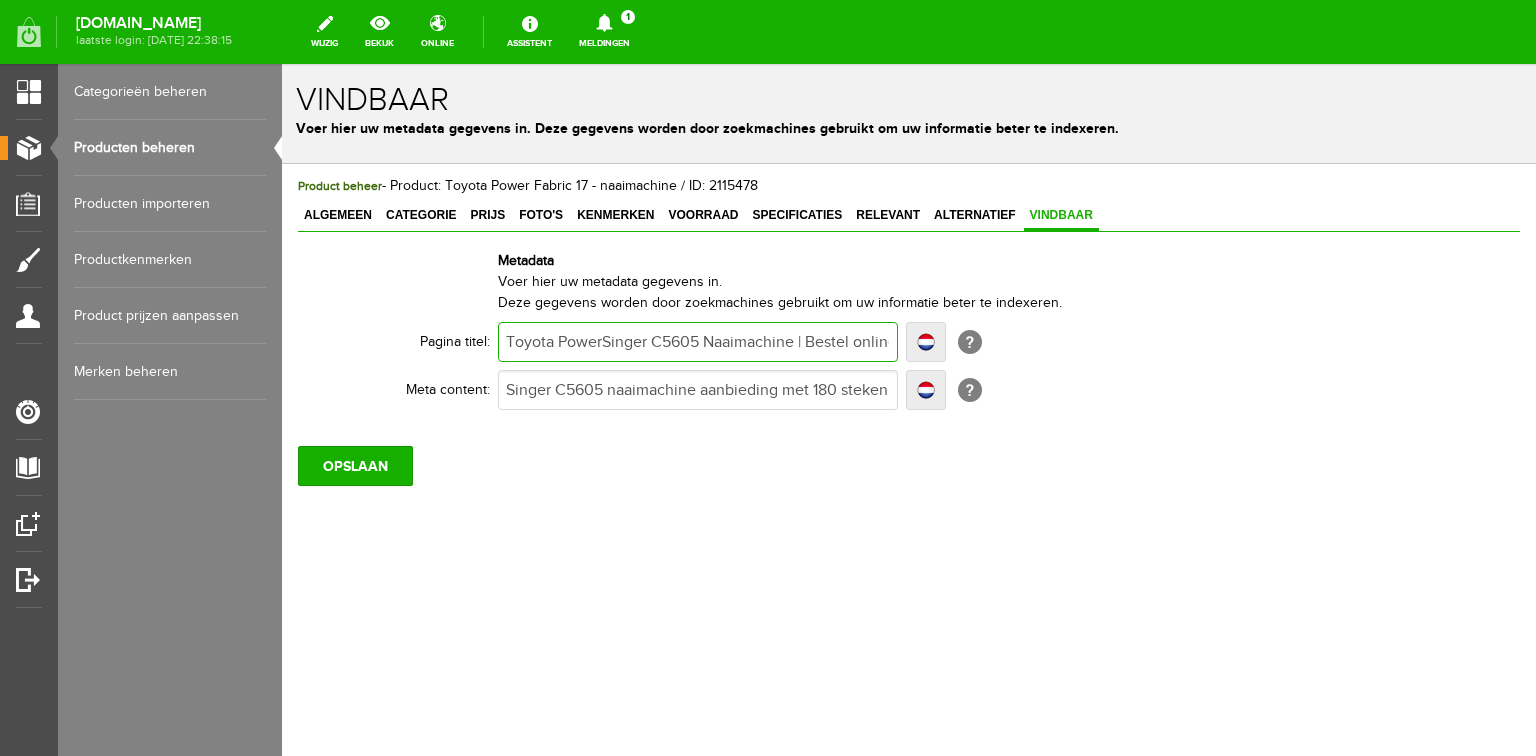 type on "Toyota PowerSinger C5605 Naaimachine | Bestel online bij vakspecialist" 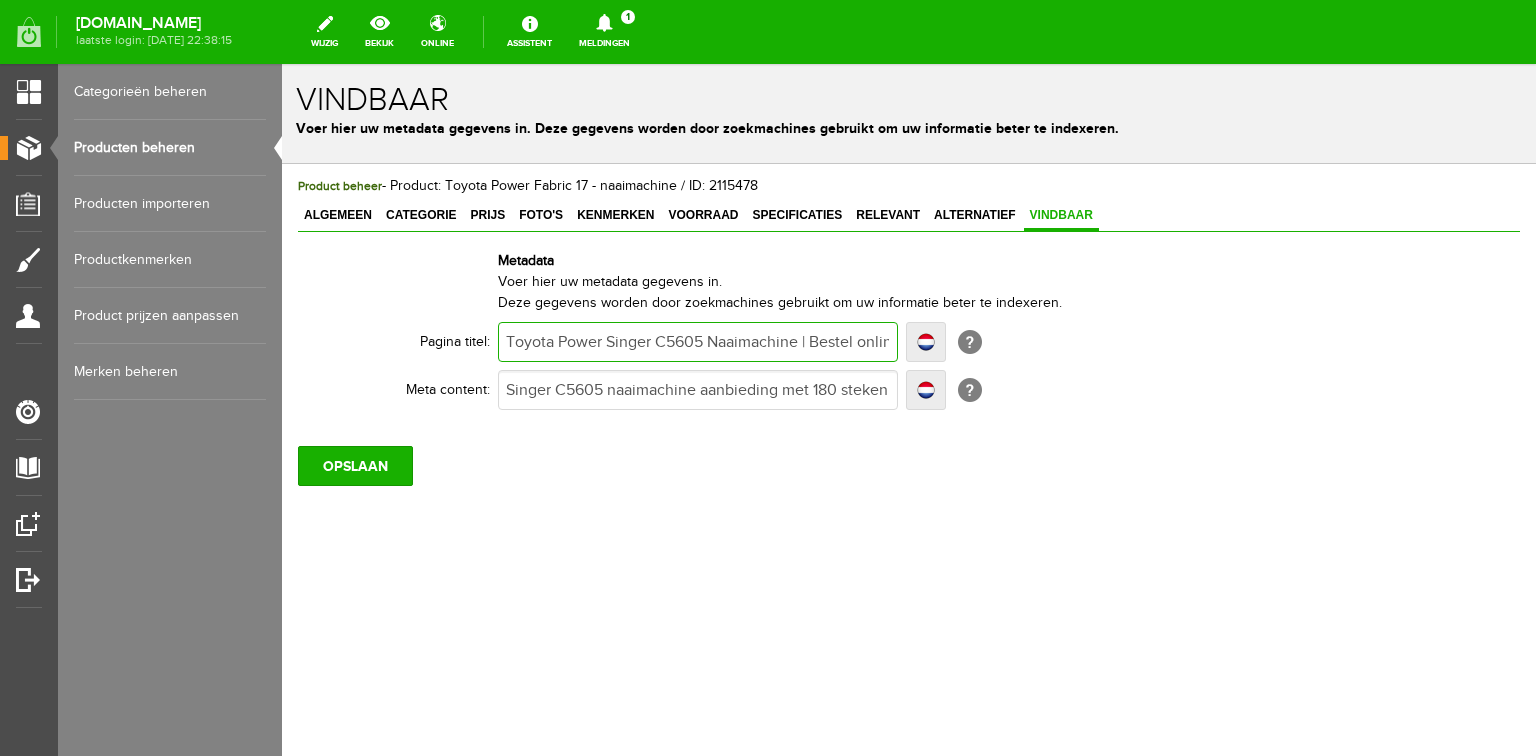 type on "Toyota Power Singer C5605 Naaimachine | Bestel online bij vakspecialist" 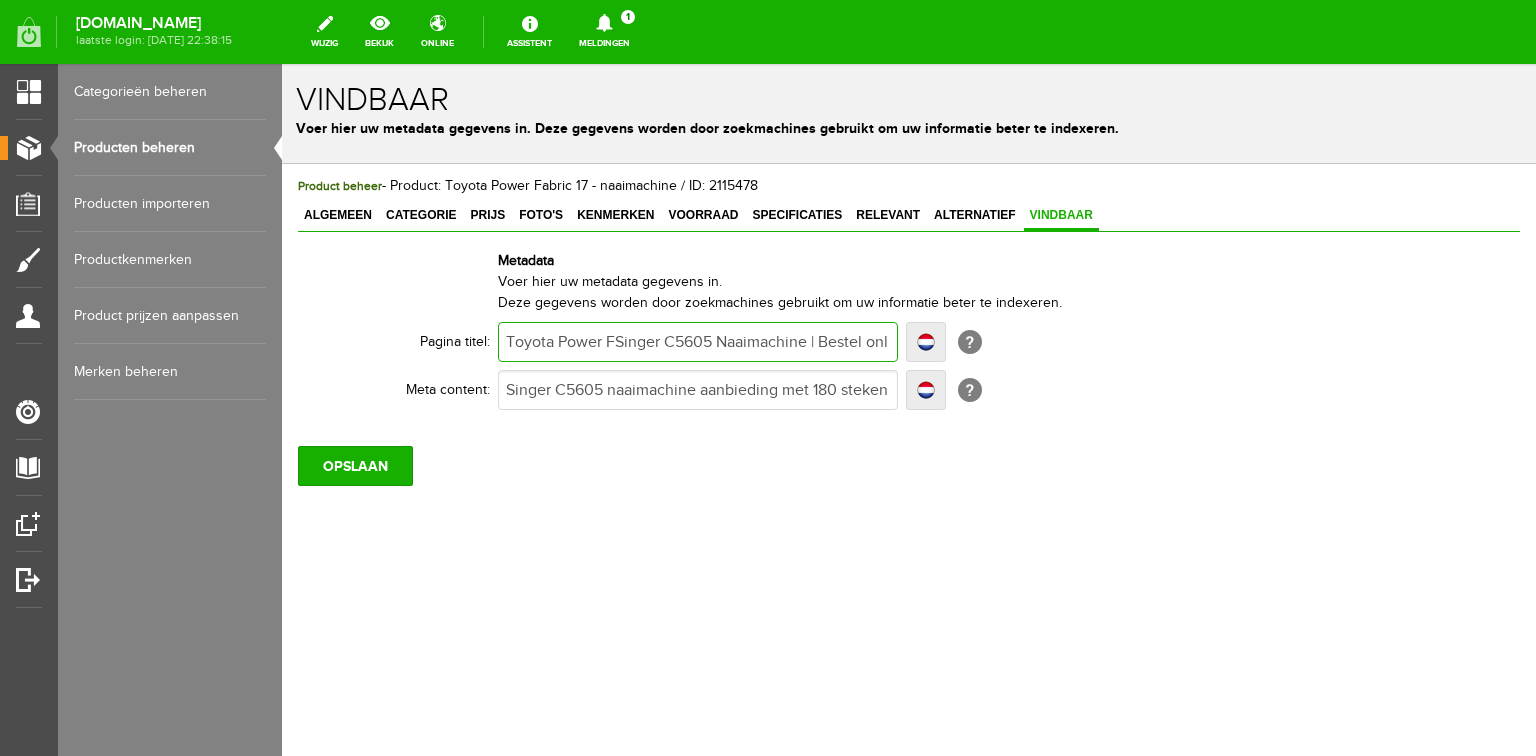 type on "Toyota Power FSinger C5605 Naaimachine | Bestel online bij vakspecialist" 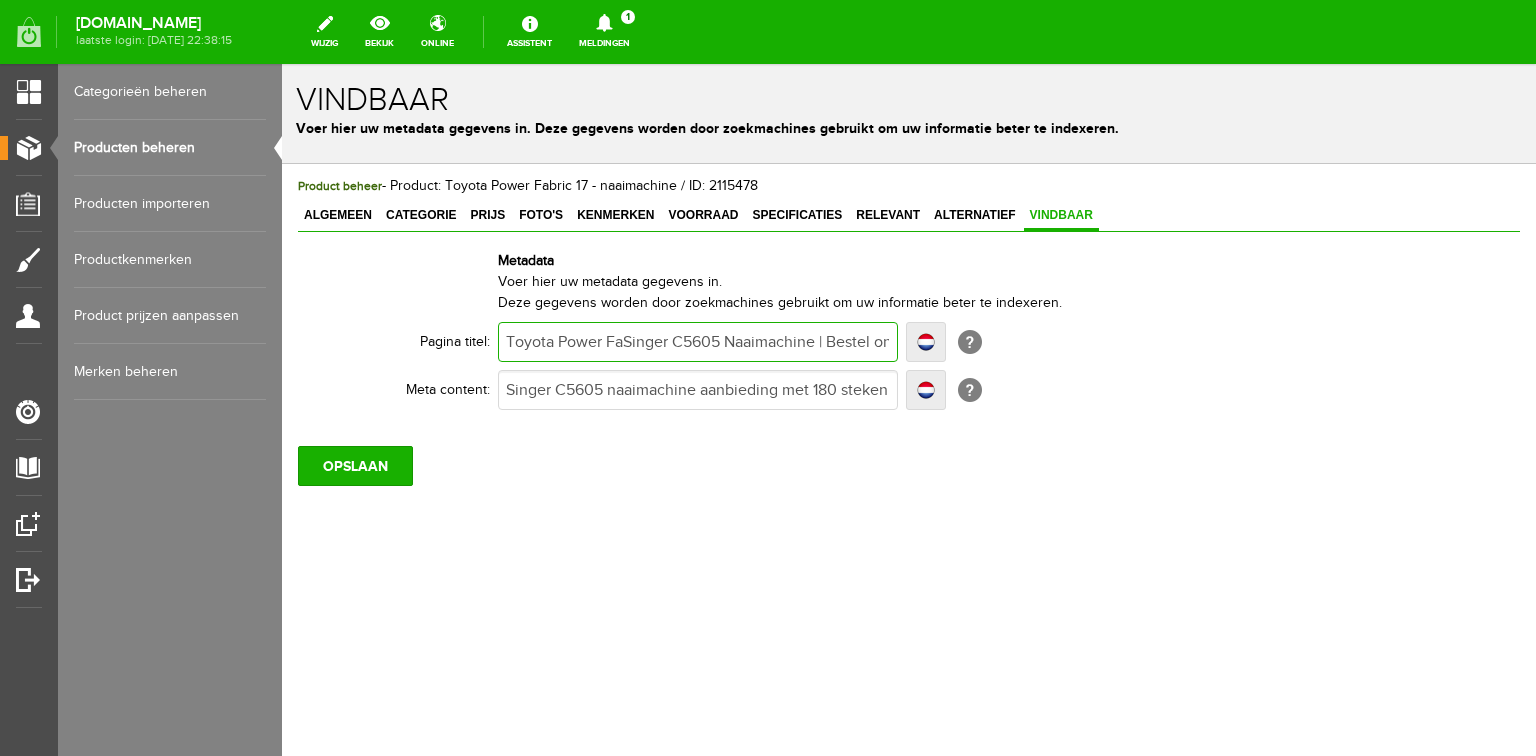 type on "Toyota Power FabSinger C5605 Naaimachine | Bestel online bij vakspecialist" 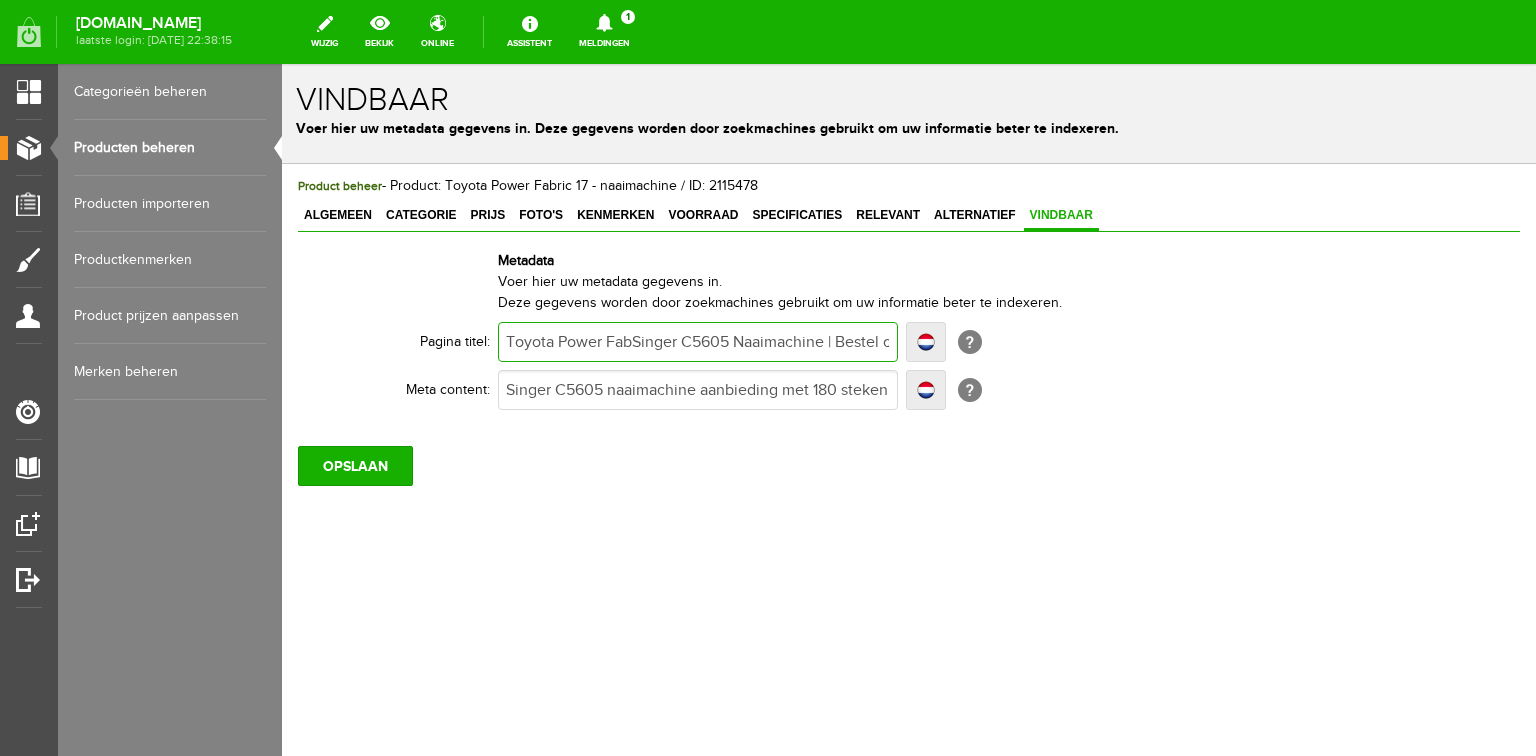 type on "Toyota Power FabSinger C5605 Naaimachine | Bestel online bij vakspecialist" 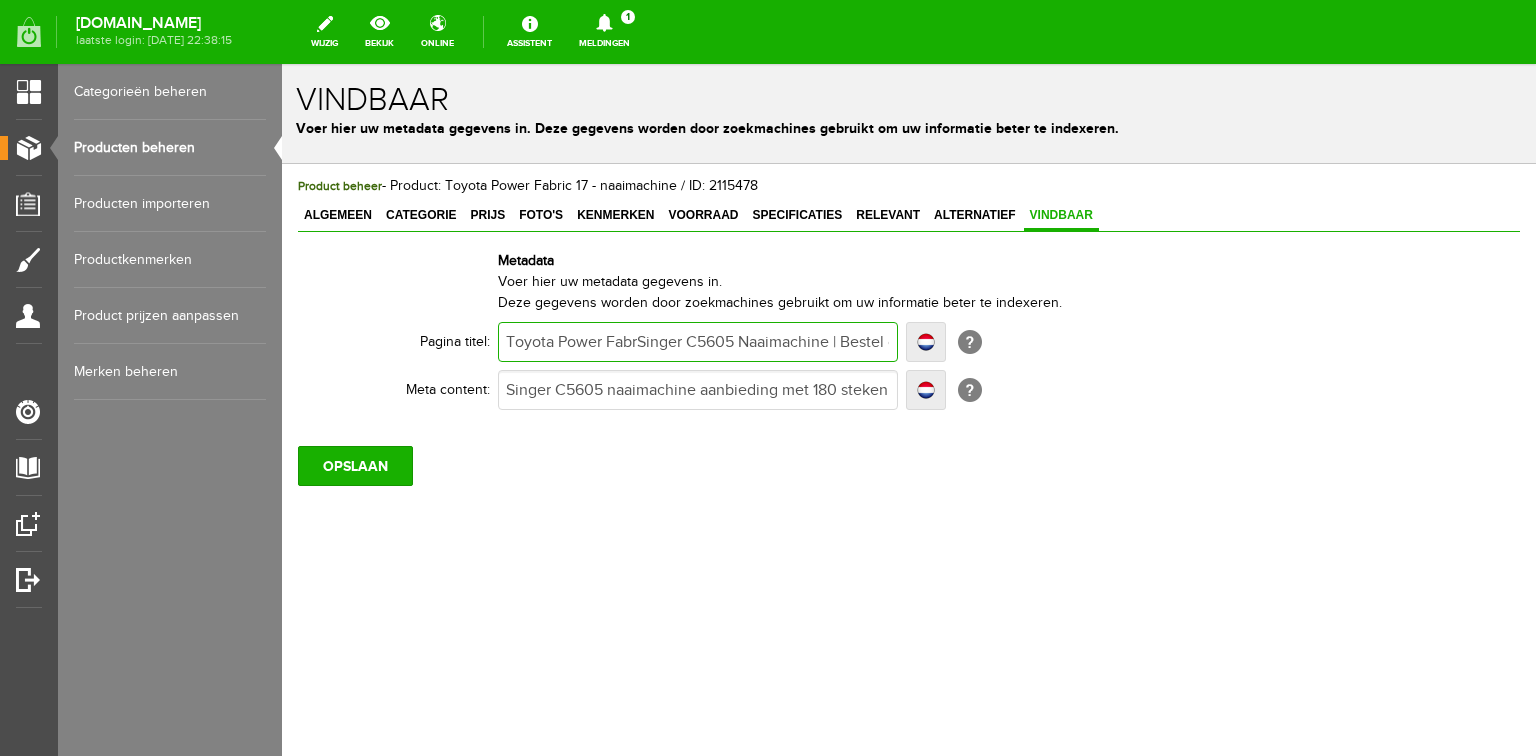 type on "Toyota Power FabrSinger C5605 Naaimachine | Bestel online bij vakspecialist" 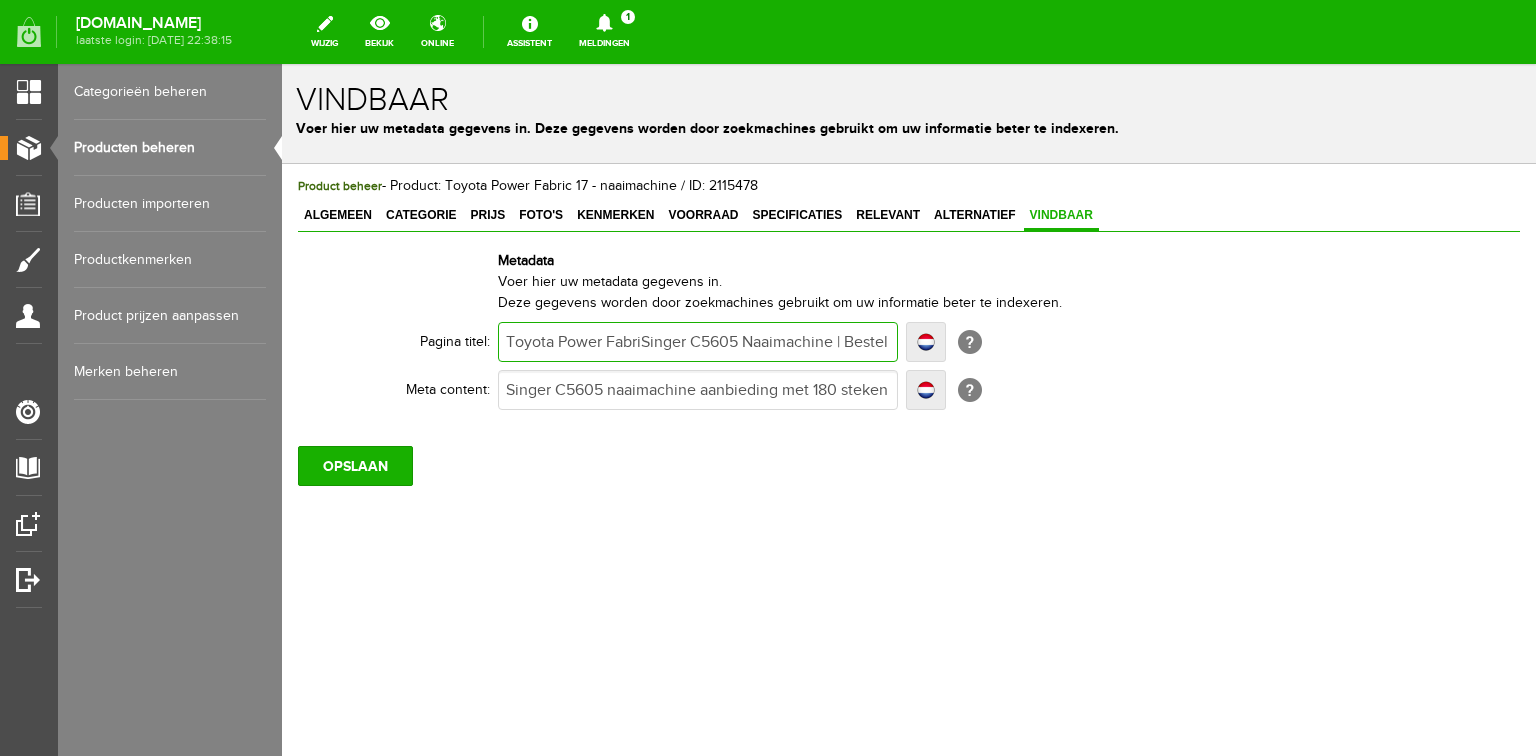 type on "Toyota Power FabriSinger C5605 Naaimachine | Bestel online bij vakspecialist" 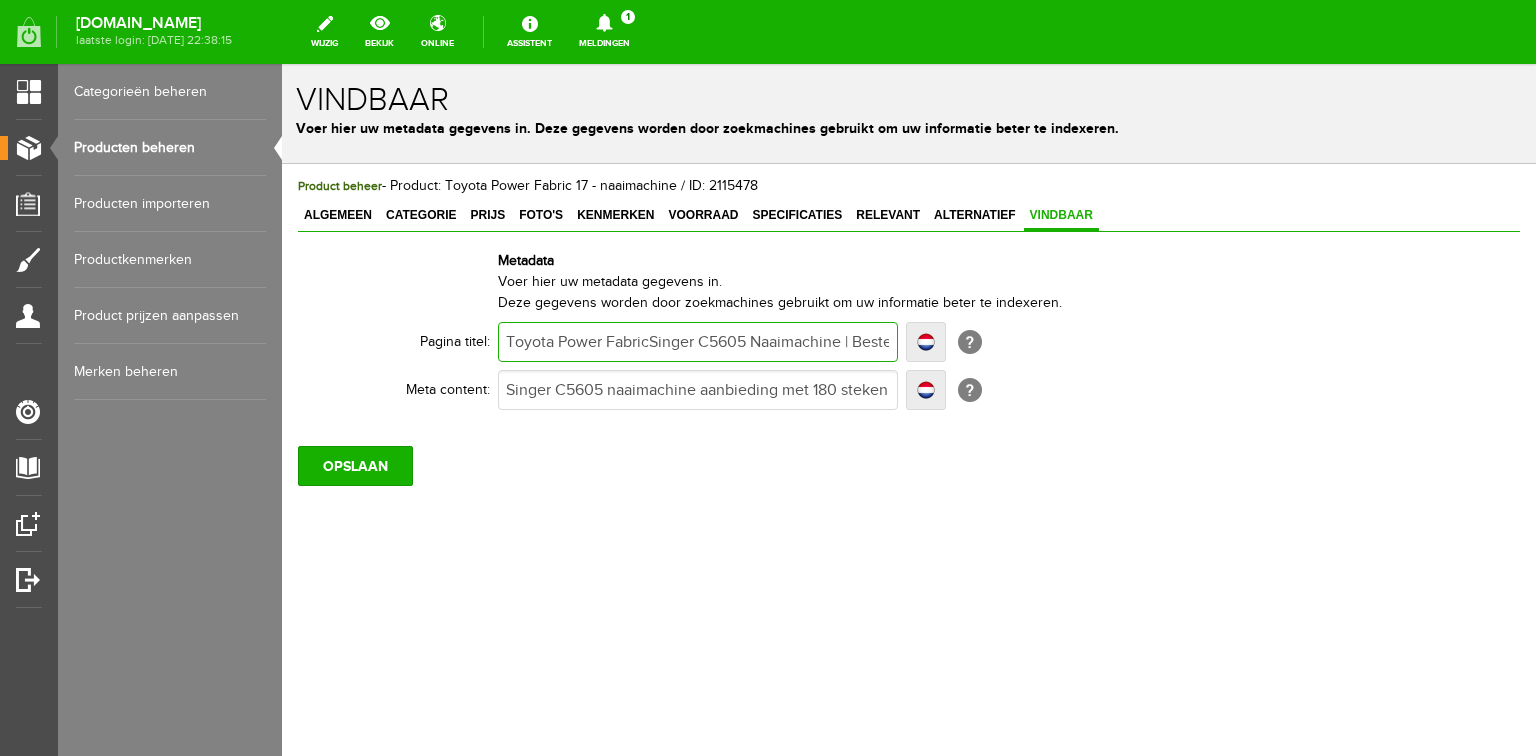 type on "Toyota Power FabricSinger C5605 Naaimachine | Bestel online bij vakspecialist" 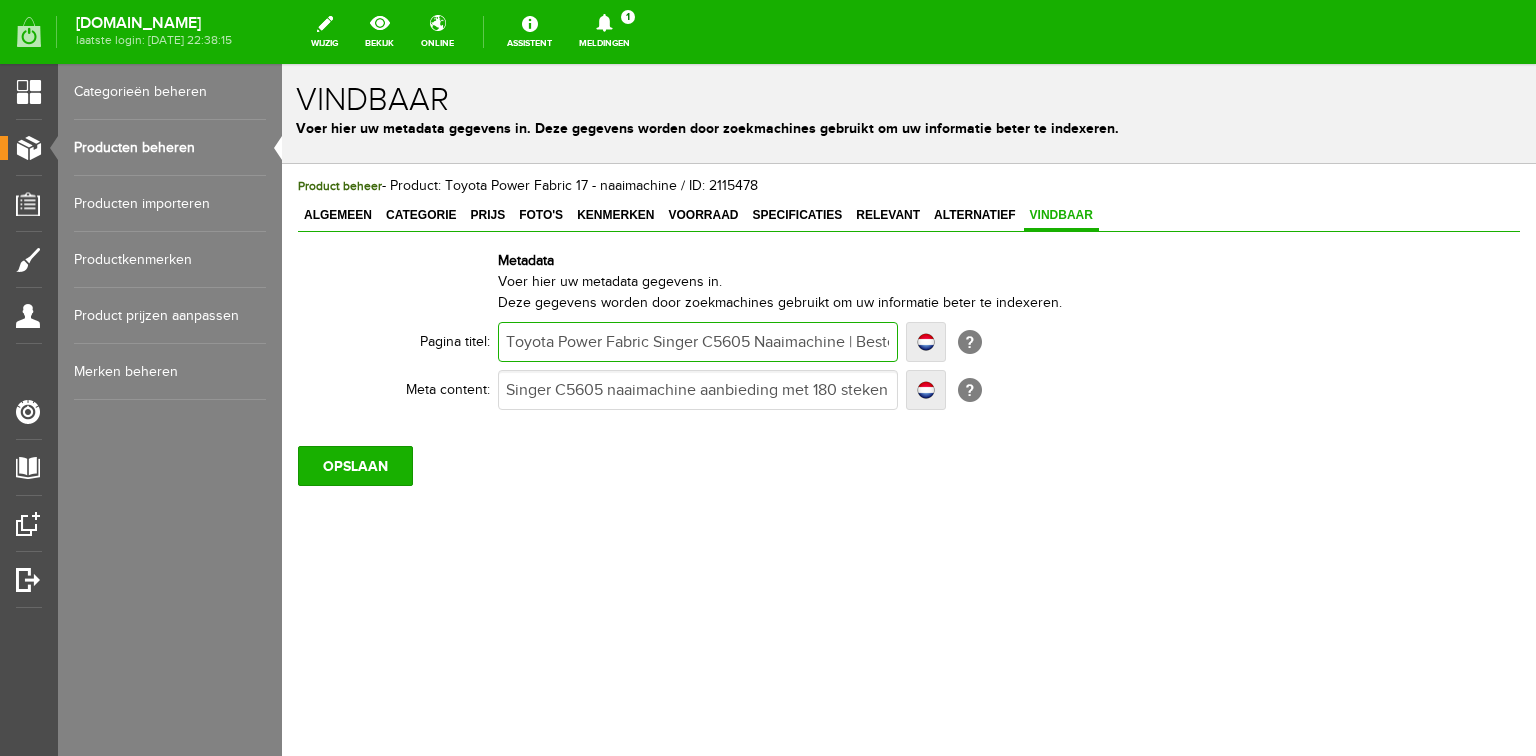type on "Toyota Power Fabric Singer C5605 Naaimachine | Bestel online bij vakspecialist" 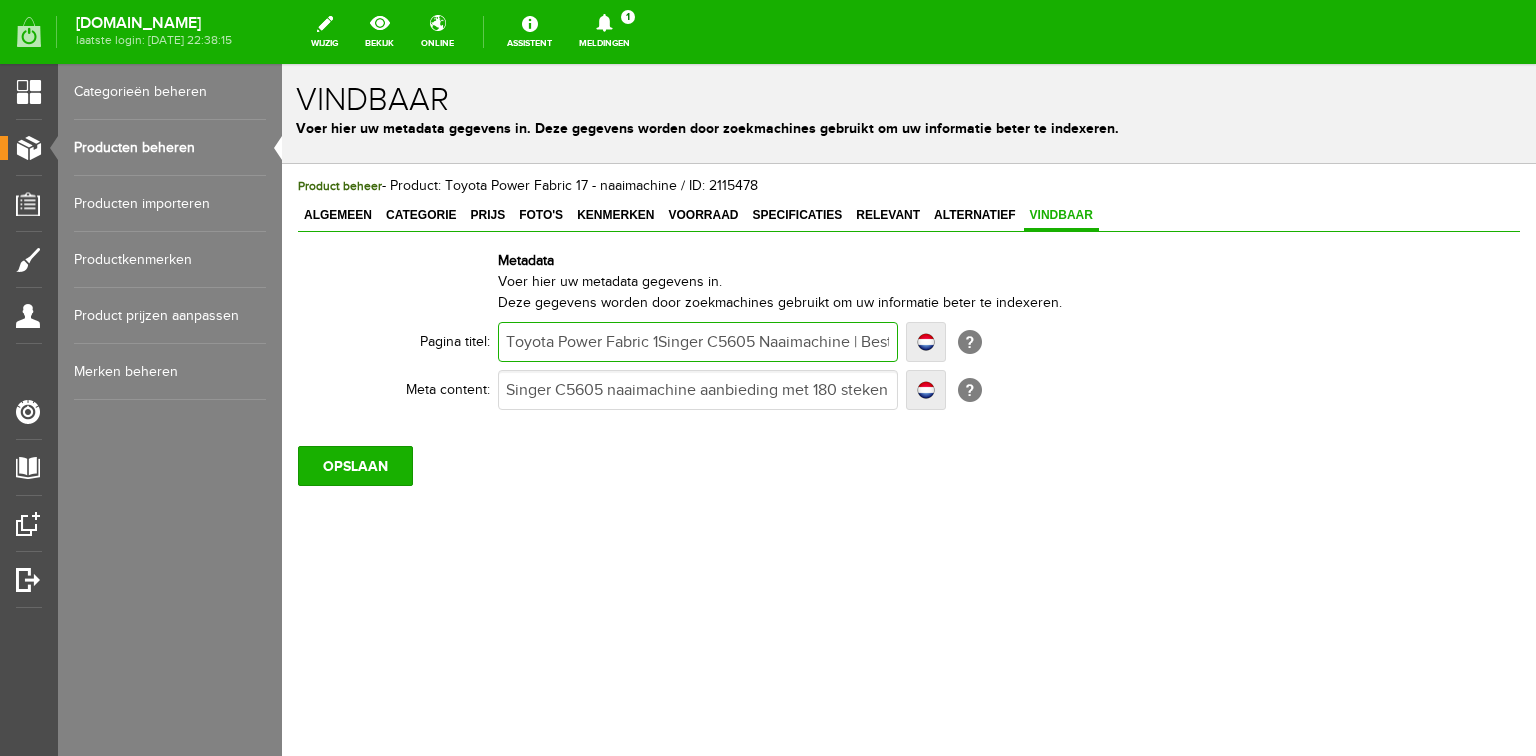 type on "Toyota Power Fabric 1Singer C5605 Naaimachine | Bestel online bij vakspecialist" 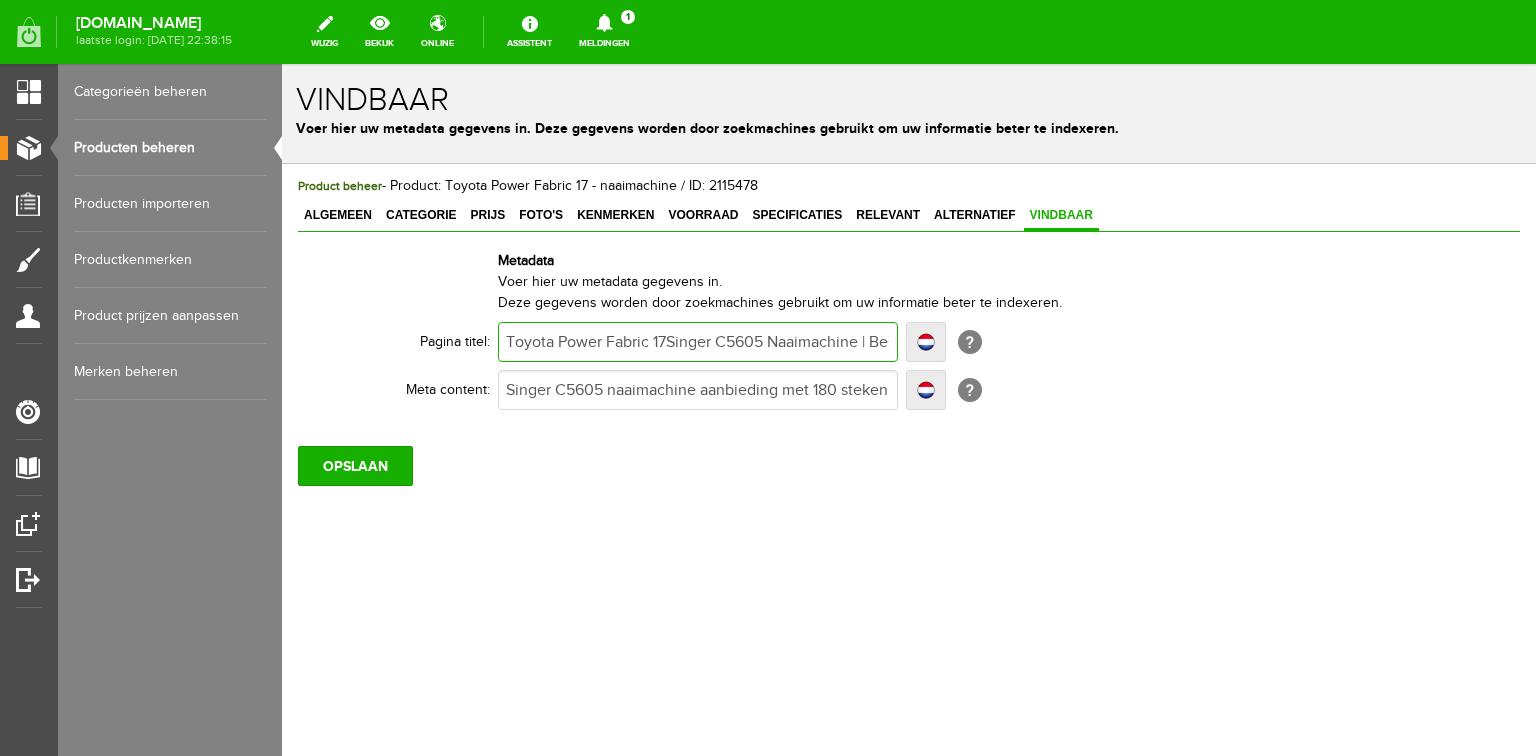 type on "Toyota Power Fabric 17Singer C5605 Naaimachine | Bestel online bij vakspecialist" 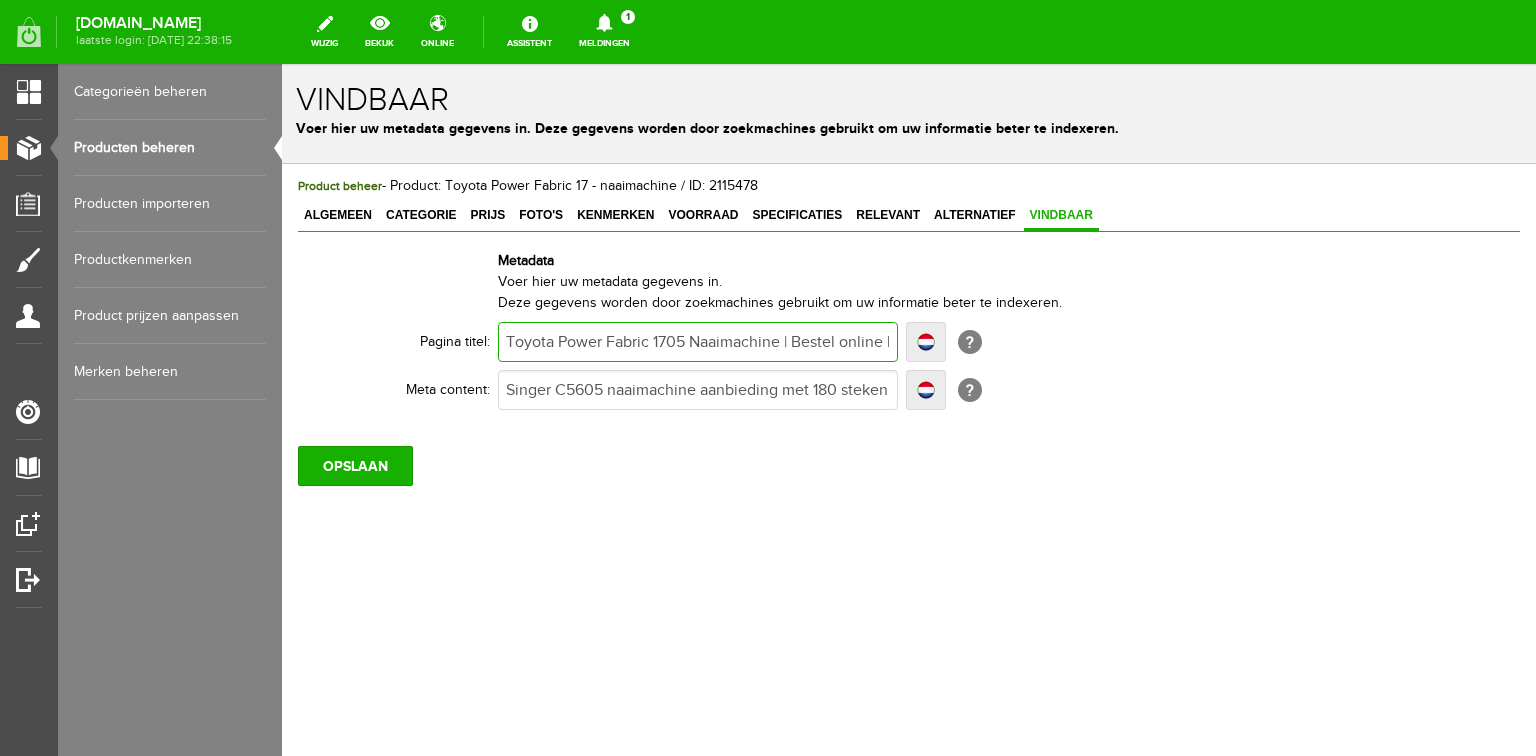 type on "Toyota Power Fabric 175 Naaimachine | Bestel online bij vakspecialist" 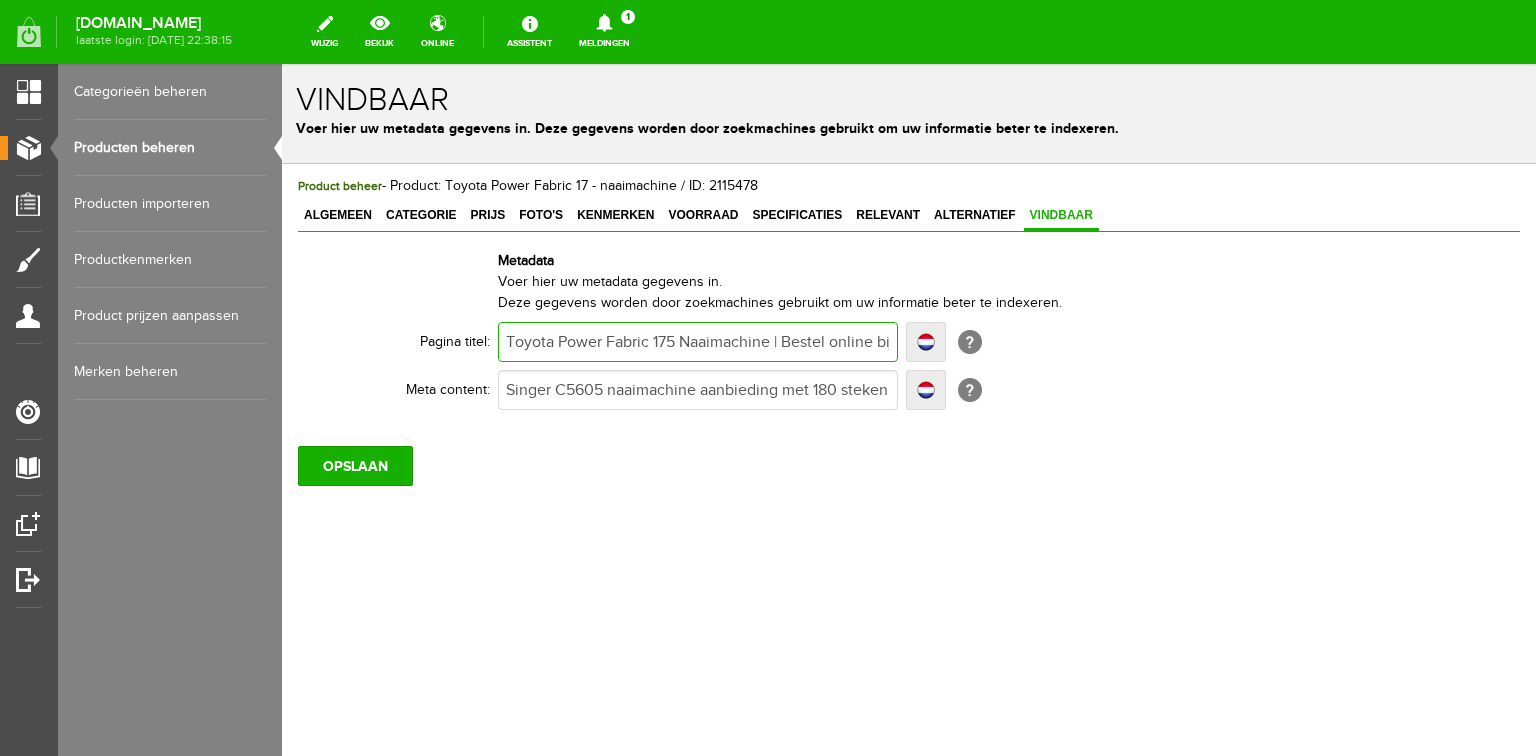 type on "Toyota Power Fabric 175 Naaimachine | Bestel online bij vakspecialist" 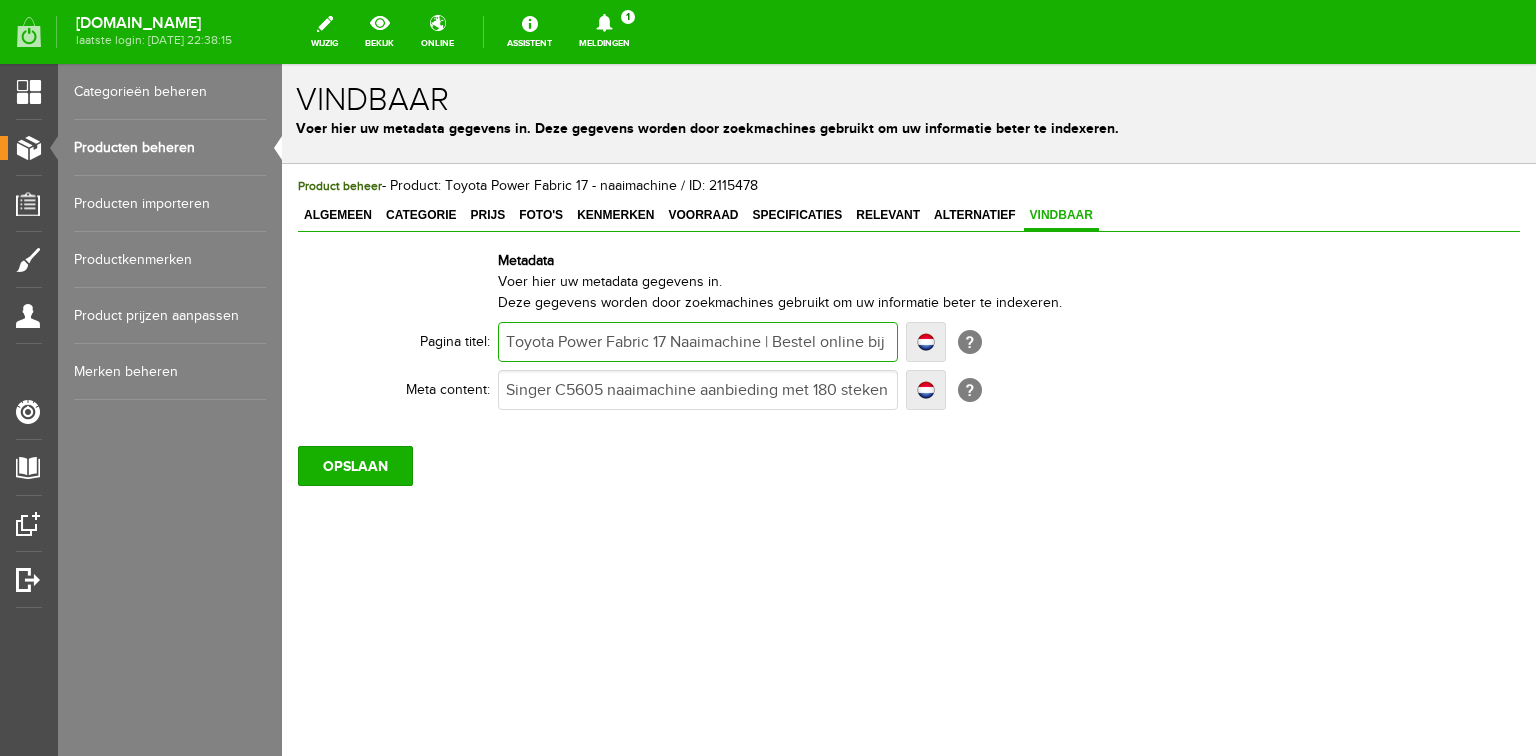type on "Toyota Power Fabric 17 Naaimachine | Bestel online bij vakspecialist" 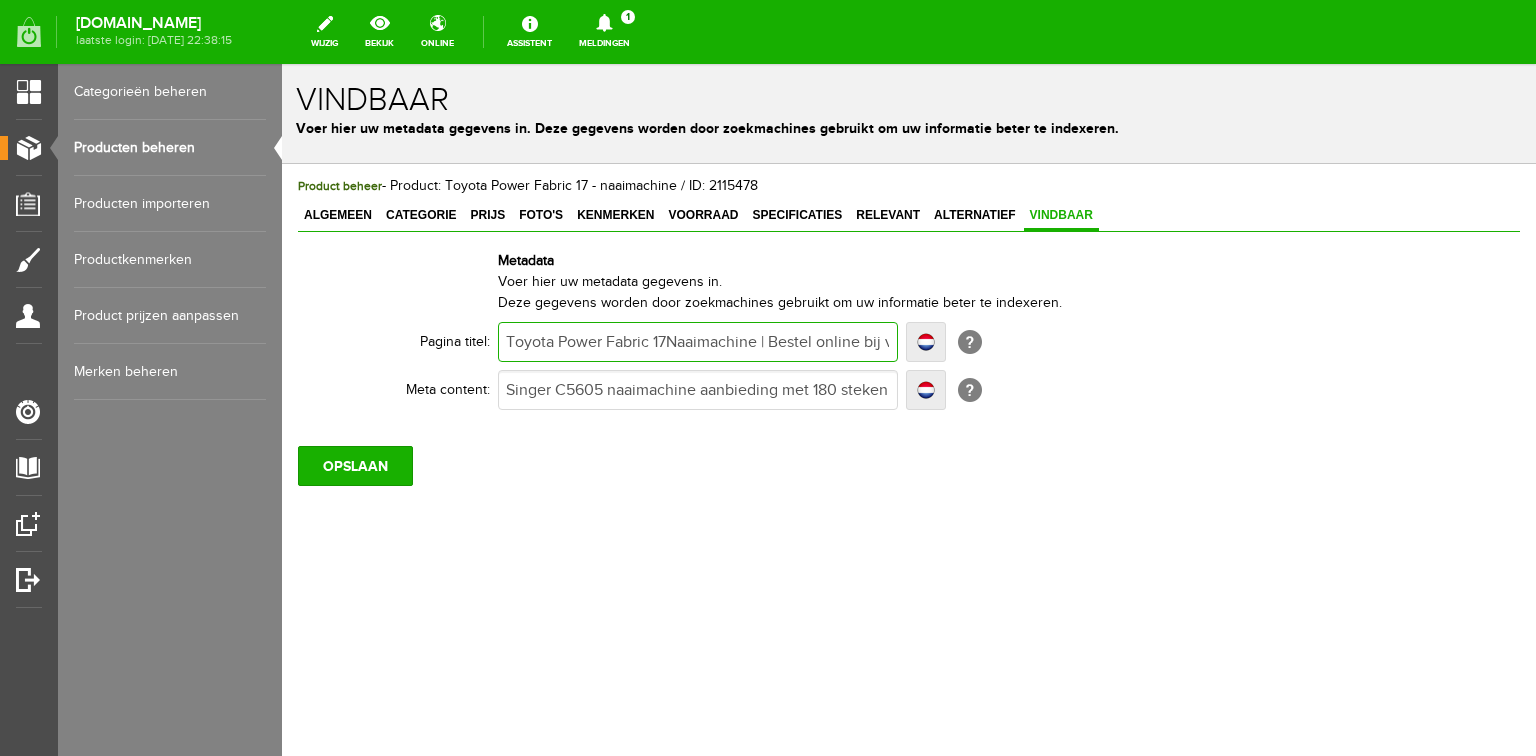 type on "Toyota Power Fabric 17Naaimachine | Bestel online bij vakspecialist" 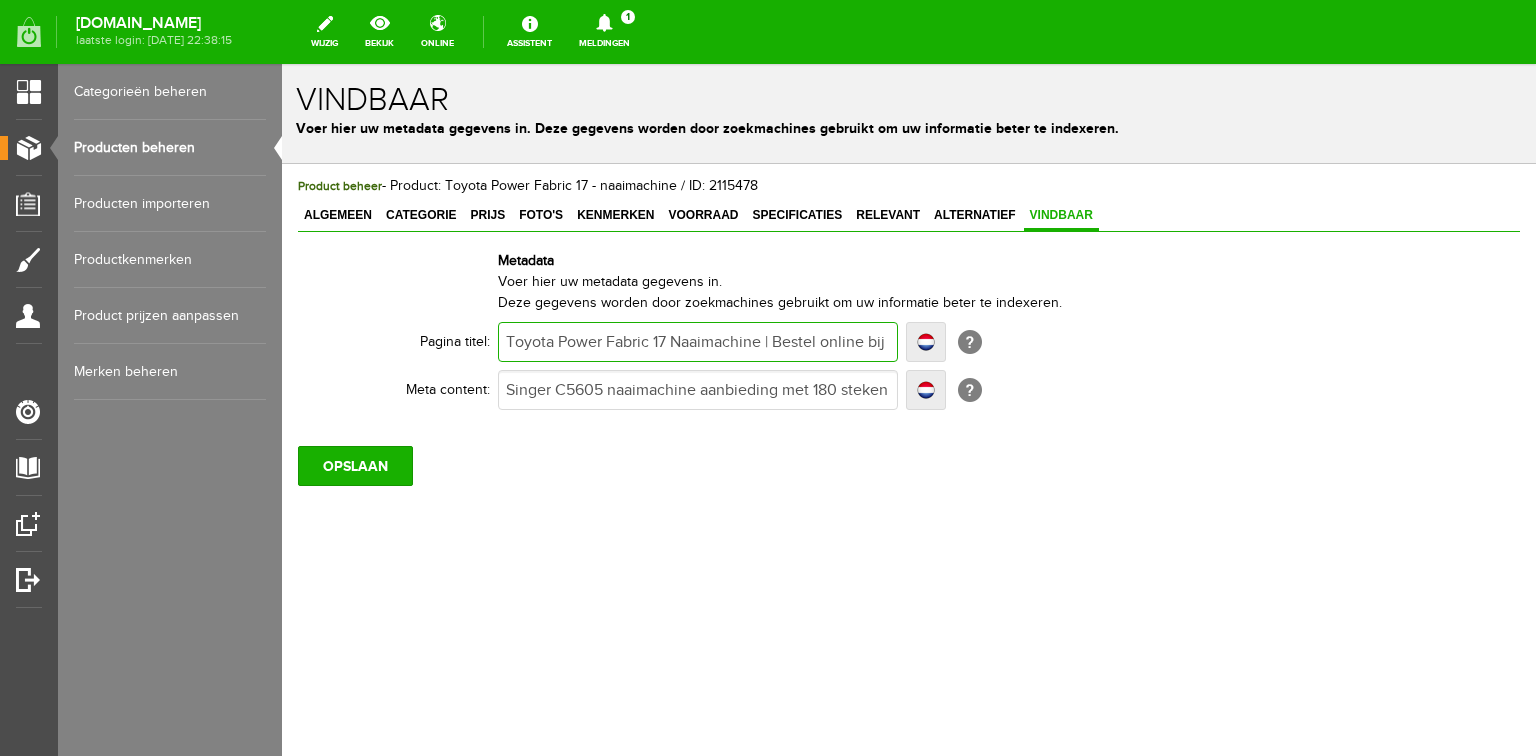 type on "Toyota Power Fabric 17 Naaimachine | Bestel online bij vakspecialist" 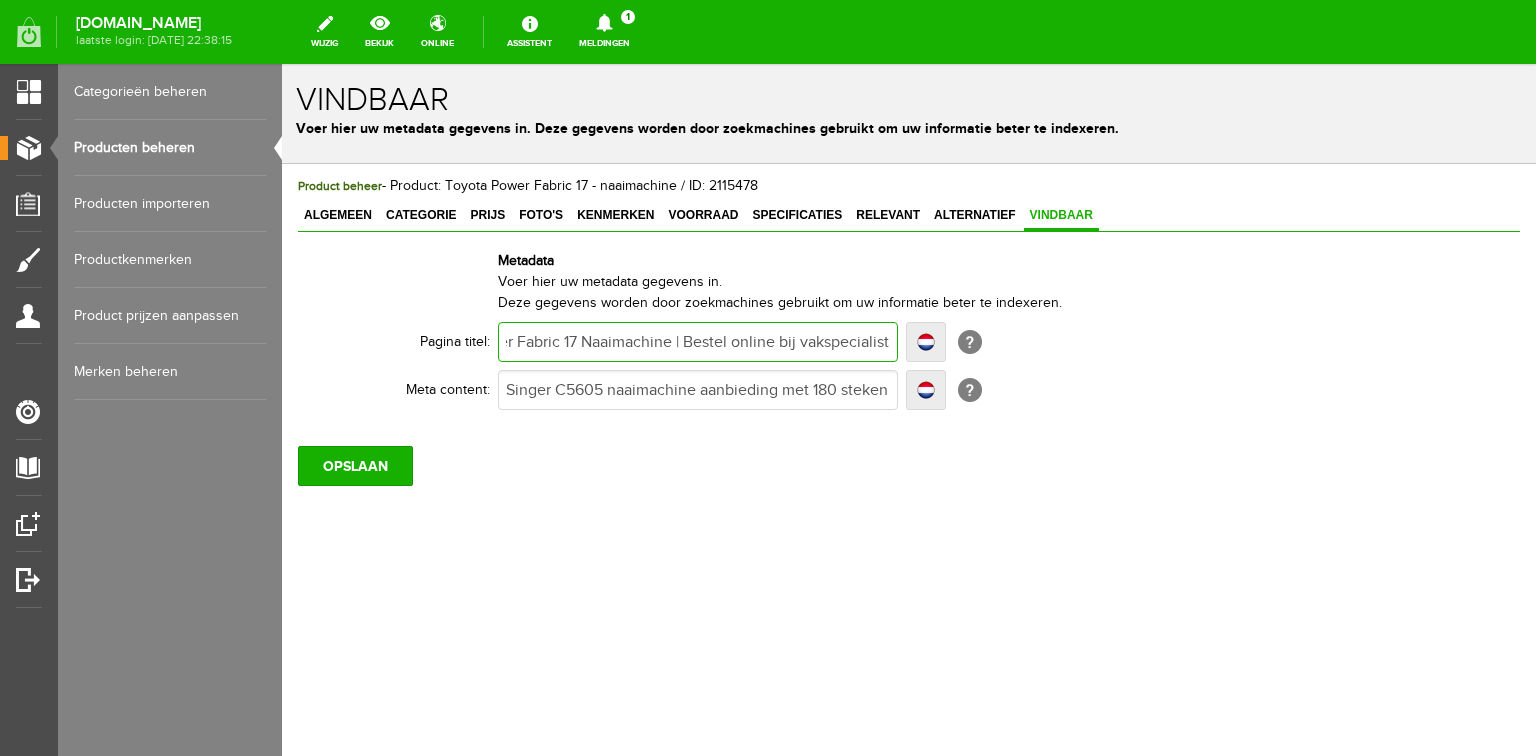 type on "Toyota Power Fabric 17 Naaimachine | Bestel online bij vakspecialist" 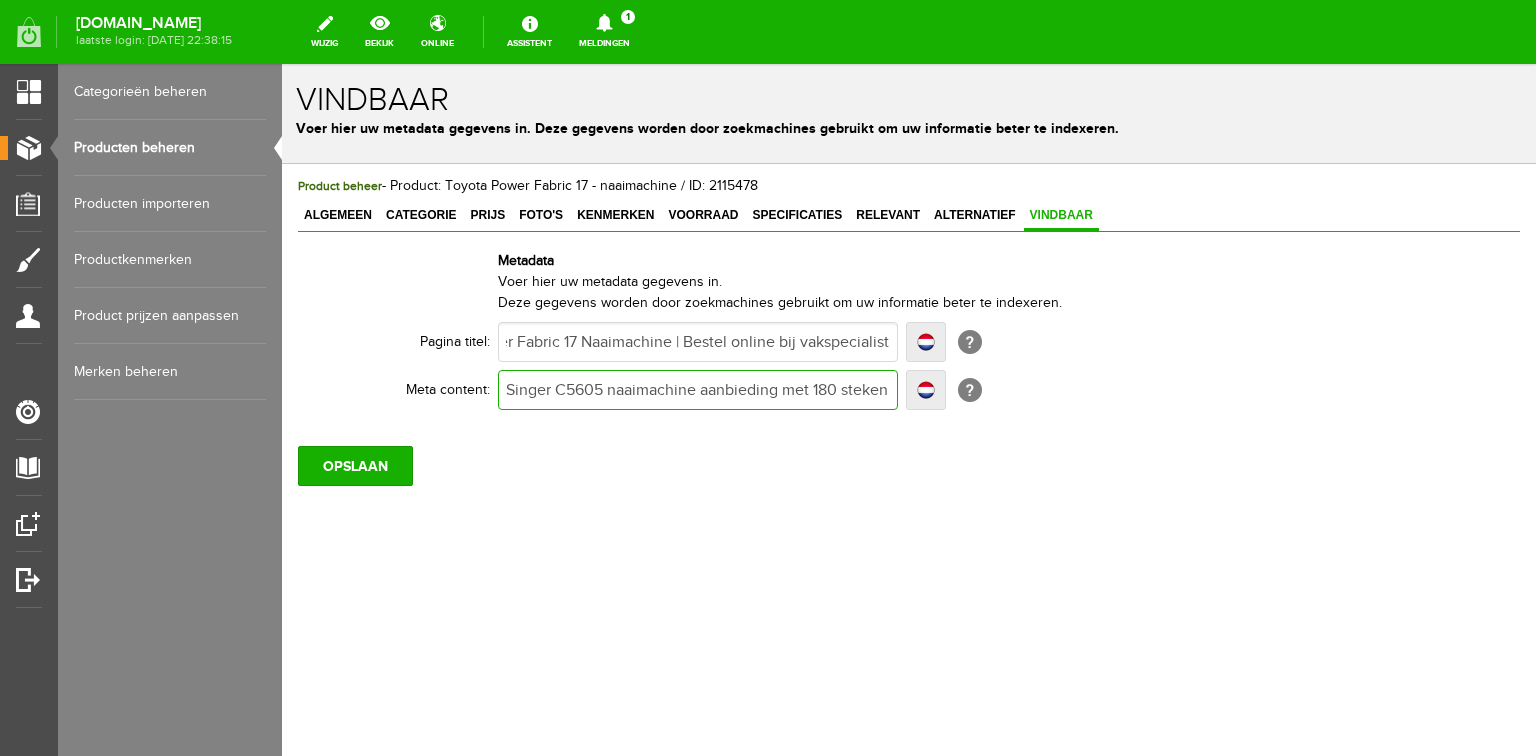 click on "Singer C5605 naaimachine aanbieding met 180 steken en LCD. Bestel online t Pandje Naaimachines of bezoek onze winkel voor demonstratie." at bounding box center (698, 390) 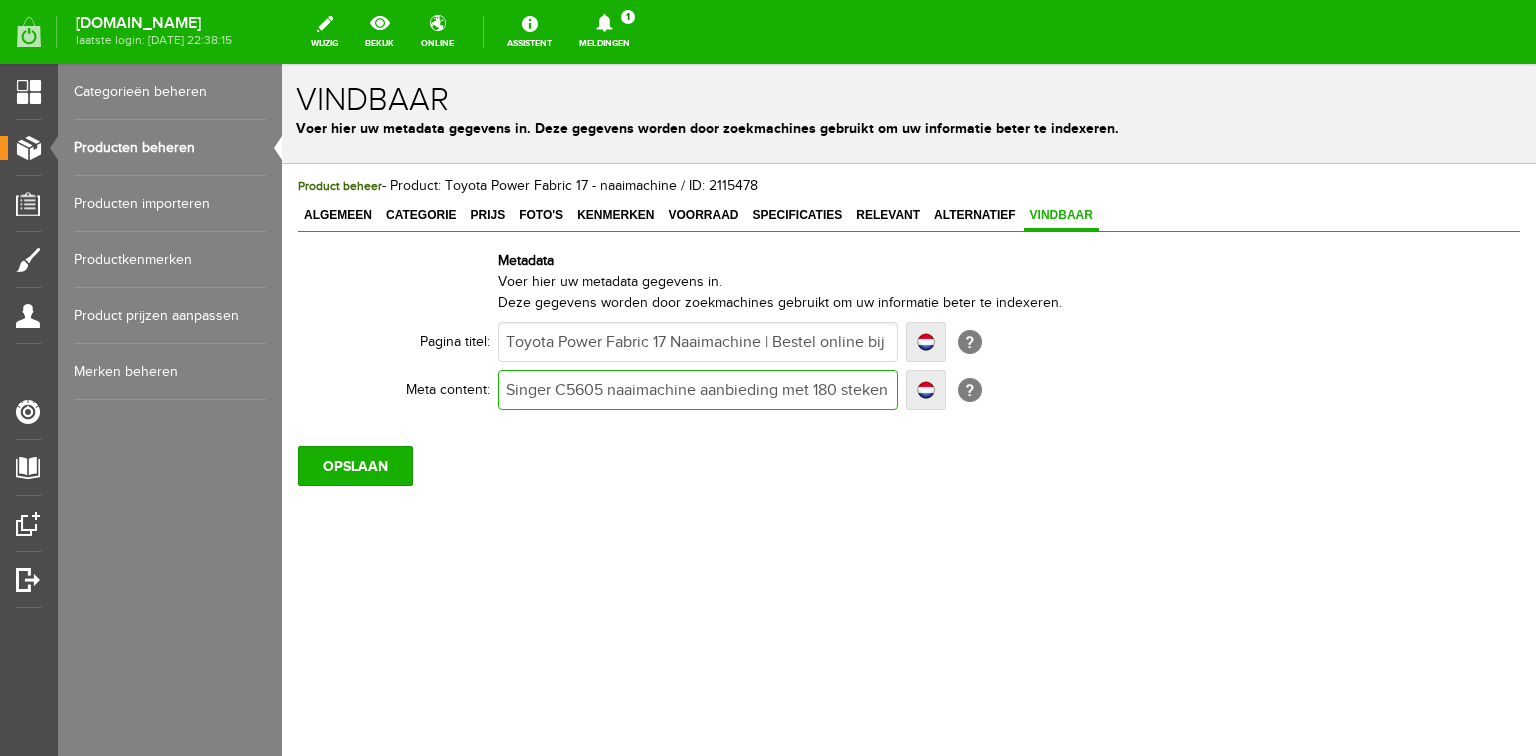 type on "ESinger C5605 naaimachine aanbieding met 180 steken en LCD. Bestel online t Pandje Naaimachines of bezoek onze winkel voor demonstratie." 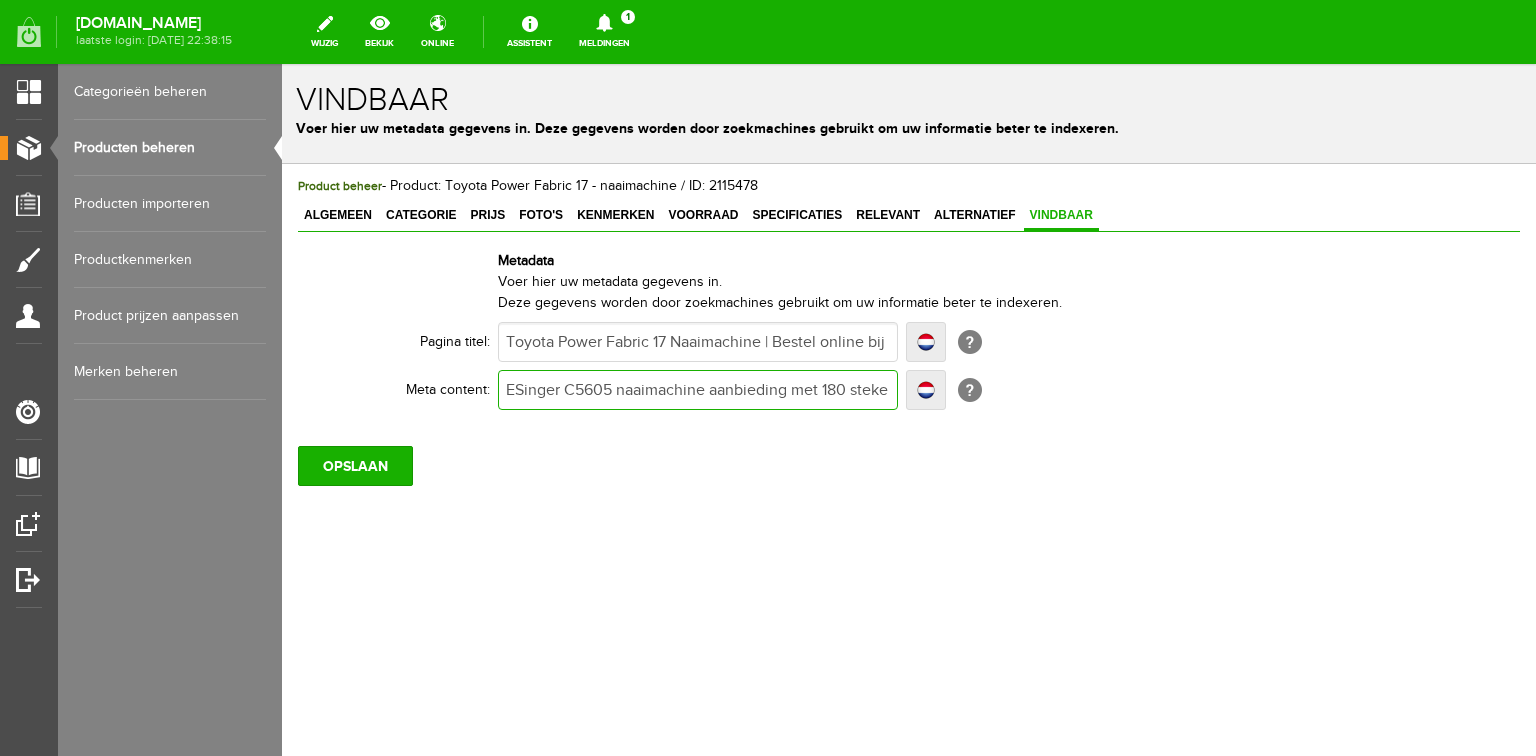 type on "ESinger C5605 naaimachine aanbieding met 180 steken en LCD. Bestel online t Pandje Naaimachines of bezoek onze winkel voor demonstratie." 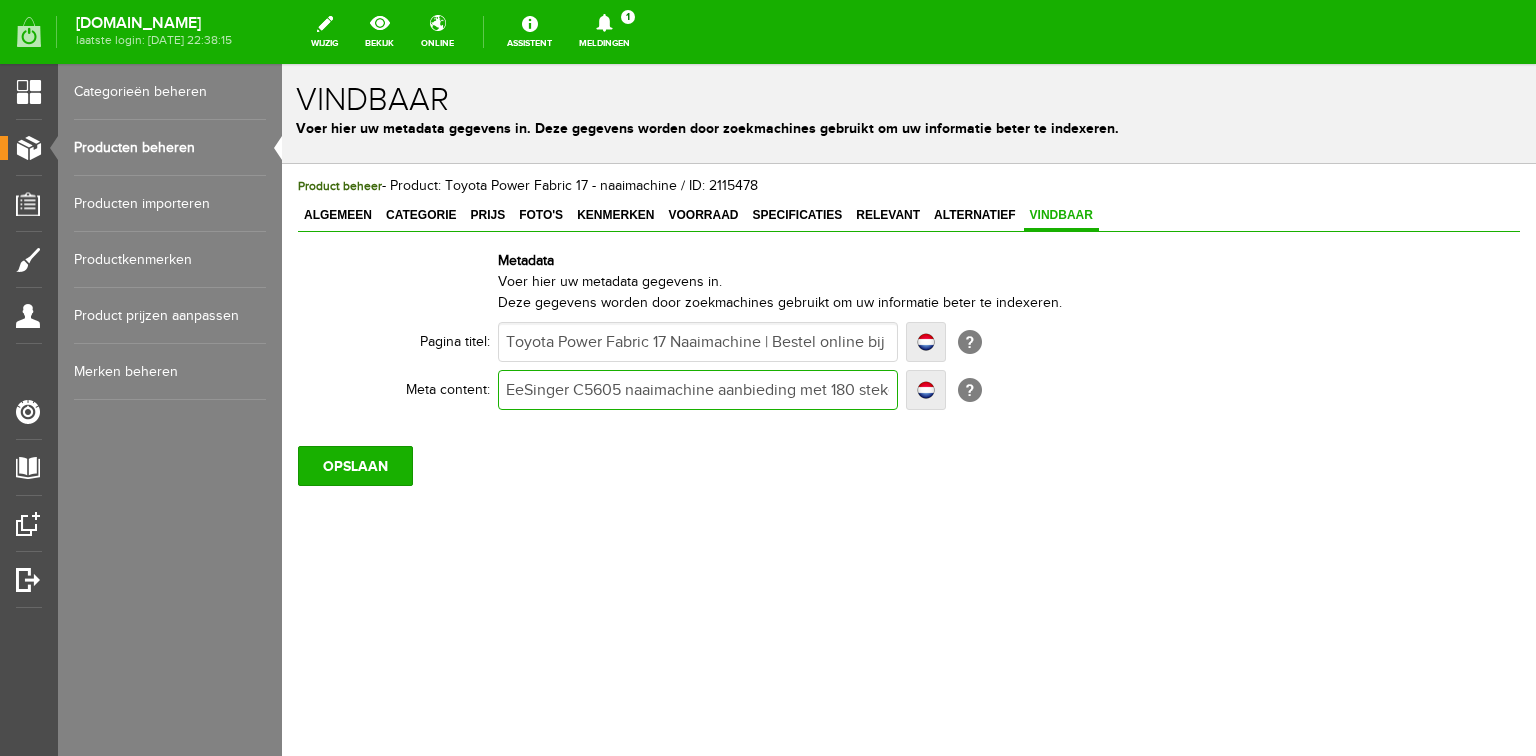 type on "EeSinger C5605 naaimachine aanbieding met 180 steken en LCD. Bestel online t Pandje Naaimachines of bezoek onze winkel voor demonstratie." 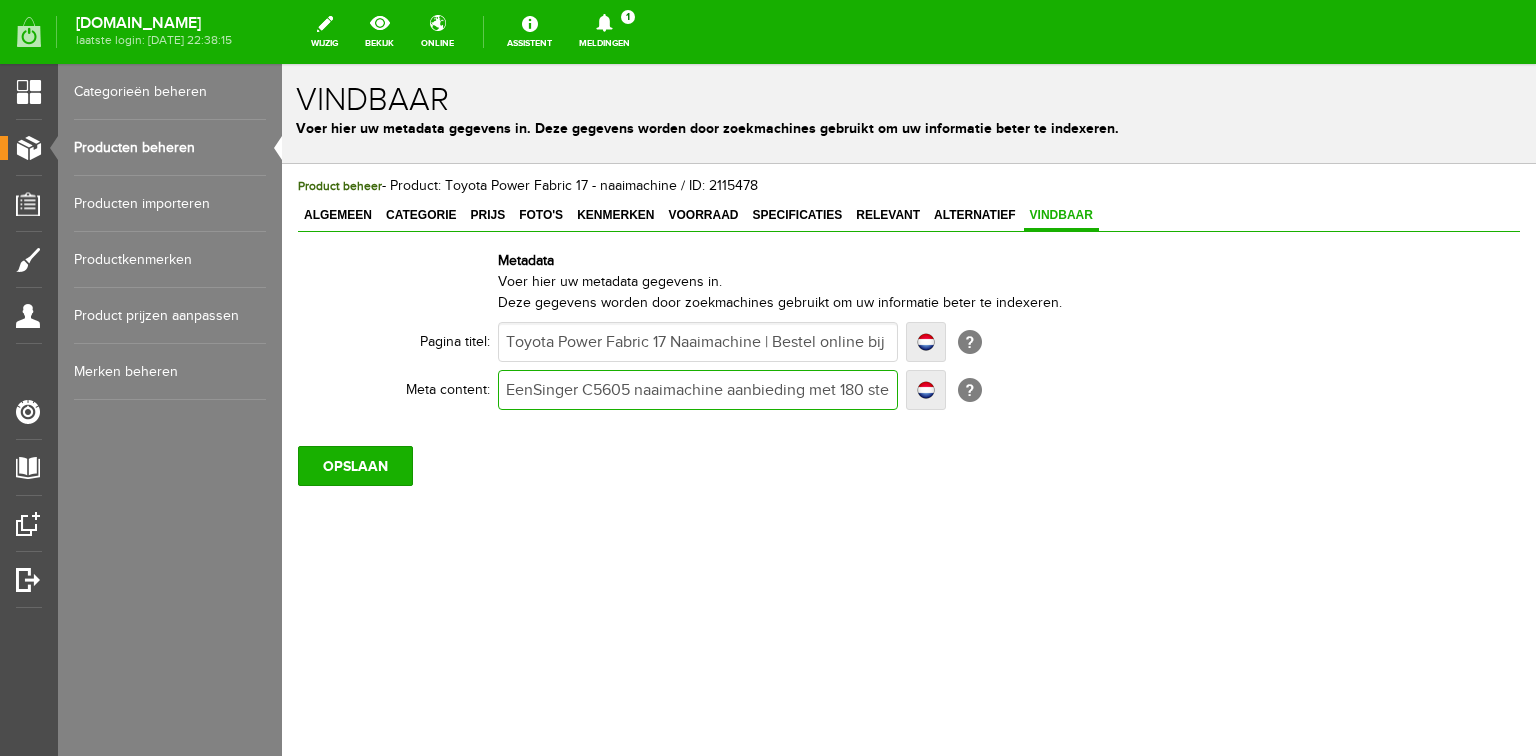 type on "EenSinger C5605 naaimachine aanbieding met 180 steken en LCD. Bestel online t Pandje Naaimachines of bezoek onze winkel voor demonstratie." 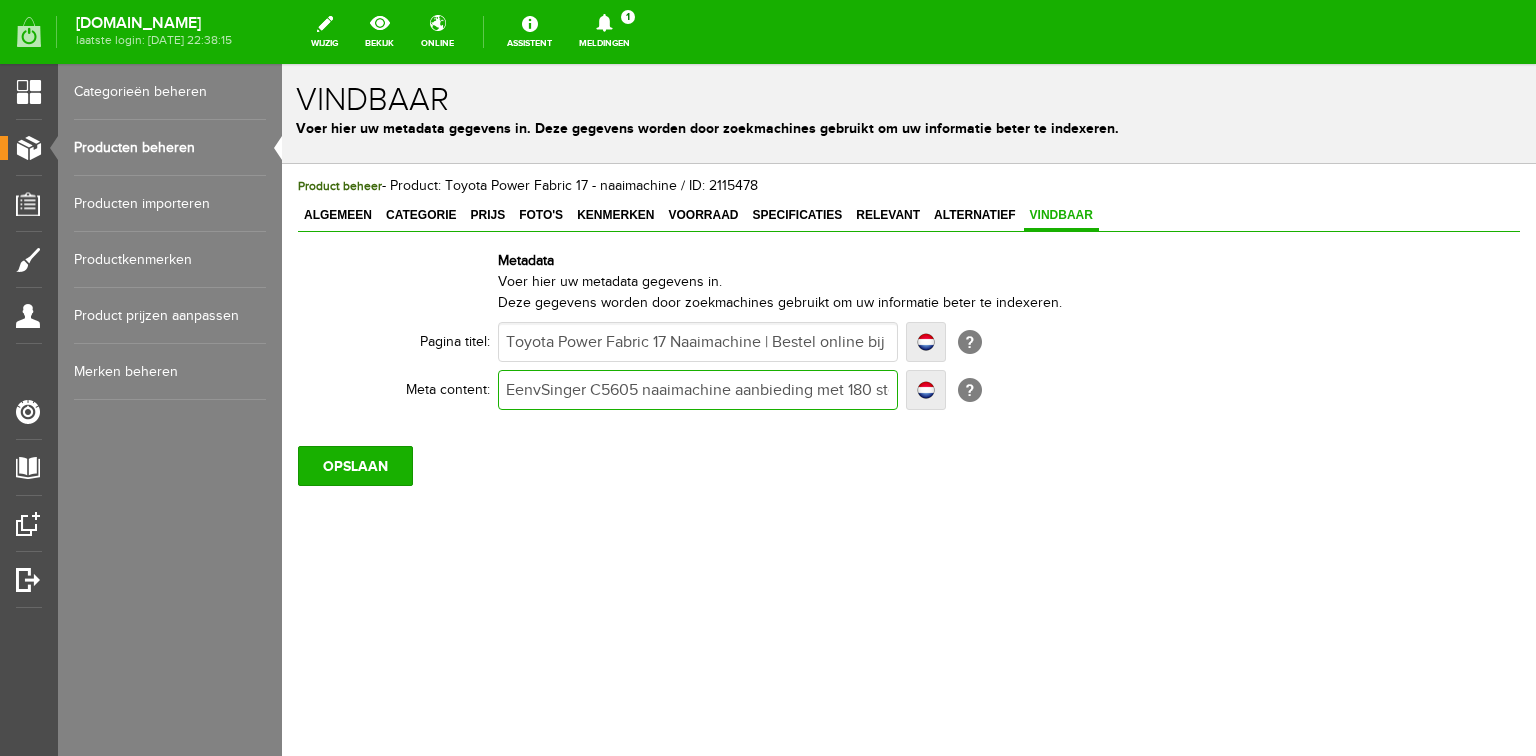 type on "EenvoSinger C5605 naaimachine aanbieding met 180 steken en LCD. Bestel online t Pandje Naaimachines of bezoek onze winkel voor demonstratie." 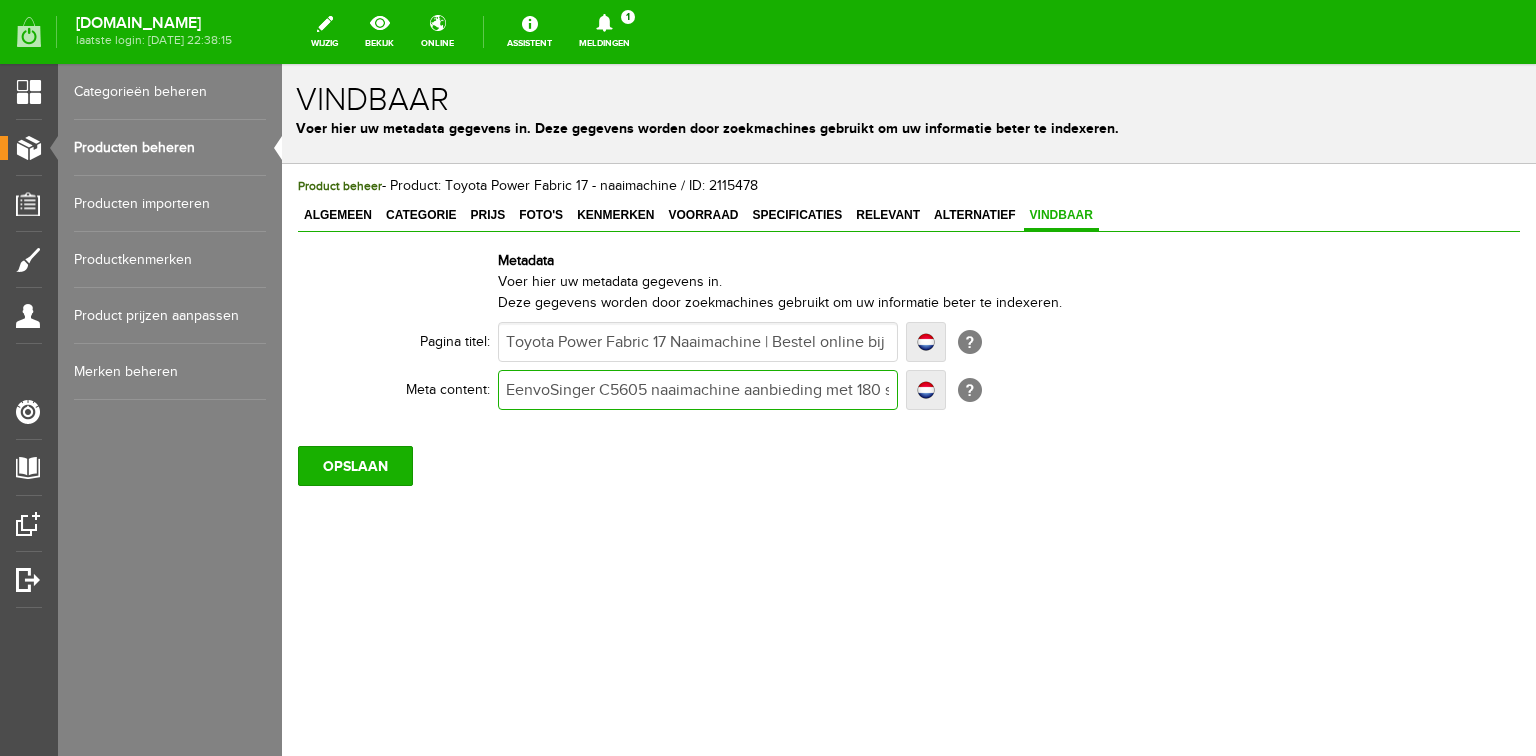 type on "EenvoSinger C5605 naaimachine aanbieding met 180 steken en LCD. Bestel online t Pandje Naaimachines of bezoek onze winkel voor demonstratie." 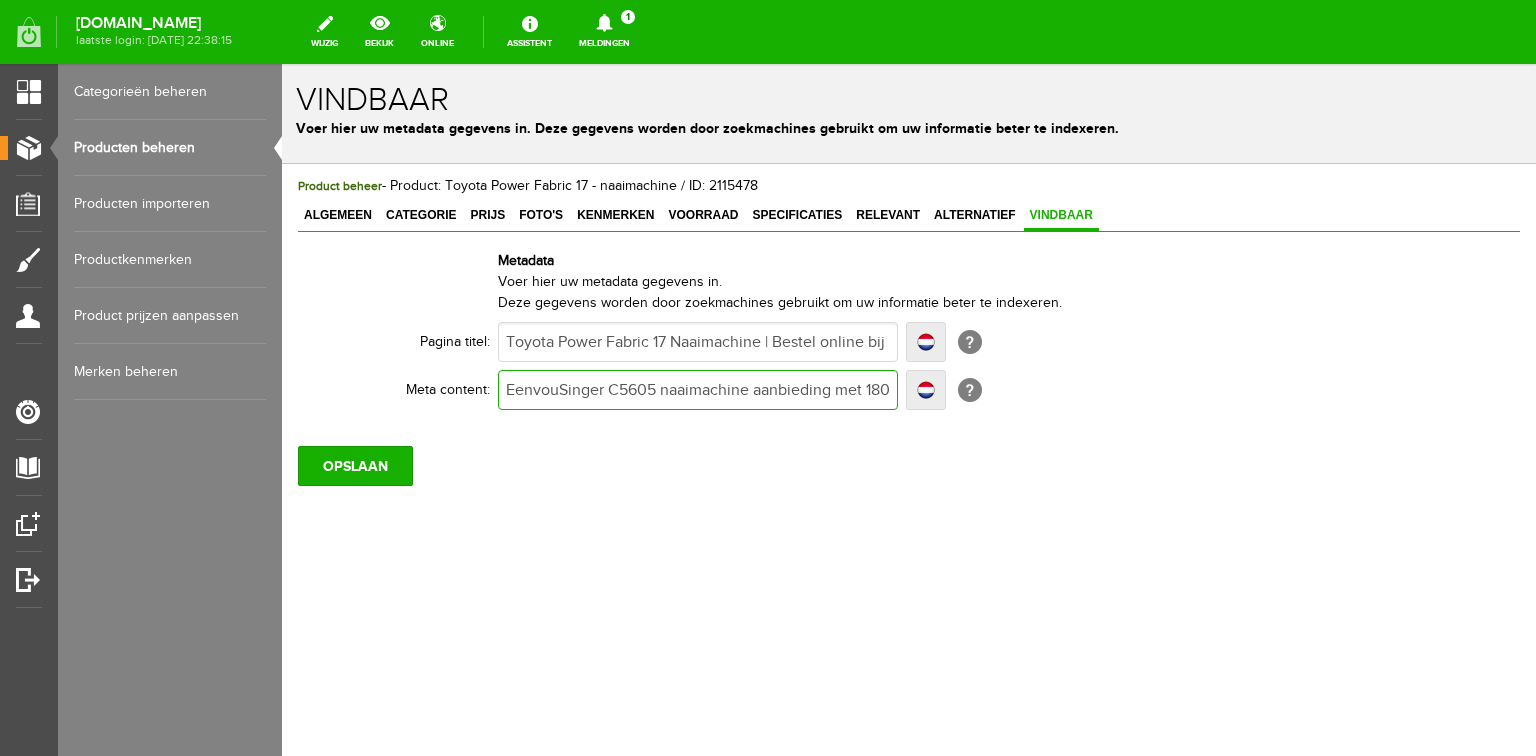 type on "EenvouSinger C5605 naaimachine aanbieding met 180 steken en LCD. Bestel online t Pandje Naaimachines of bezoek onze winkel voor demonstratie." 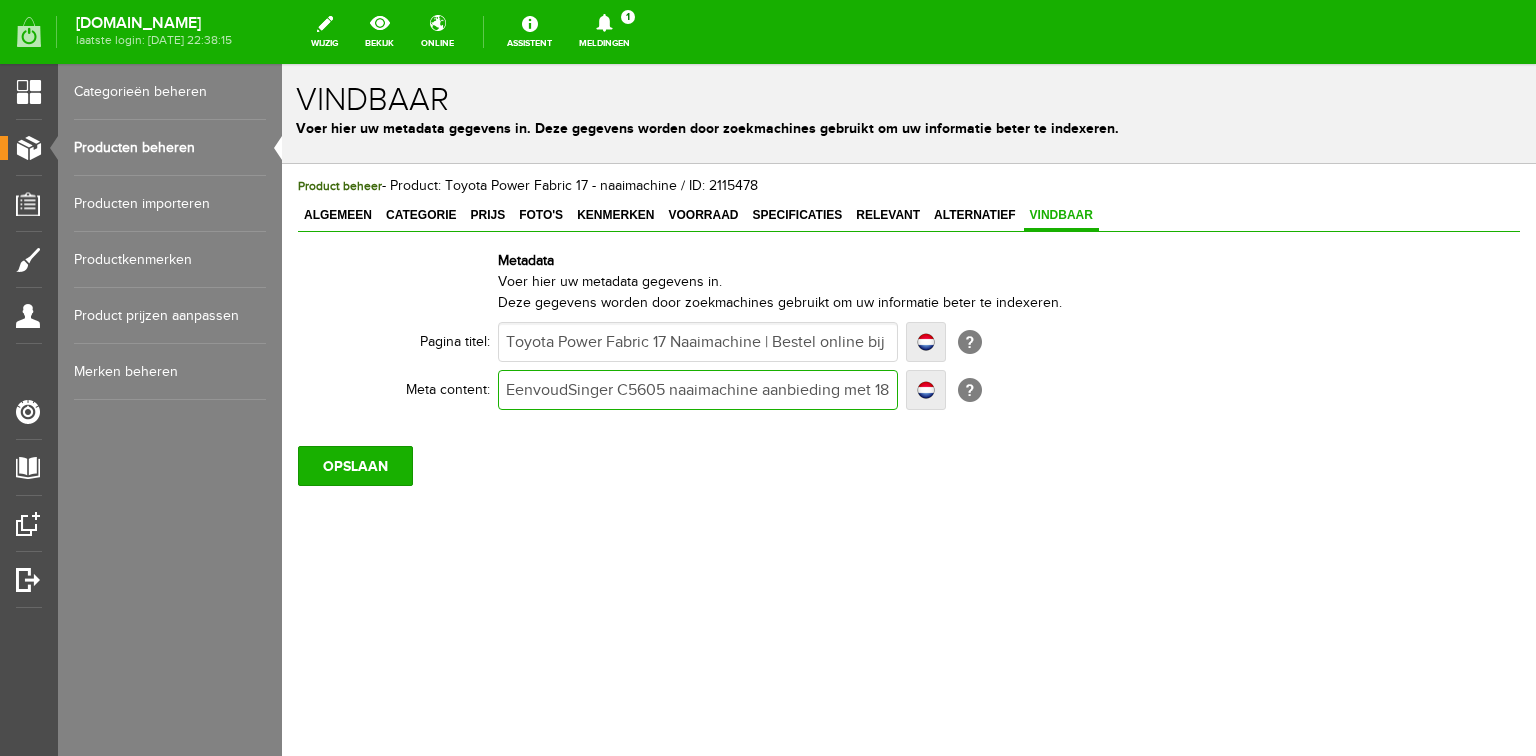 type on "EenvoudiSinger C5605 naaimachine aanbieding met 180 steken en LCD. Bestel online t Pandje Naaimachines of bezoek onze winkel voor demonstratie." 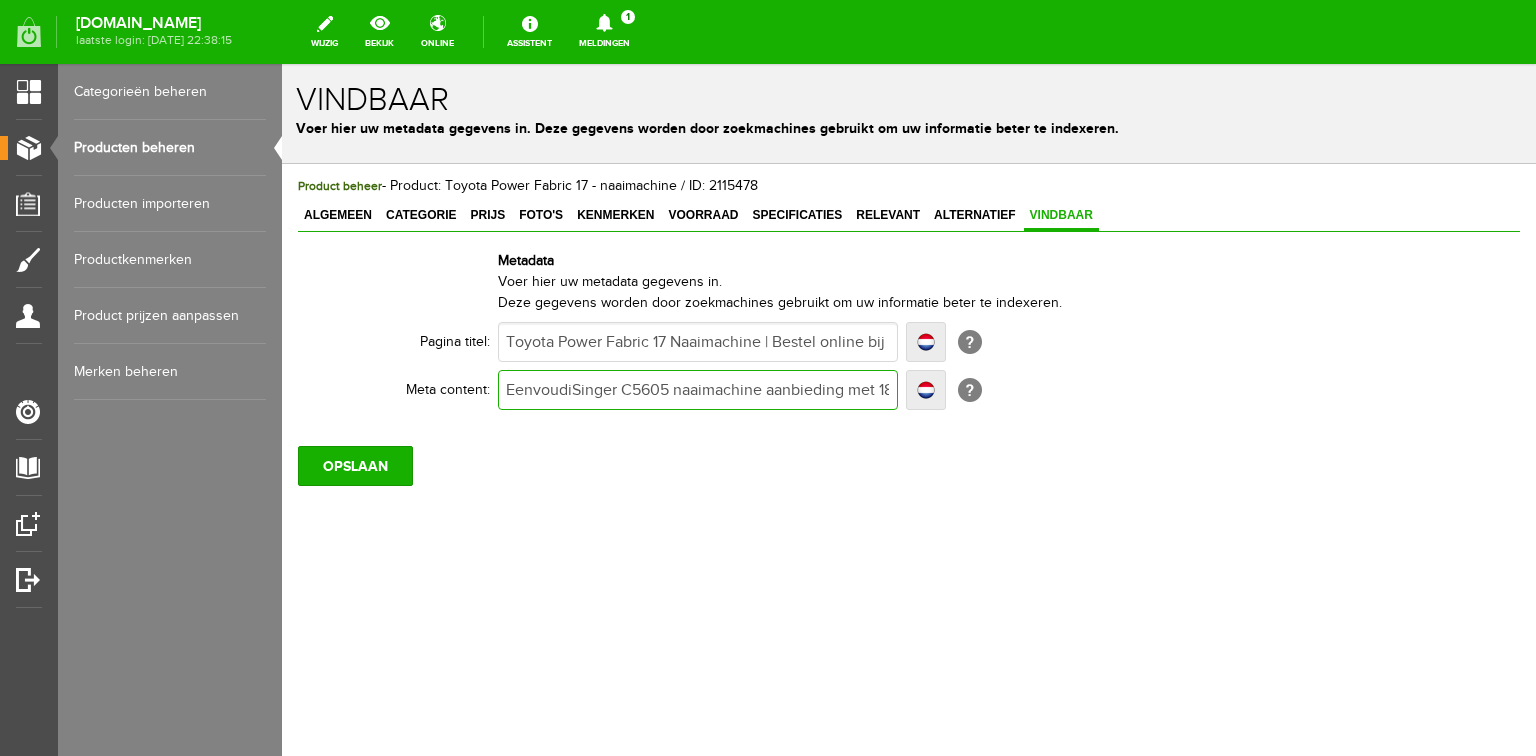 type on "EenvoudiSinger C5605 naaimachine aanbieding met 180 steken en LCD. Bestel online t Pandje Naaimachines of bezoek onze winkel voor demonstratie." 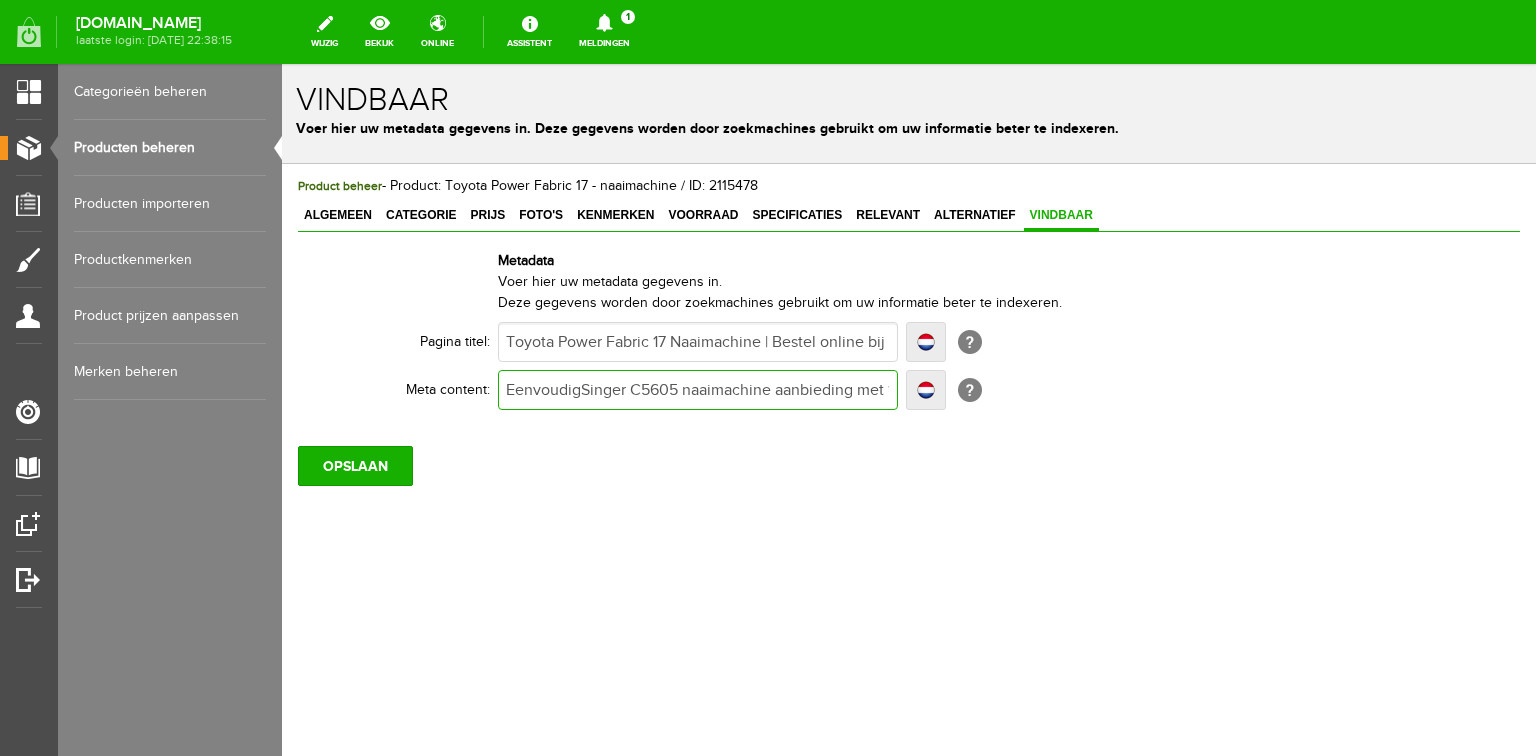 type on "Eenvoudig Singer C5605 naaimachine aanbieding met 180 steken en LCD. Bestel online t Pandje Naaimachines of bezoek onze winkel voor demonstratie." 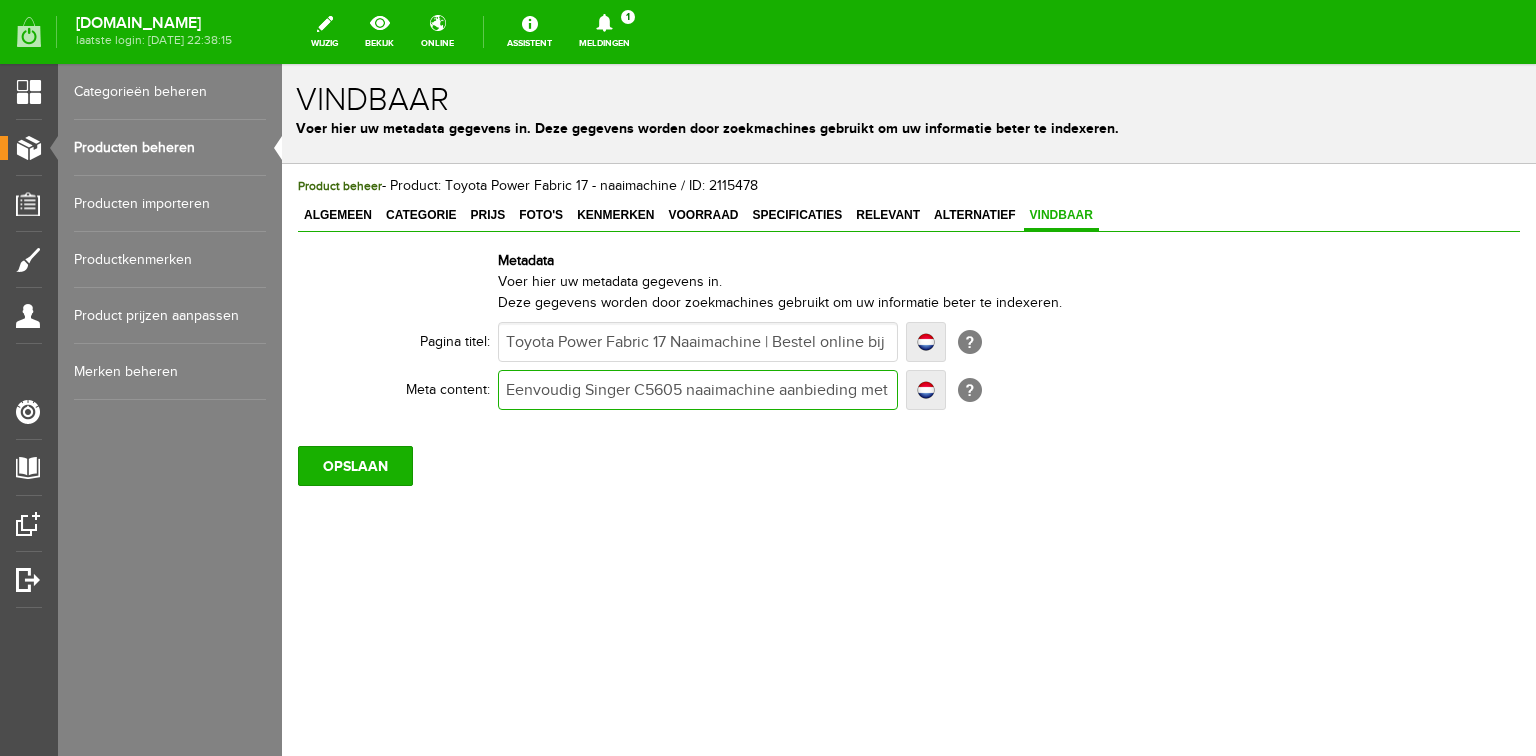 type on "Eenvoudig Singer C5605 naaimachine aanbieding met 180 steken en LCD. Bestel online t Pandje Naaimachines of bezoek onze winkel voor demonstratie." 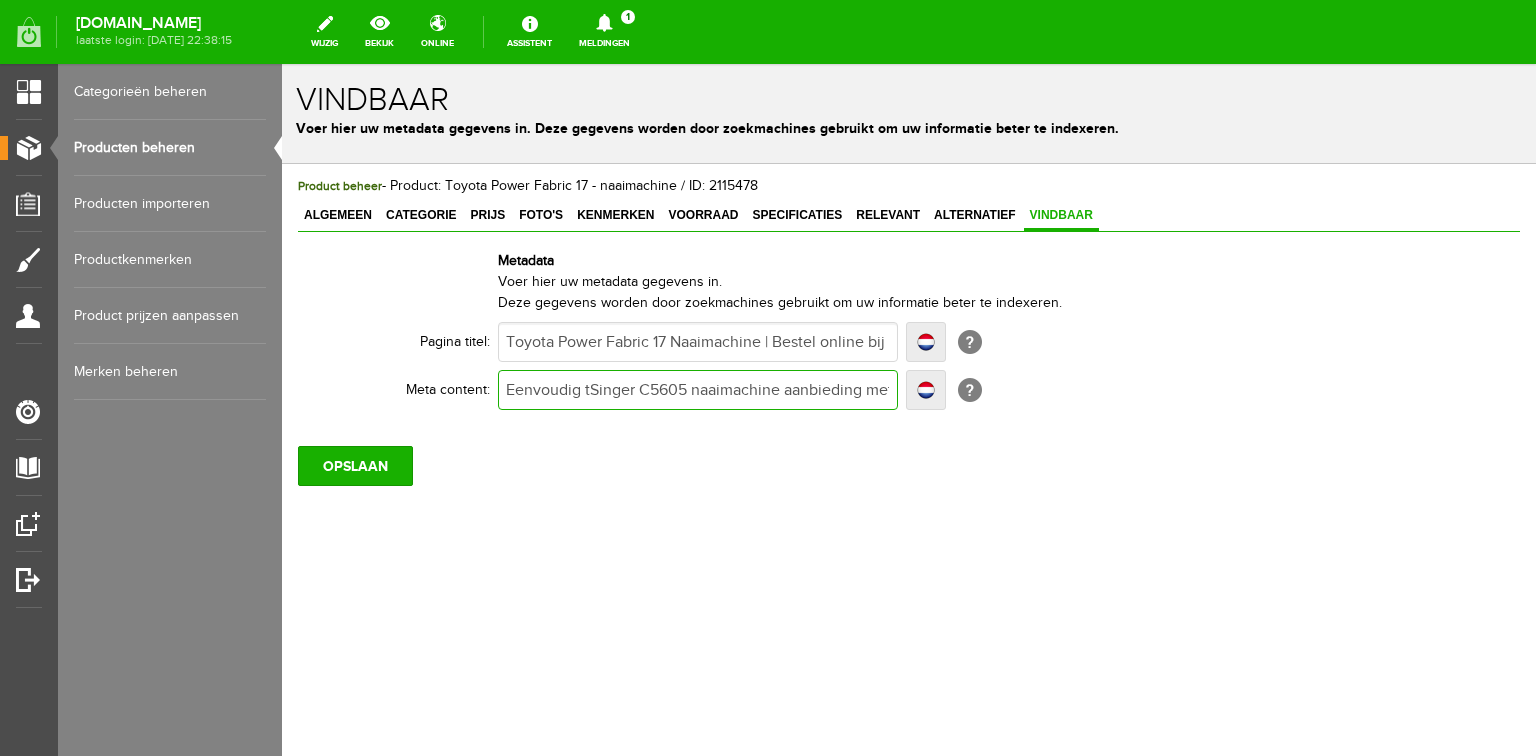 type on "Eenvoudig teSinger C5605 naaimachine aanbieding met 180 steken en LCD. Bestel online t Pandje Naaimachines of bezoek onze winkel voor demonstratie." 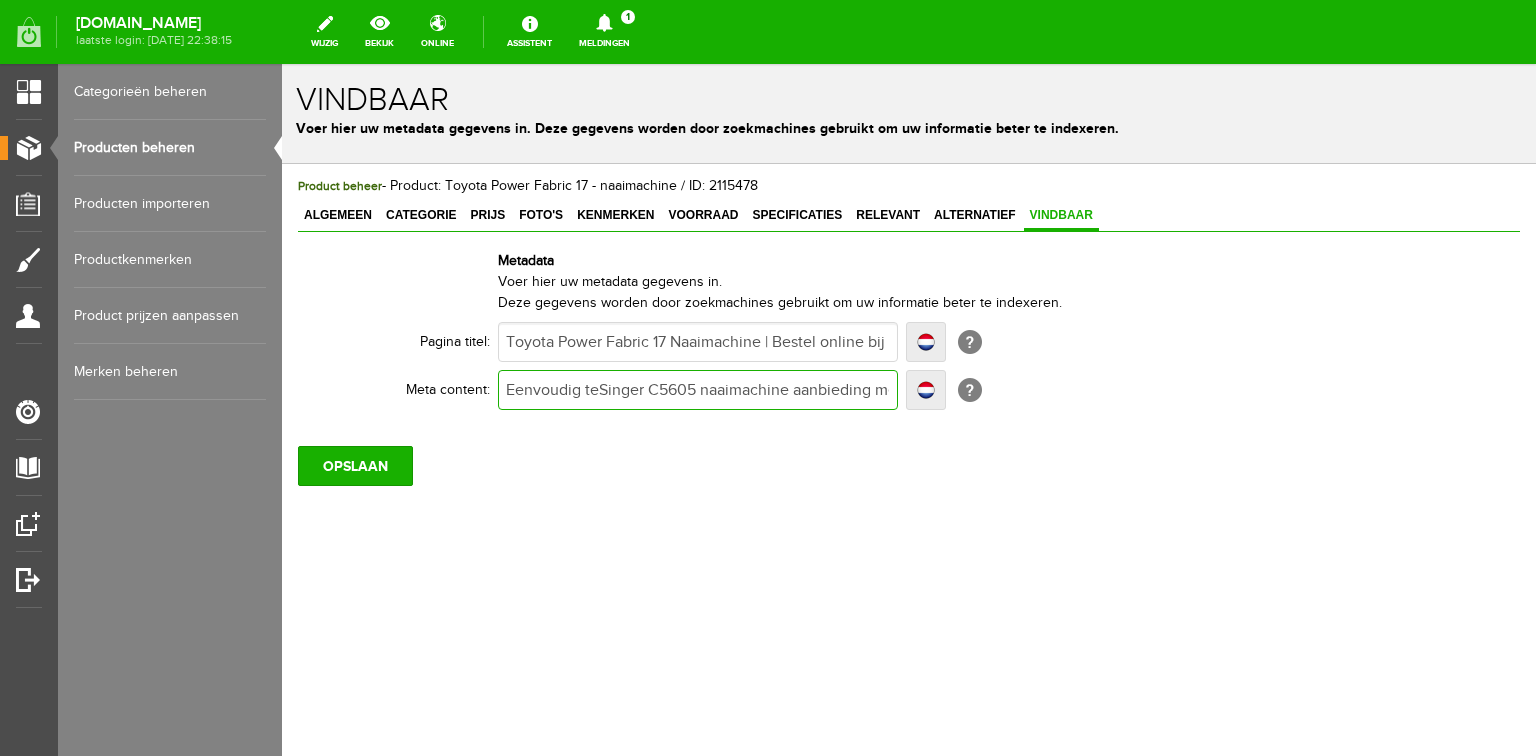 type on "Eenvoudig teSinger C5605 naaimachine aanbieding met 180 steken en LCD. Bestel online t Pandje Naaimachines of bezoek onze winkel voor demonstratie." 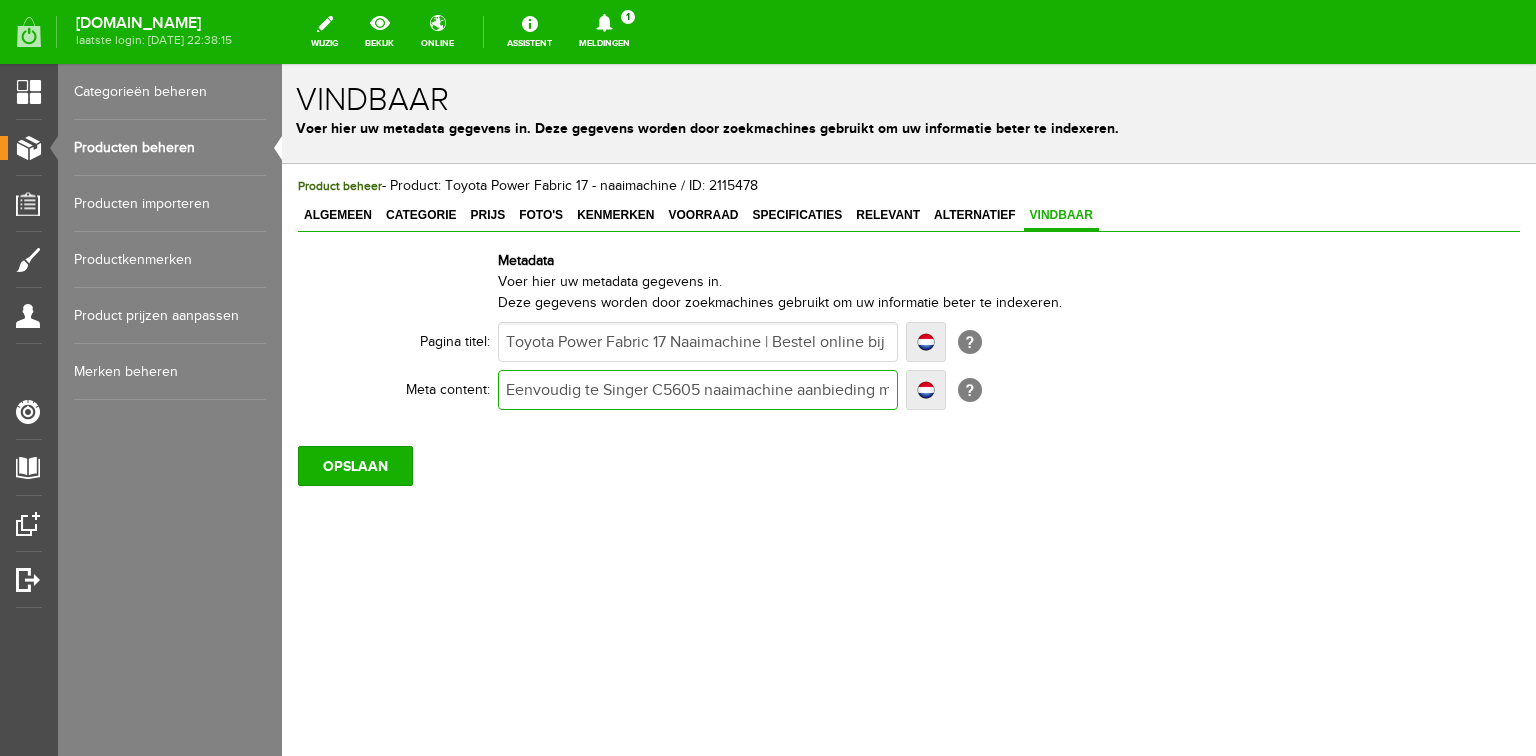 type on "Eenvoudig te Singer C5605 naaimachine aanbieding met 180 steken en LCD. Bestel online t Pandje Naaimachines of bezoek onze winkel voor demonstratie." 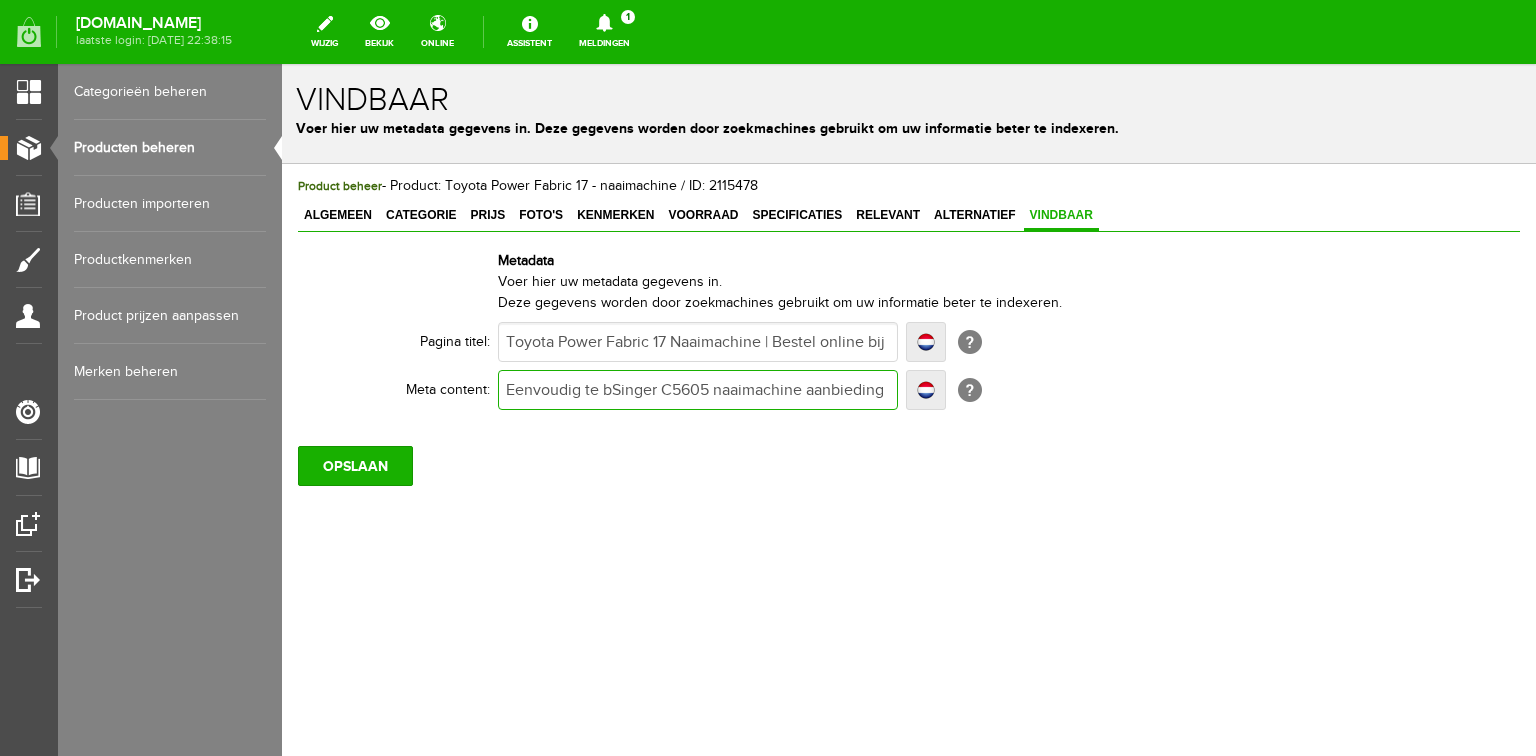 type on "Eenvoudig te bSinger C5605 naaimachine aanbieding met 180 steken en LCD. Bestel online t Pandje Naaimachines of bezoek onze winkel voor demonstratie." 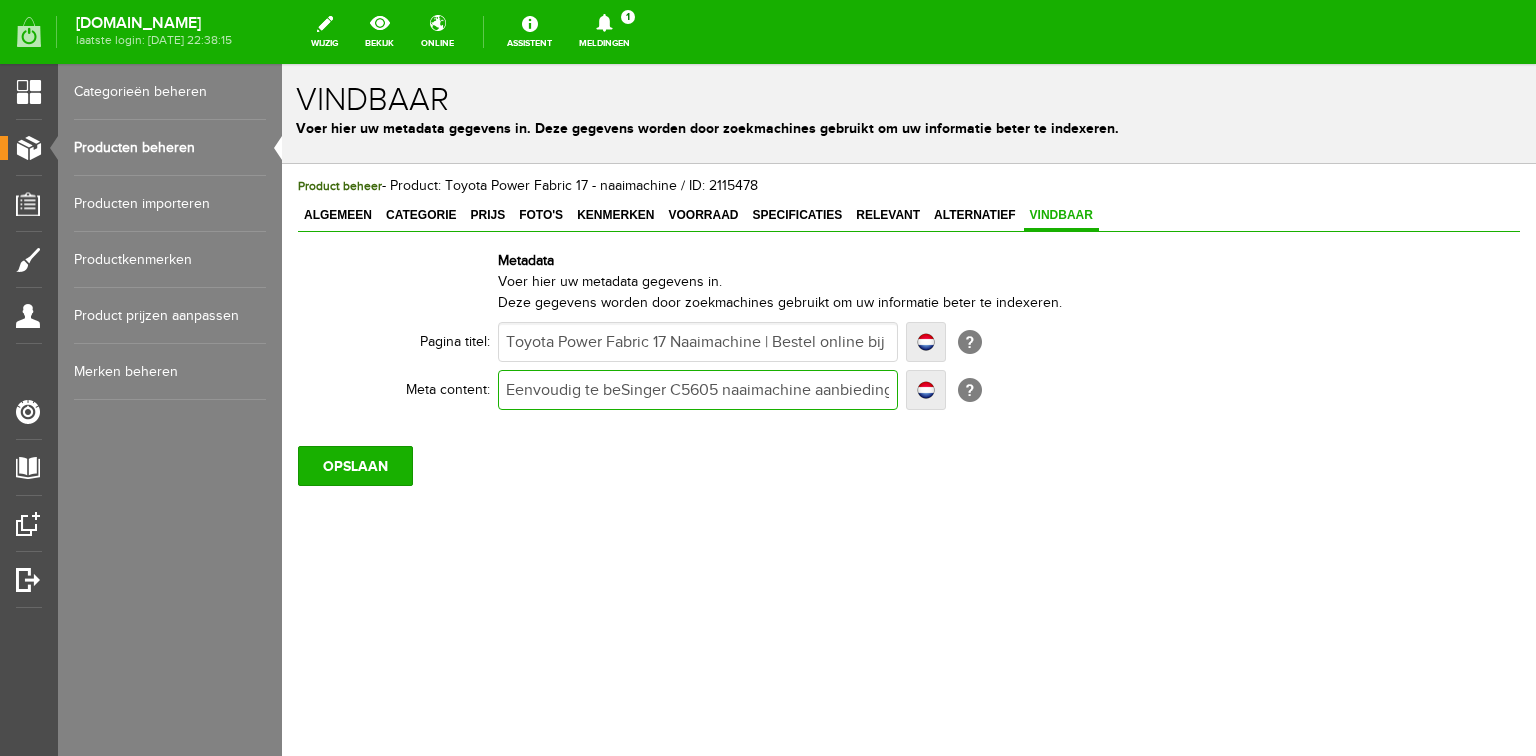 type on "Eenvoudig te beSinger C5605 naaimachine aanbieding met 180 steken en LCD. Bestel online t Pandje Naaimachines of bezoek onze winkel voor demonstratie." 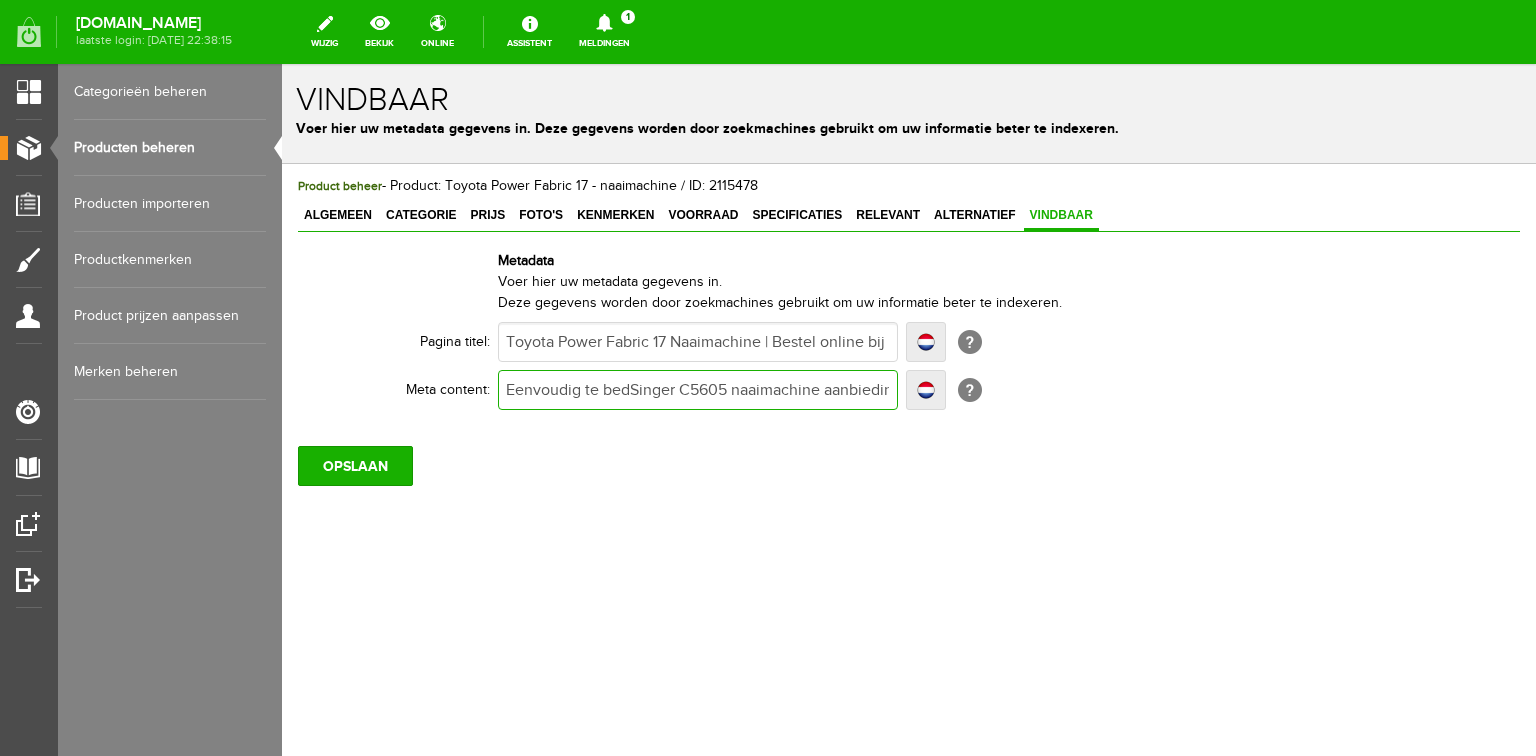 type on "Eenvoudig te bediSinger C5605 naaimachine aanbieding met 180 steken en LCD. Bestel online t Pandje Naaimachines of bezoek onze winkel voor demonstratie." 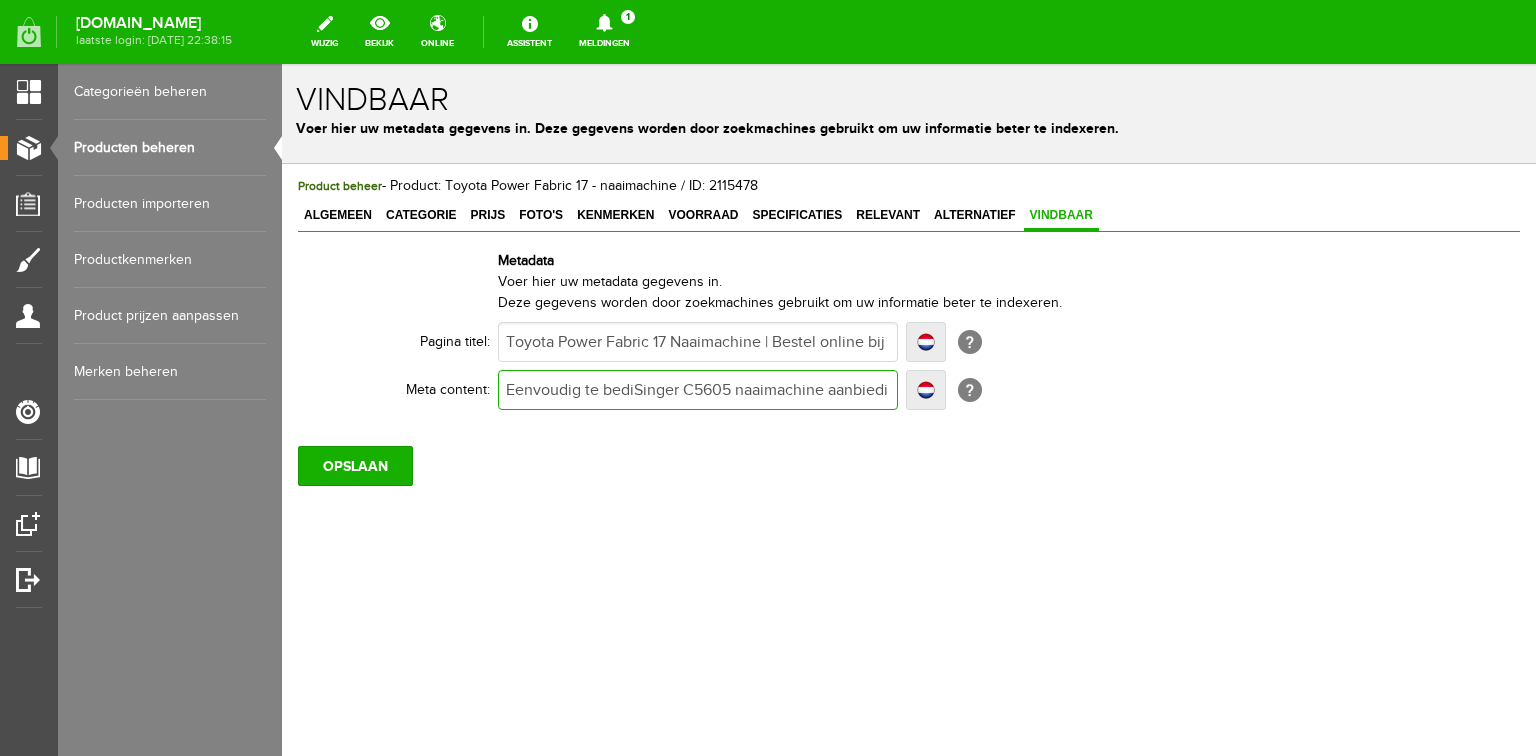 type on "Eenvoudig te bediSinger C5605 naaimachine aanbieding met 180 steken en LCD. Bestel online t Pandje Naaimachines of bezoek onze winkel voor demonstratie." 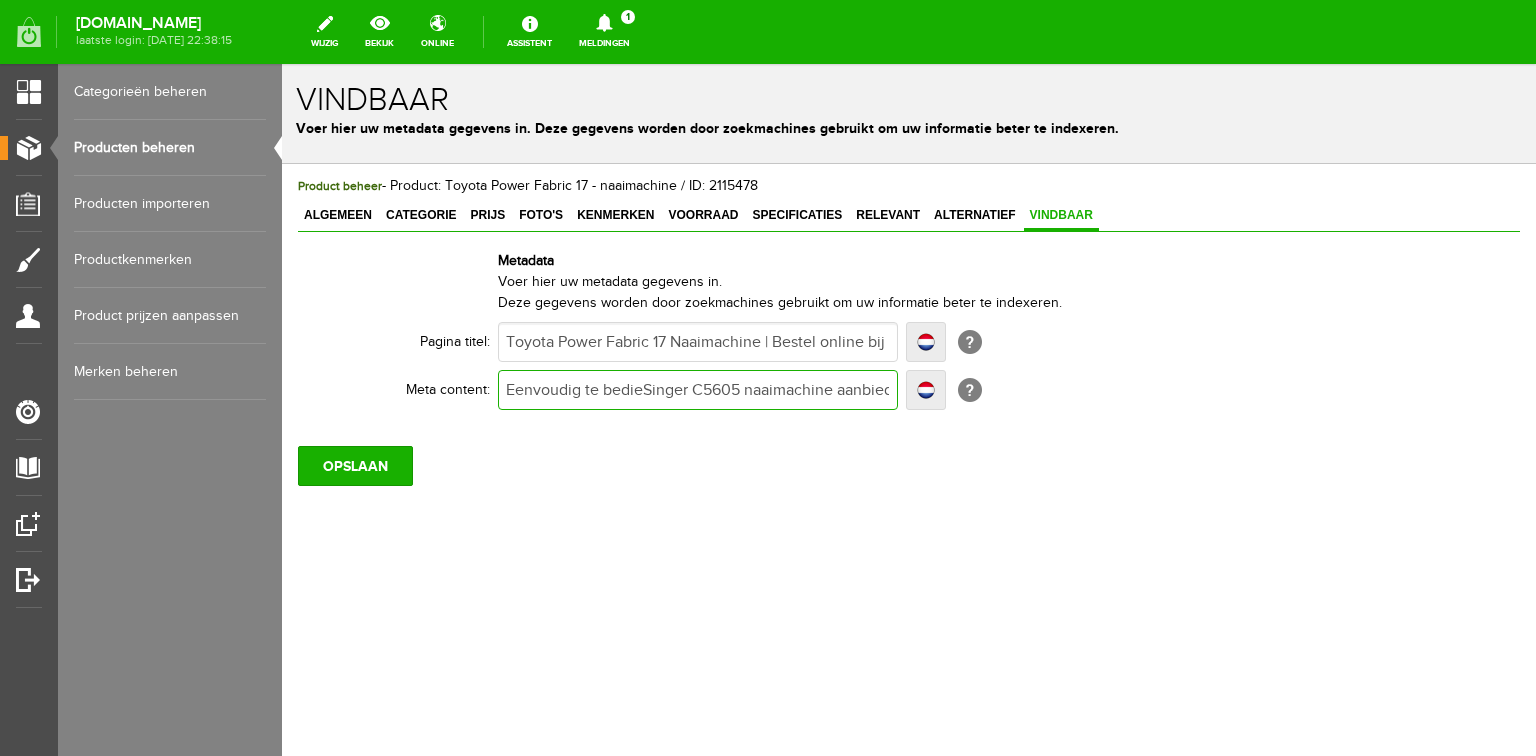 type on "Eenvoudig te bedienSinger C5605 naaimachine aanbieding met 180 steken en LCD. Bestel online t Pandje Naaimachines of bezoek onze winkel voor demonstratie." 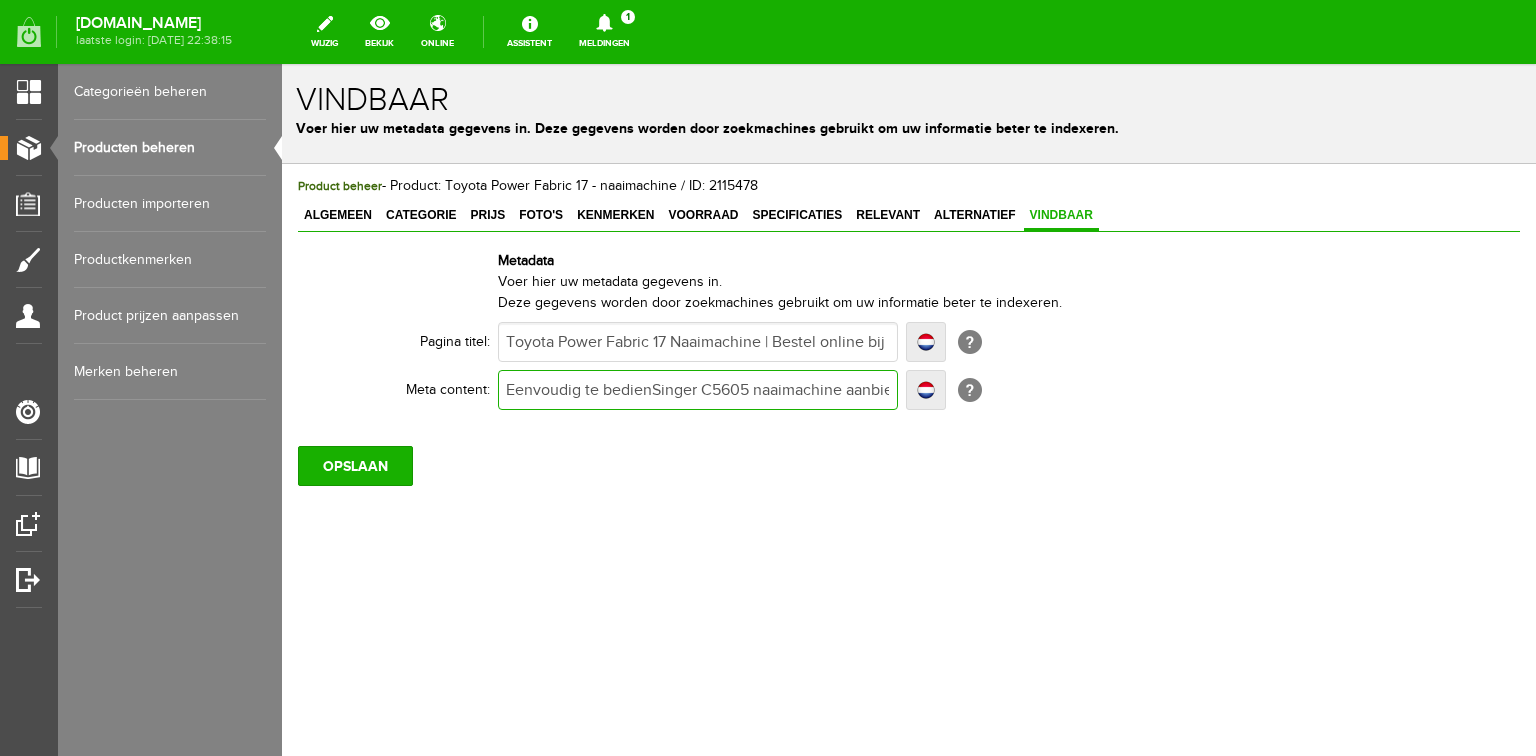 type on "Eenvoudig te bedienSinger C5605 naaimachine aanbieding met 180 steken en LCD. Bestel online t Pandje Naaimachines of bezoek onze winkel voor demonstratie." 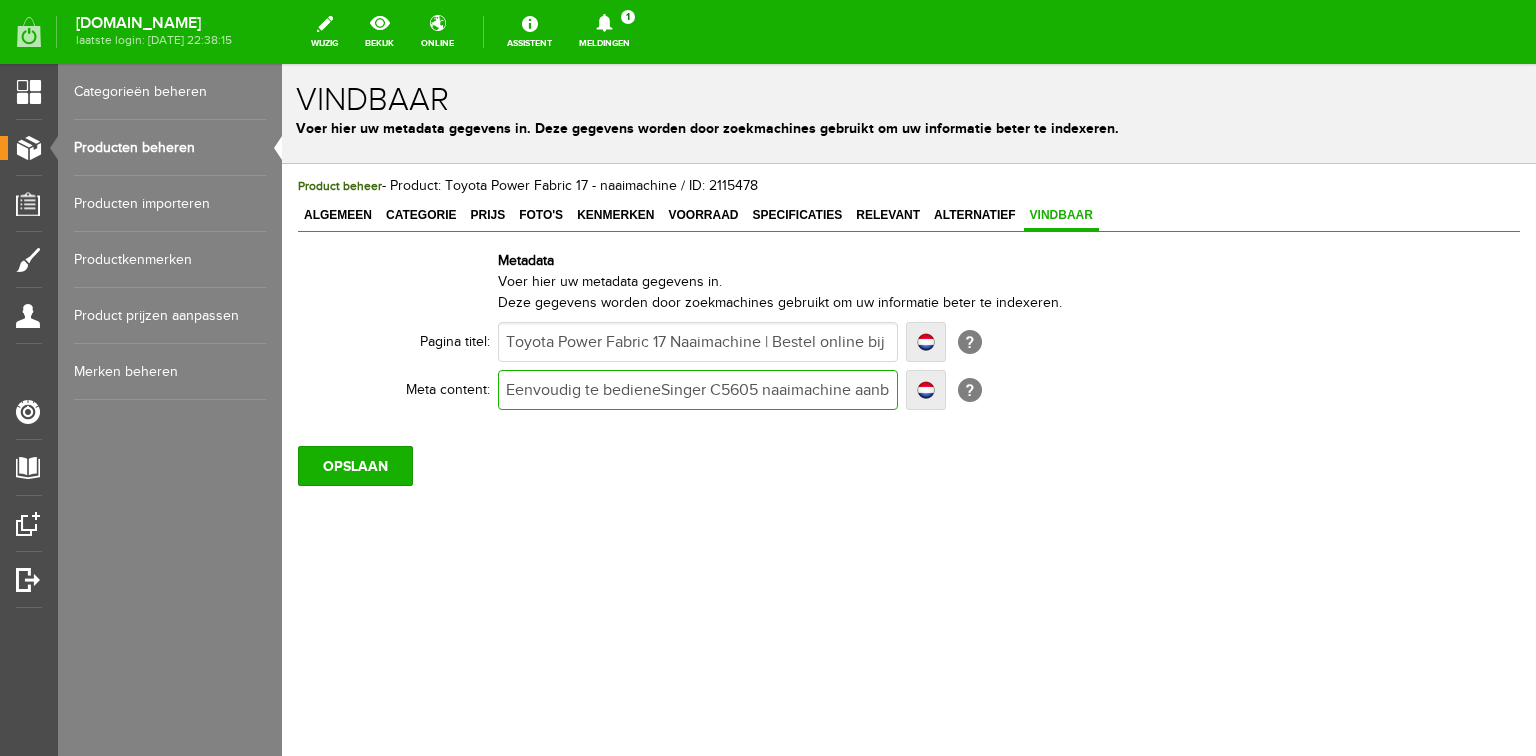 type on "Eenvoudig te bedieneSinger C5605 naaimachine aanbieding met 180 steken en LCD. Bestel online t Pandje Naaimachines of bezoek onze winkel voor demonstratie." 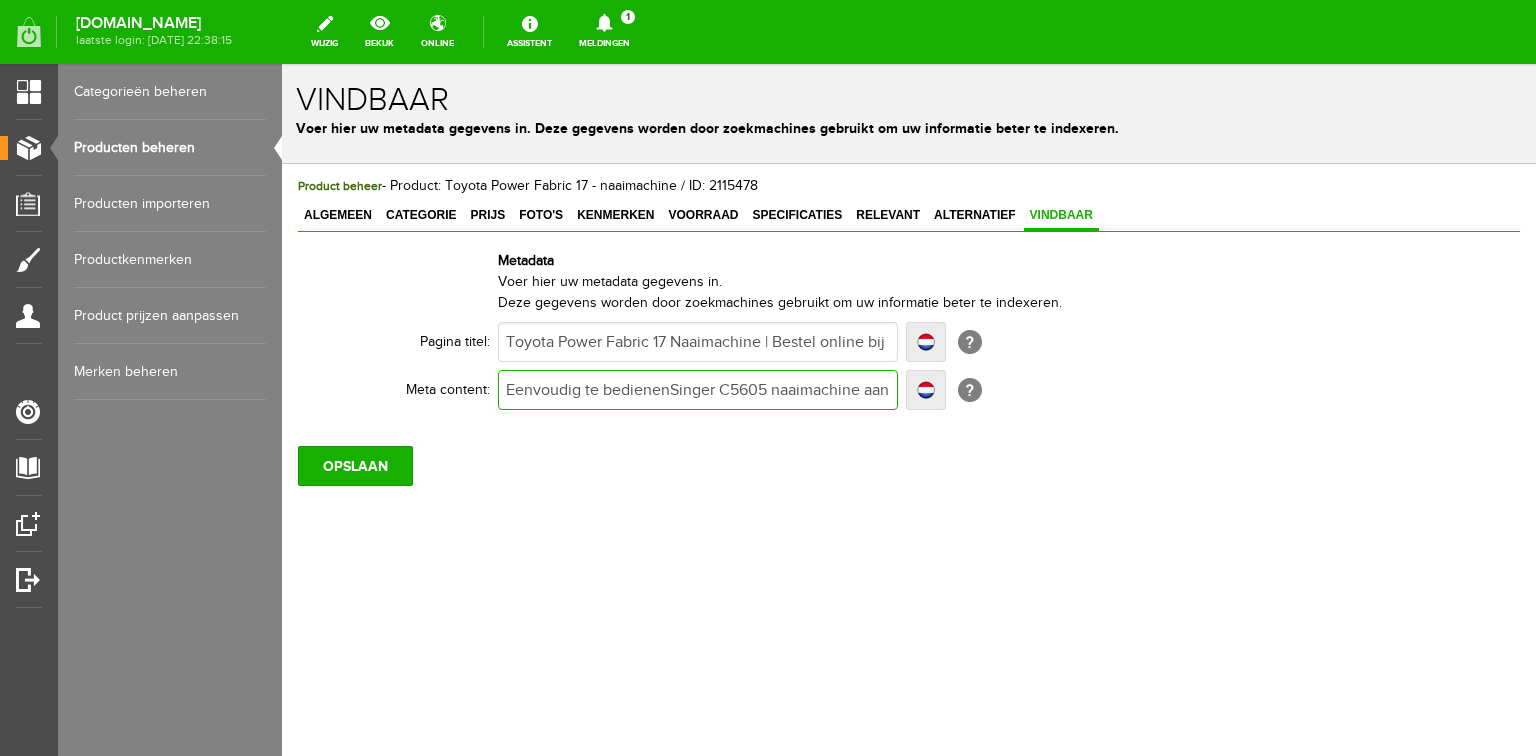 type on "Eenvoudig te bedienenSinger C5605 naaimachine aanbieding met 180 steken en LCD. Bestel online t Pandje Naaimachines of bezoek onze winkel voor demonstratie." 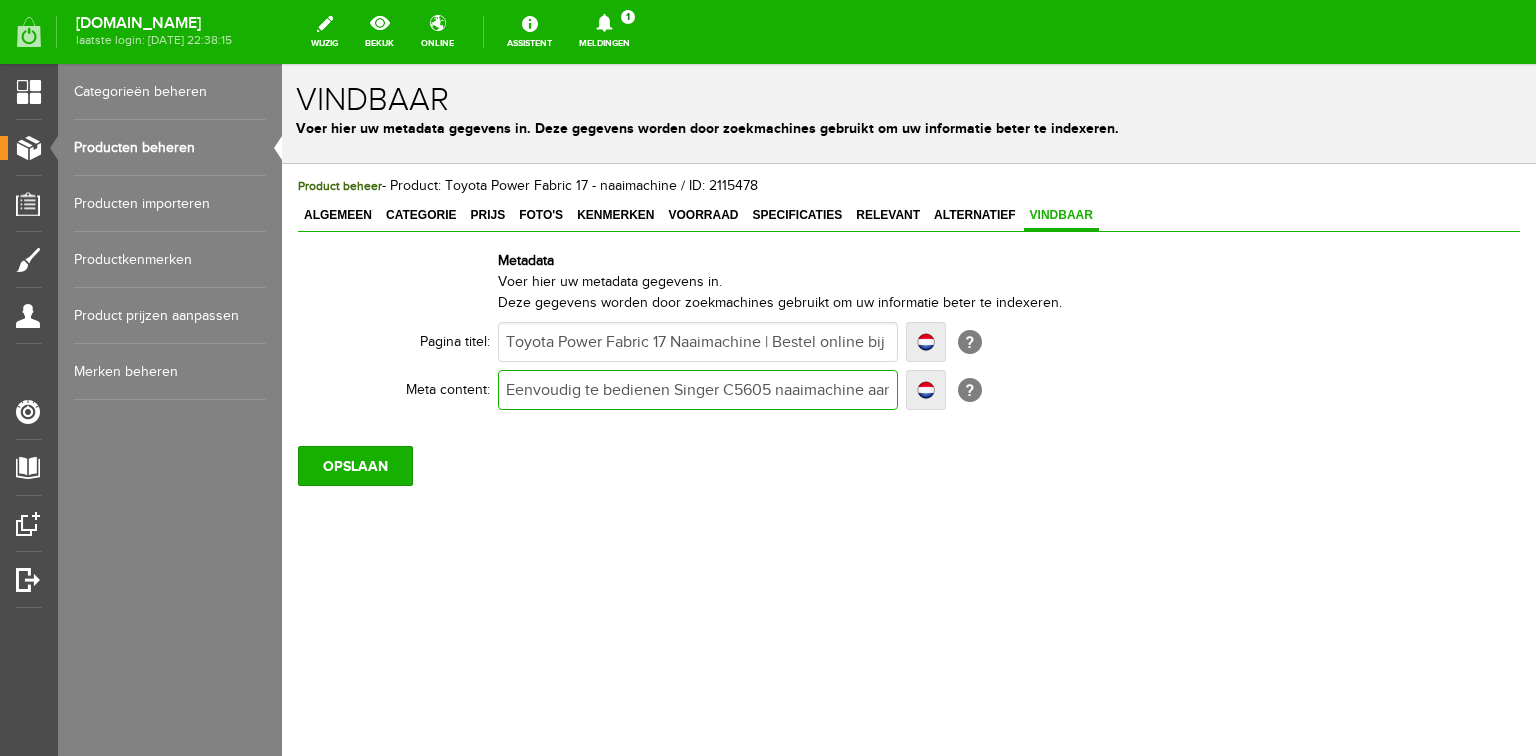 type on "Eenvoudig te bedienen Singer C5605 naaimachine aanbieding met 180 steken en LCD. Bestel online t Pandje Naaimachines of bezoek onze winkel voor demonstratie." 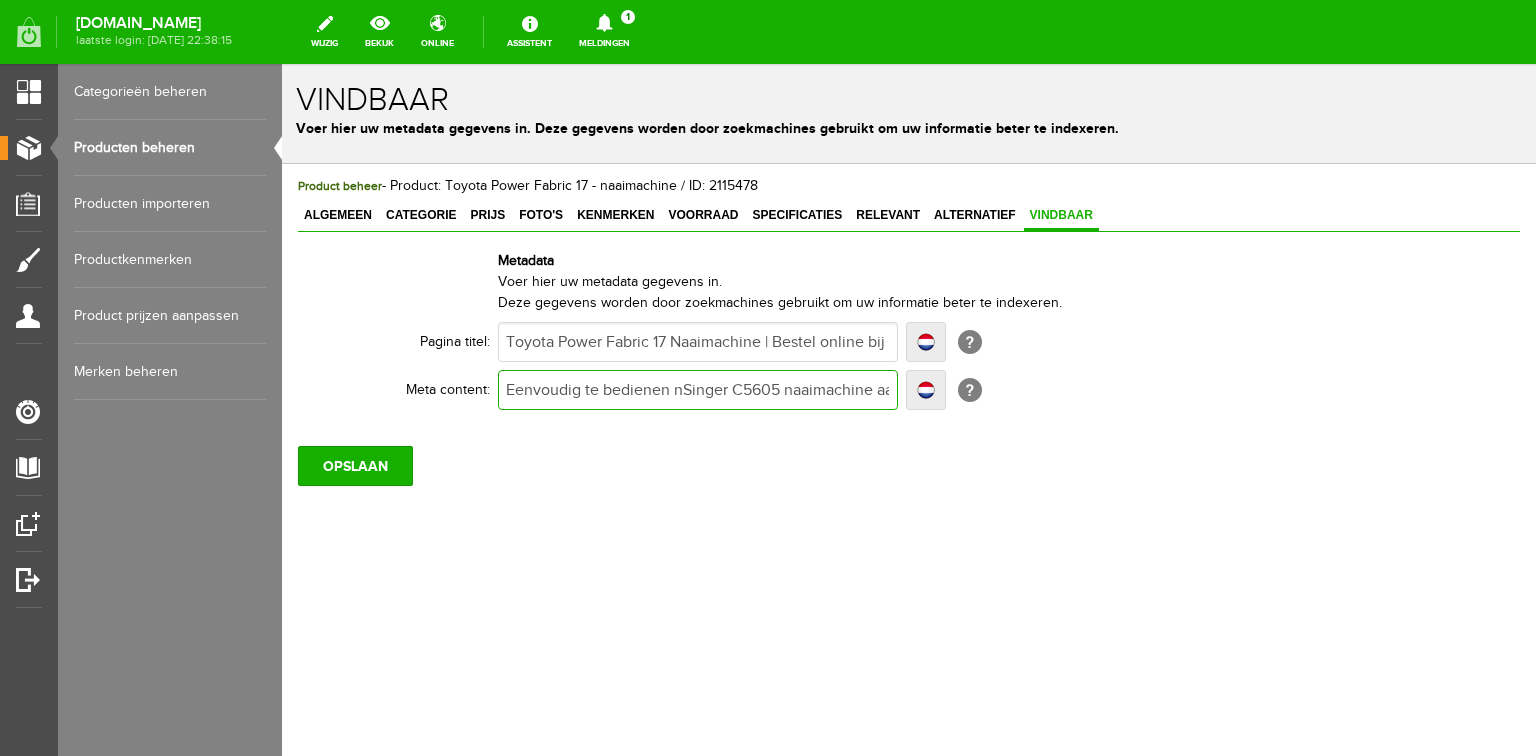 type on "Eenvoudig te bedienen naSinger C5605 naaimachine aanbieding met 180 steken en LCD. Bestel online t Pandje Naaimachines of bezoek onze winkel voor demonstratie." 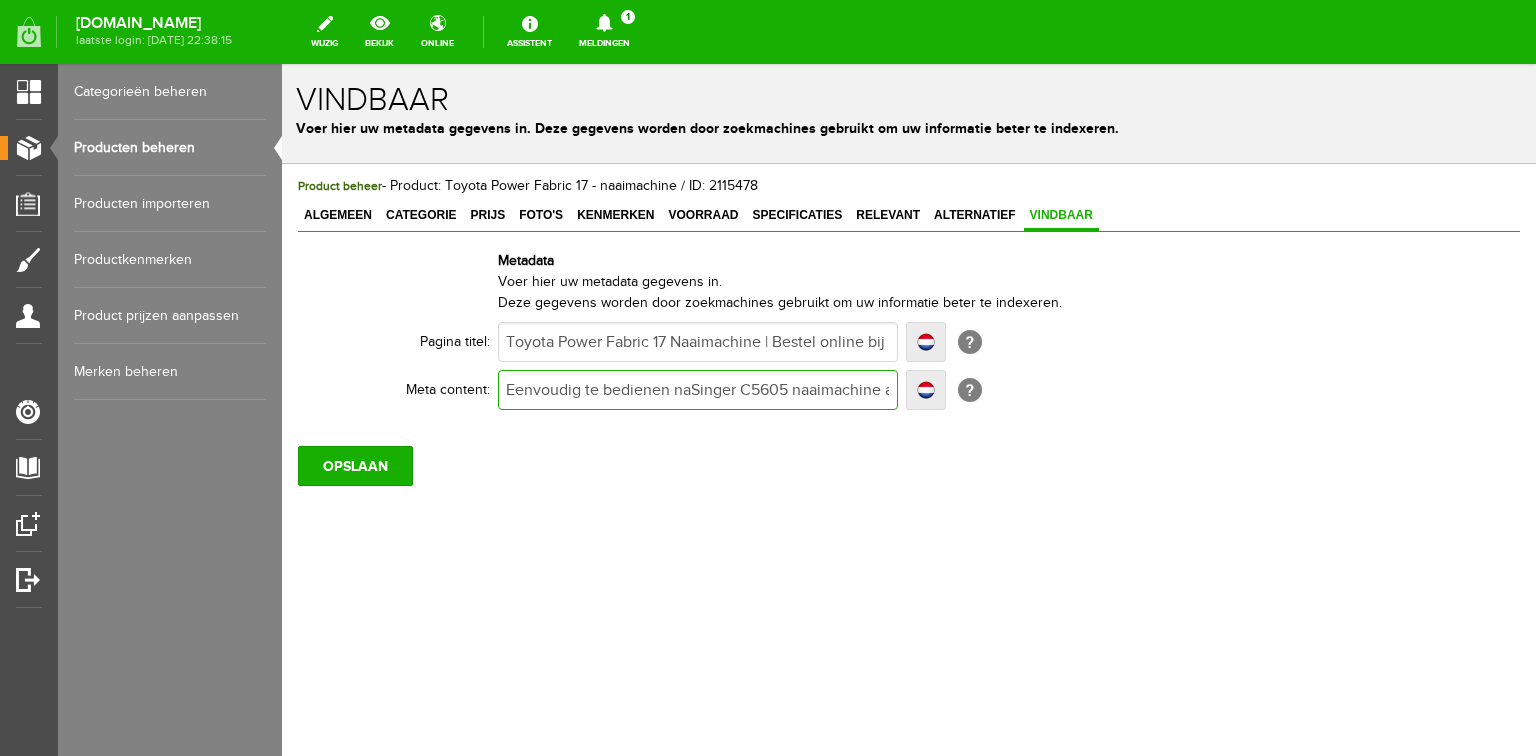 type on "Eenvoudig te bedienen naSinger C5605 naaimachine aanbieding met 180 steken en LCD. Bestel online t Pandje Naaimachines of bezoek onze winkel voor demonstratie." 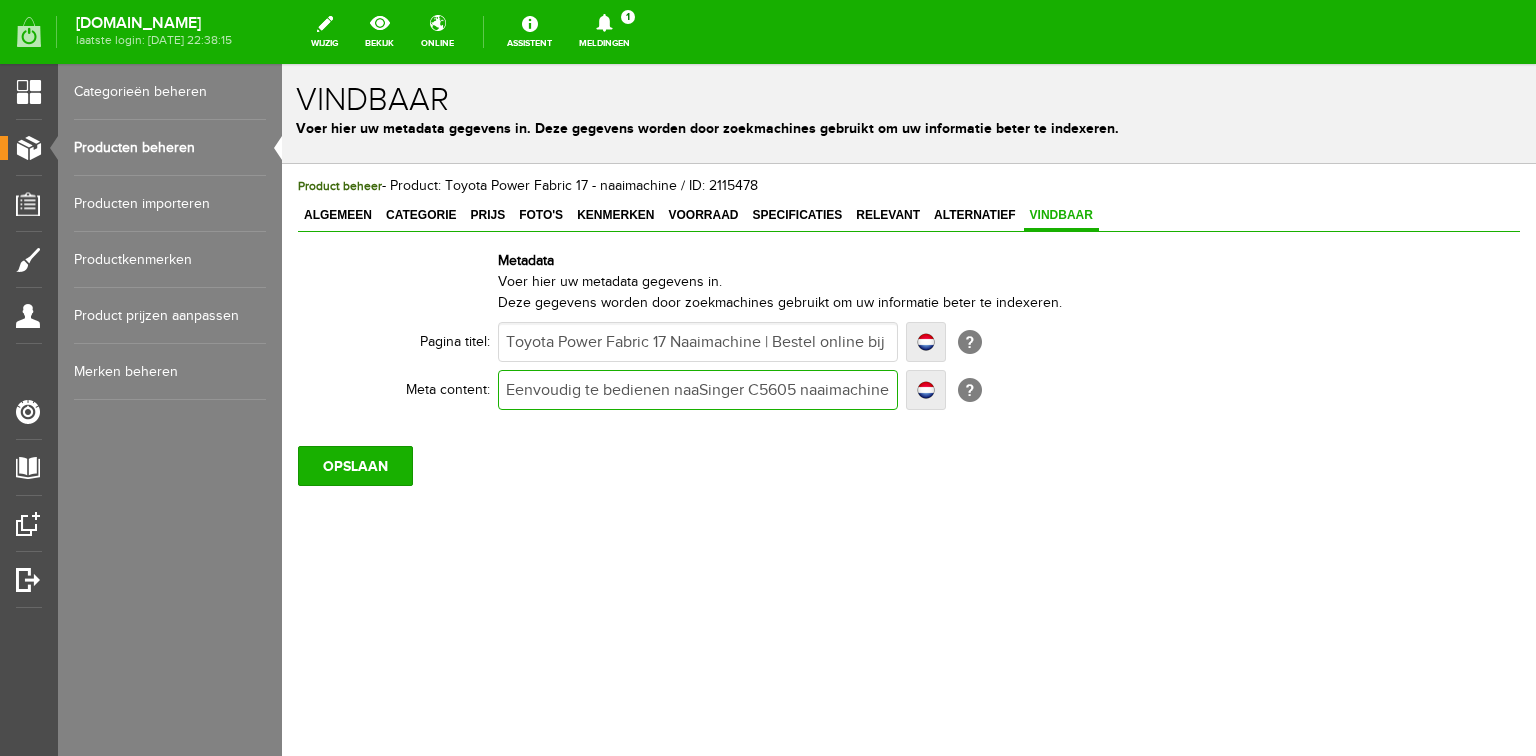 type on "Eenvoudig te bedienen naaiSinger C5605 naaimachine aanbieding met 180 steken en LCD. Bestel online t Pandje Naaimachines of bezoek onze winkel voor demonstratie." 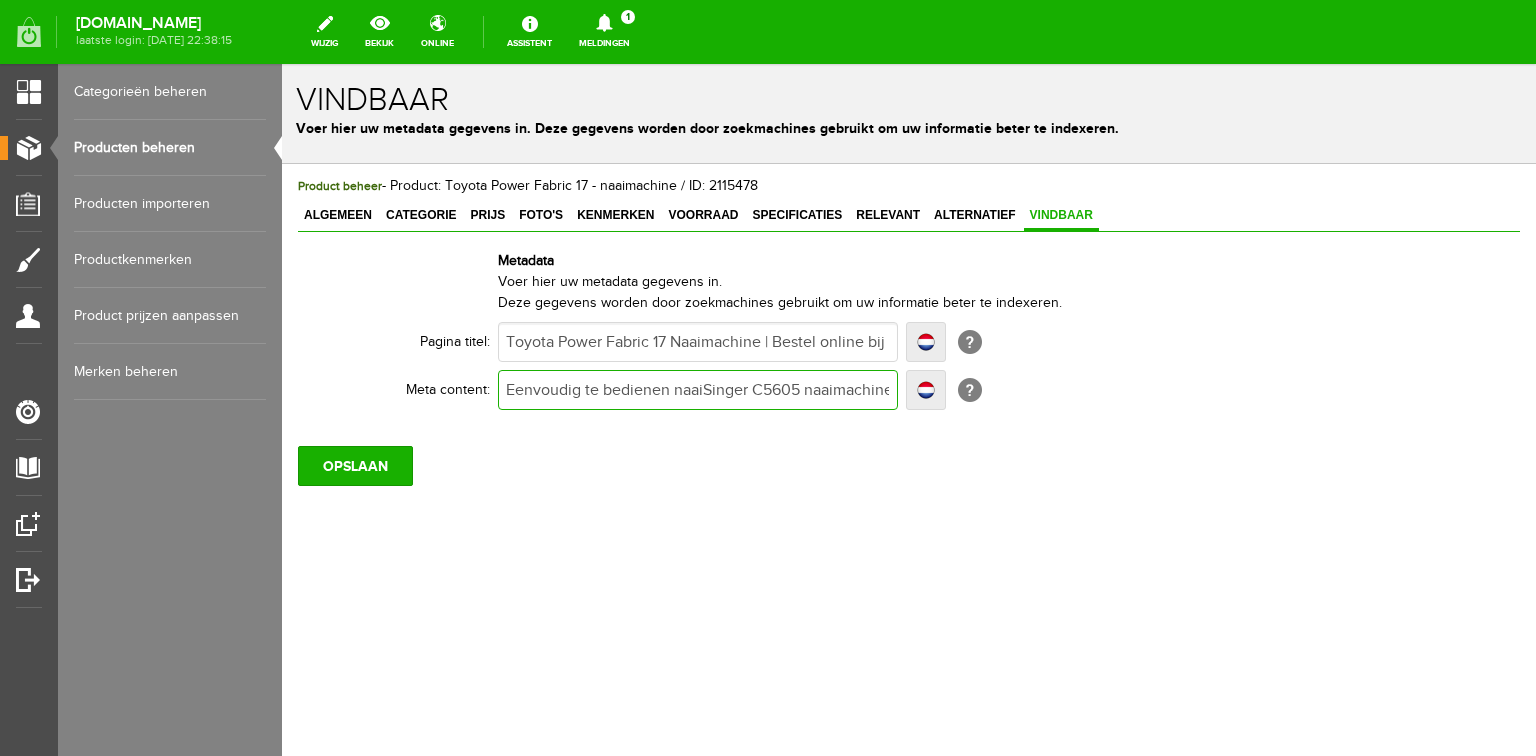 type on "Eenvoudig te bedienen naaiSinger C5605 naaimachine aanbieding met 180 steken en LCD. Bestel online t Pandje Naaimachines of bezoek onze winkel voor demonstratie." 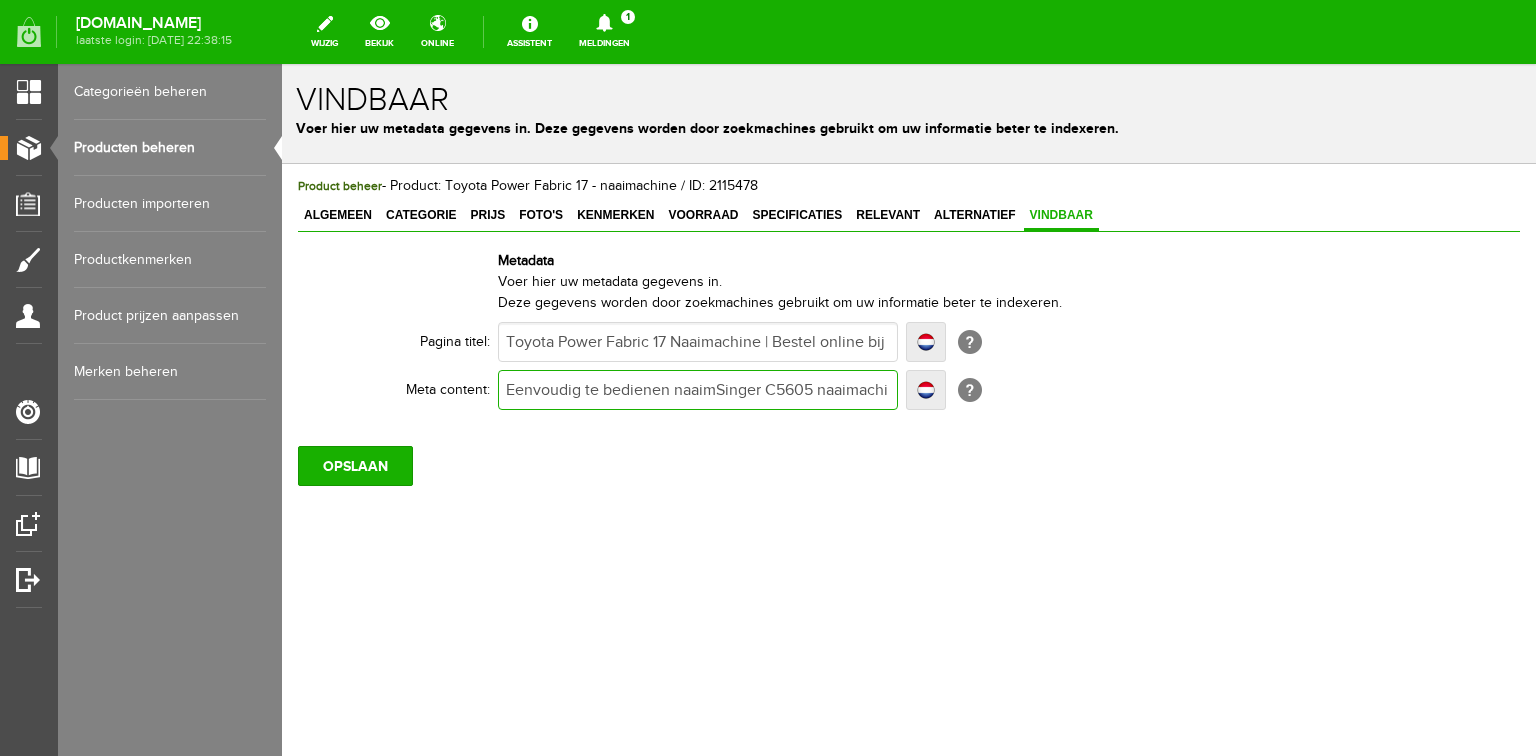 type on "Eenvoudig te bedienen naaimSinger C5605 naaimachine aanbieding met 180 steken en LCD. Bestel online t Pandje Naaimachines of bezoek onze winkel voor demonstratie." 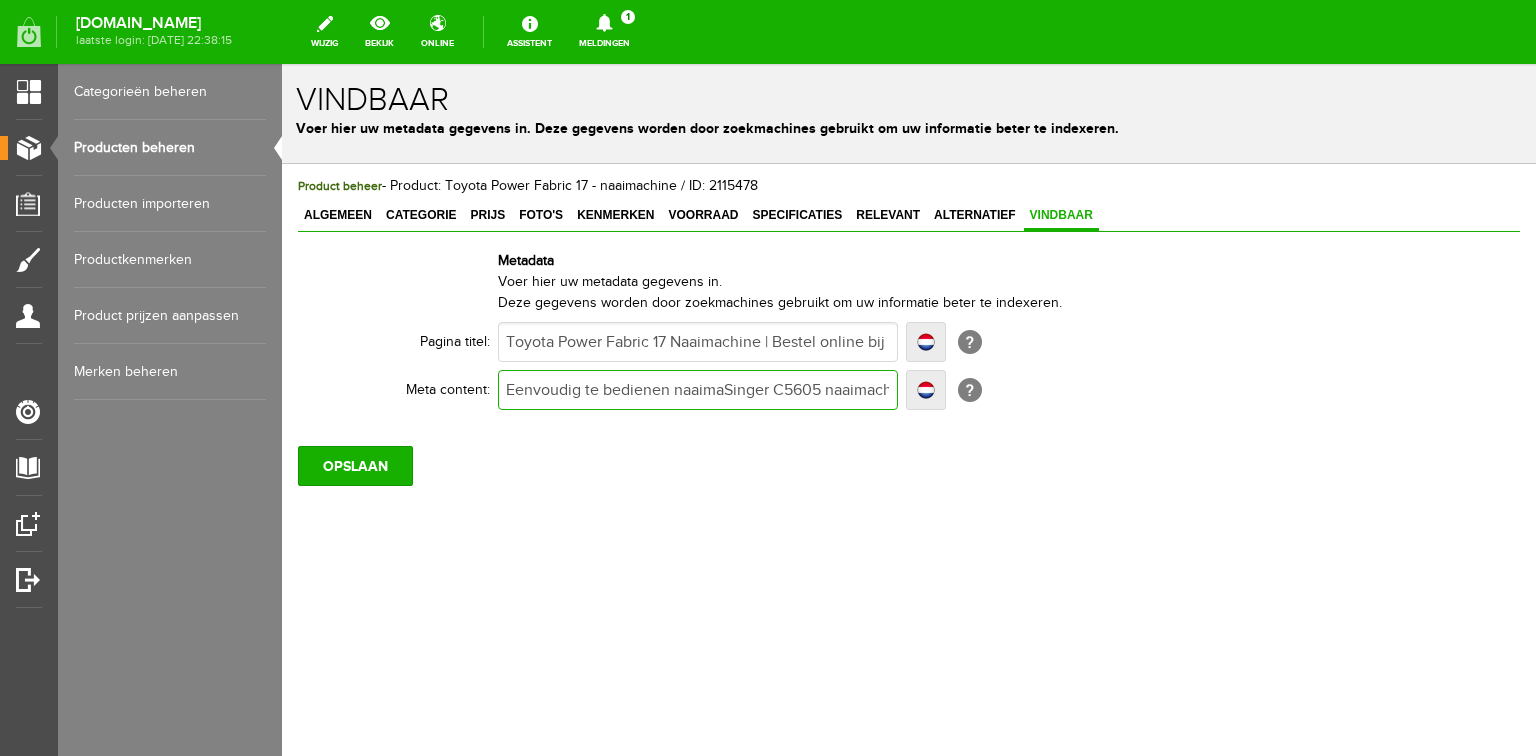 type on "Eenvoudig te bedienen naaimaSinger C5605 naaimachine aanbieding met 180 steken en LCD. Bestel online t Pandje Naaimachines of bezoek onze winkel voor demonstratie." 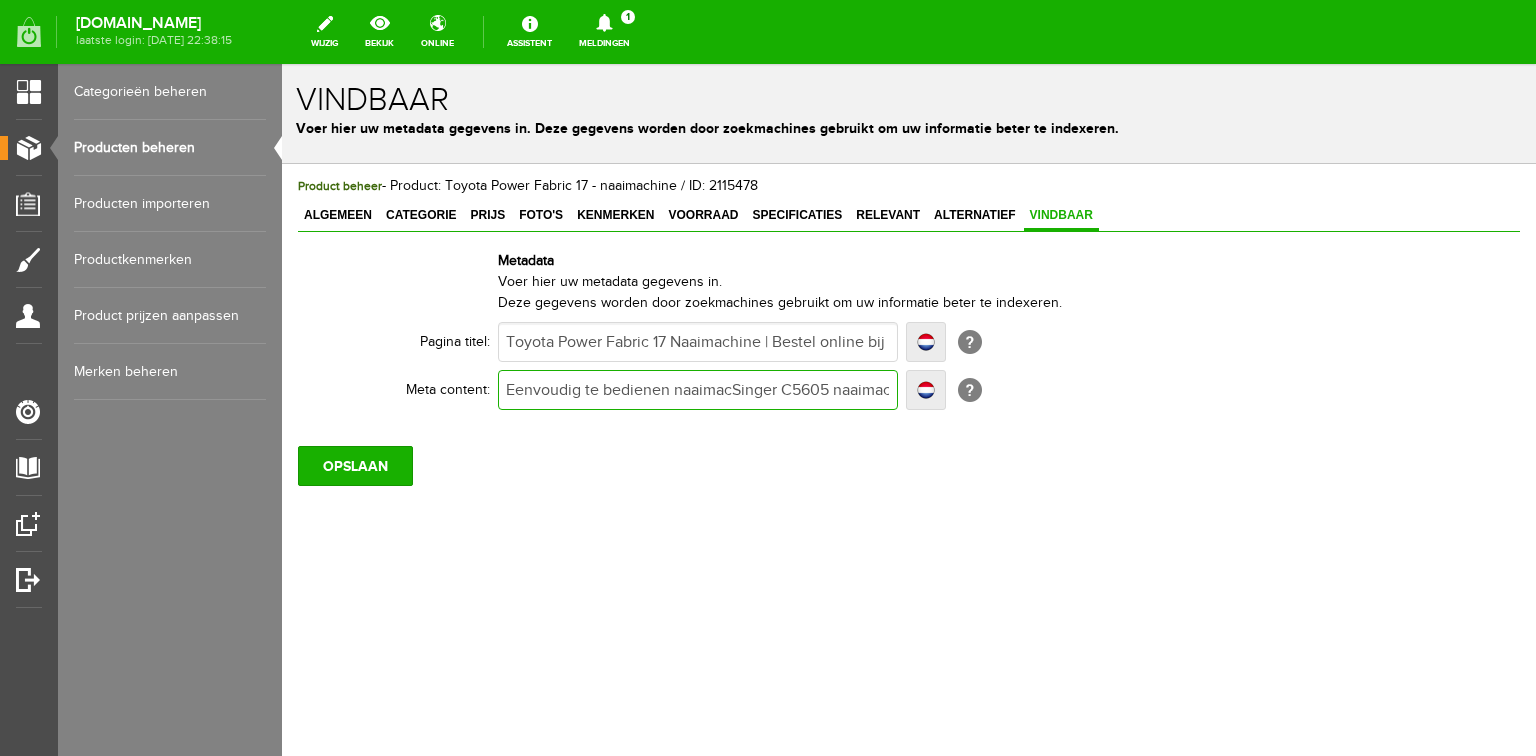 type on "Eenvoudig te bedienen naaimachSinger C5605 naaimachine aanbieding met 180 steken en LCD. Bestel online t Pandje Naaimachines of bezoek onze winkel voor demonstratie." 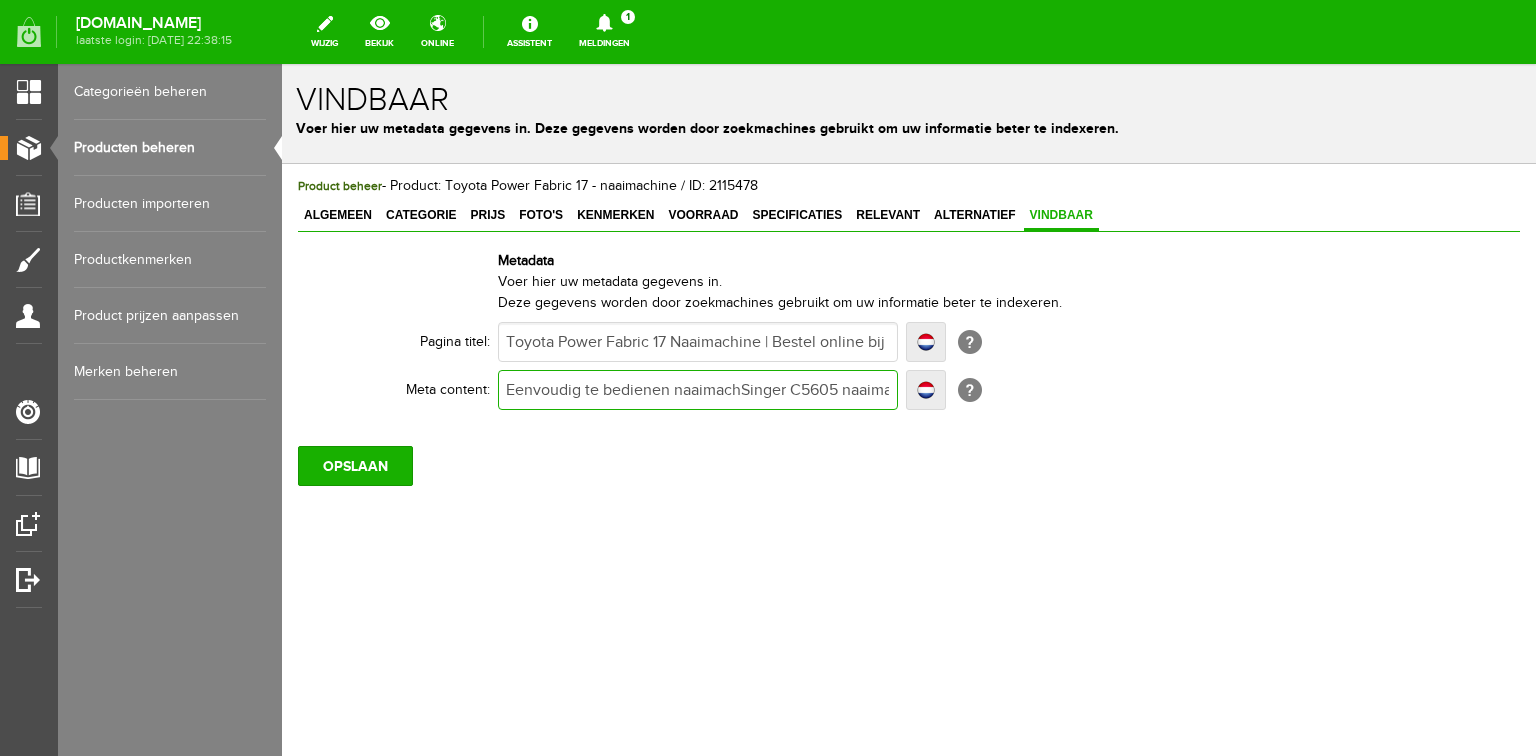 type on "Eenvoudig te bedienen naaimachSinger C5605 naaimachine aanbieding met 180 steken en LCD. Bestel online t Pandje Naaimachines of bezoek onze winkel voor demonstratie." 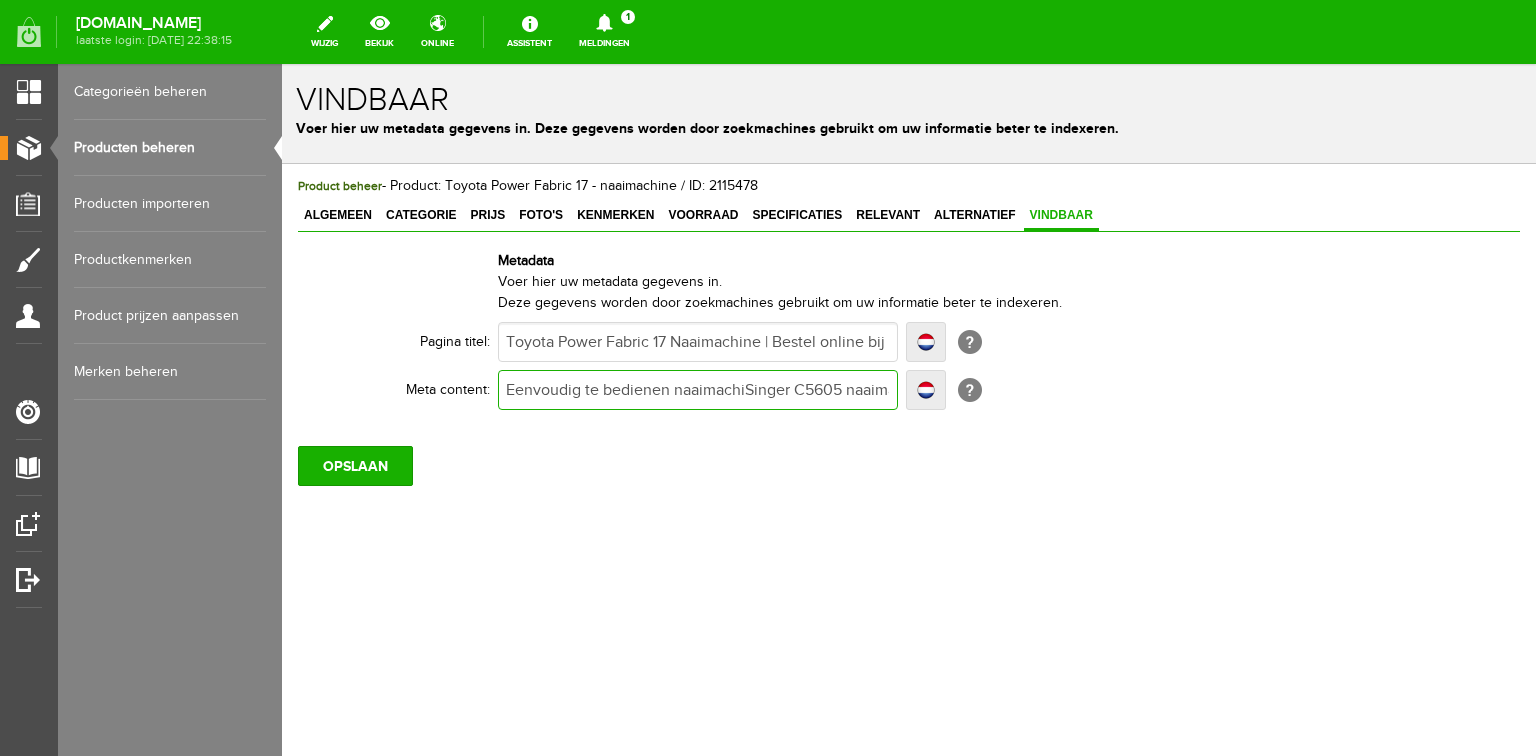 type on "Eenvoudig te bedienen naaimachiSinger C5605 naaimachine aanbieding met 180 steken en LCD. Bestel online t Pandje Naaimachines of bezoek onze winkel voor demonstratie." 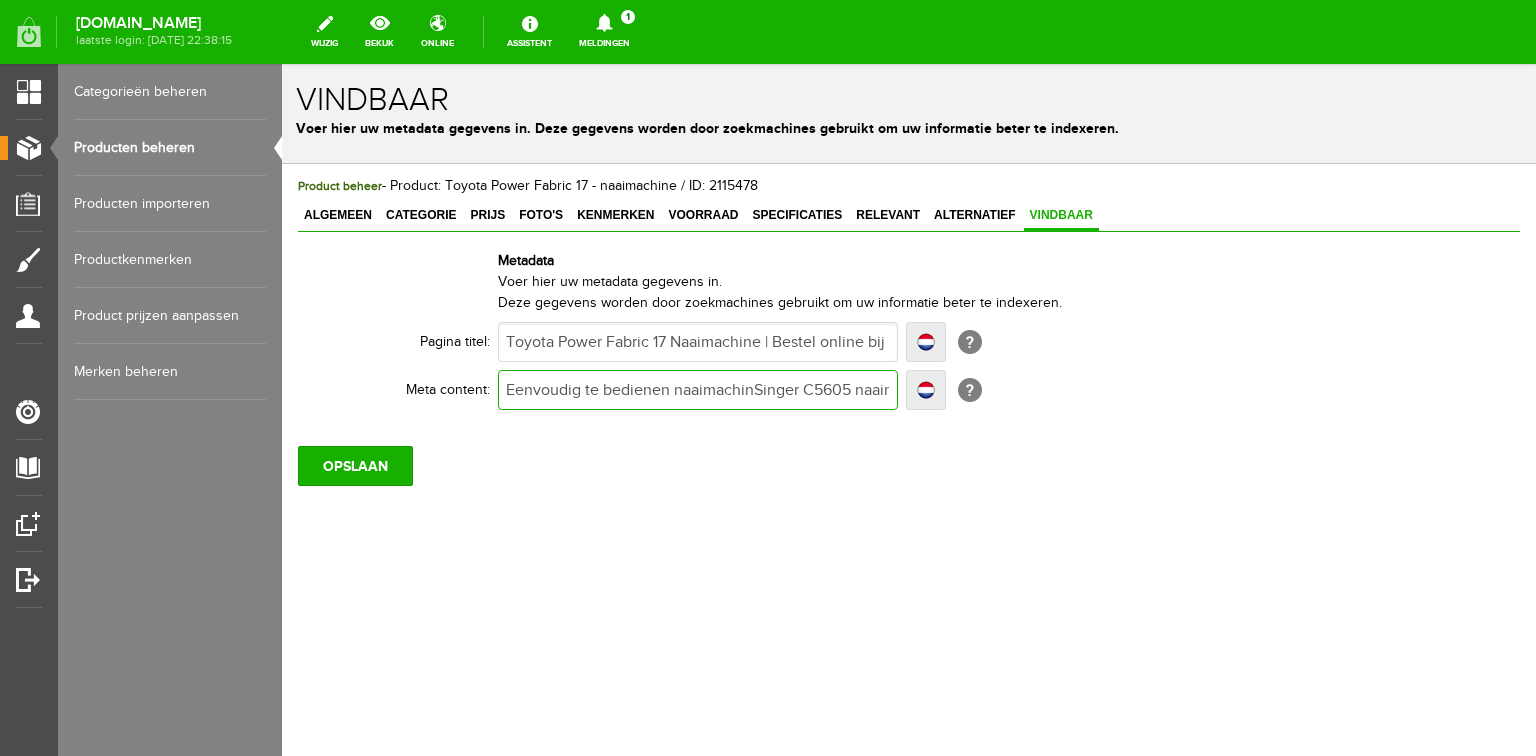 type on "Eenvoudig te bedienen naaimachinSinger C5605 naaimachine aanbieding met 180 steken en LCD. Bestel online t Pandje Naaimachines of bezoek onze winkel voor demonstratie." 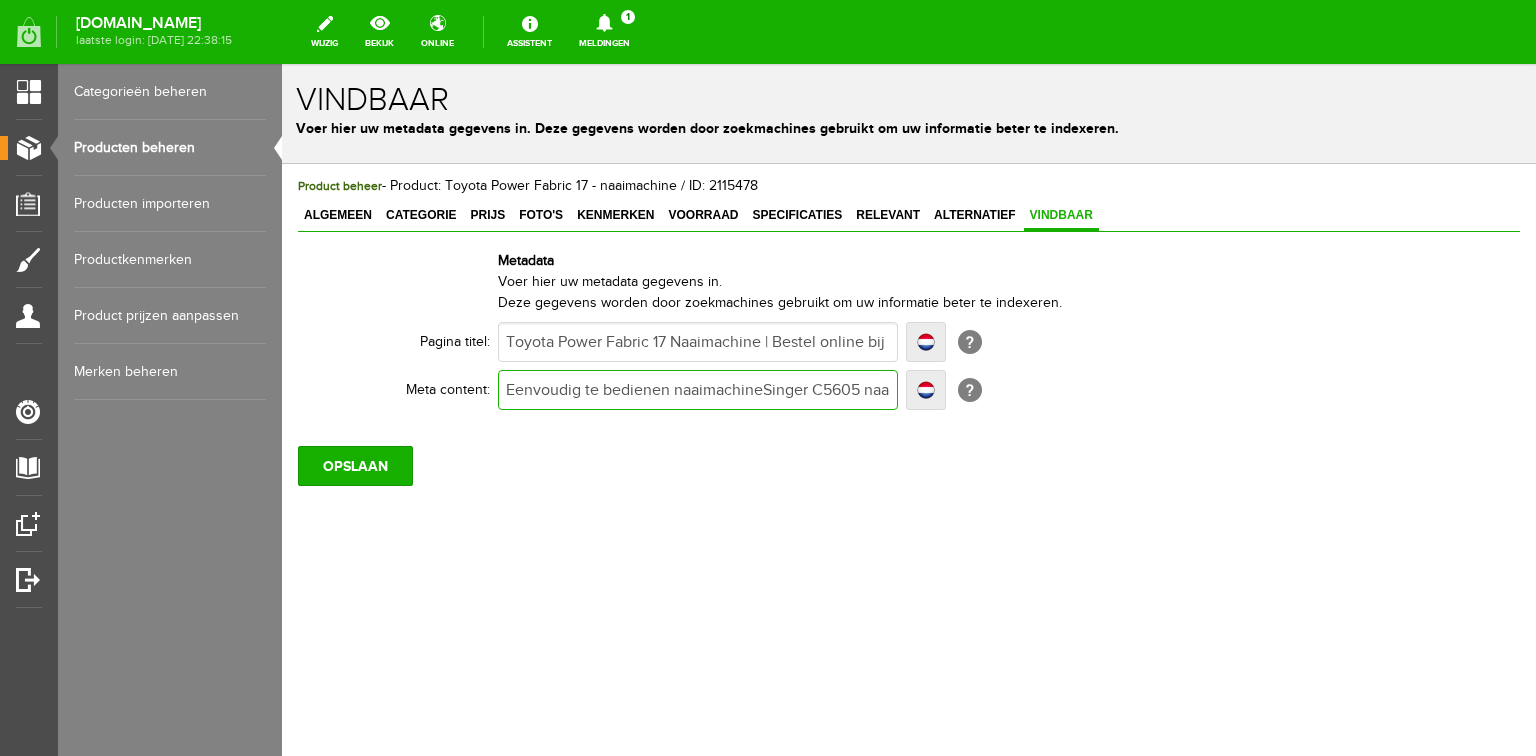 type on "Eenvoudig te bedienen naaimachine Singer C5605 naaimachine aanbieding met 180 steken en LCD. Bestel online t Pandje Naaimachines of bezoek onze winkel voor demonstratie." 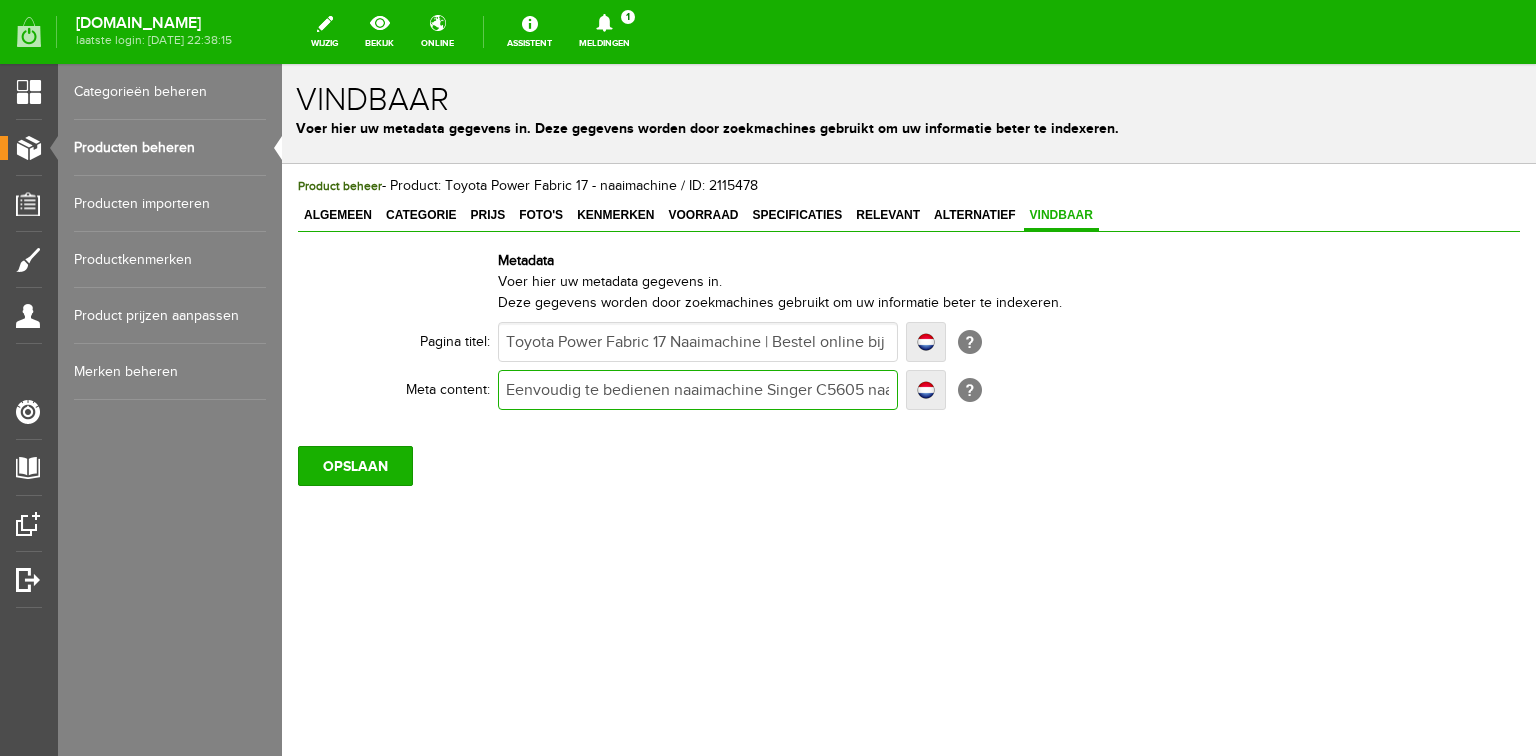 type on "Eenvoudig te bedienen naaimachine Singer C5605 naaimachine aanbieding met 180 steken en LCD. Bestel online t Pandje Naaimachines of bezoek onze winkel voor demonstratie." 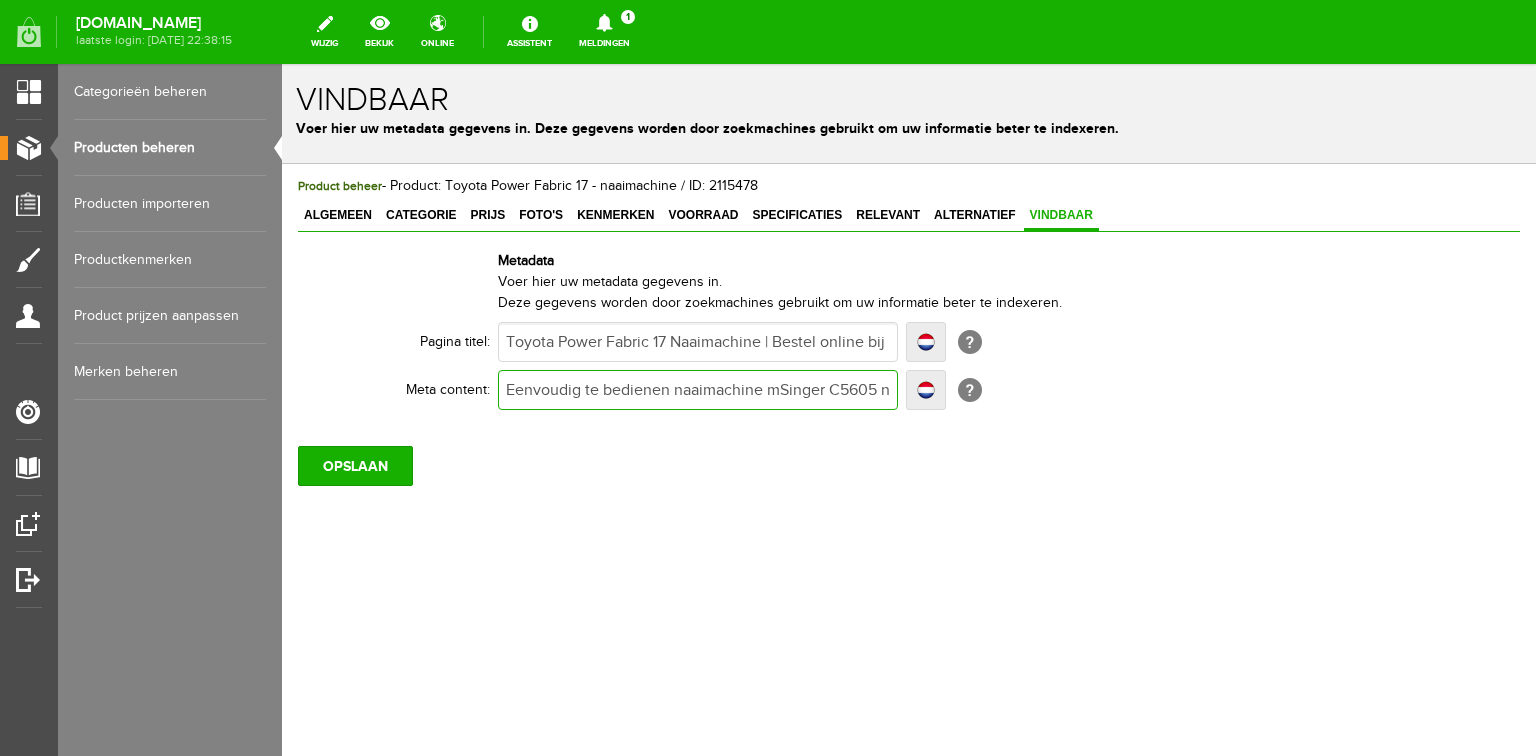 type on "Eenvoudig te bedienen naaimachine meSinger C5605 naaimachine aanbieding met 180 steken en LCD. Bestel online t Pandje Naaimachines of bezoek onze winkel voor demonstratie." 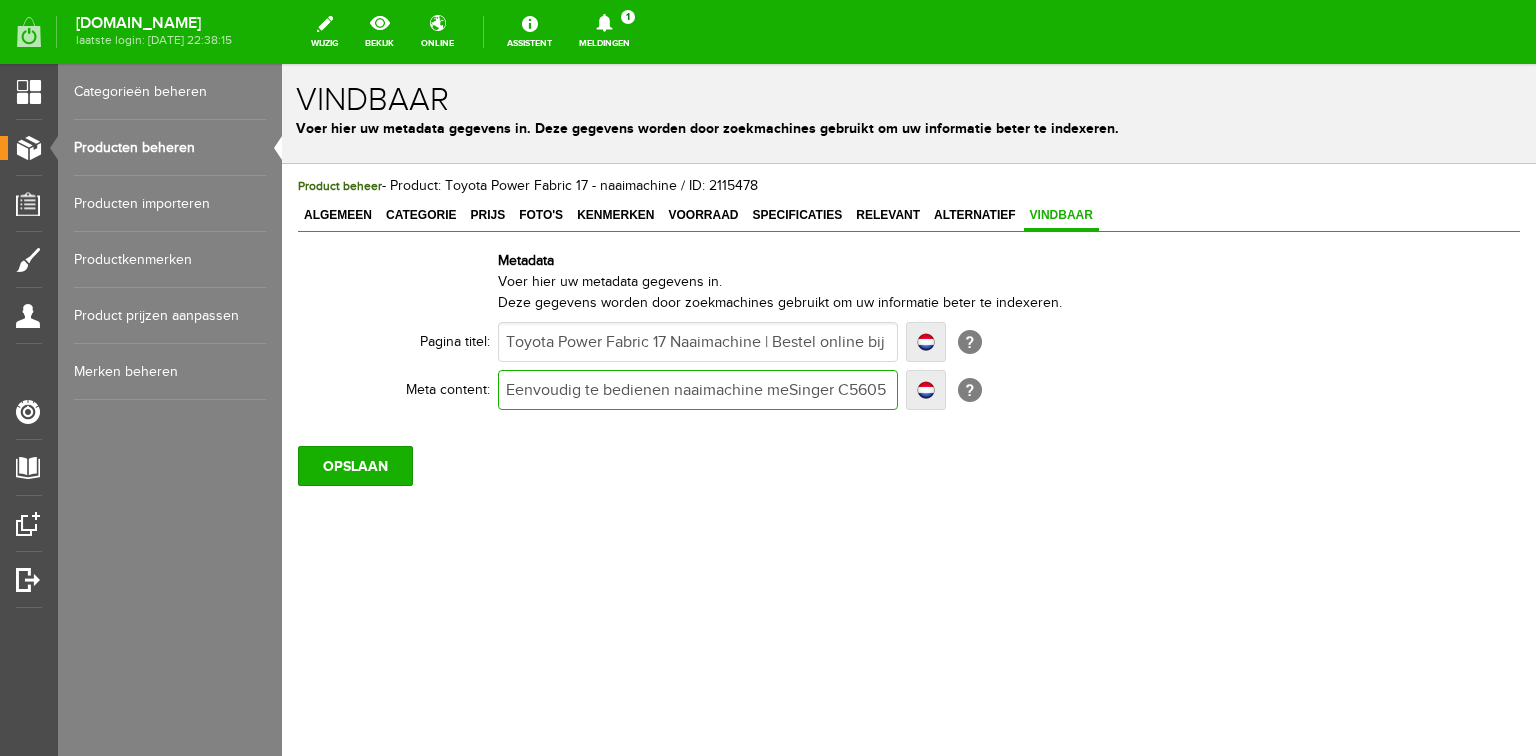 type on "Eenvoudig te bedienen naaimachine meSinger C5605 naaimachine aanbieding met 180 steken en LCD. Bestel online t Pandje Naaimachines of bezoek onze winkel voor demonstratie." 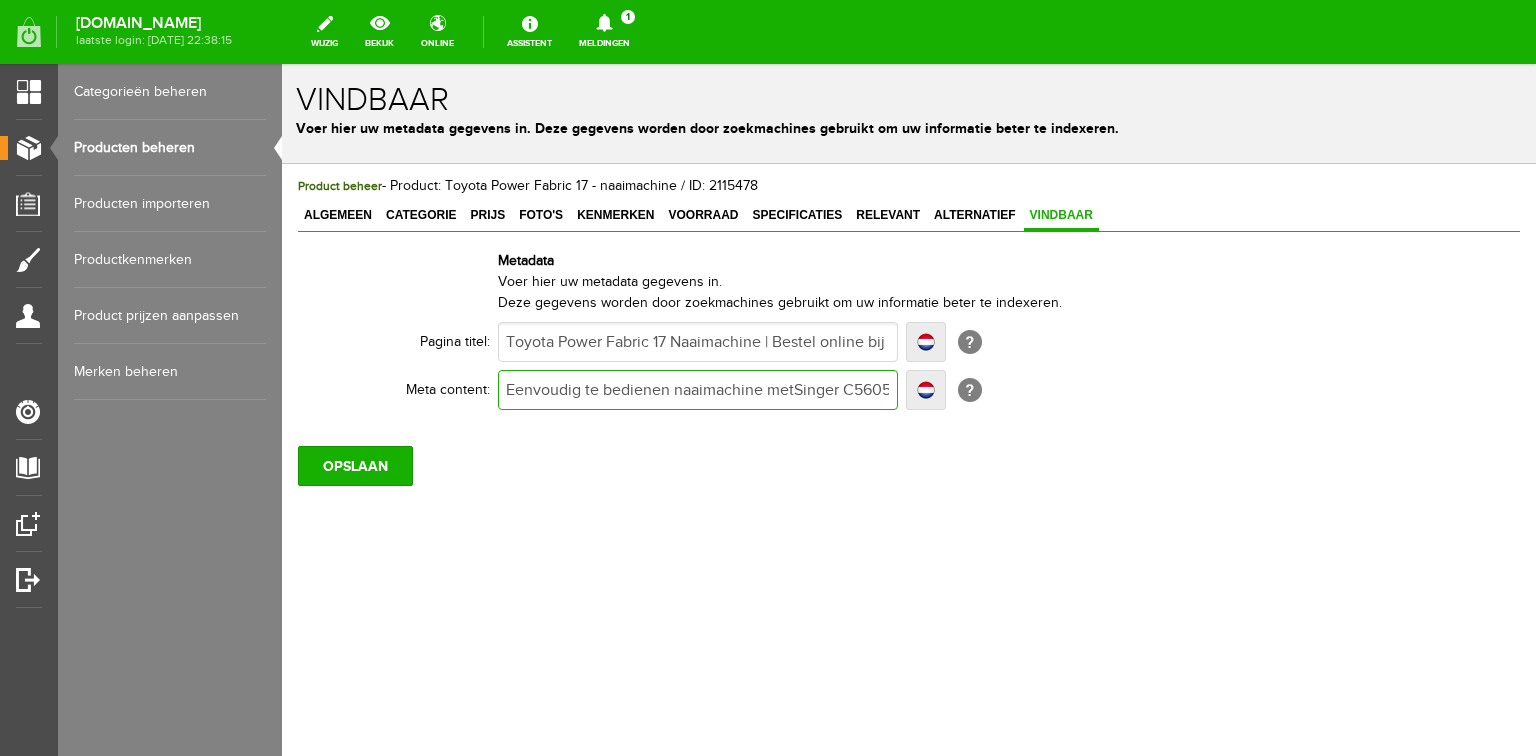 type on "Eenvoudig te bedienen naaimachine metSinger C5605 naaimachine aanbieding met 180 steken en LCD. Bestel online t Pandje Naaimachines of bezoek onze winkel voor demonstratie." 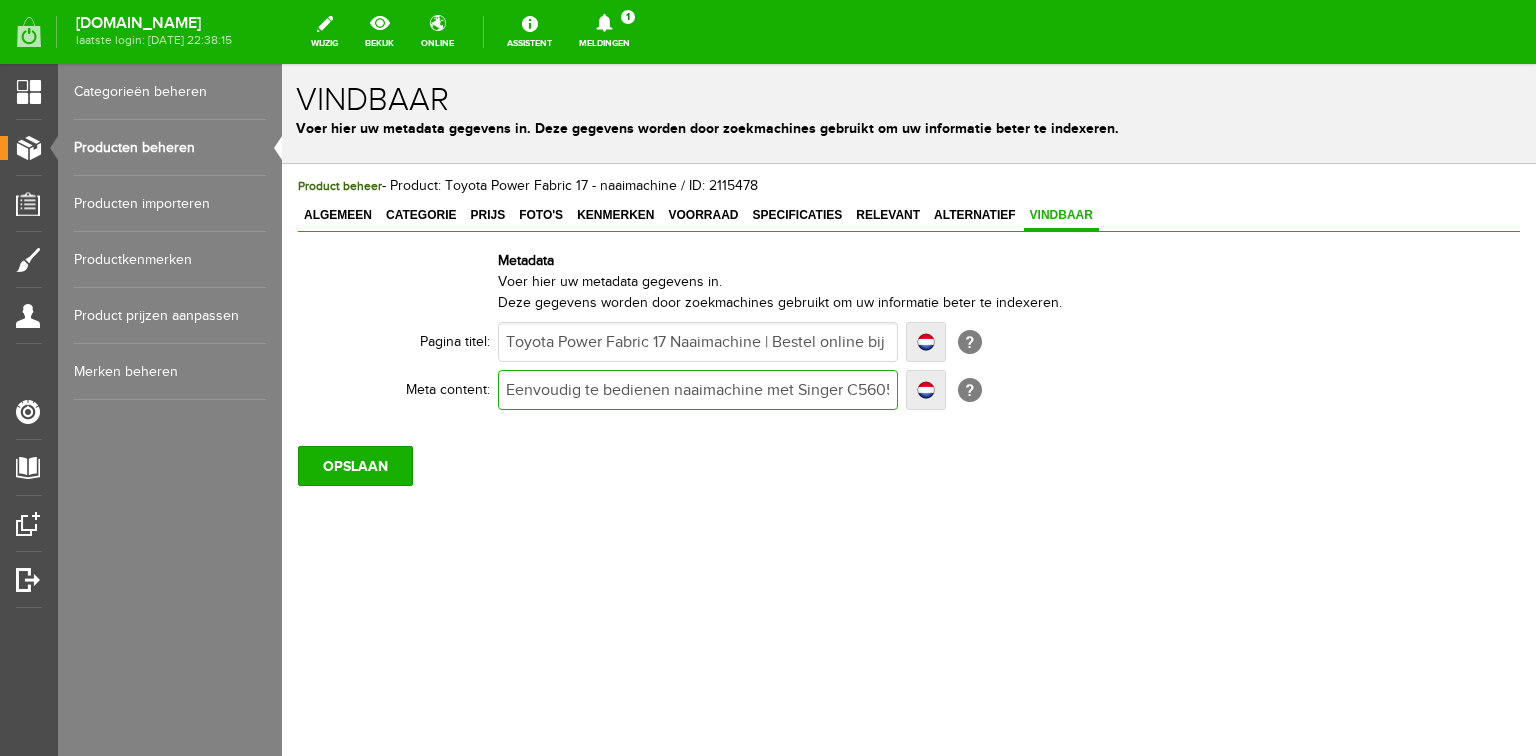 type on "Eenvoudig te bedienen naaimachine met Singer C5605 naaimachine aanbieding met 180 steken en LCD. Bestel online t Pandje Naaimachines of bezoek onze winkel voor demonstratie." 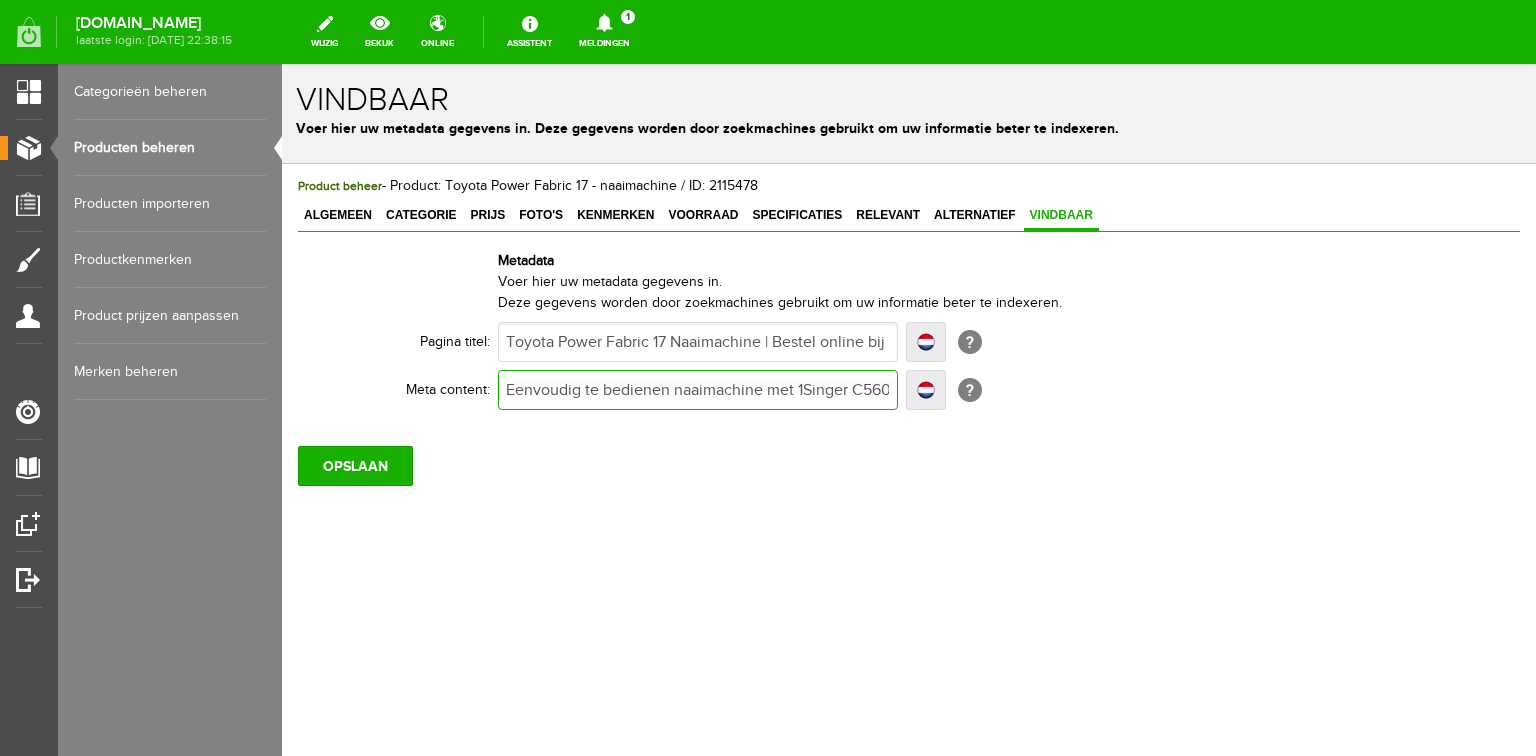 type on "Eenvoudig te bedienen naaimachine met 1Singer C5605 naaimachine aanbieding met 180 steken en LCD. Bestel online t Pandje Naaimachines of bezoek onze winkel voor demonstratie." 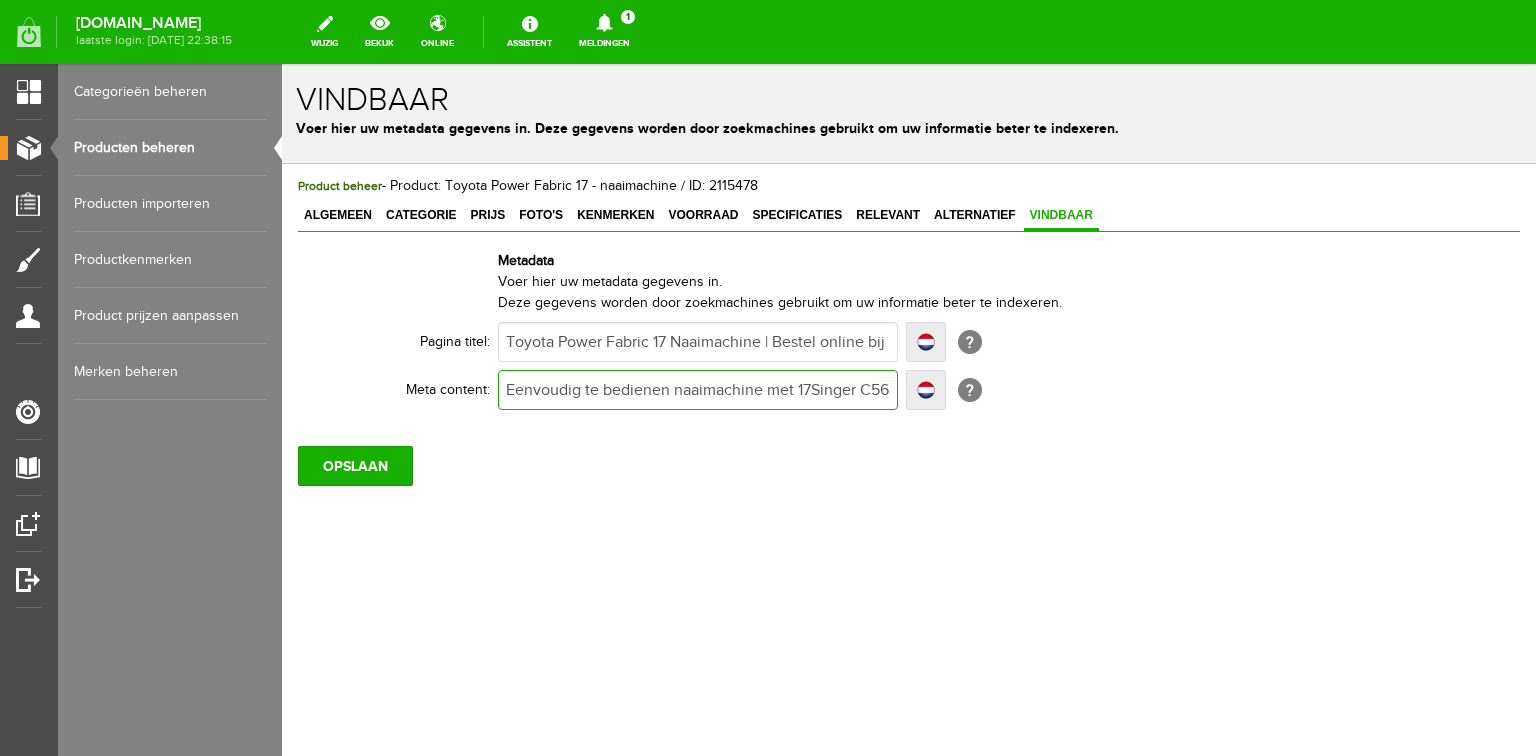 type on "Eenvoudig te bedienen naaimachine met 17Singer C5605 naaimachine aanbieding met 180 steken en LCD. Bestel online t Pandje Naaimachines of bezoek onze winkel voor demonstratie." 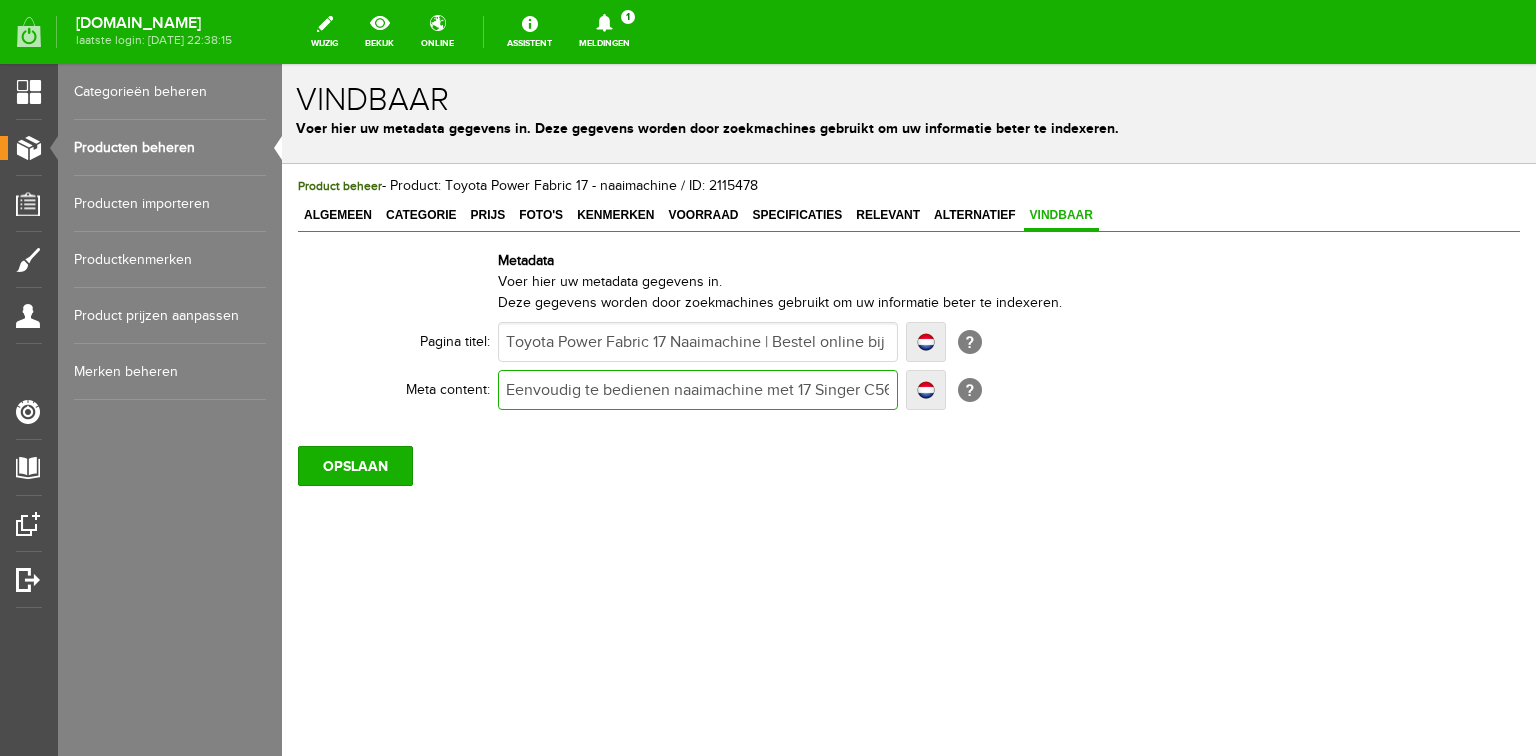 type on "Eenvoudig te bedienen naaimachine met 17 Singer C5605 naaimachine aanbieding met 180 steken en LCD. Bestel online t Pandje Naaimachines of bezoek onze winkel voor demonstratie." 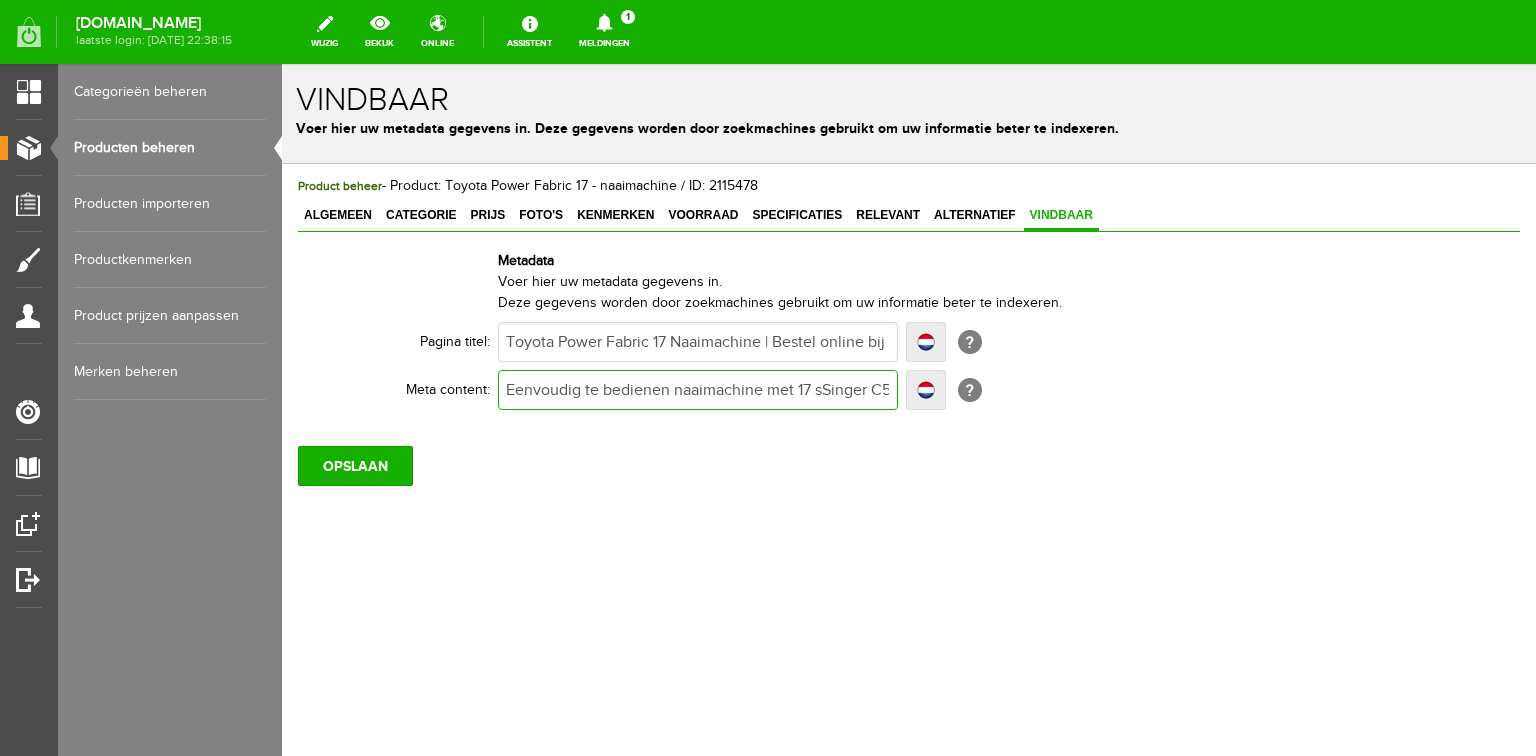 type on "Eenvoudig te bedienen naaimachine met 17 sSinger C5605 naaimachine aanbieding met 180 steken en LCD. Bestel online t Pandje Naaimachines of bezoek onze winkel voor demonstratie." 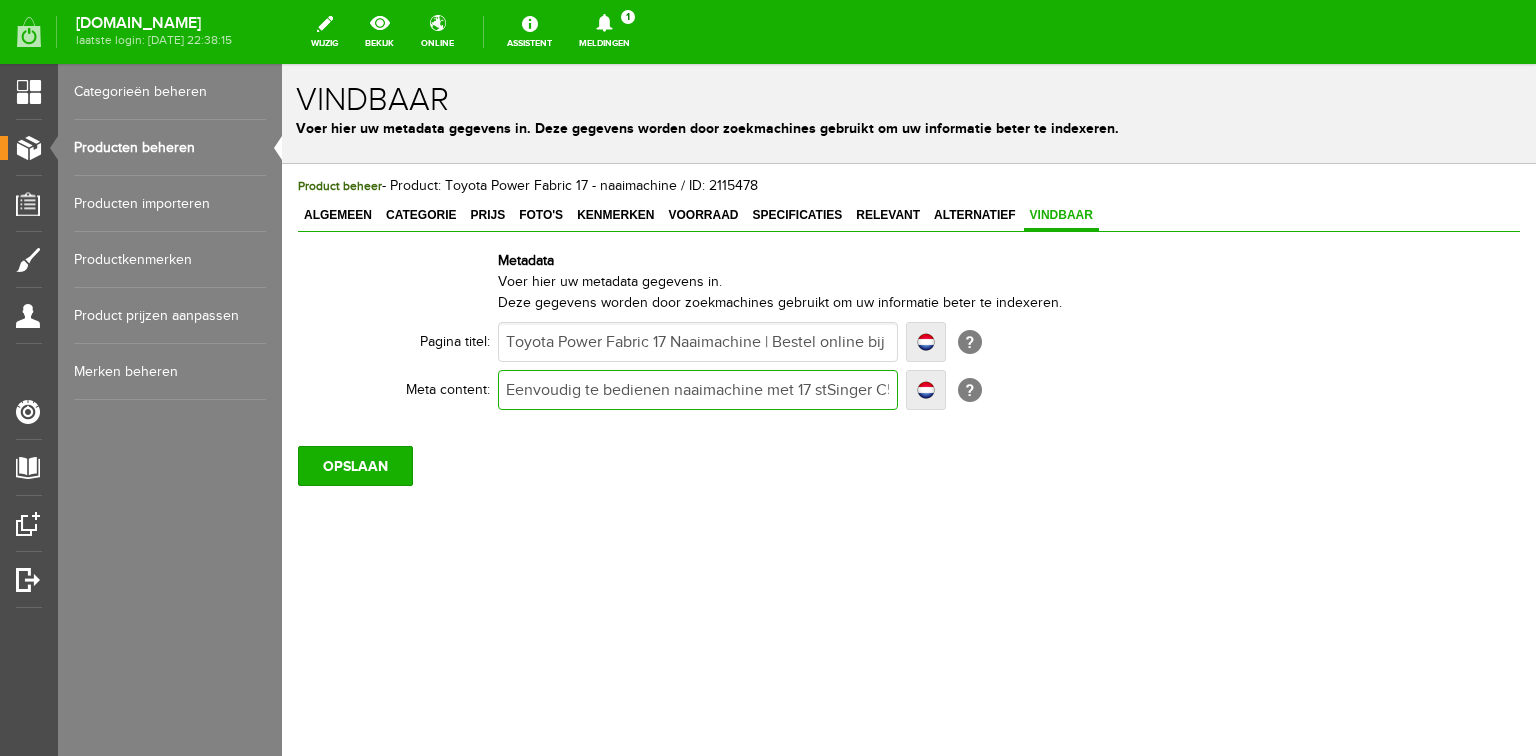 type on "Eenvoudig te bedienen naaimachine met 17 stSinger C5605 naaimachine aanbieding met 180 steken en LCD. Bestel online t Pandje Naaimachines of bezoek onze winkel voor demonstratie." 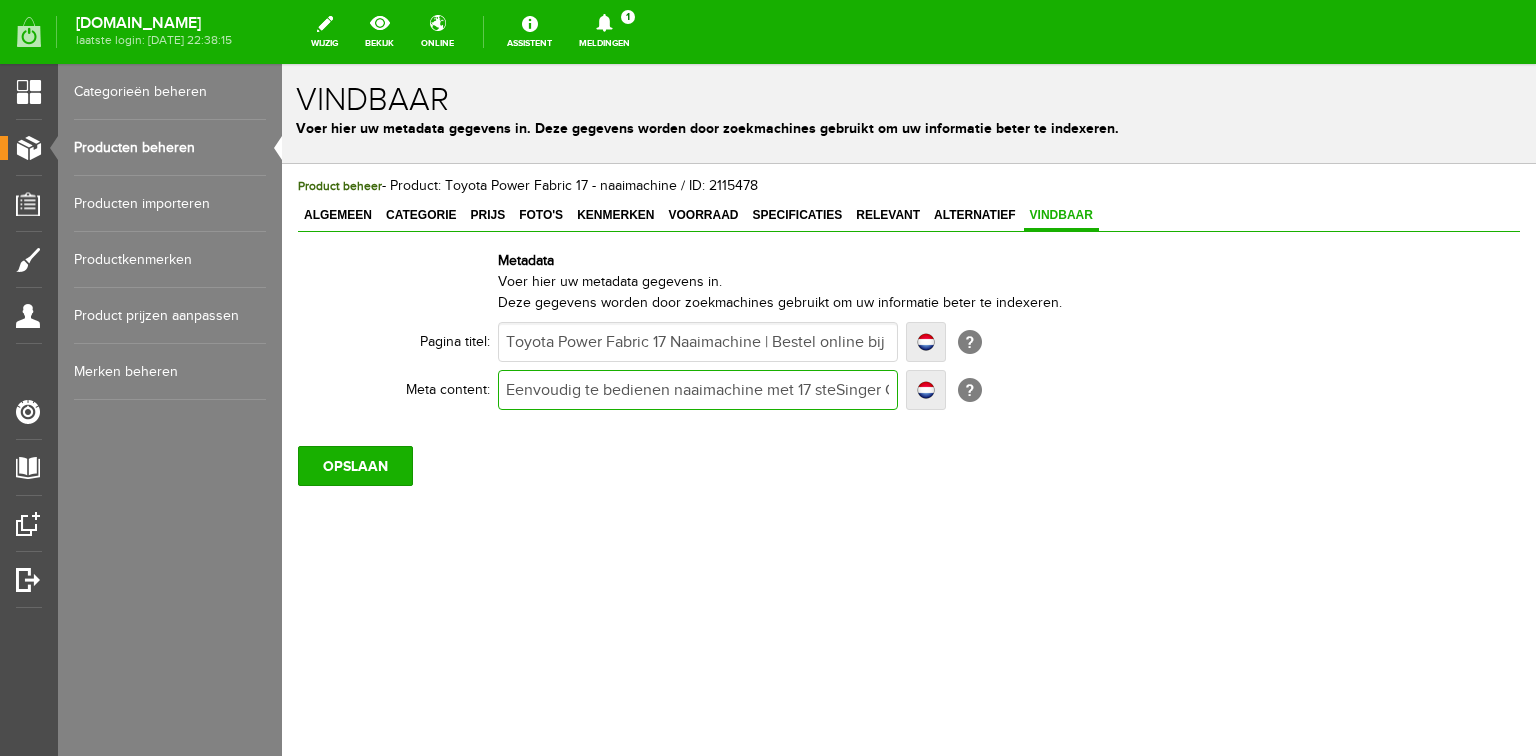 type on "Eenvoudig te bedienen naaimachine met 17 steSinger C5605 naaimachine aanbieding met 180 steken en LCD. Bestel online t Pandje Naaimachines of bezoek onze winkel voor demonstratie." 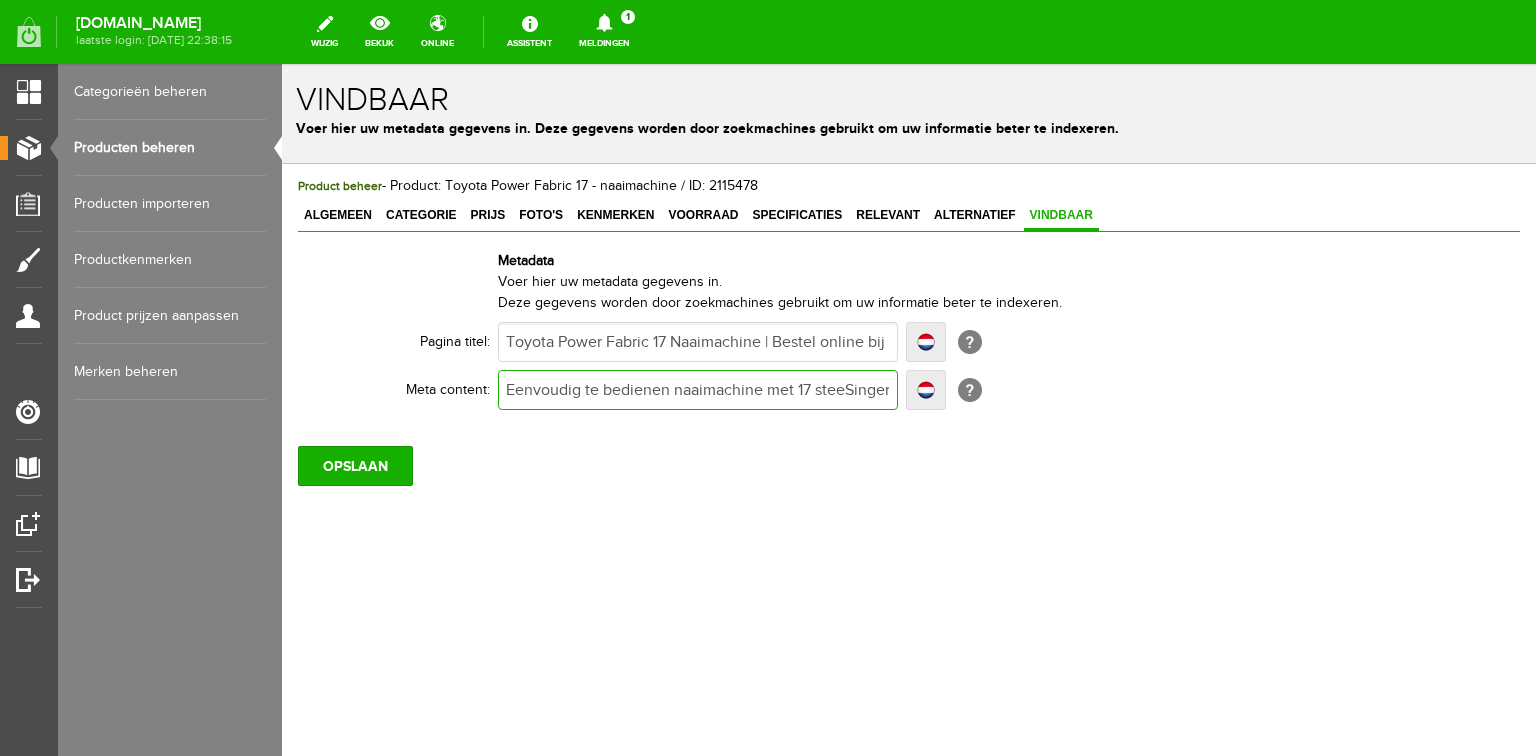 type on "Eenvoudig te bedienen naaimachine met 17 steekSinger C5605 naaimachine aanbieding met 180 steken en LCD. Bestel online t Pandje Naaimachines of bezoek onze winkel voor demonstratie." 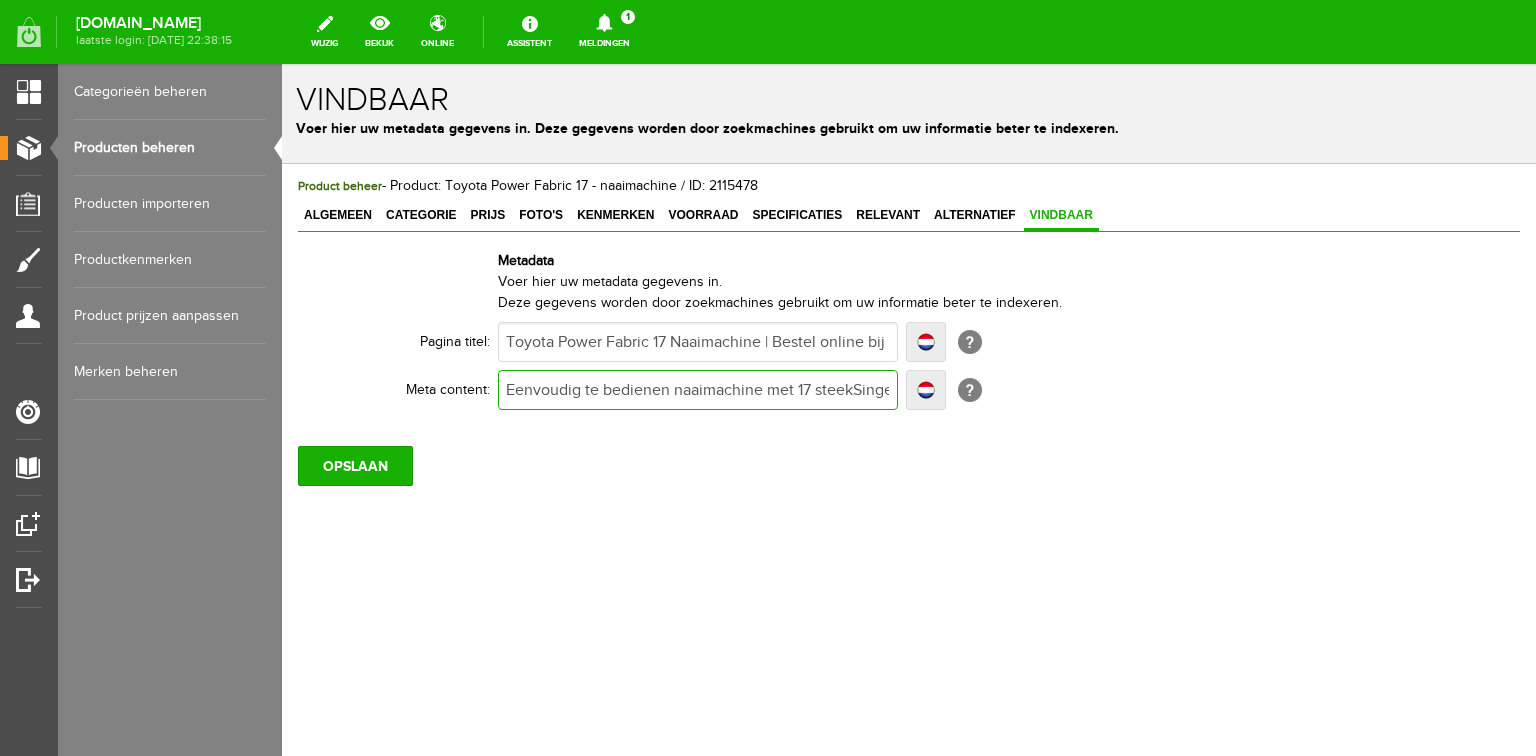 type on "Eenvoudig te bedienen naaimachine met 17 steekSinger C5605 naaimachine aanbieding met 180 steken en LCD. Bestel online t Pandje Naaimachines of bezoek onze winkel voor demonstratie." 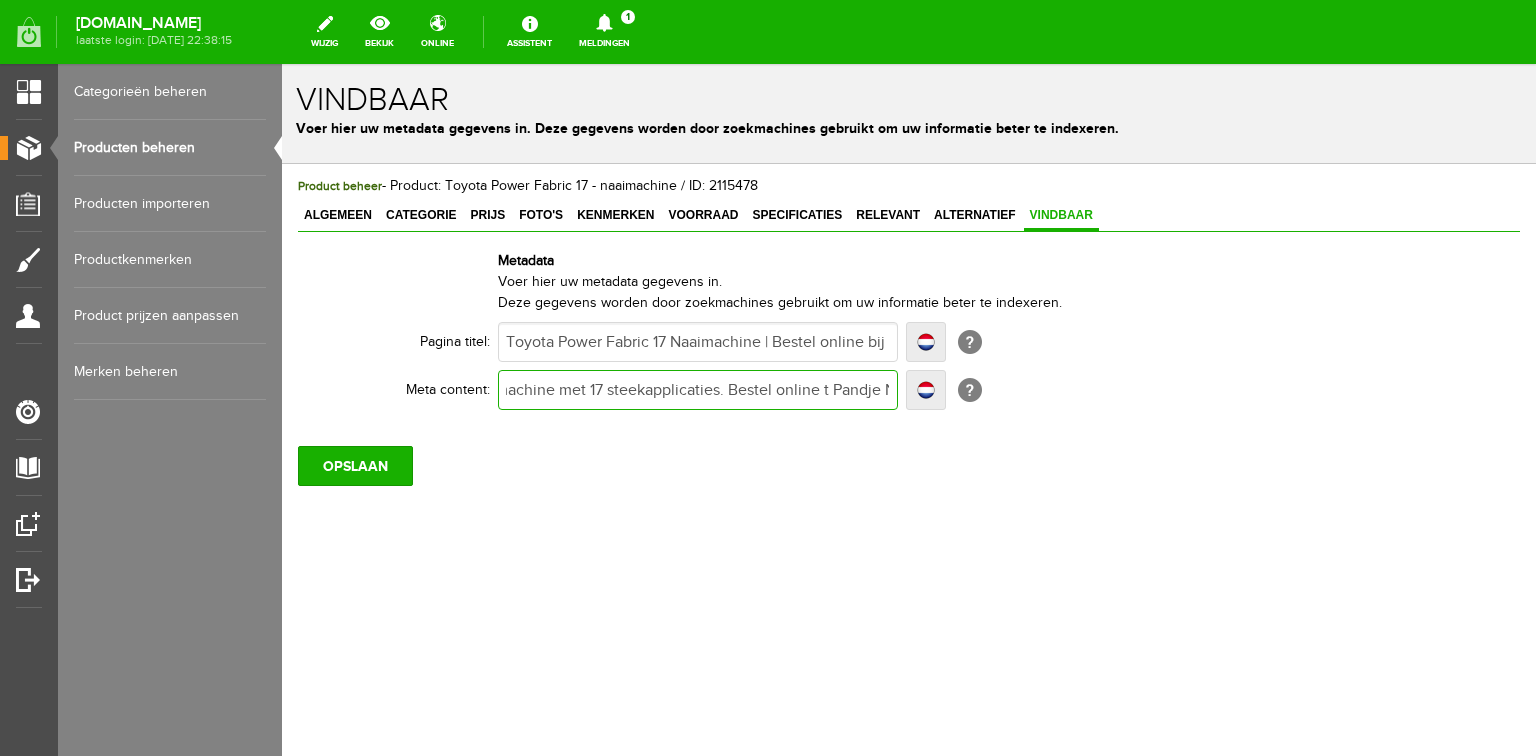 scroll, scrollTop: 0, scrollLeft: 0, axis: both 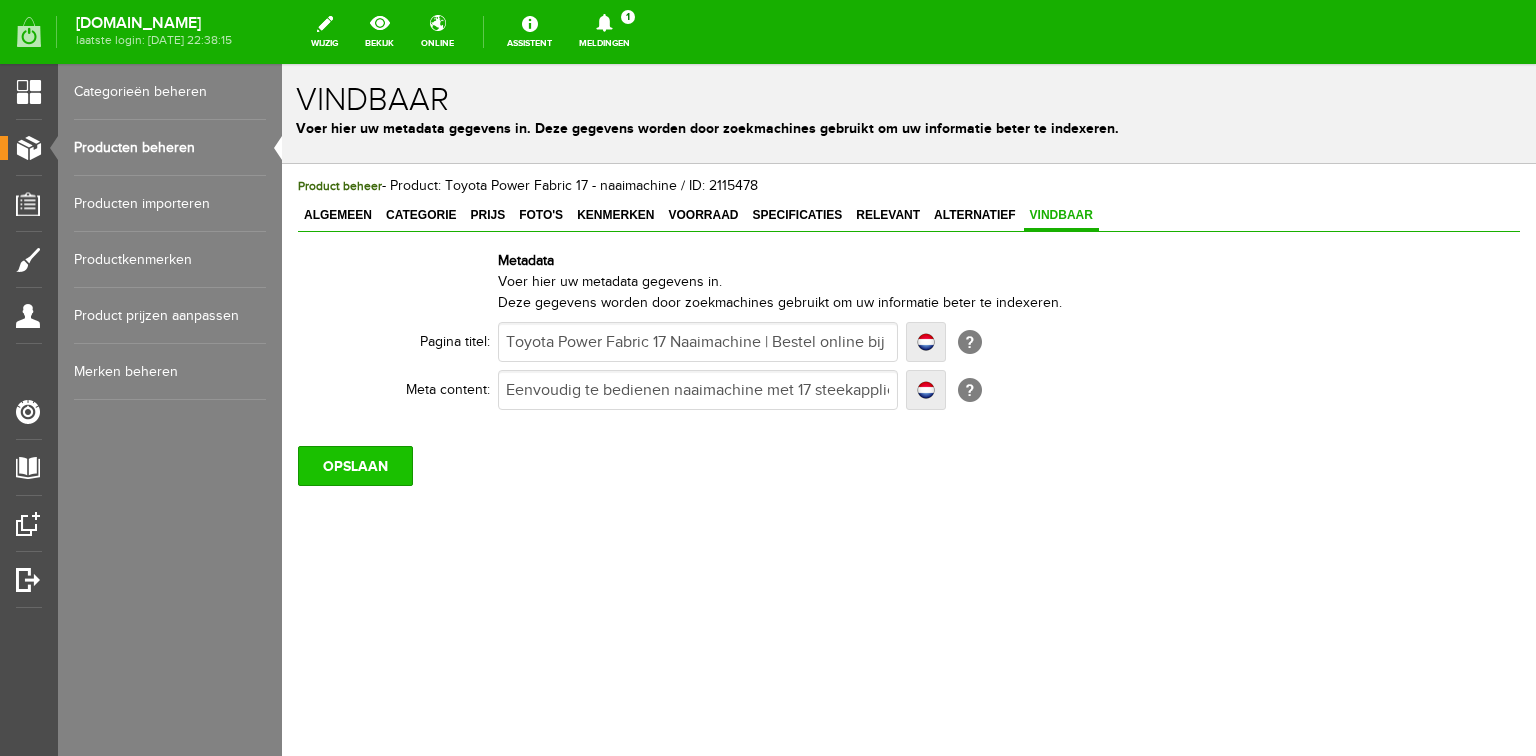 click on "OPSLAAN" at bounding box center (355, 466) 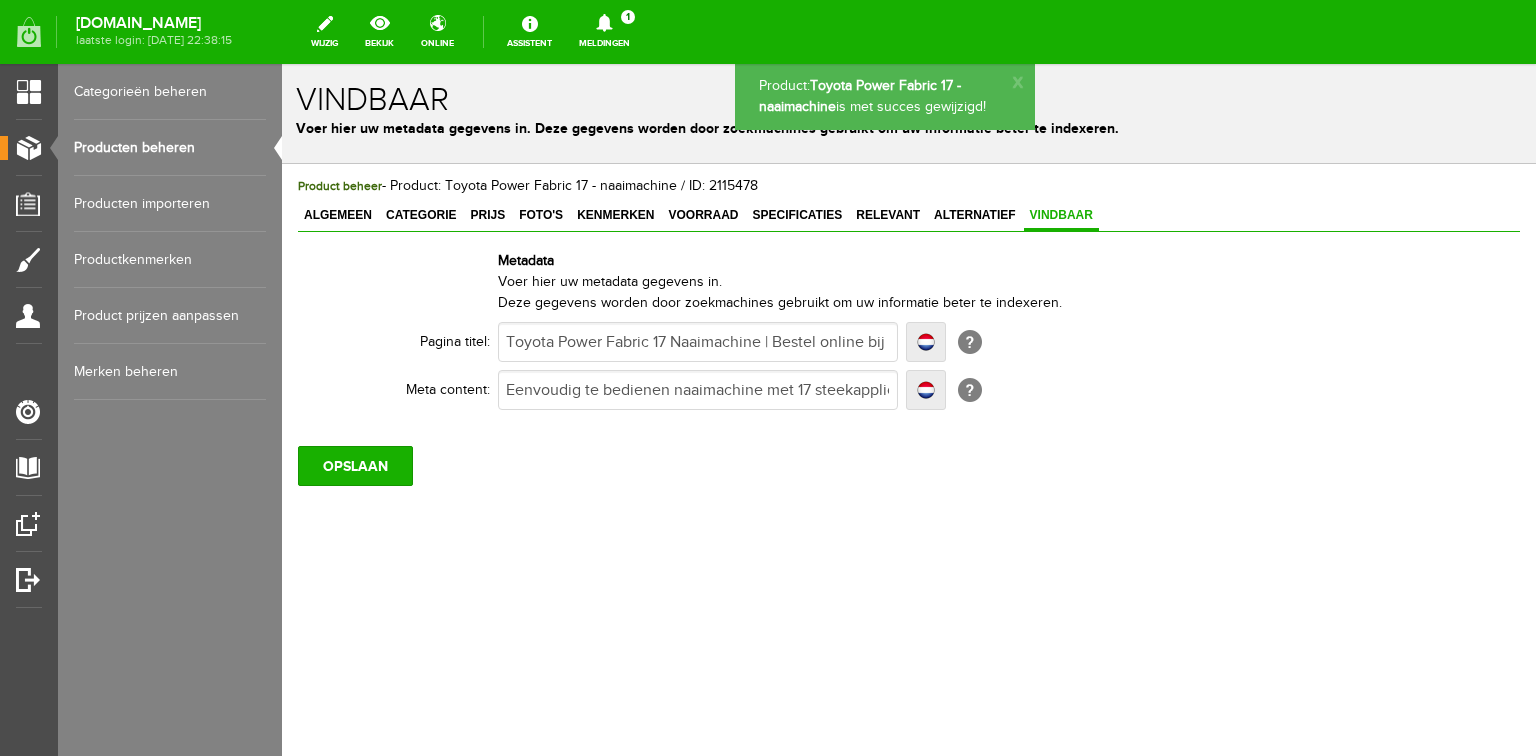 scroll, scrollTop: 0, scrollLeft: 0, axis: both 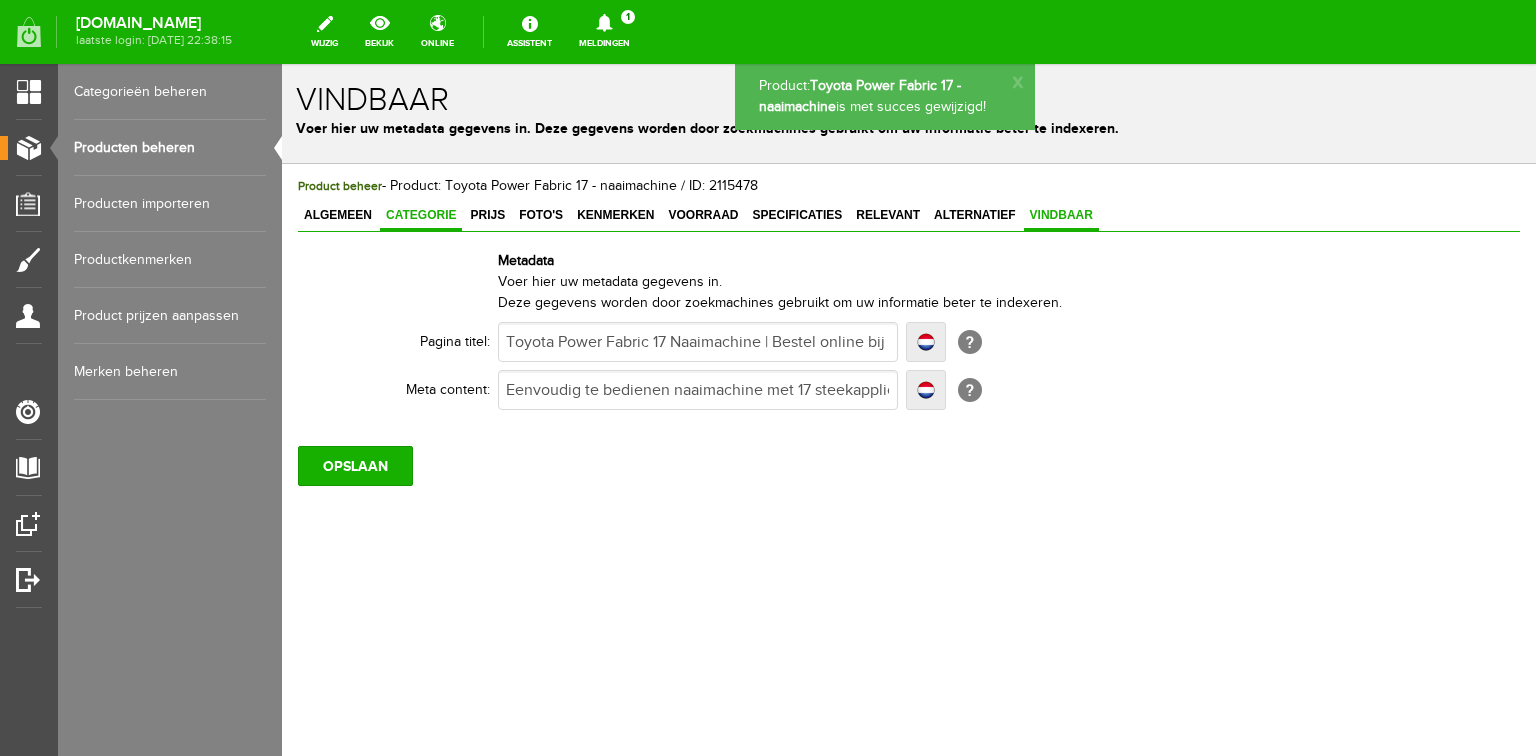 click on "Categorie" at bounding box center [421, 215] 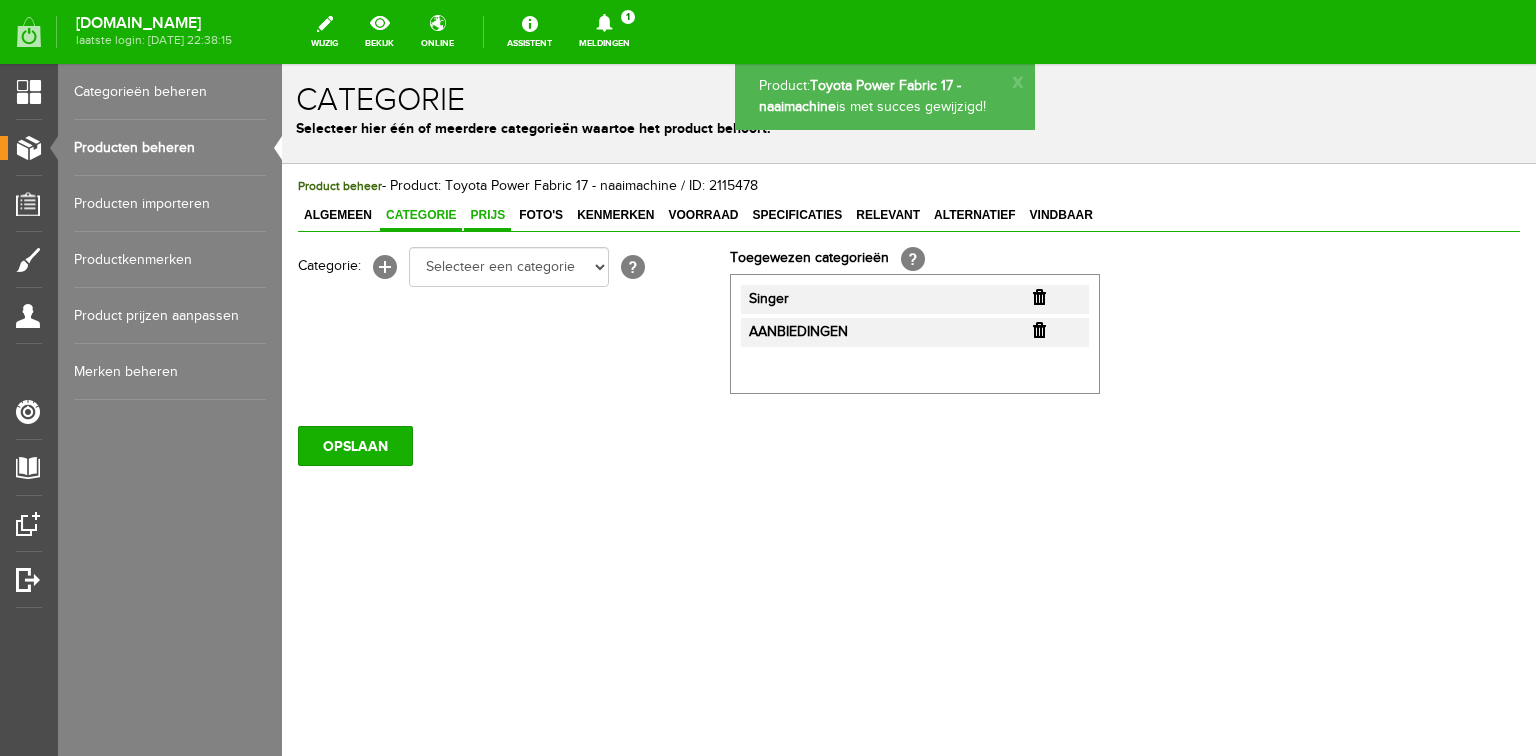 click on "Prijs" at bounding box center (487, 215) 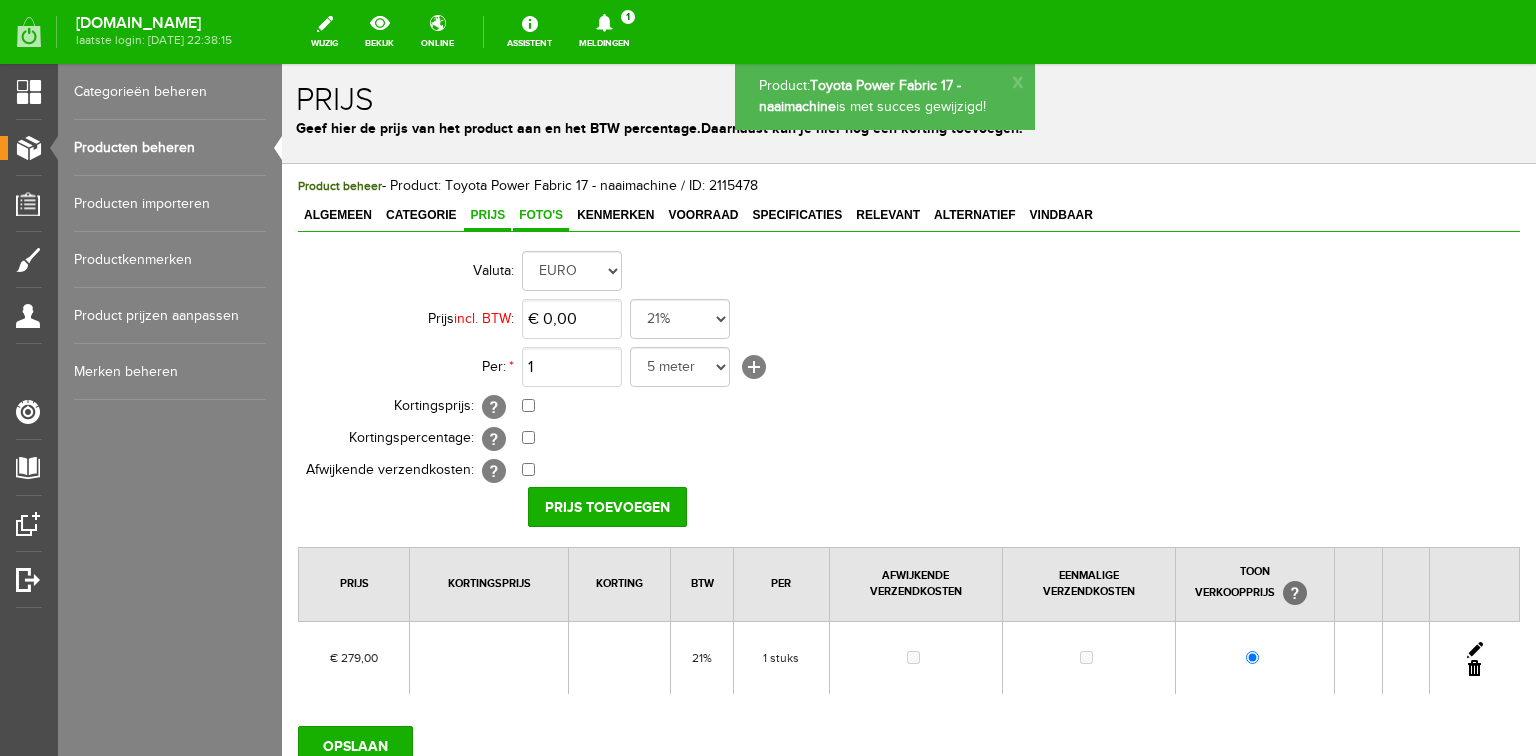 click on "Foto's" at bounding box center (541, 215) 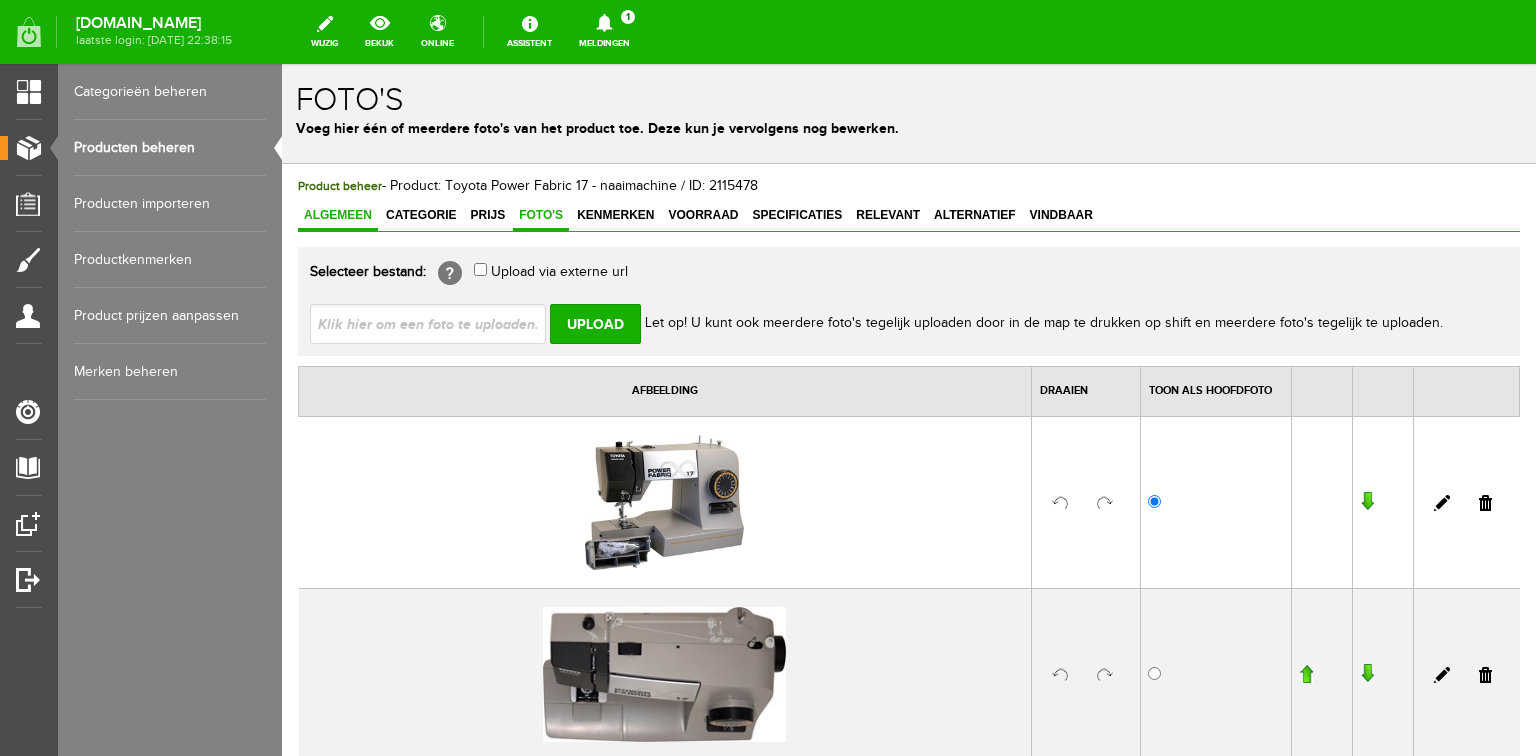 click on "Algemeen" at bounding box center (338, 215) 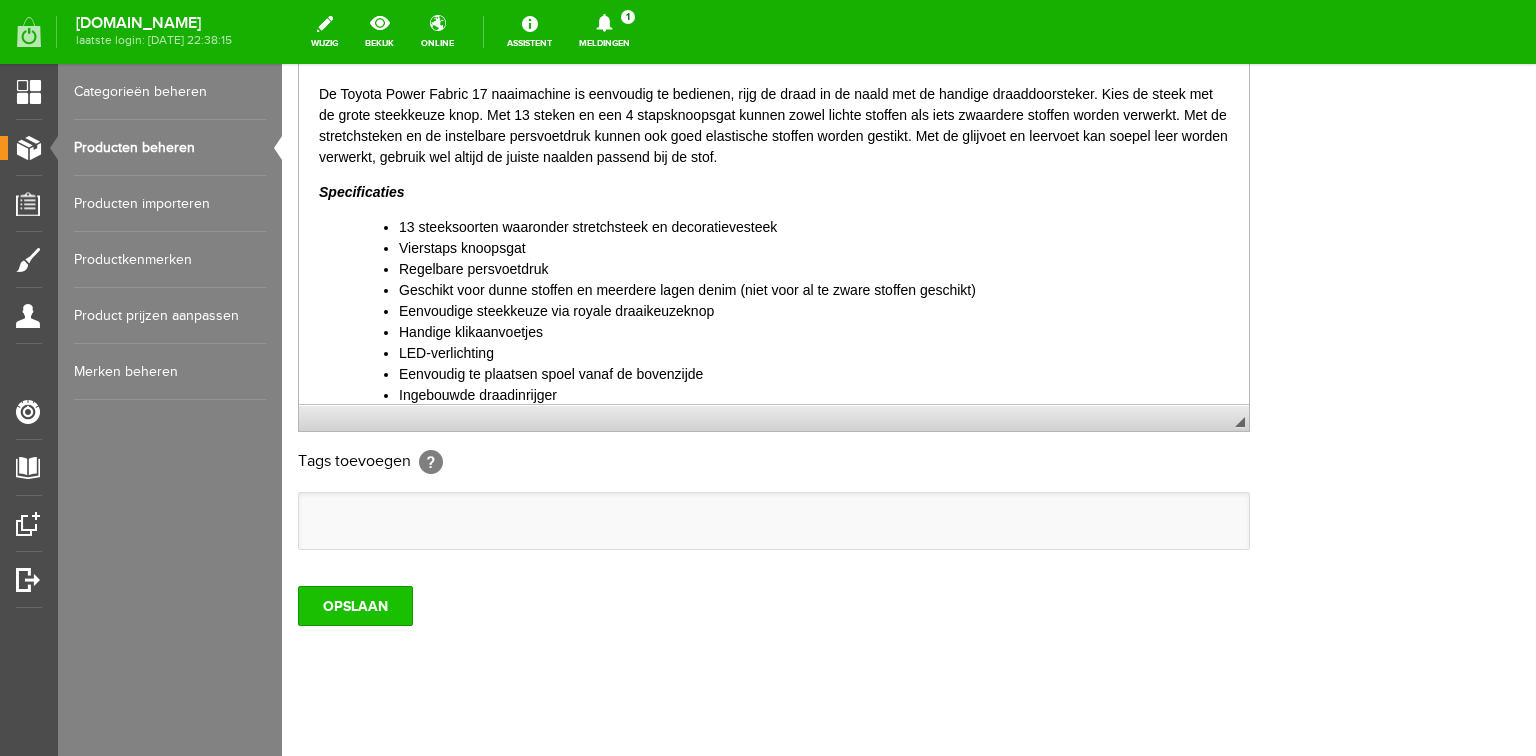 scroll, scrollTop: 592, scrollLeft: 0, axis: vertical 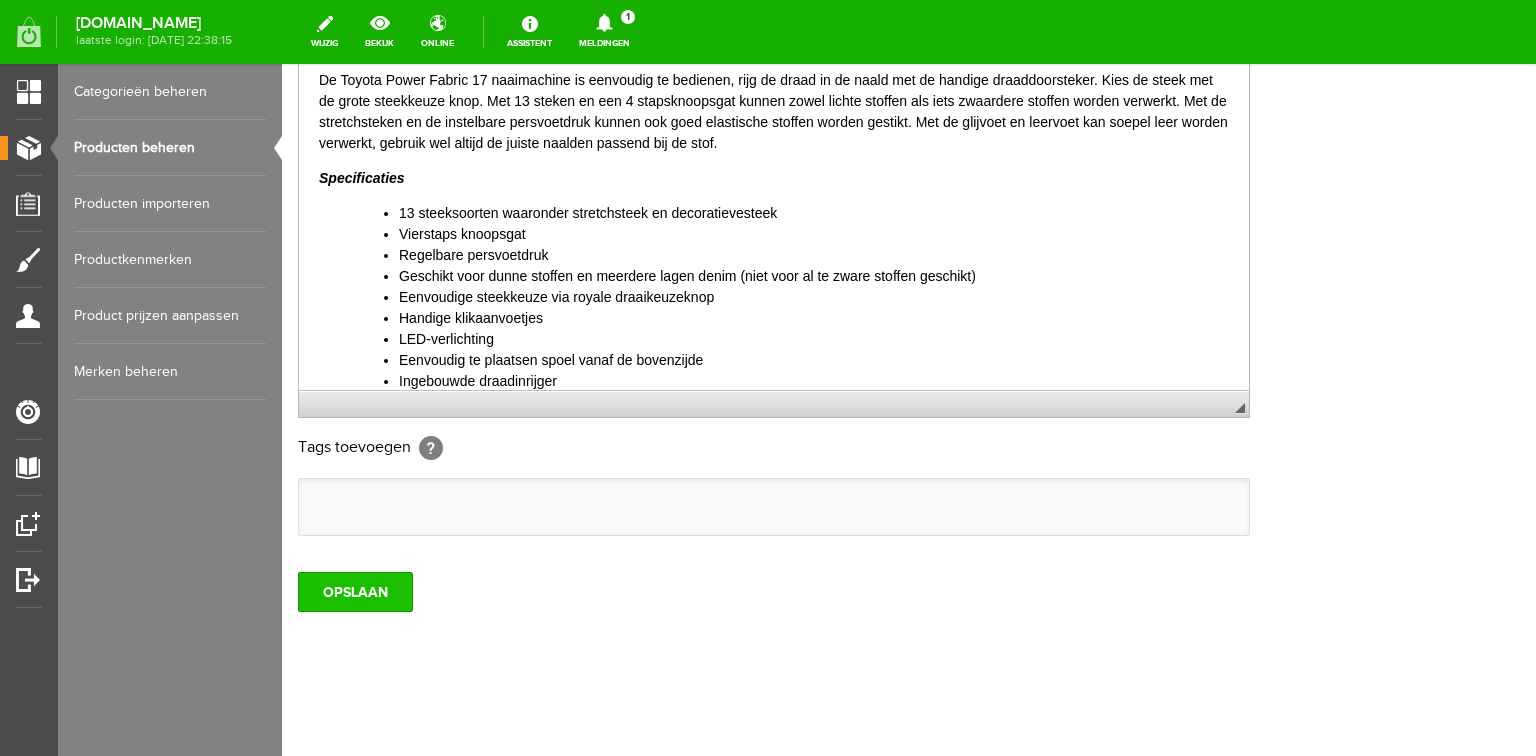 click on "OPSLAAN" at bounding box center [355, 592] 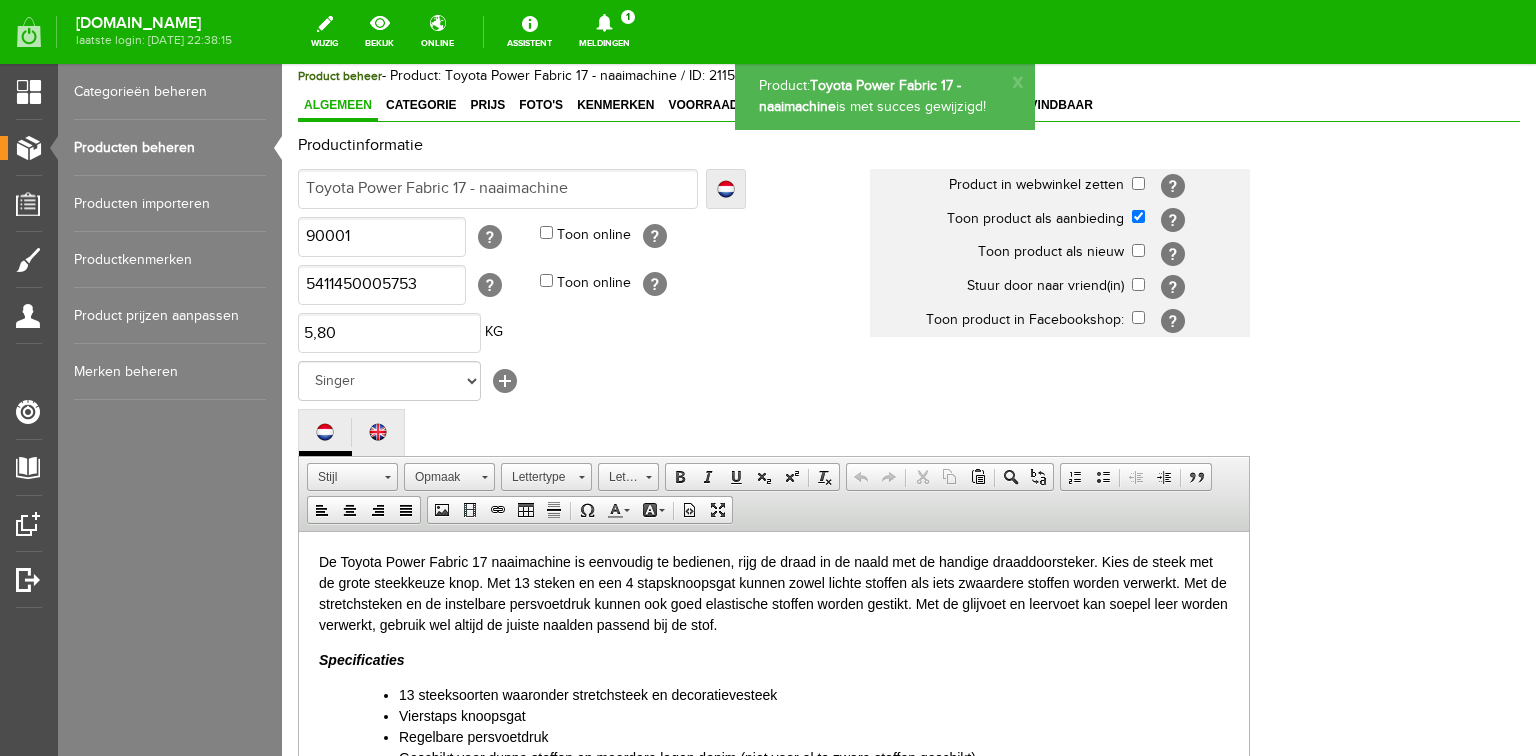 scroll, scrollTop: 0, scrollLeft: 0, axis: both 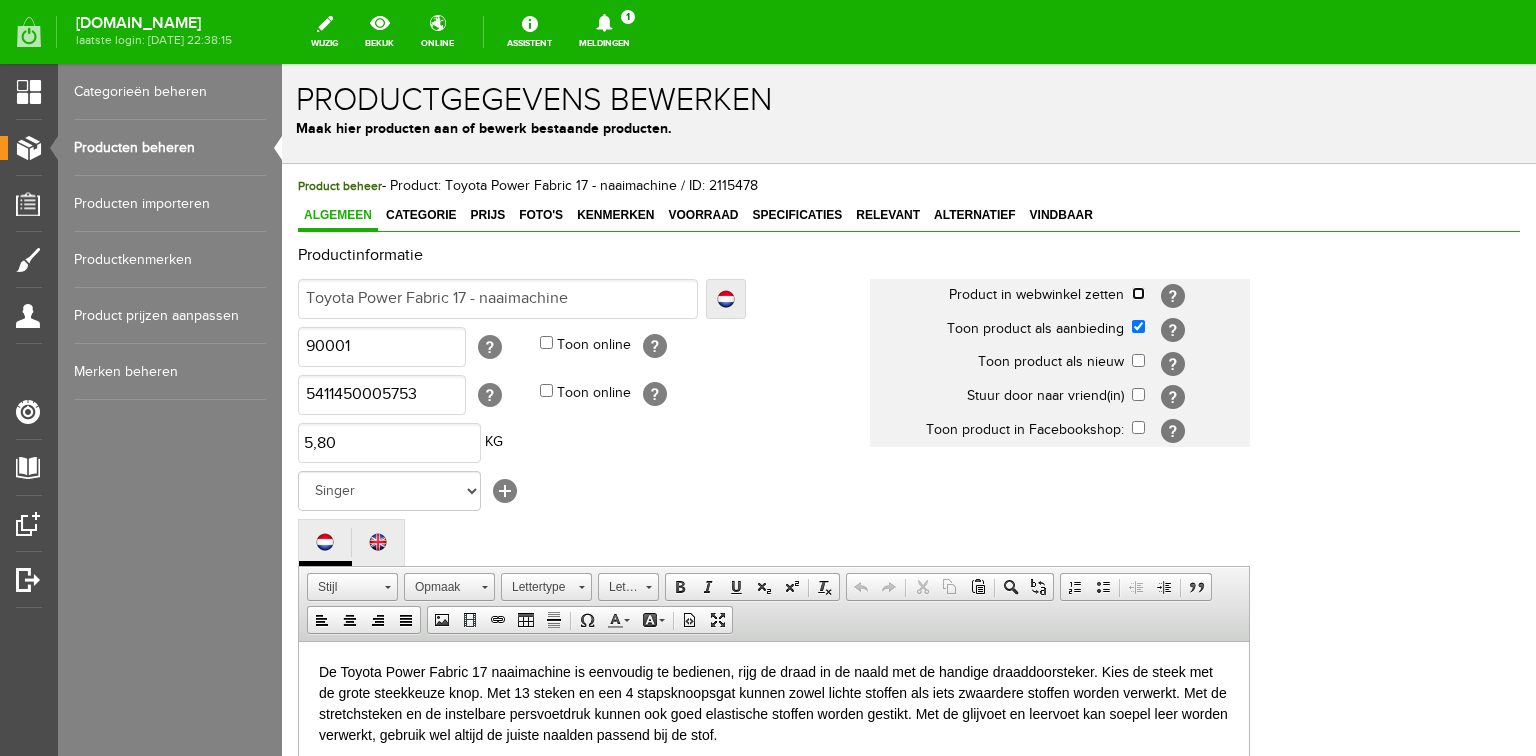 click at bounding box center [1138, 293] 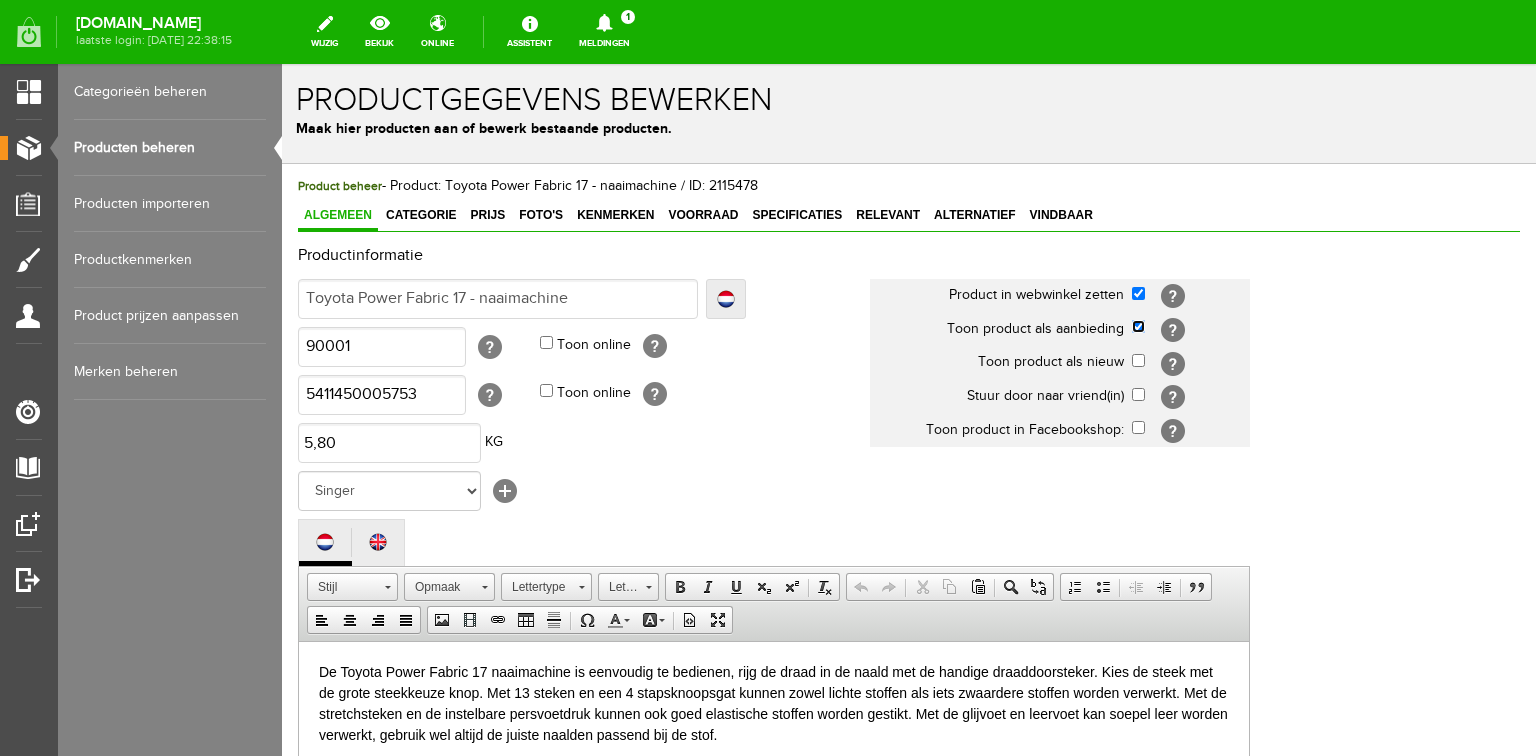 click at bounding box center (1138, 326) 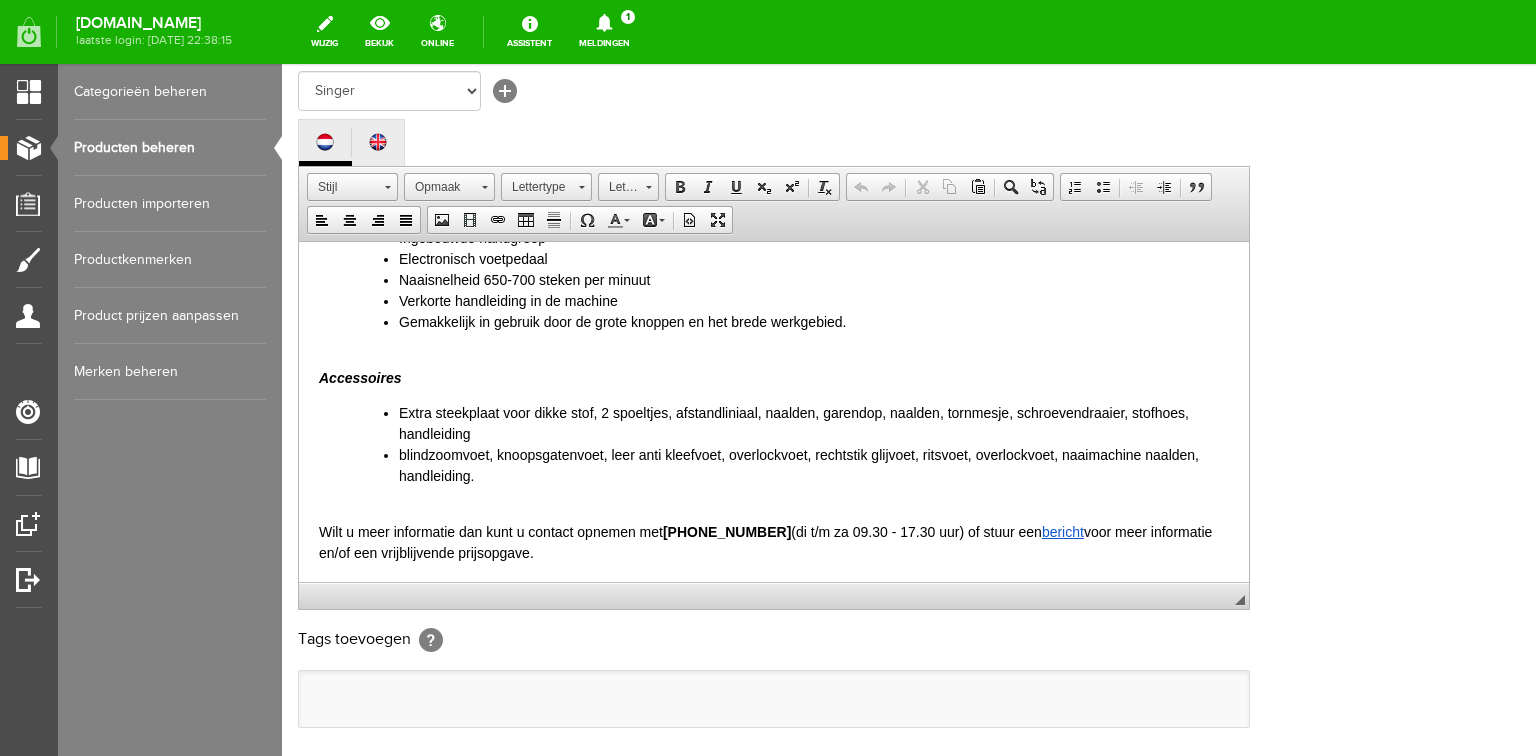 scroll, scrollTop: 400, scrollLeft: 0, axis: vertical 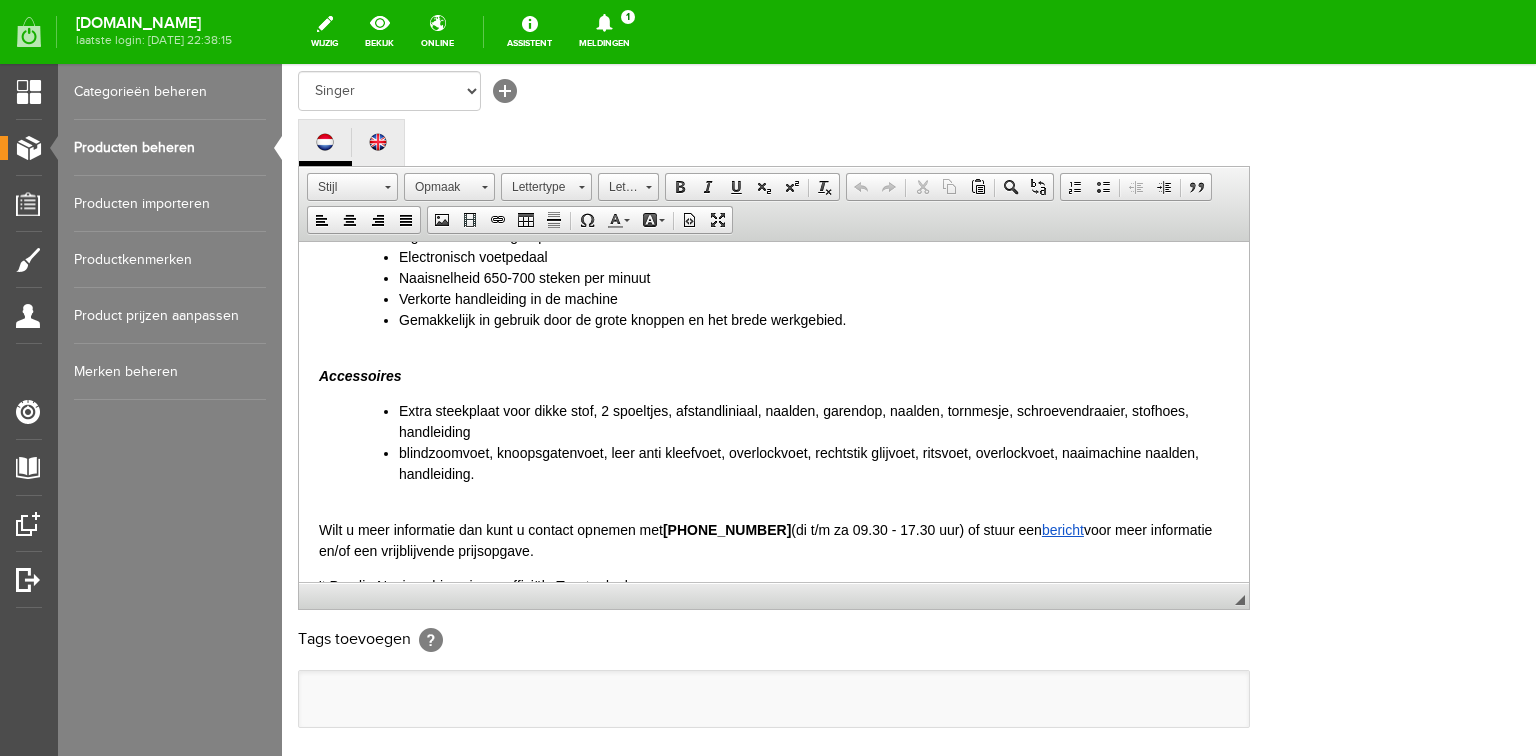 click on "blindzoomvoet, knoopsgatenvoet, leer anti kleefvoet, overlockvoet, rechtstik glijvoet, ritsvoet, overlockvoet, naaimachine naalden, handleiding." at bounding box center [814, 463] 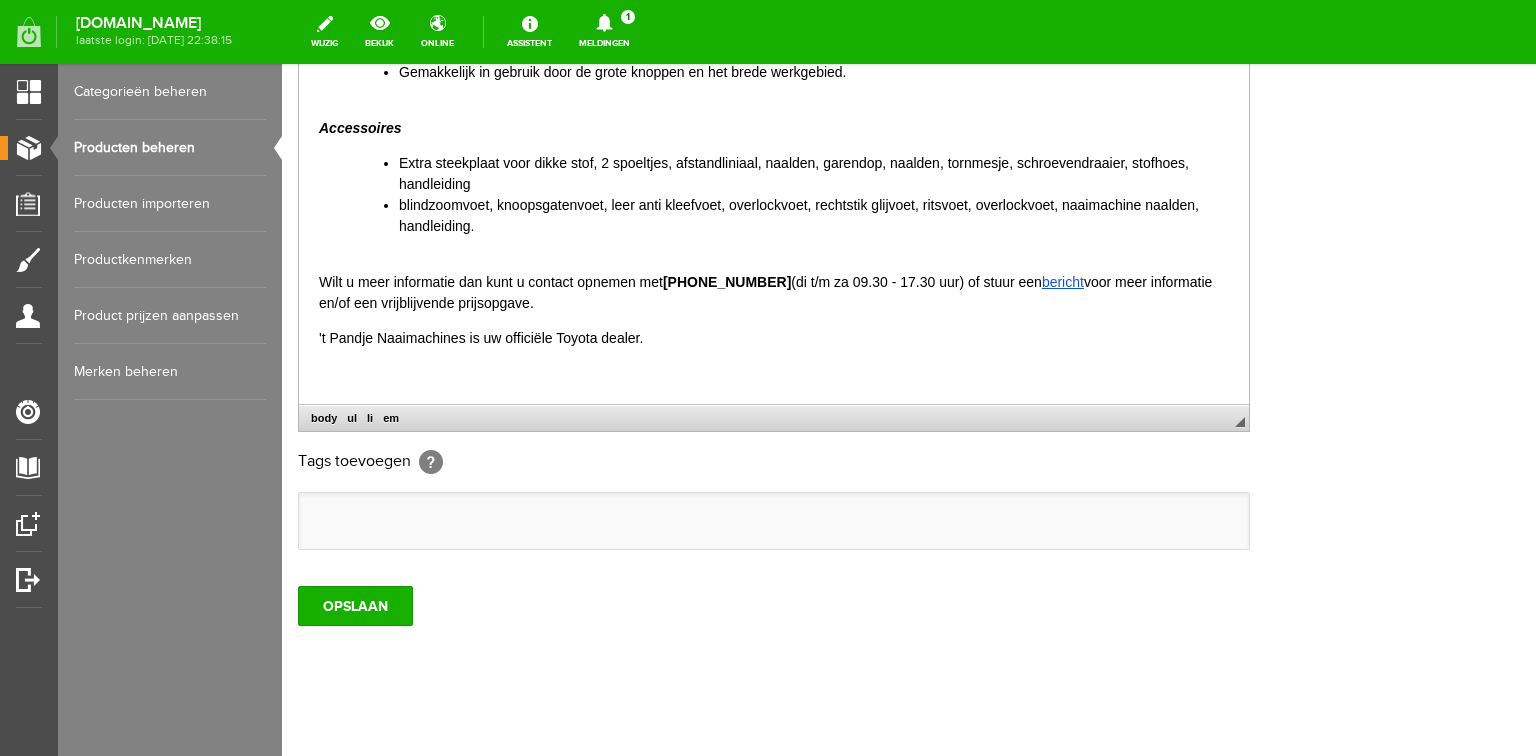 scroll, scrollTop: 592, scrollLeft: 0, axis: vertical 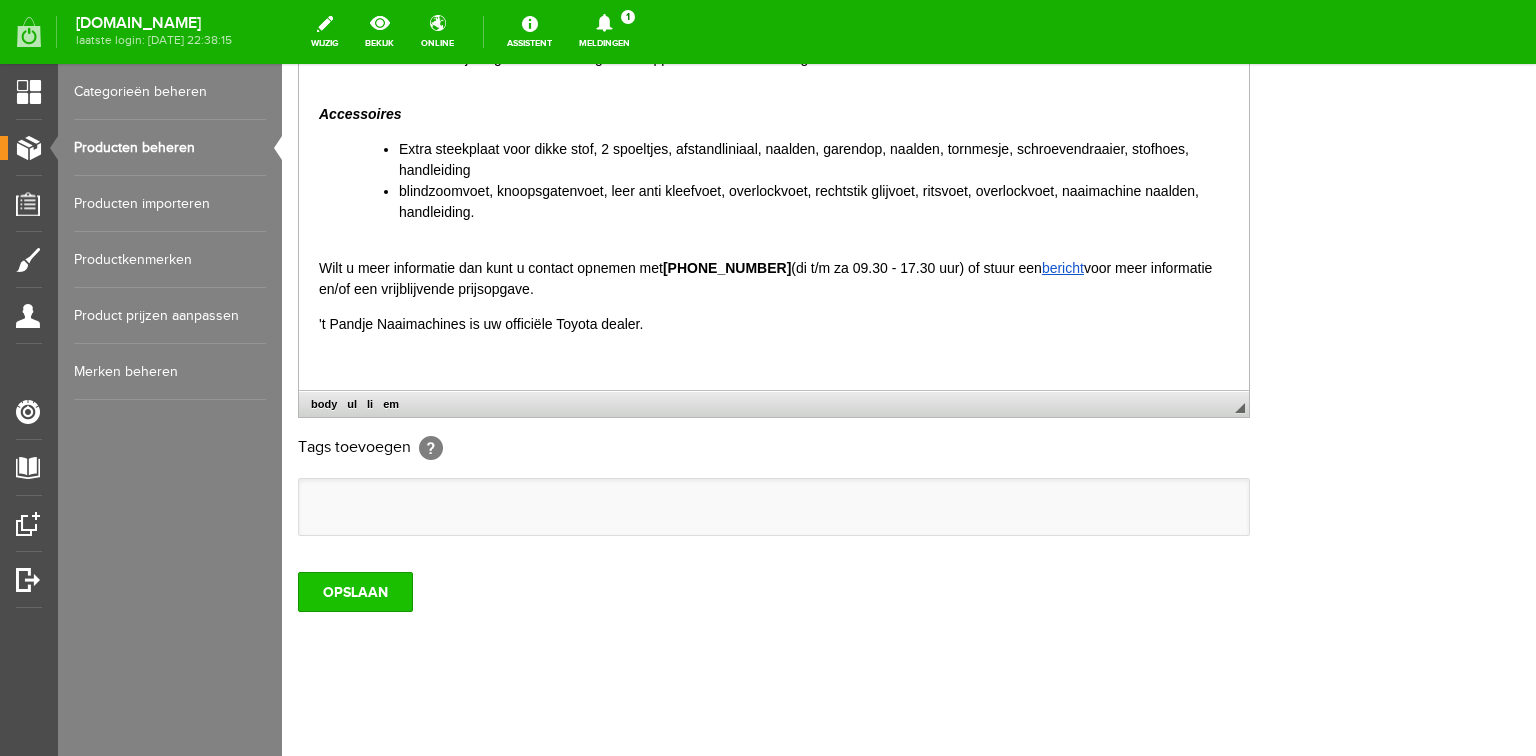 click on "OPSLAAN" at bounding box center [355, 592] 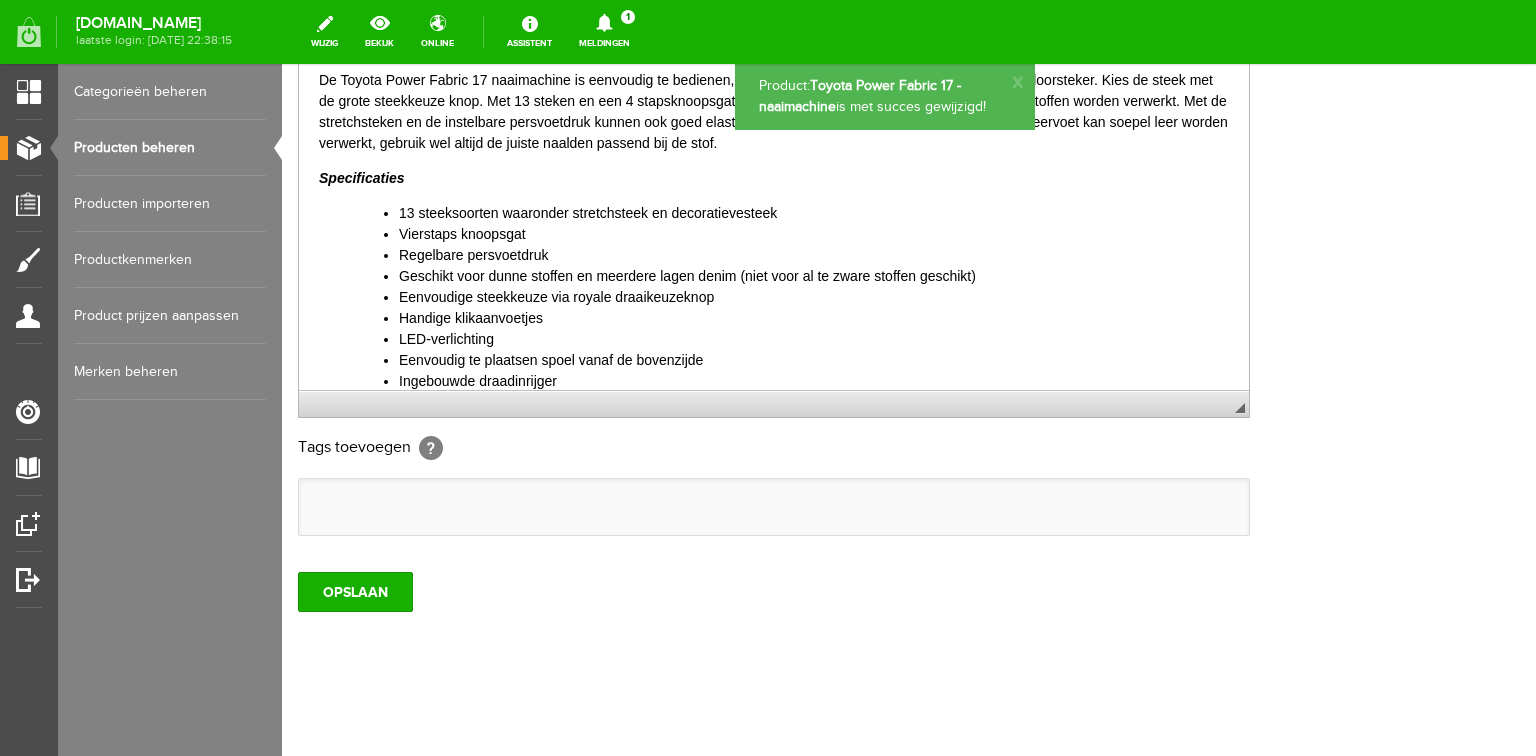 scroll, scrollTop: 0, scrollLeft: 0, axis: both 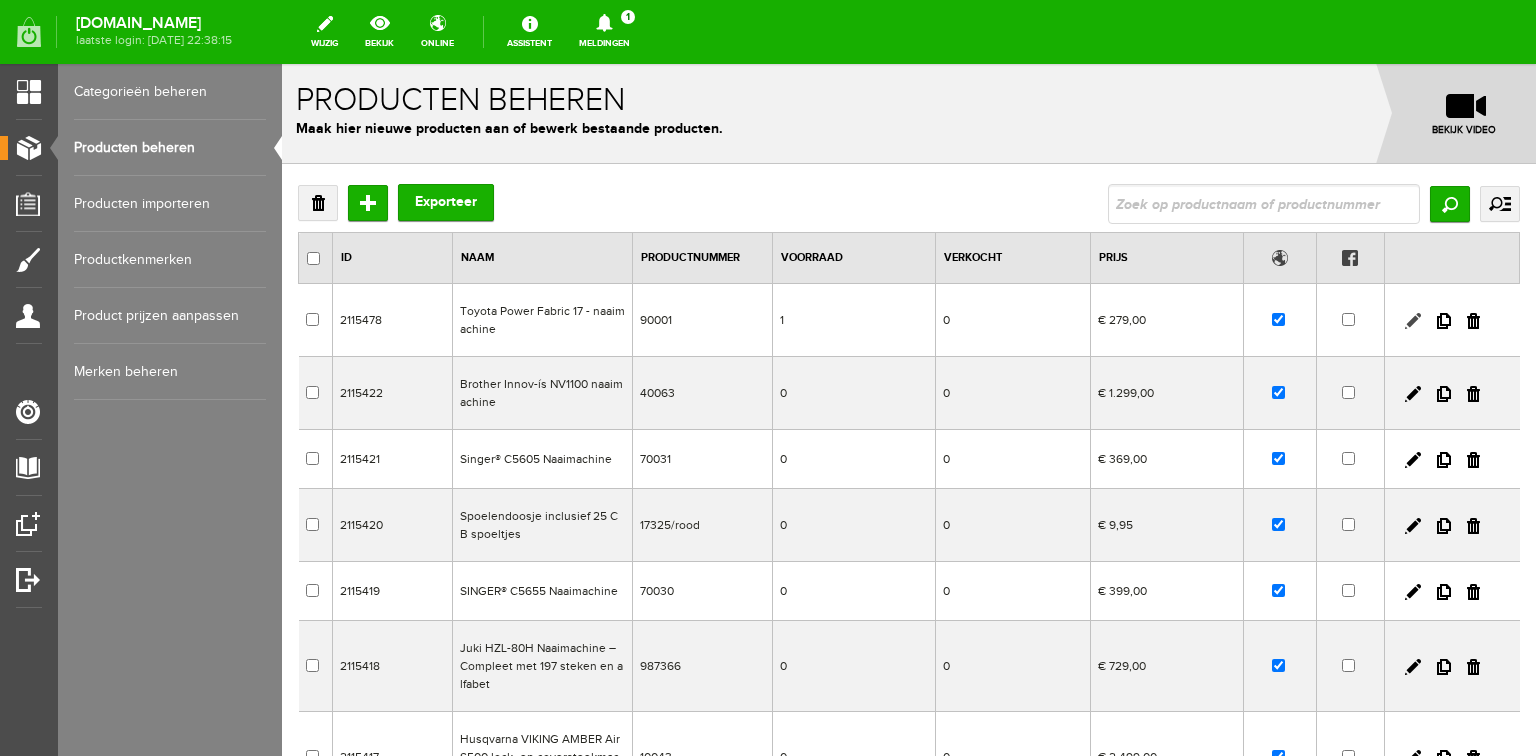 click at bounding box center [1413, 321] 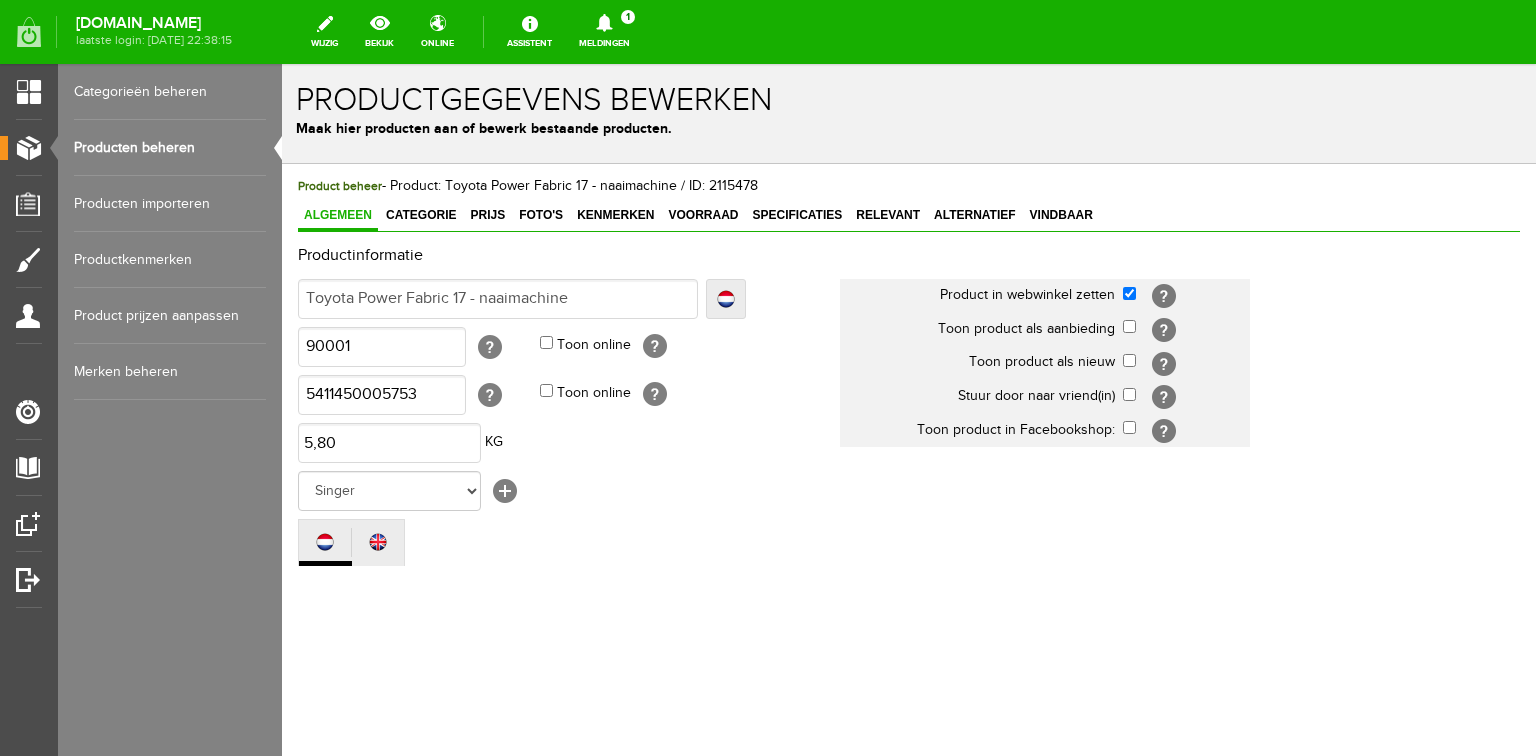 scroll, scrollTop: 0, scrollLeft: 0, axis: both 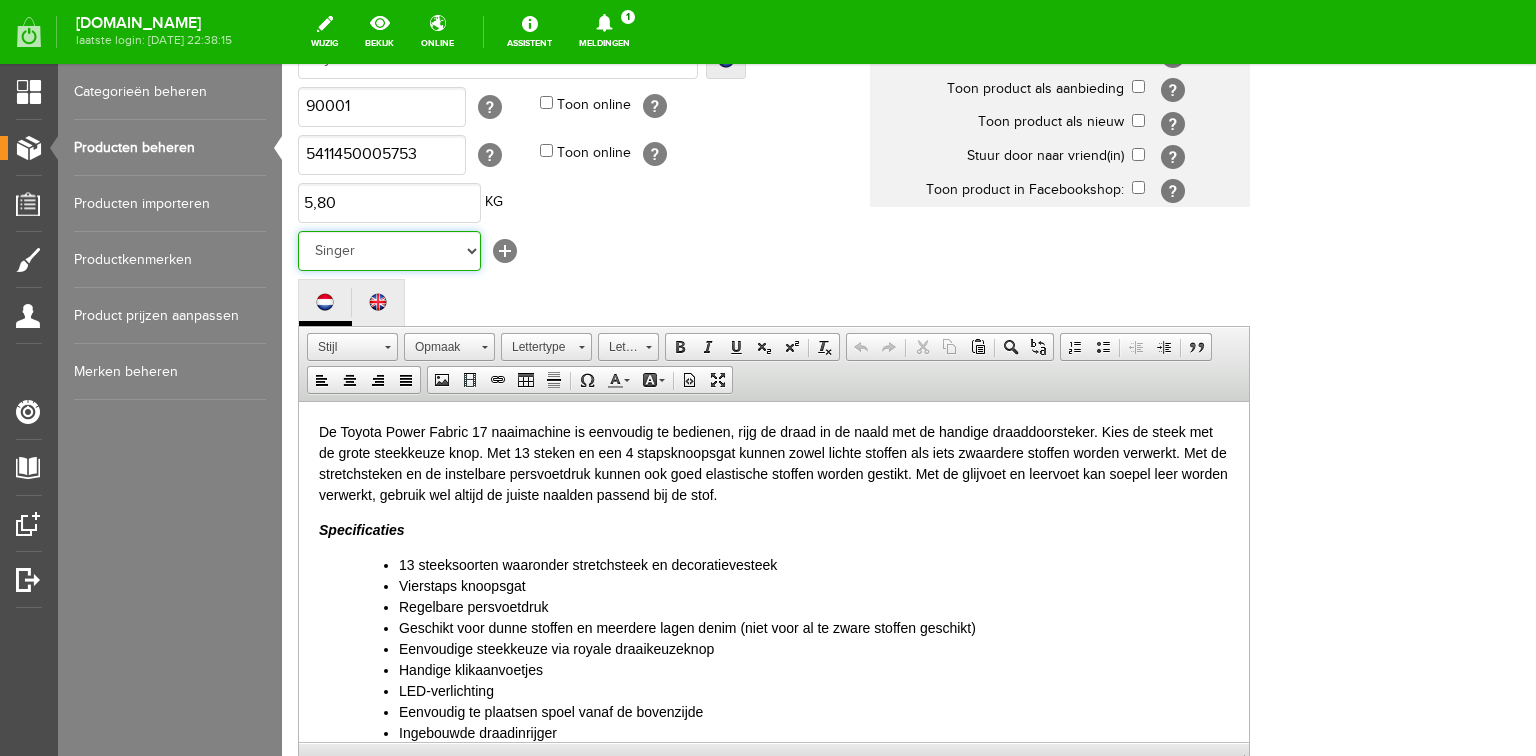 click on "Geen merk
[PERSON_NAME] Own
Fixit
Odif
MUUD
Bohin
Hoechstmass
Sew Mate
Fiskars
Timeless Treasures
Curver
[PERSON_NAME] Fabrics
Jalekro
Mundial
Nooteboom
Oaki Doki
[PERSON_NAME] Mettler
Antex
Burda
Botter IJsselmuiden
Gütermann
Hobbs
Hemline
Madeira
Pony
Pingouin
Restyle
Tulip
Sewline
Olfa
Panda Kussenvulling
Perfect
Vlieseline
Wicotex
Opry
baby lock
BabySnap
Quality textiles
Stylecraft
Westalee
Northcott
Clover
Knitpro
Prym
Diamondspun
KNORR Prandell
Husqvarna Viking
Brother
[PERSON_NAME]
[PERSON_NAME]
Singer" at bounding box center [389, 251] 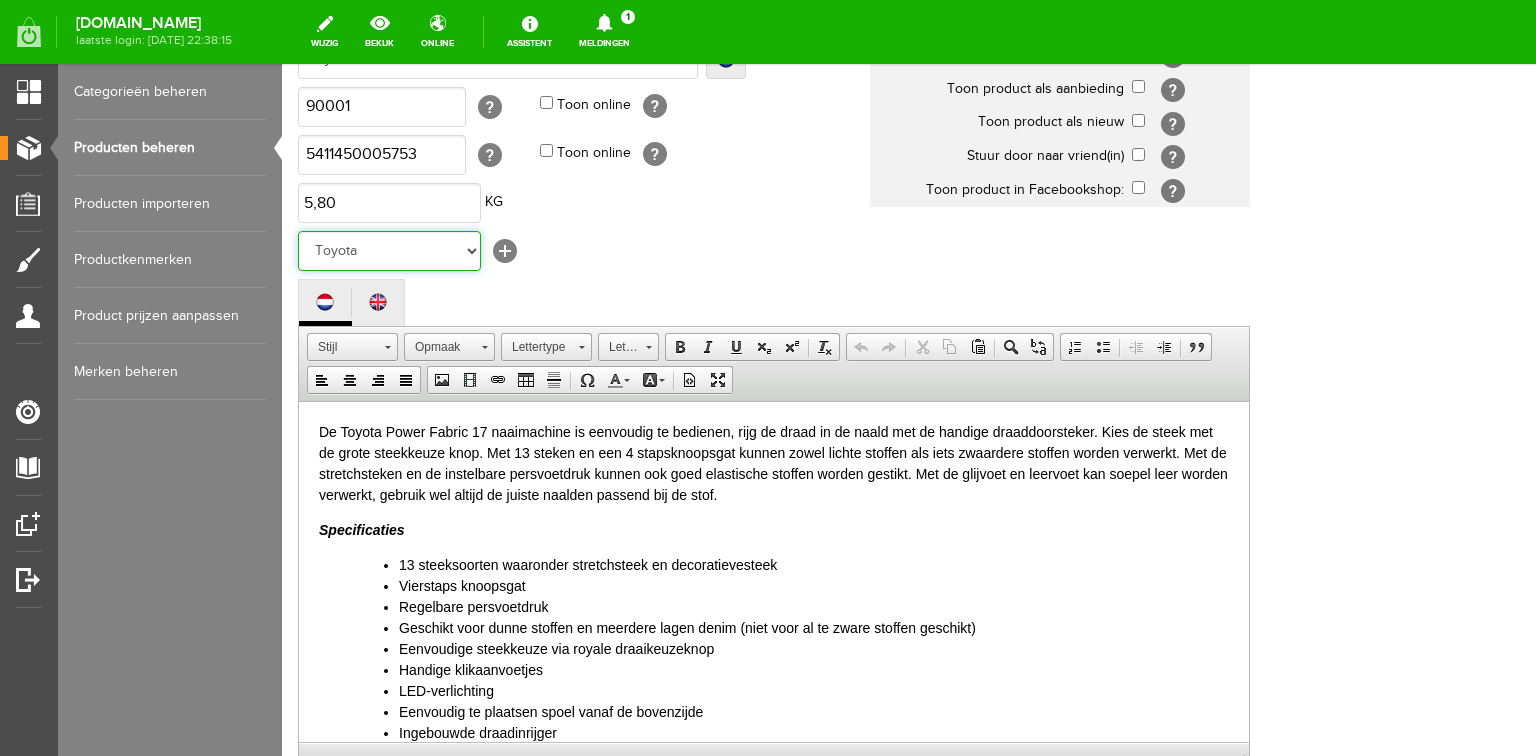 click on "Geen merk
[PERSON_NAME] Own
Fixit
Odif
MUUD
Bohin
Hoechstmass
Sew Mate
Fiskars
Timeless Treasures
Curver
[PERSON_NAME] Fabrics
Jalekro
Mundial
Nooteboom
Oaki Doki
[PERSON_NAME] Mettler
Antex
Burda
Botter IJsselmuiden
Gütermann
Hobbs
Hemline
Madeira
Pony
Pingouin
Restyle
Tulip
Sewline
Olfa
Panda Kussenvulling
Perfect
Vlieseline
Wicotex
Opry
baby lock
BabySnap
Quality textiles
Stylecraft
Westalee
Northcott
Clover
Knitpro
Prym
Diamondspun
KNORR Prandell
Husqvarna Viking
Brother
[PERSON_NAME]
[PERSON_NAME]
Singer" at bounding box center [389, 251] 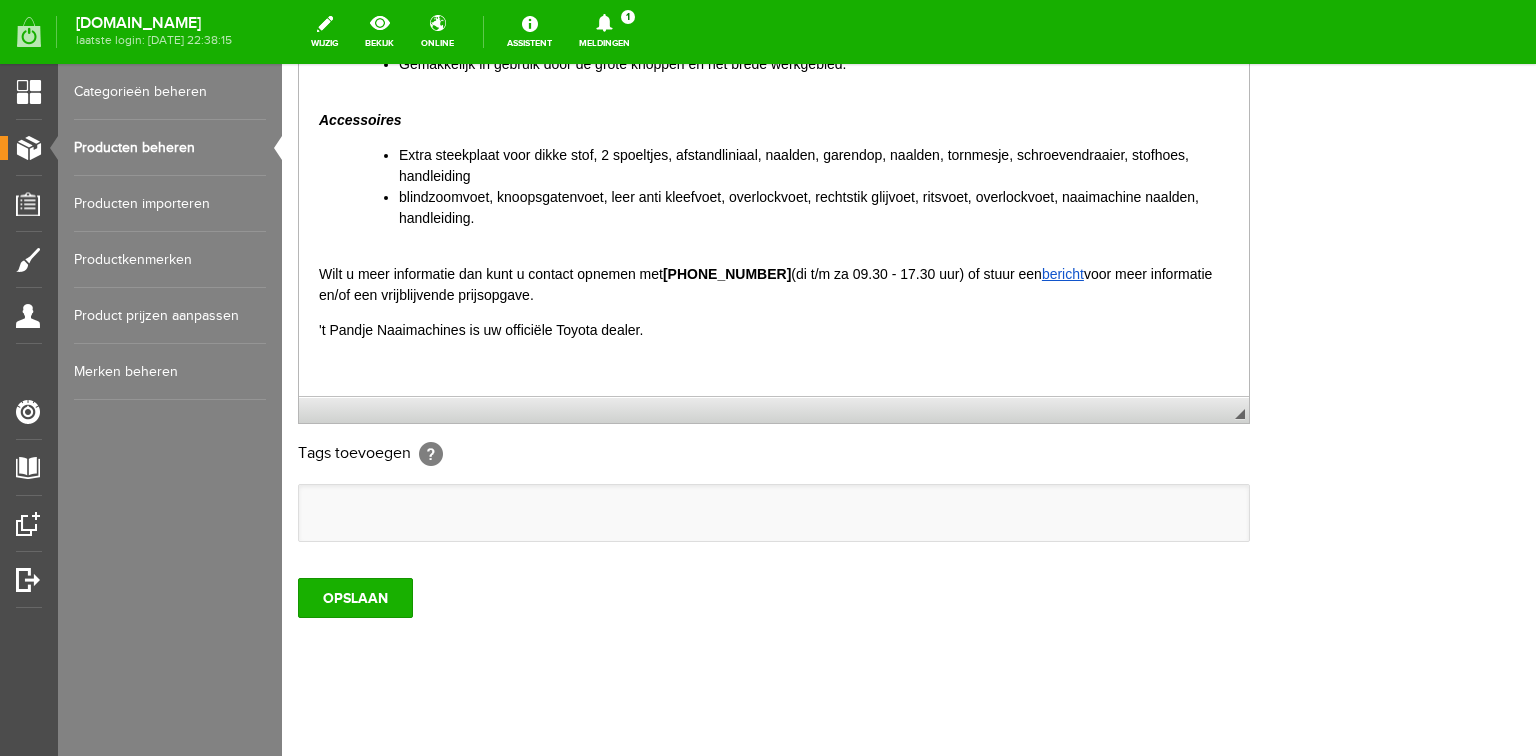 scroll, scrollTop: 592, scrollLeft: 0, axis: vertical 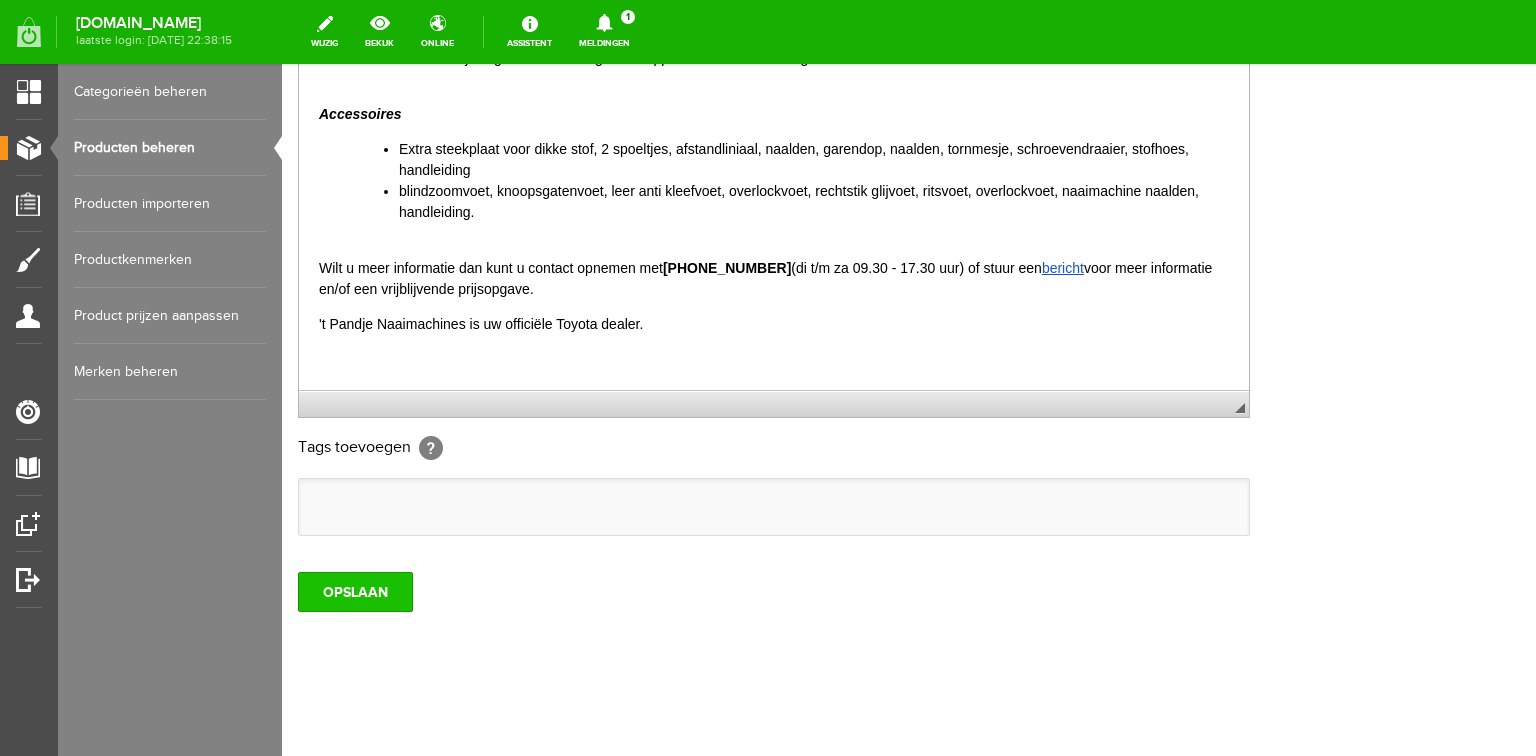 click on "OPSLAAN" at bounding box center [355, 592] 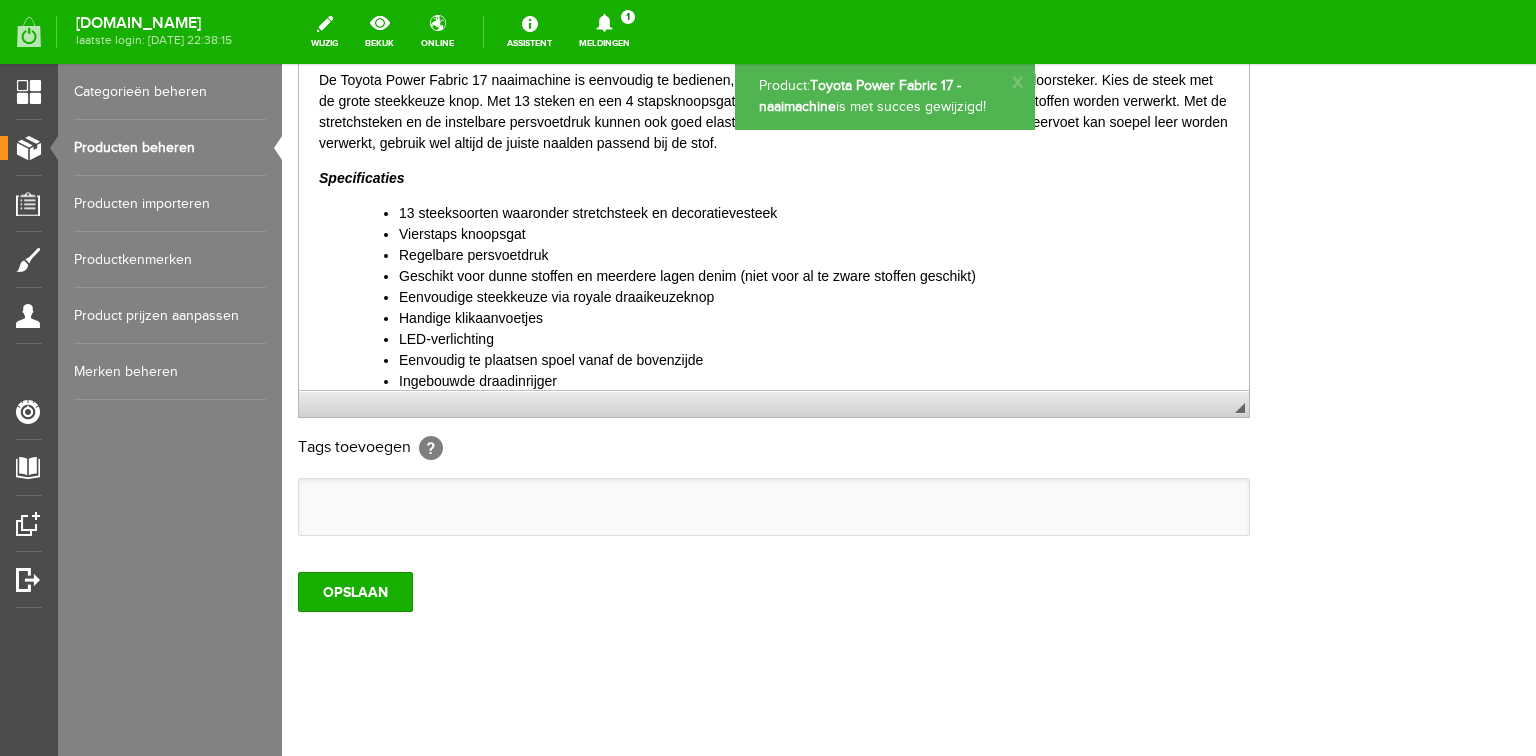 scroll, scrollTop: 0, scrollLeft: 0, axis: both 